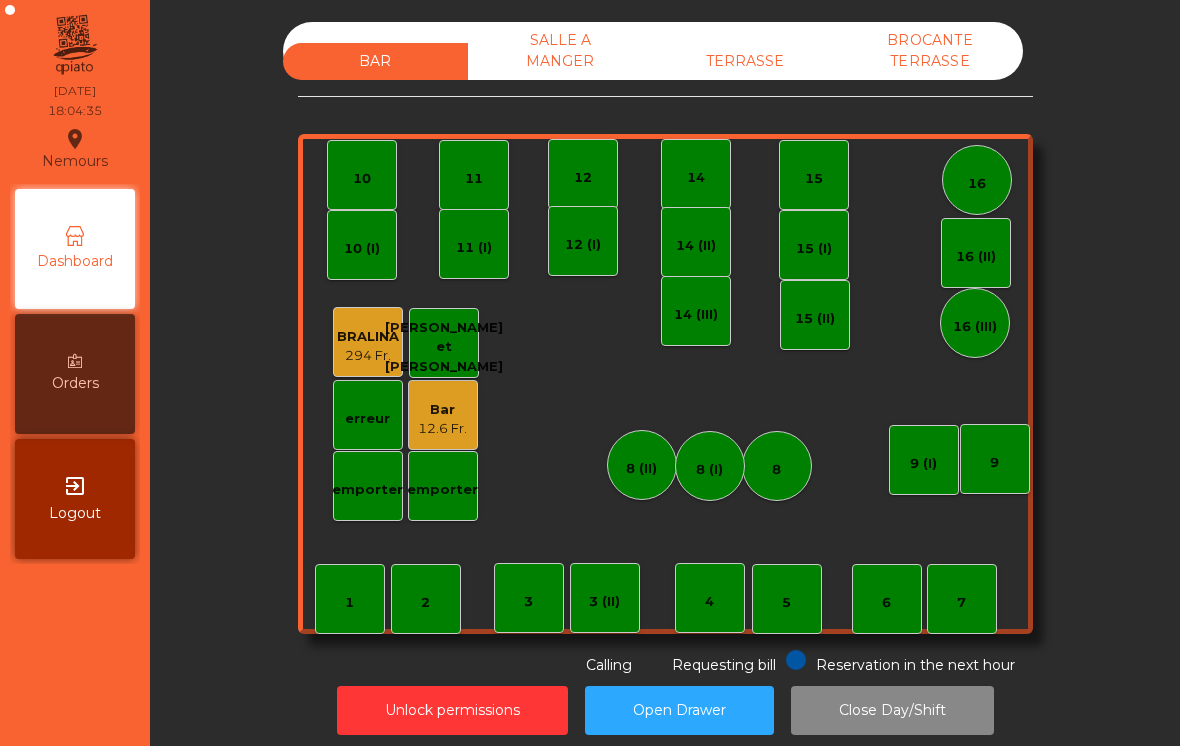 scroll, scrollTop: 0, scrollLeft: 0, axis: both 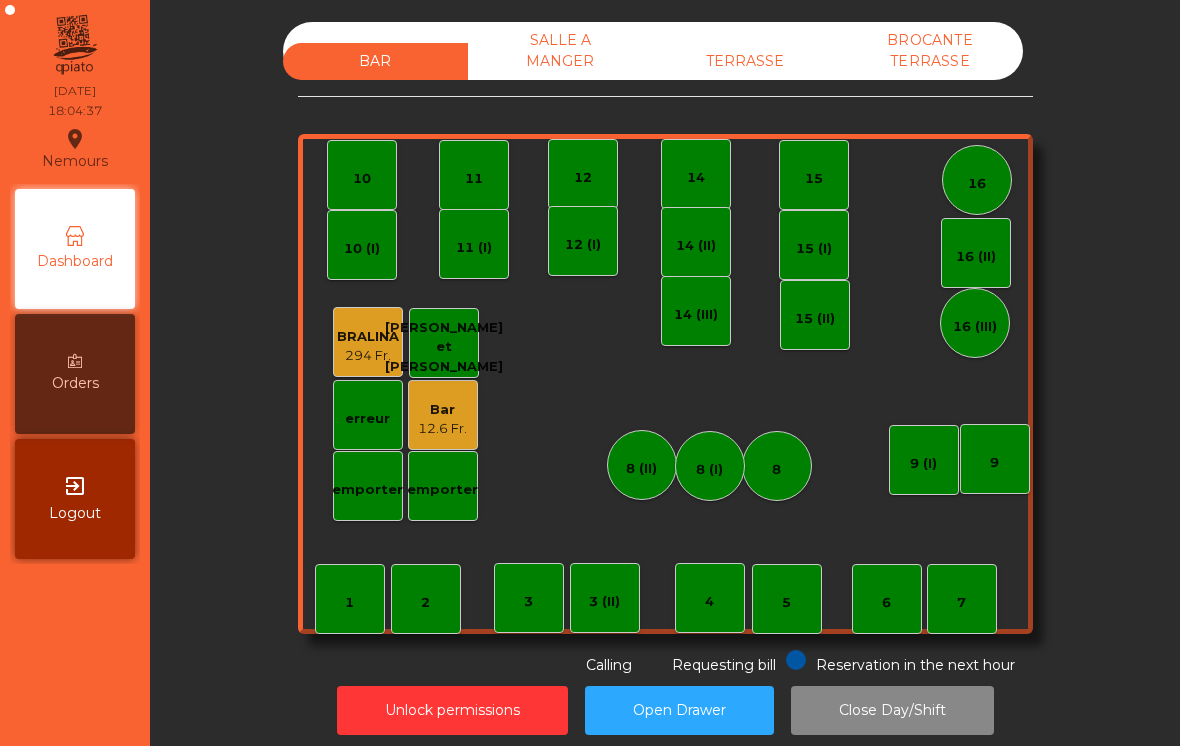 click on "TERRASSE" 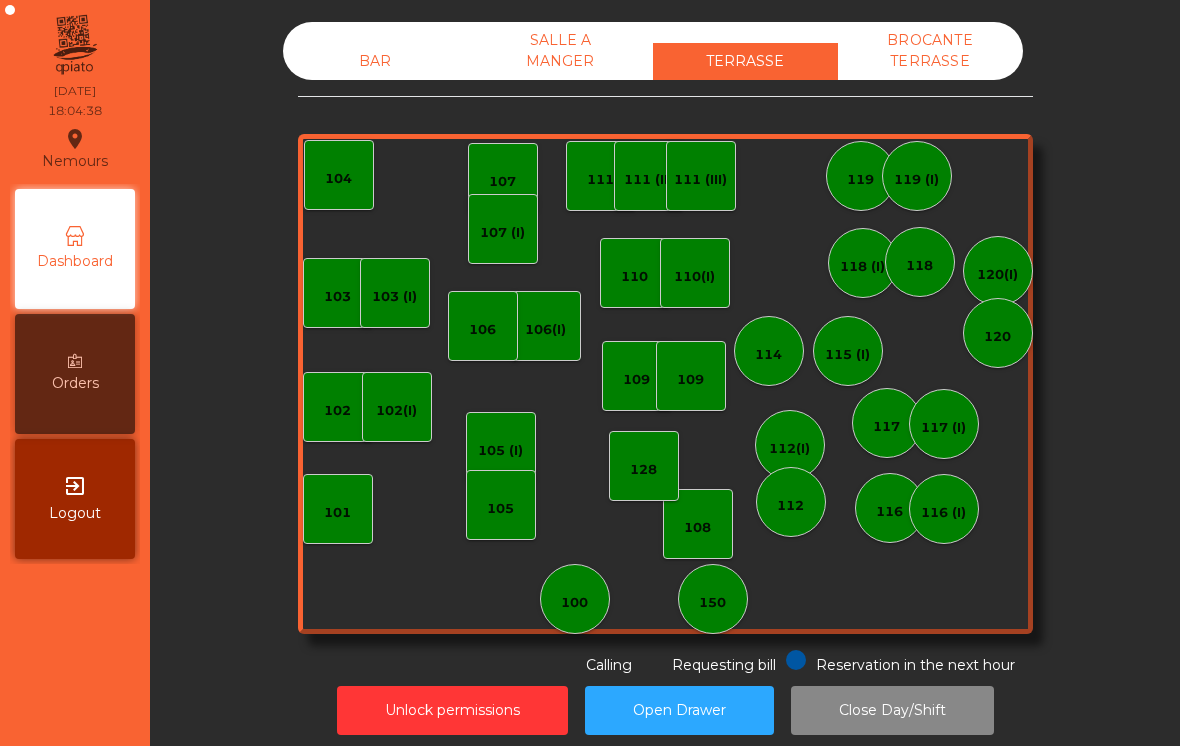 click on "101" 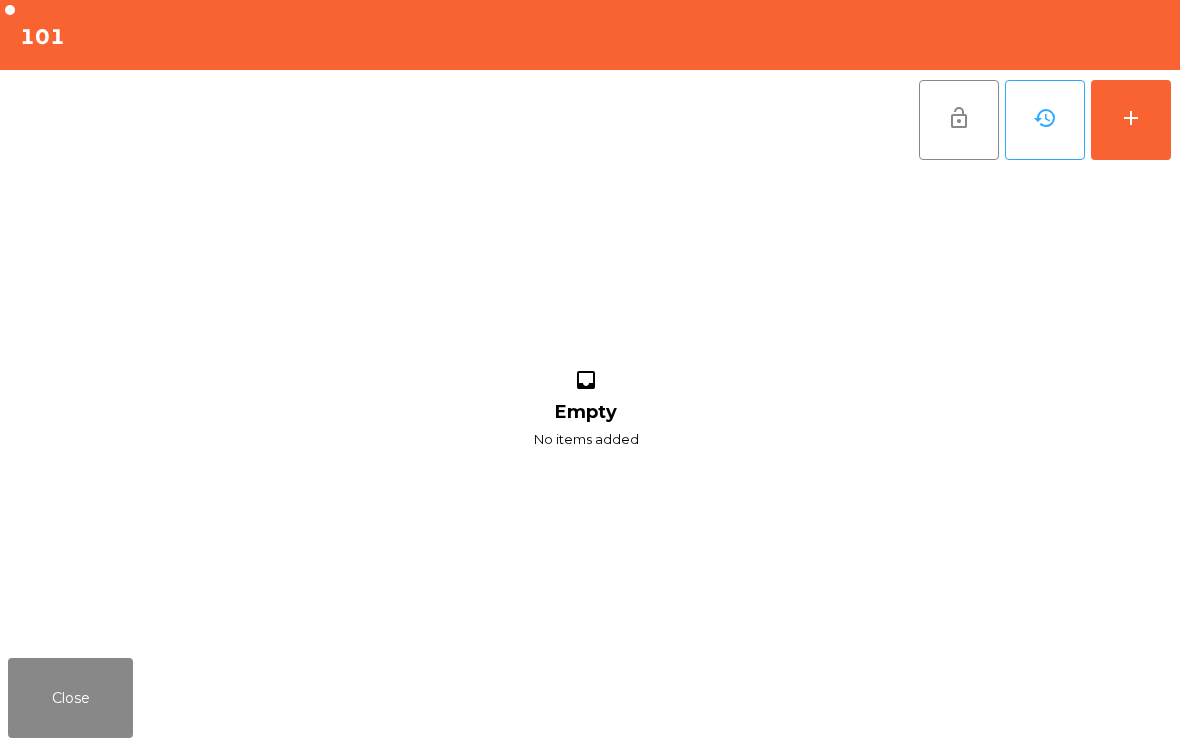 click on "add" 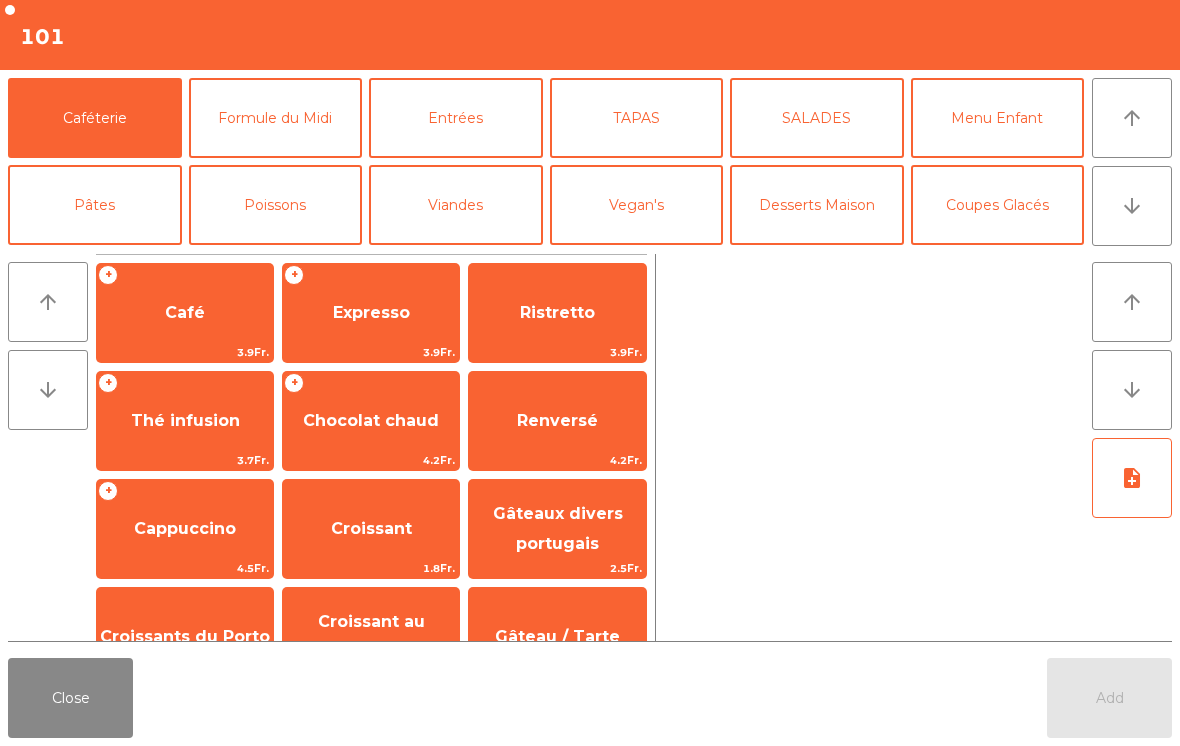 click on "Café" 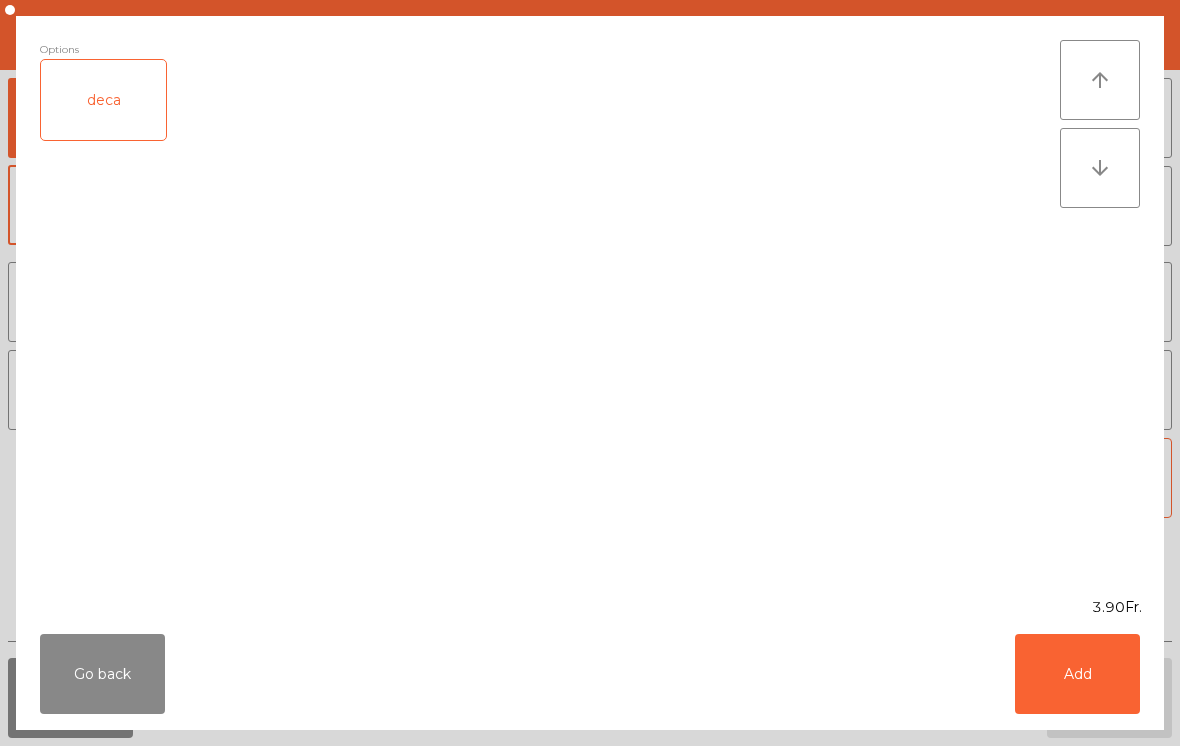 click on "Add" 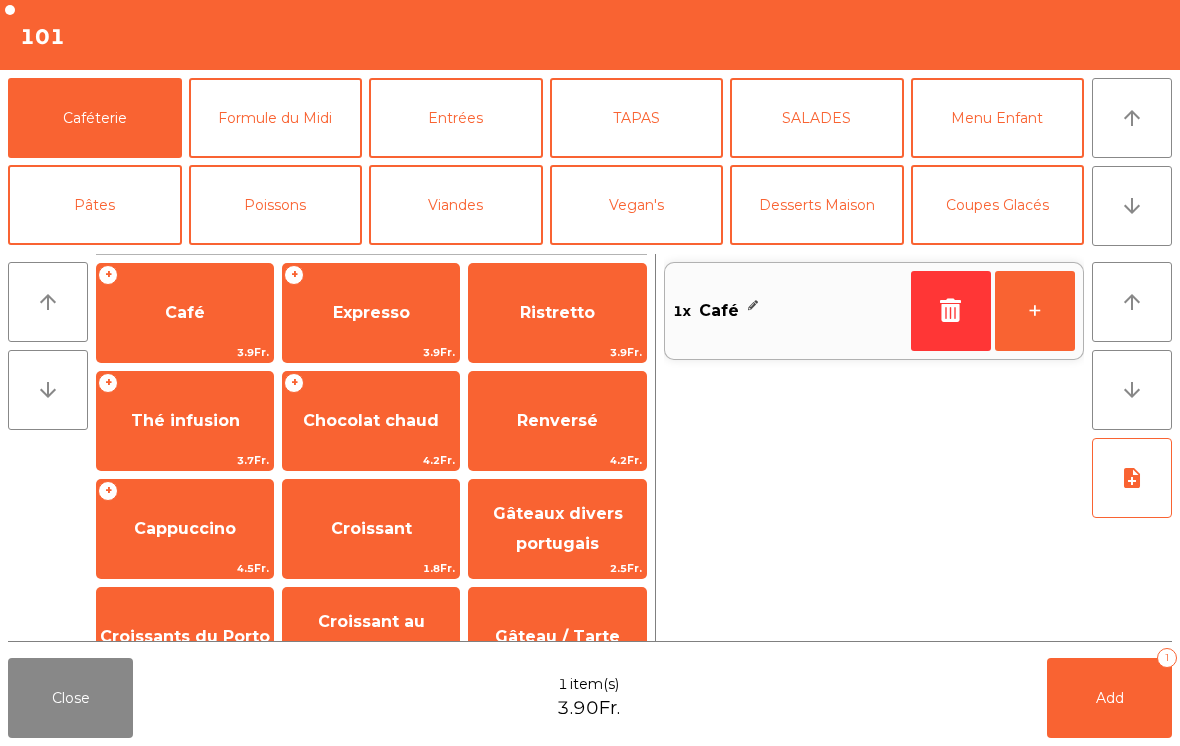 click on "Cappuccino" 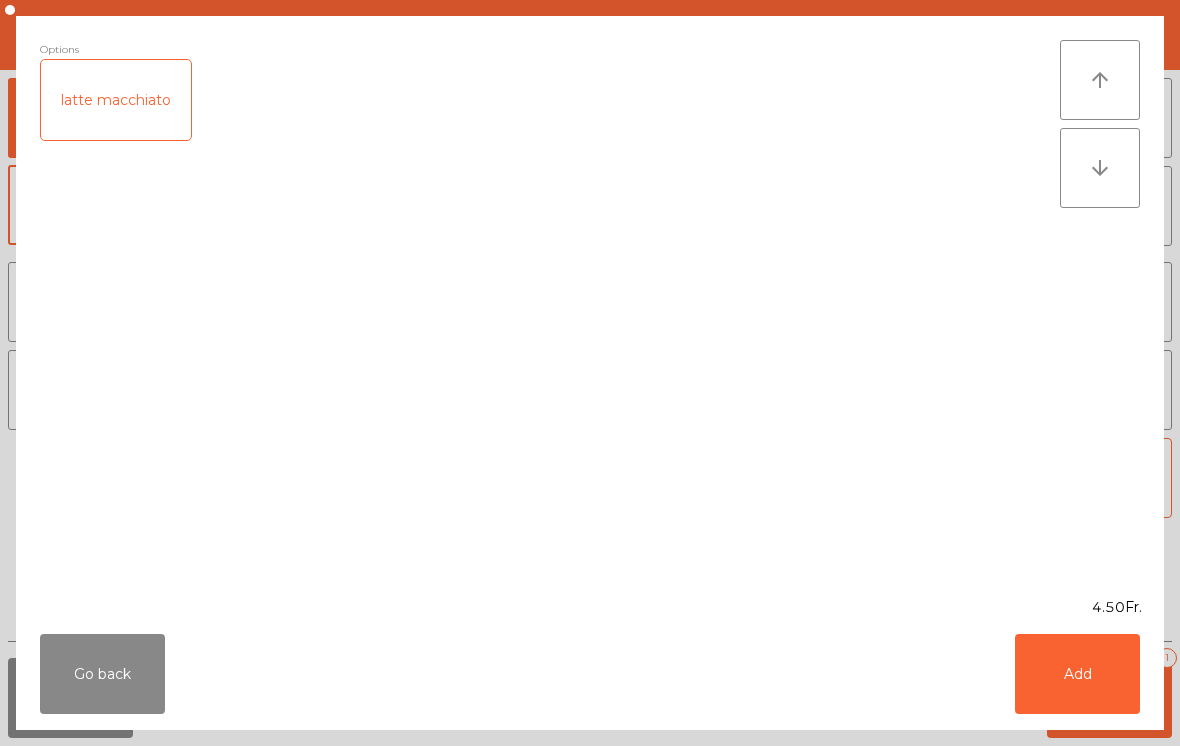 click on "latte macchiato" 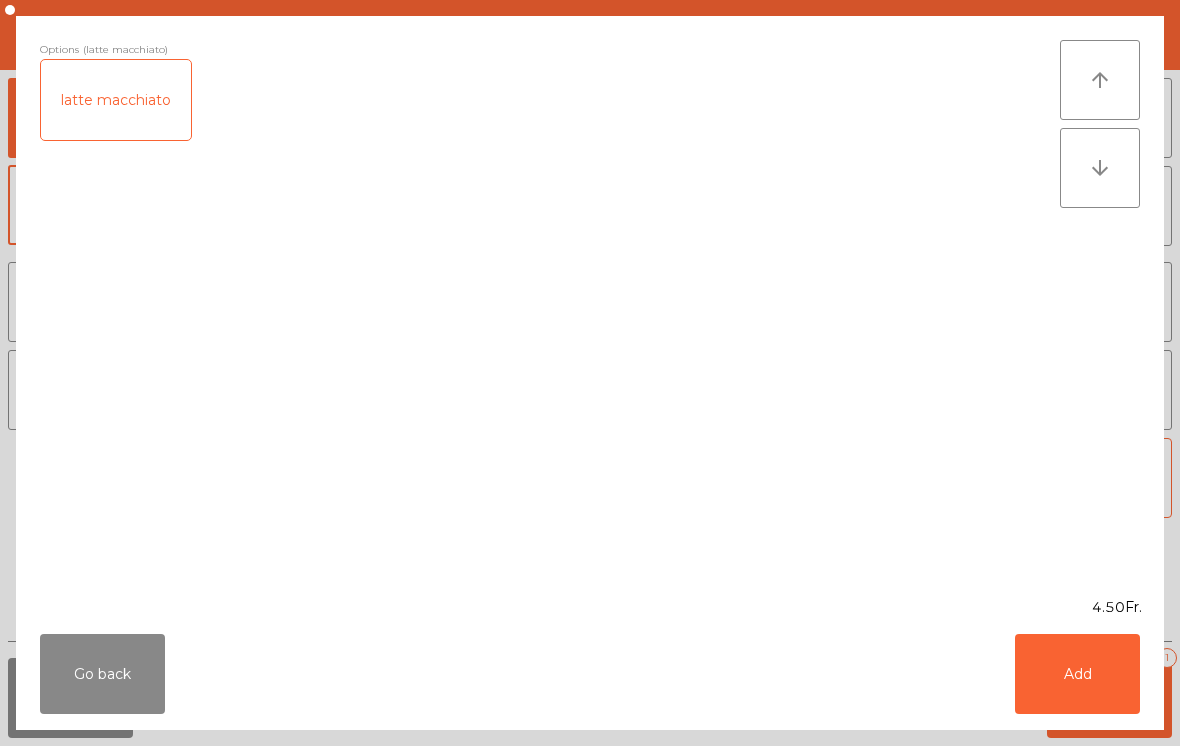 click on "Add" 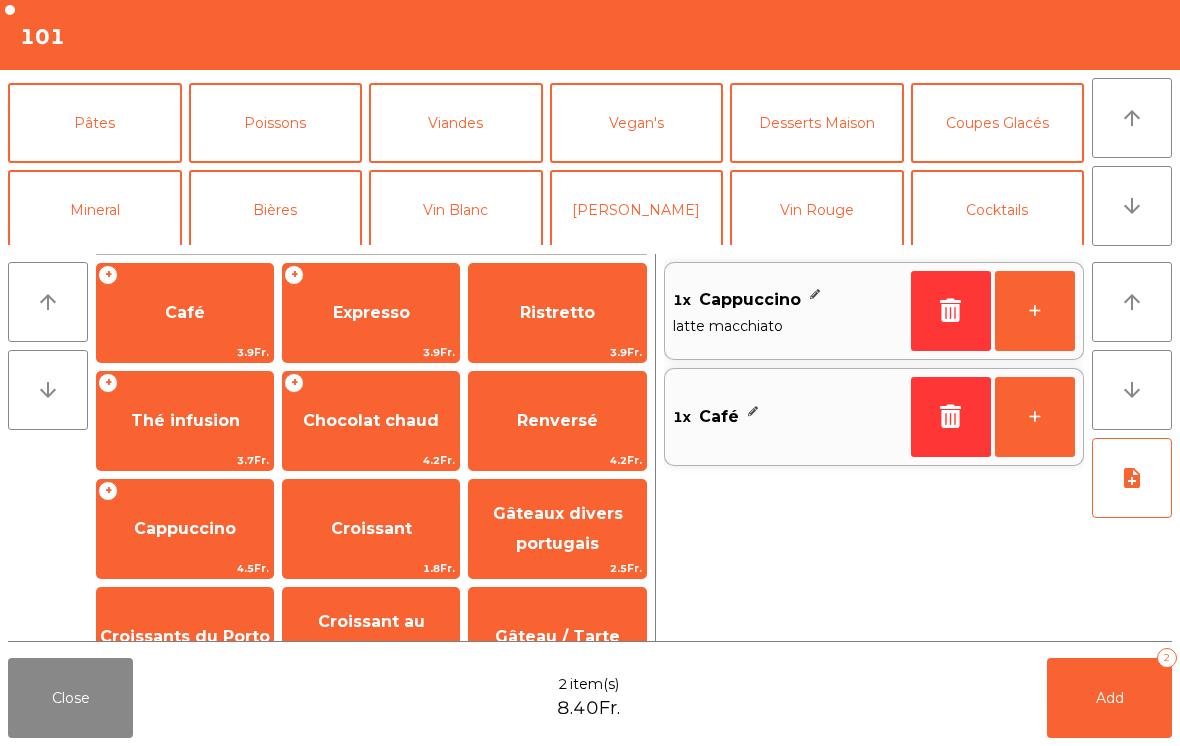scroll, scrollTop: 80, scrollLeft: 0, axis: vertical 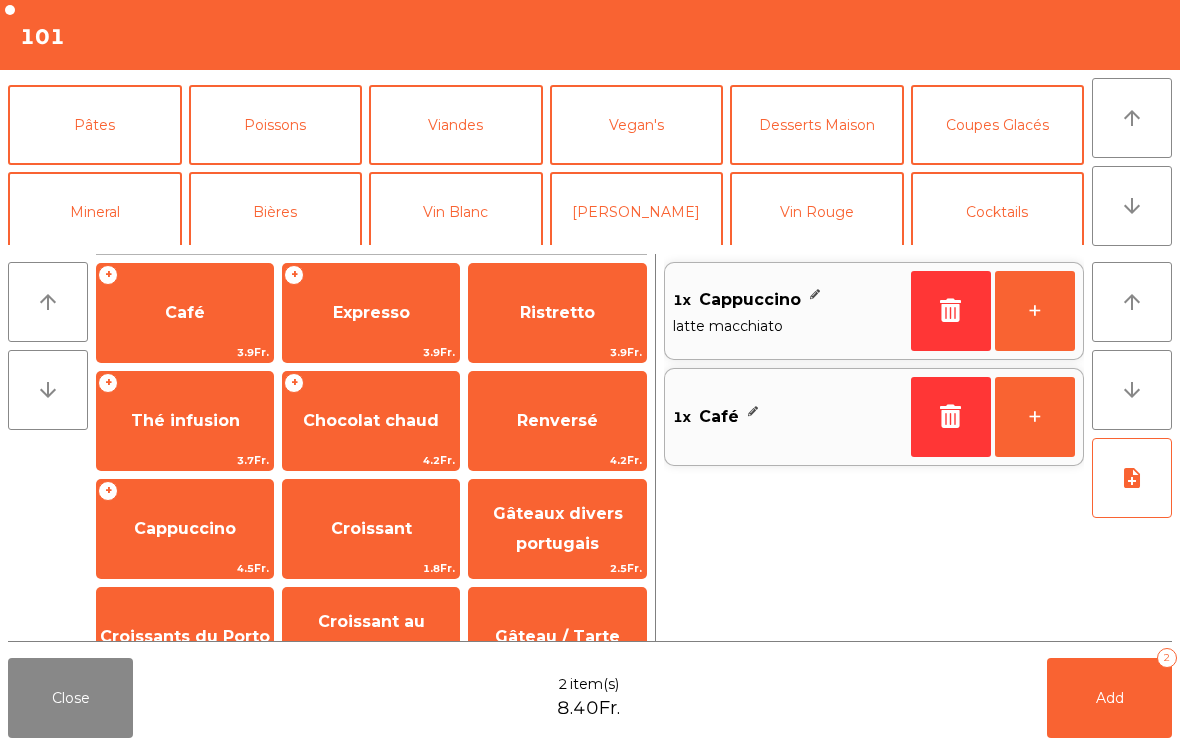 click on "Coupes Glacés" 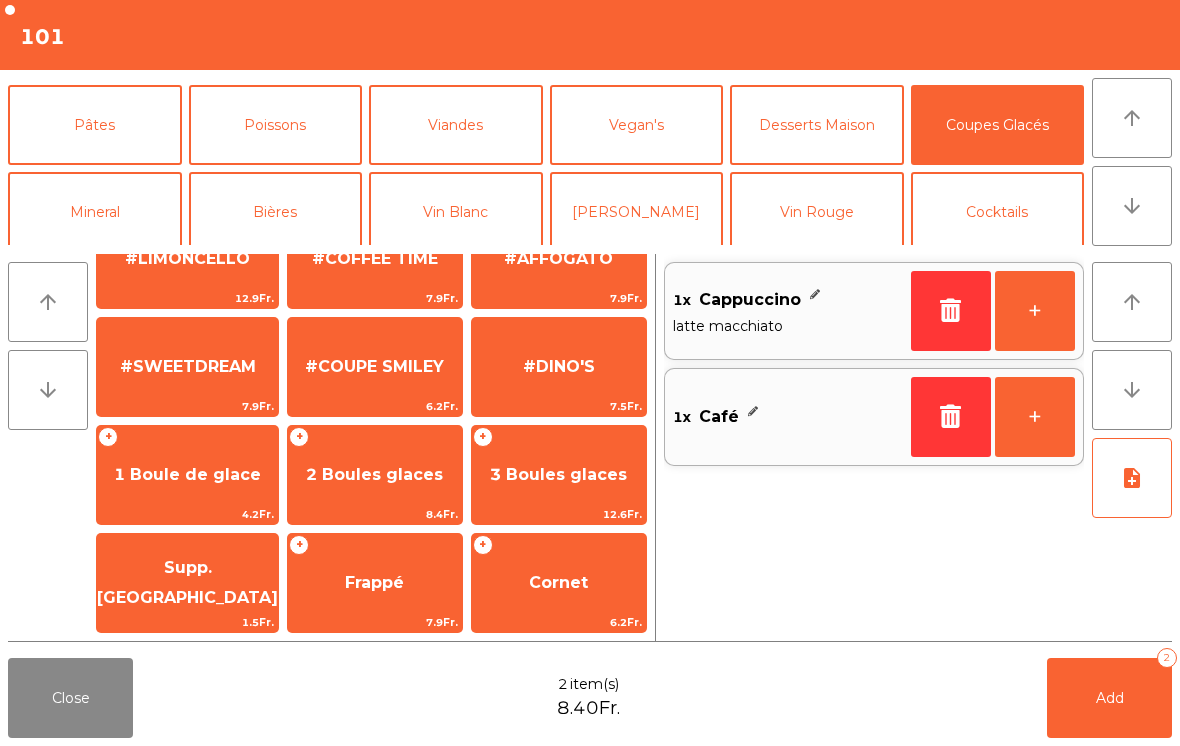 scroll, scrollTop: 378, scrollLeft: 0, axis: vertical 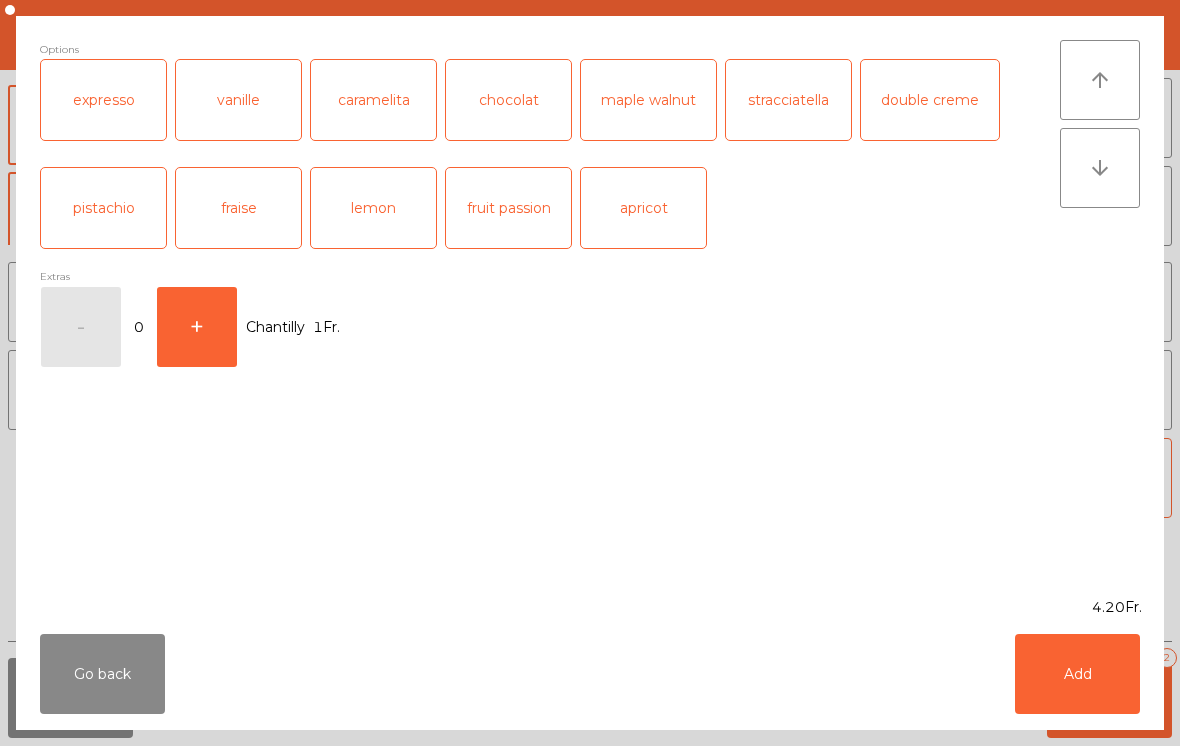 click on "Add" 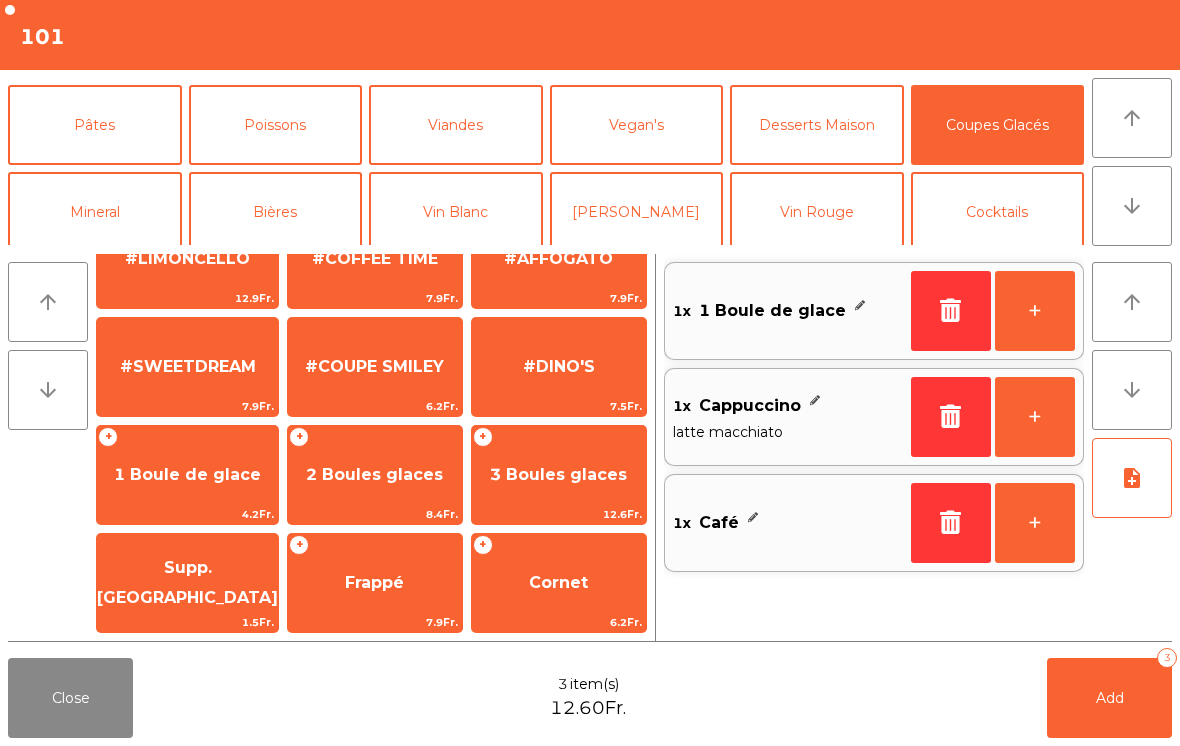 click on "Add   3" 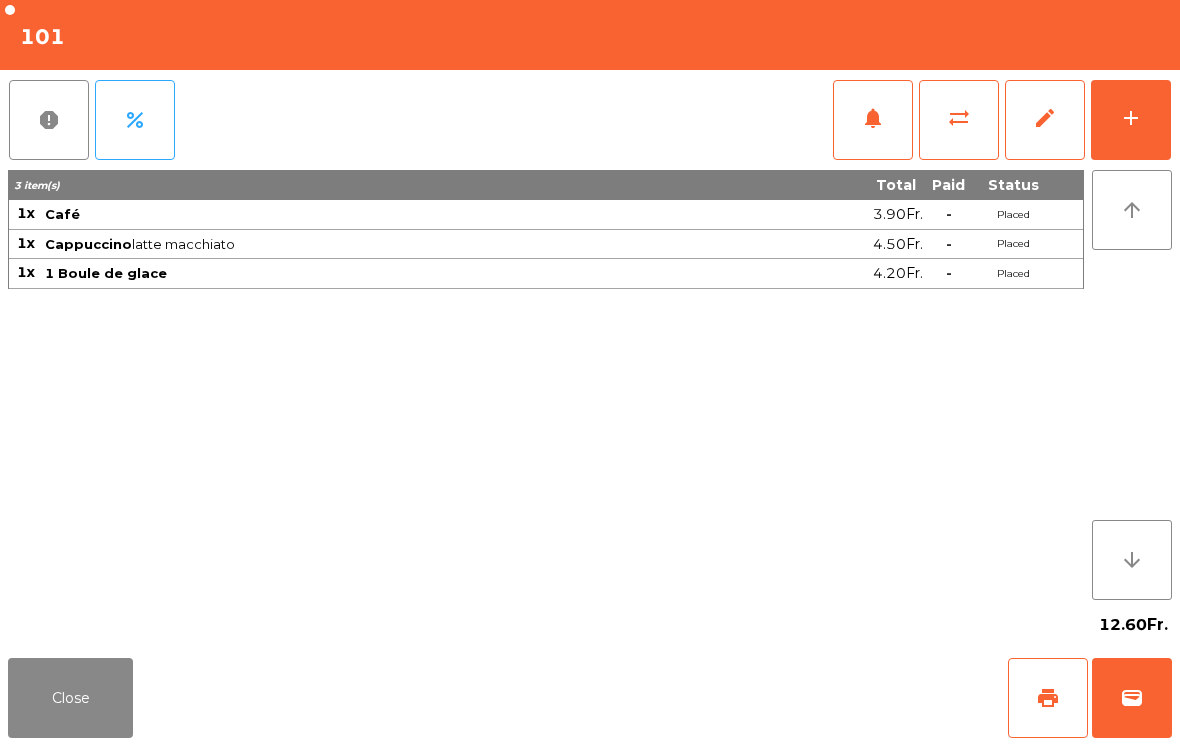 click on "Close" 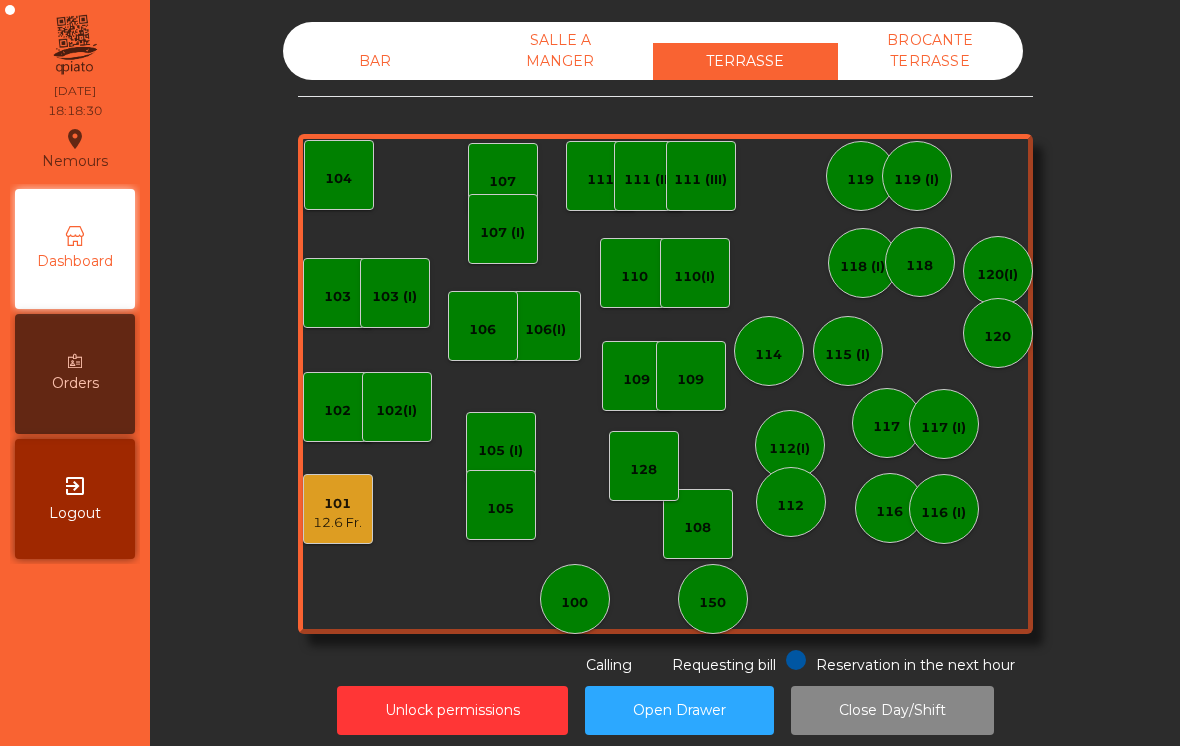 click on "102" 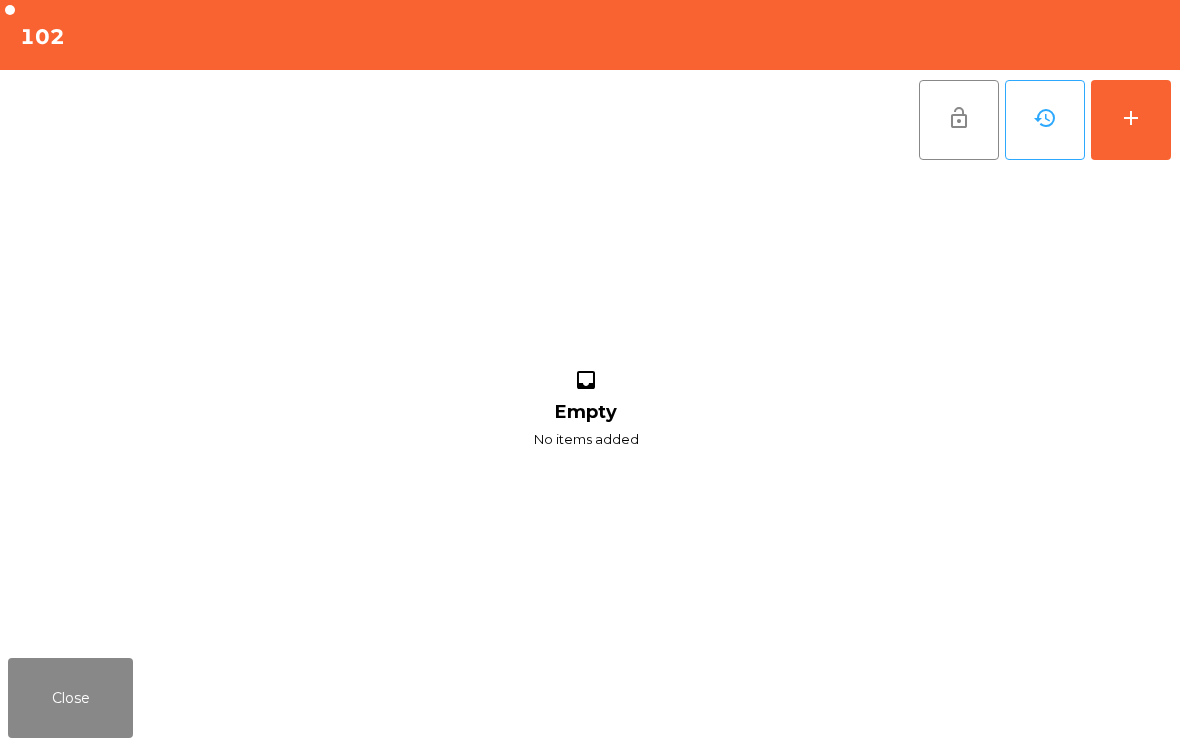 click on "add" 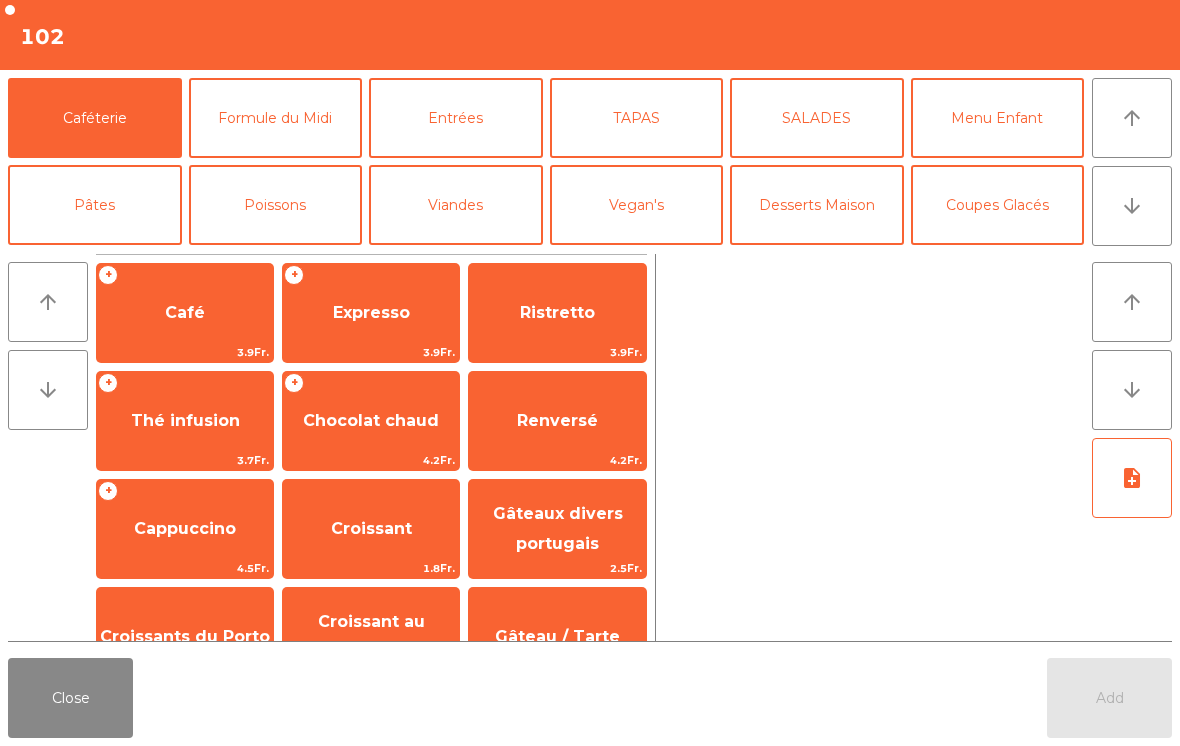 click on "arrow_downward" 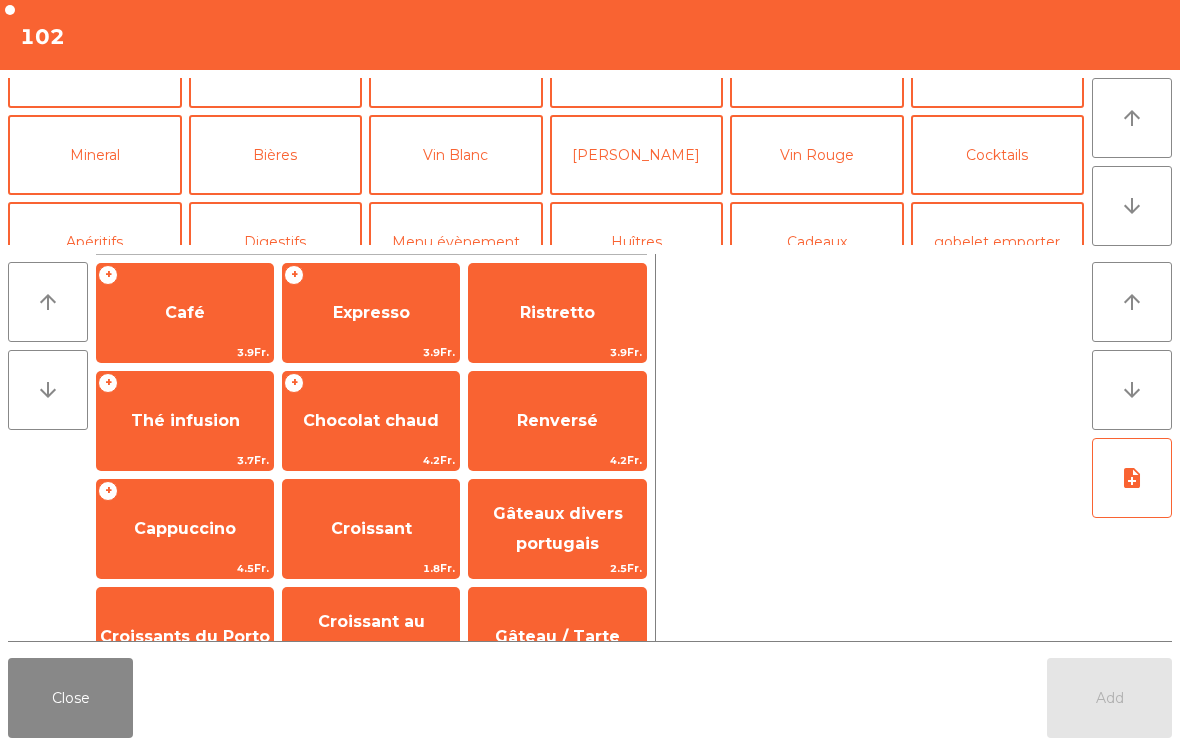 scroll, scrollTop: 174, scrollLeft: 0, axis: vertical 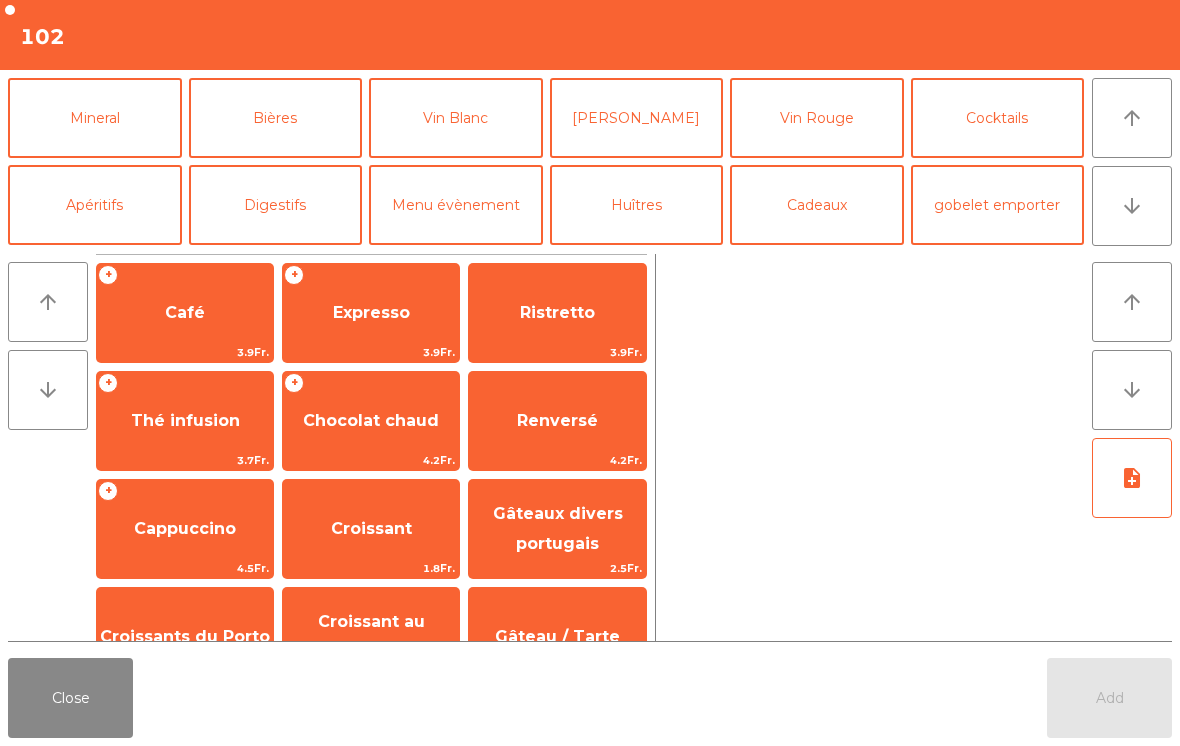 click on "Cocktails" 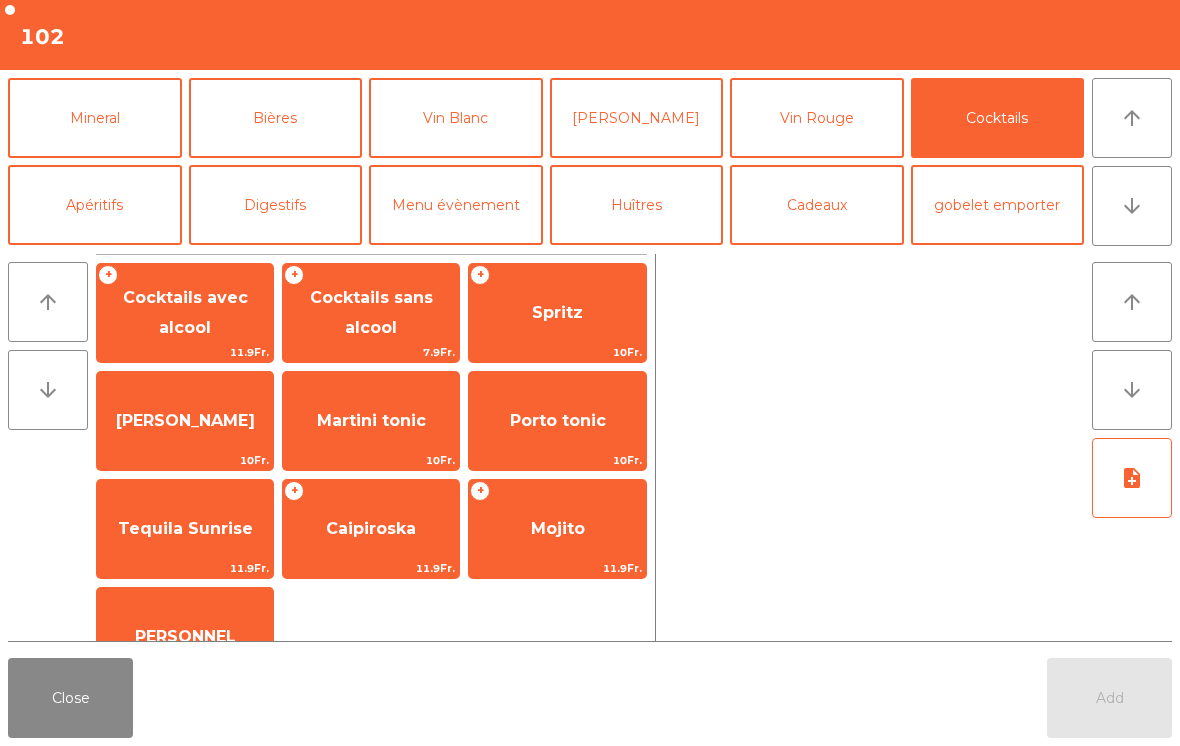 click on "Spritz" 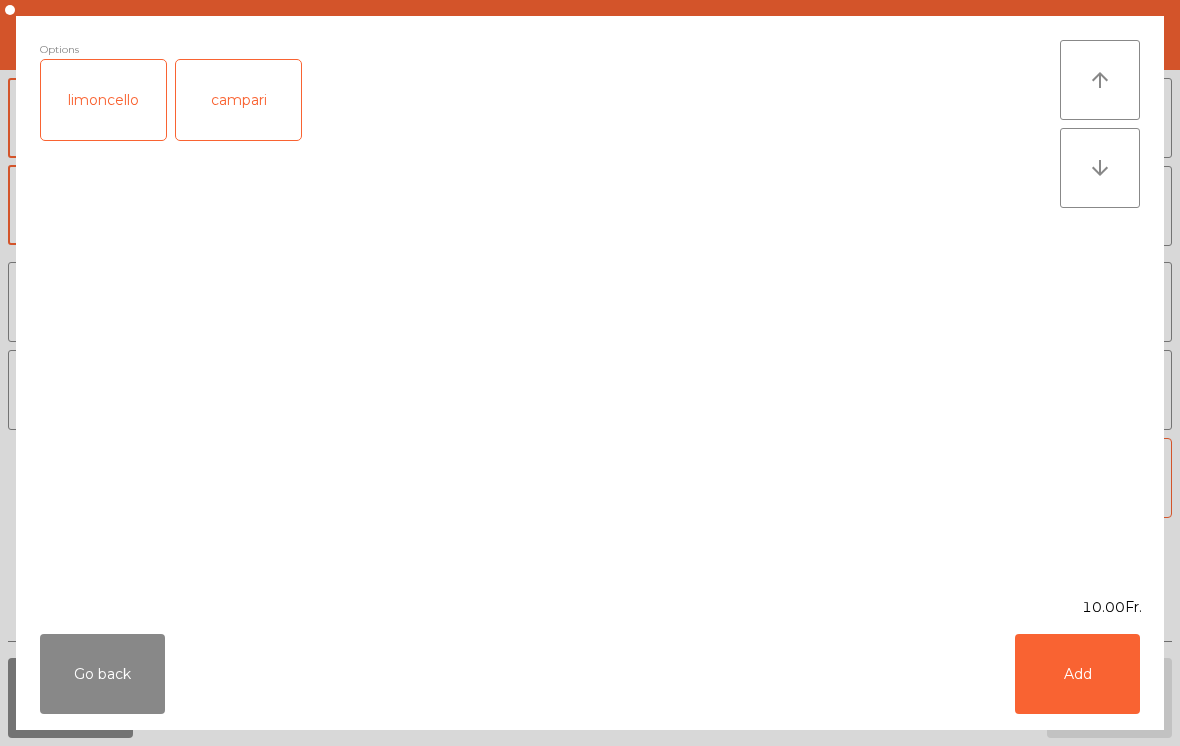 click on "campari" 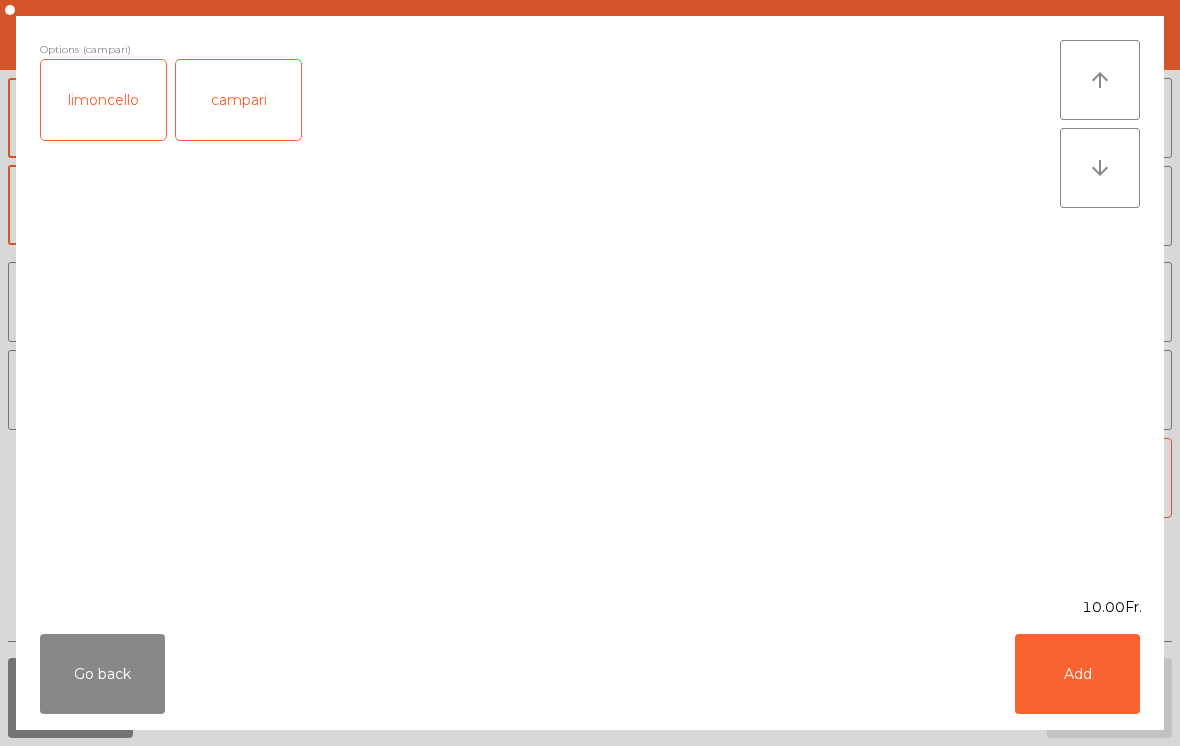 click on "Add" 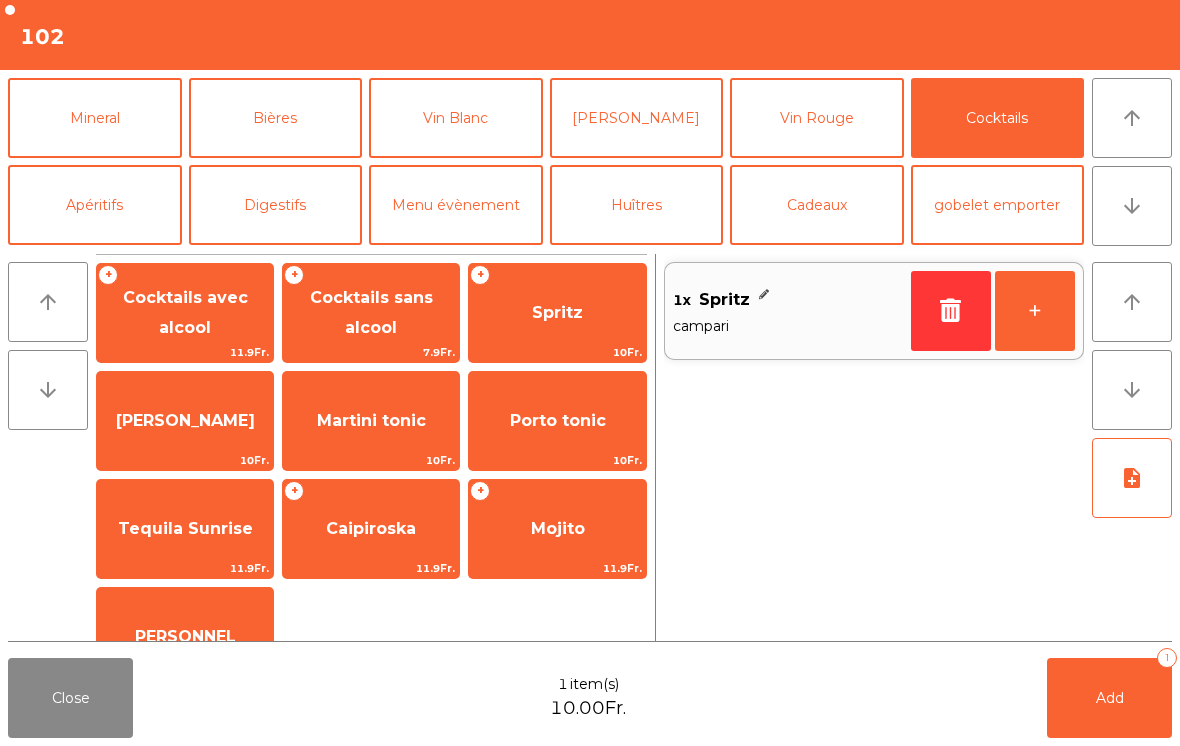 click on "arrow_downward" 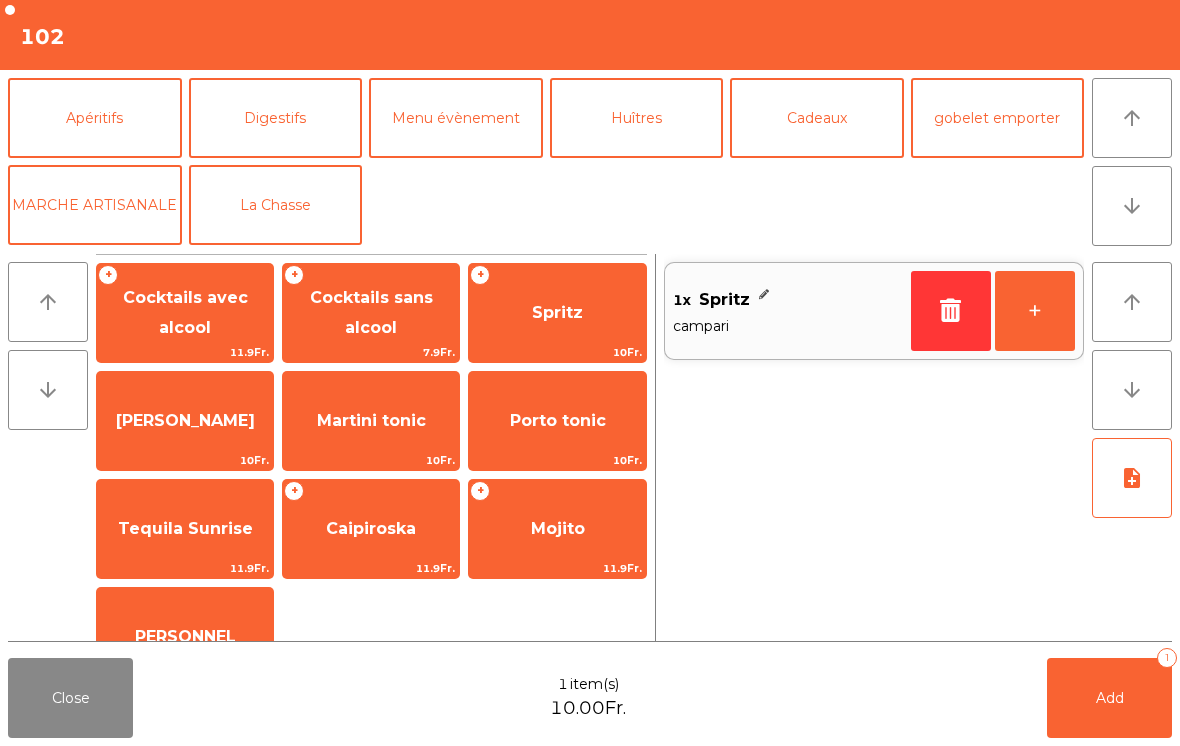 click on "arrow_upward" 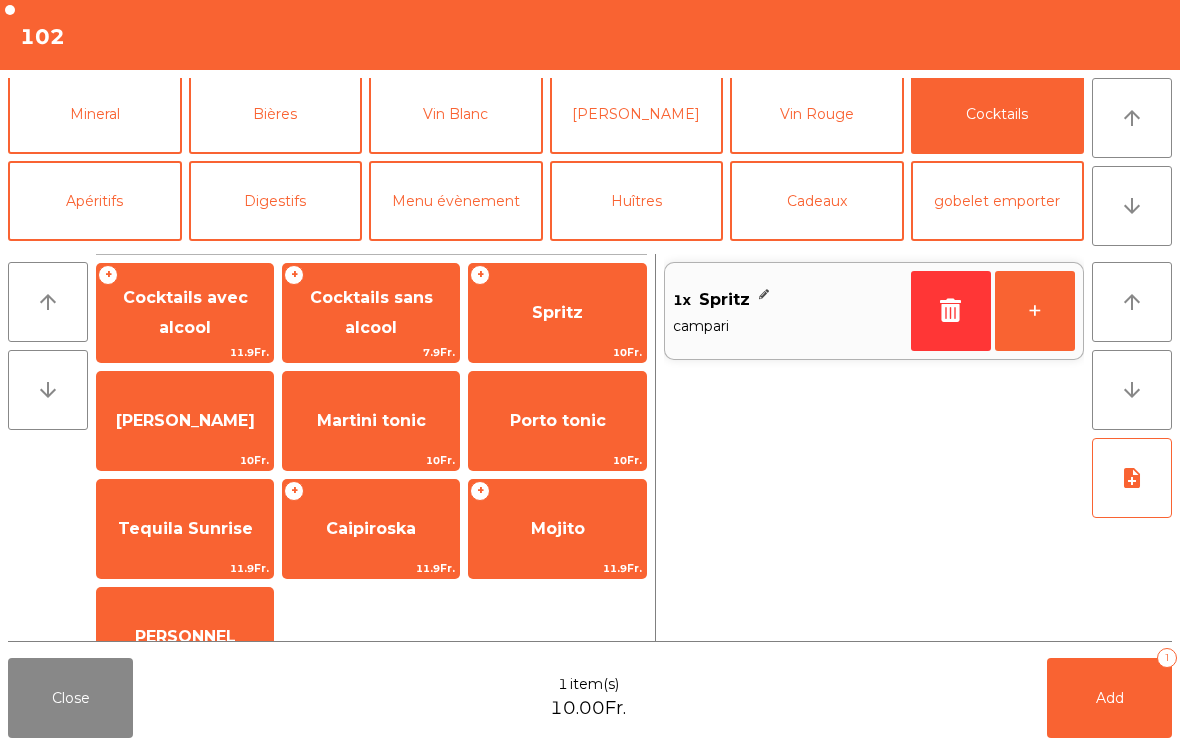 scroll, scrollTop: 174, scrollLeft: 0, axis: vertical 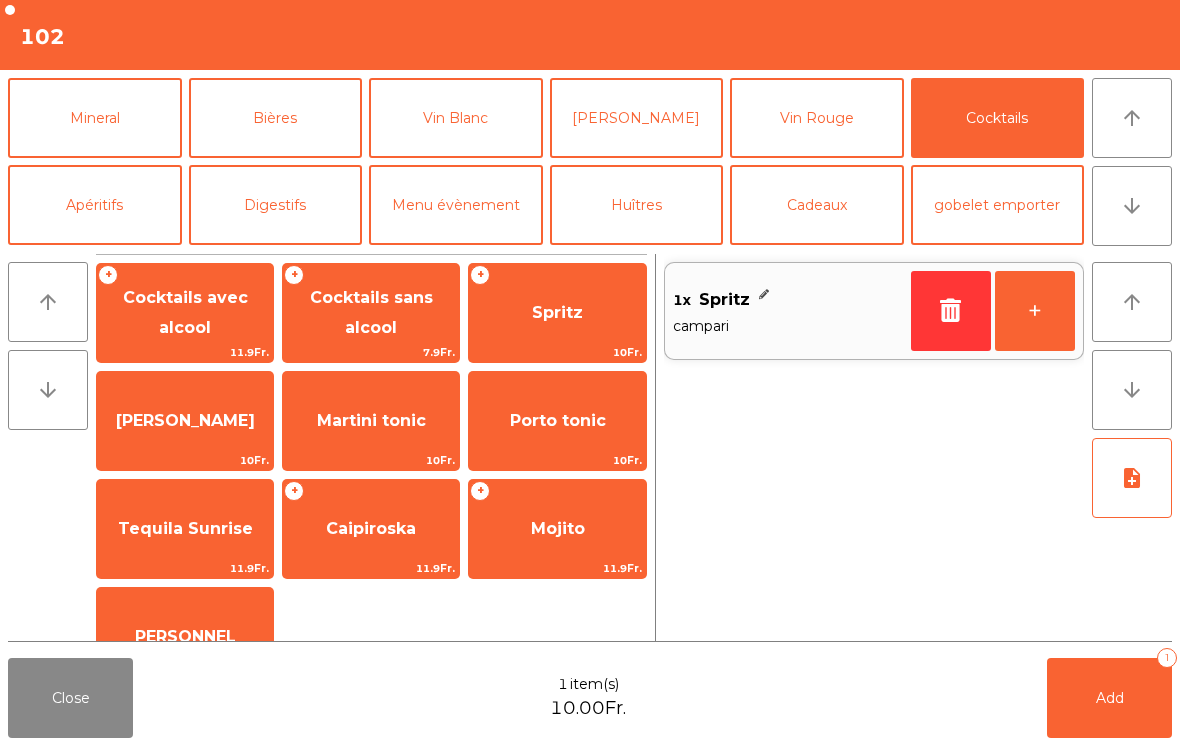 click on "Bières" 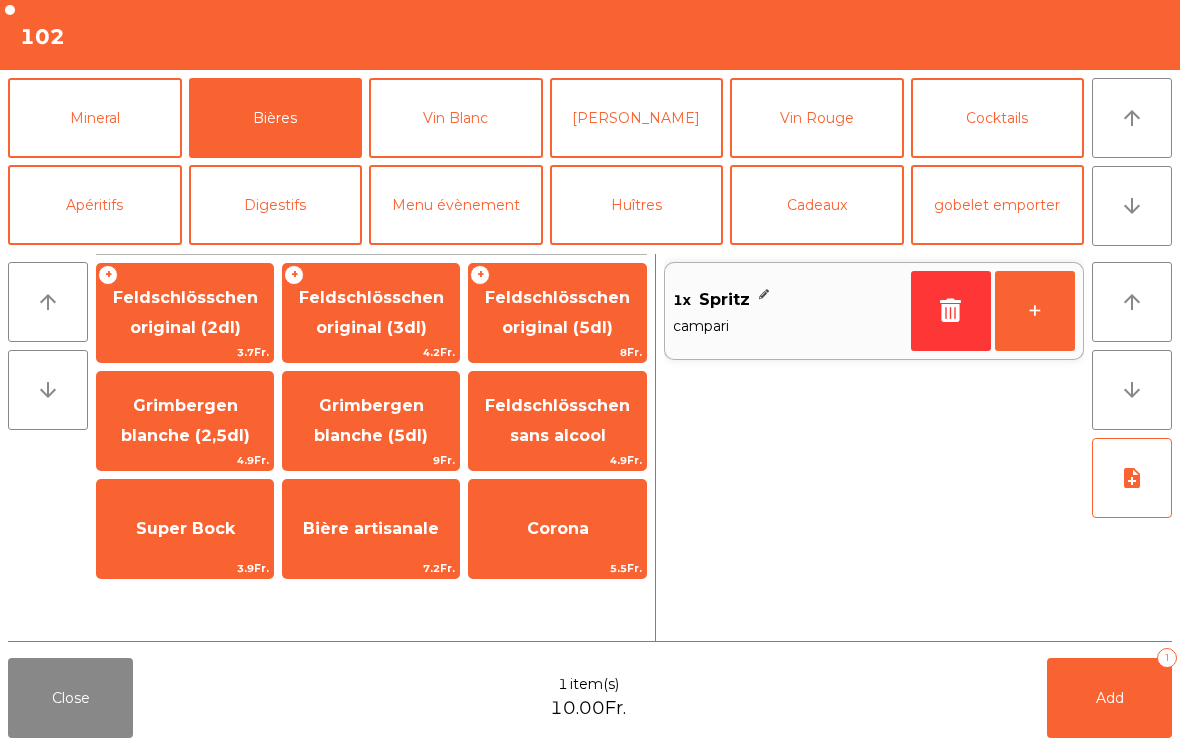 click on "Grimbergen blanche (2,5dl)" 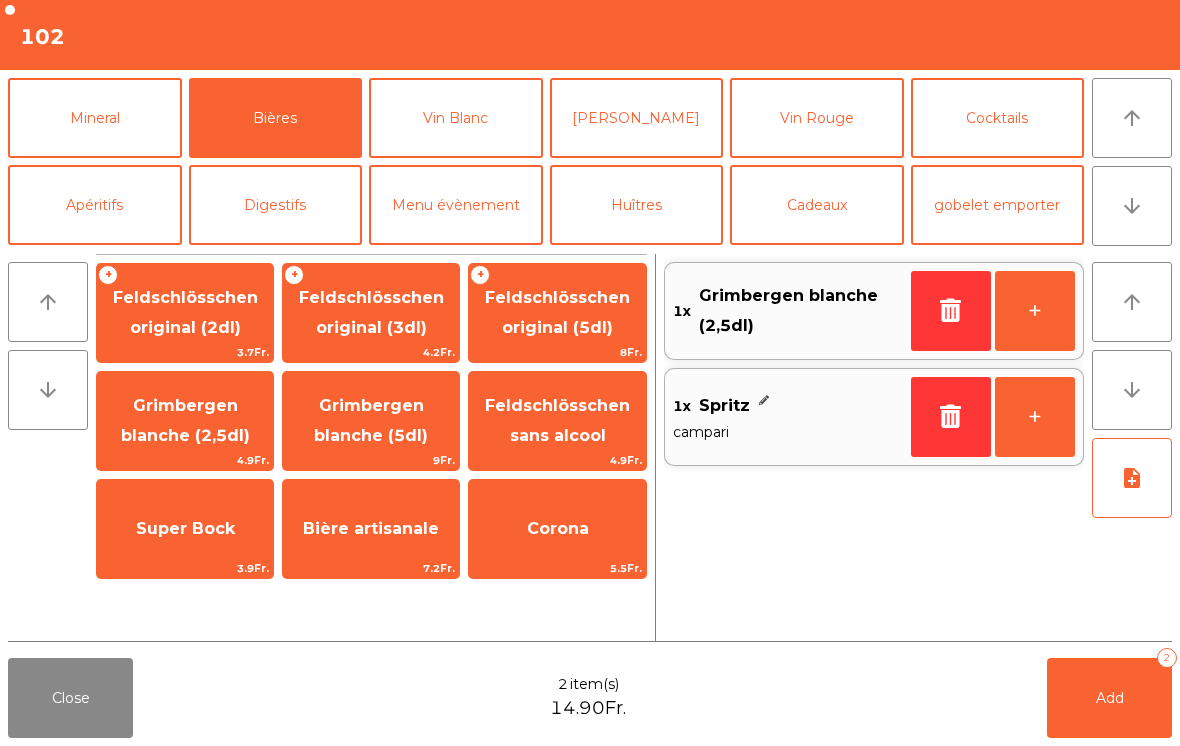 click on "Add" 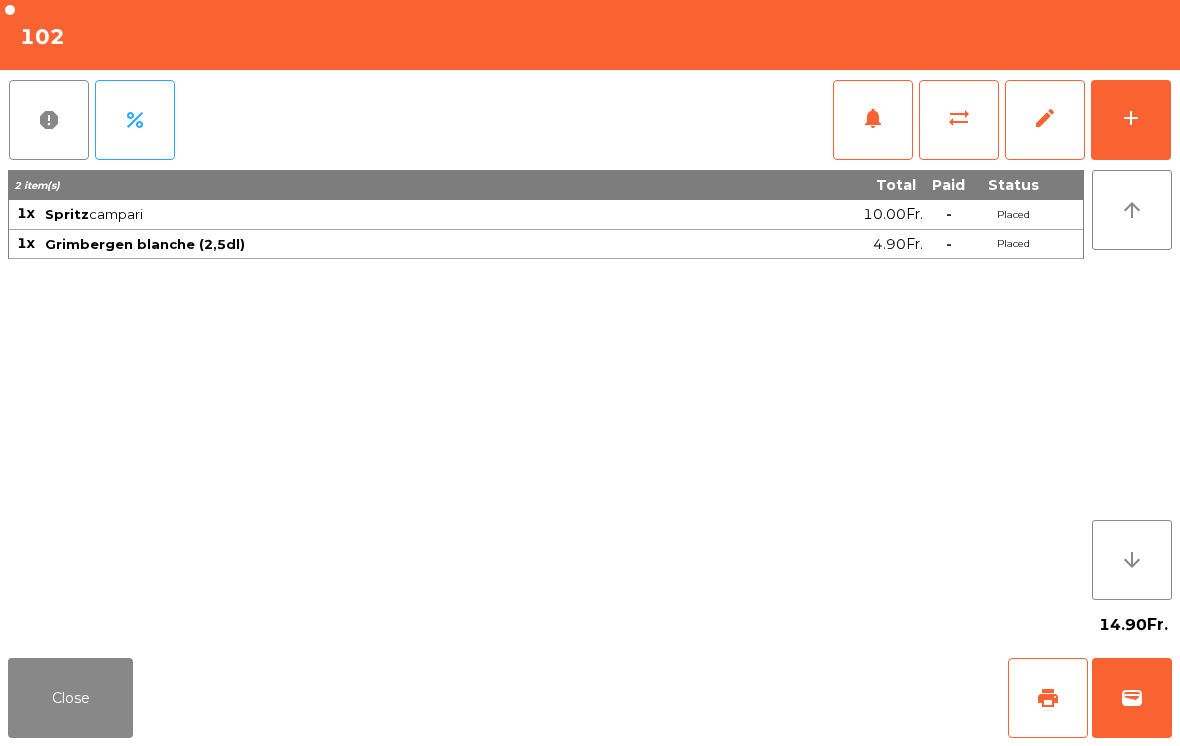 click on "14.90Fr." 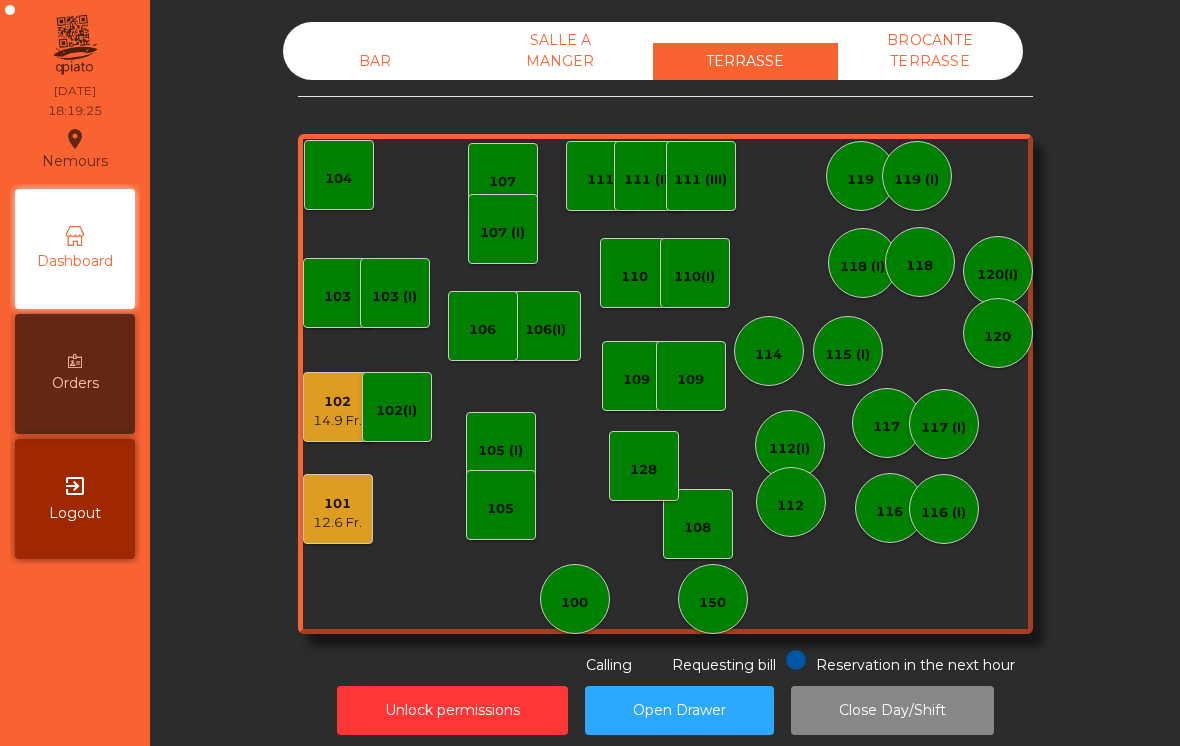 click on "BAR" 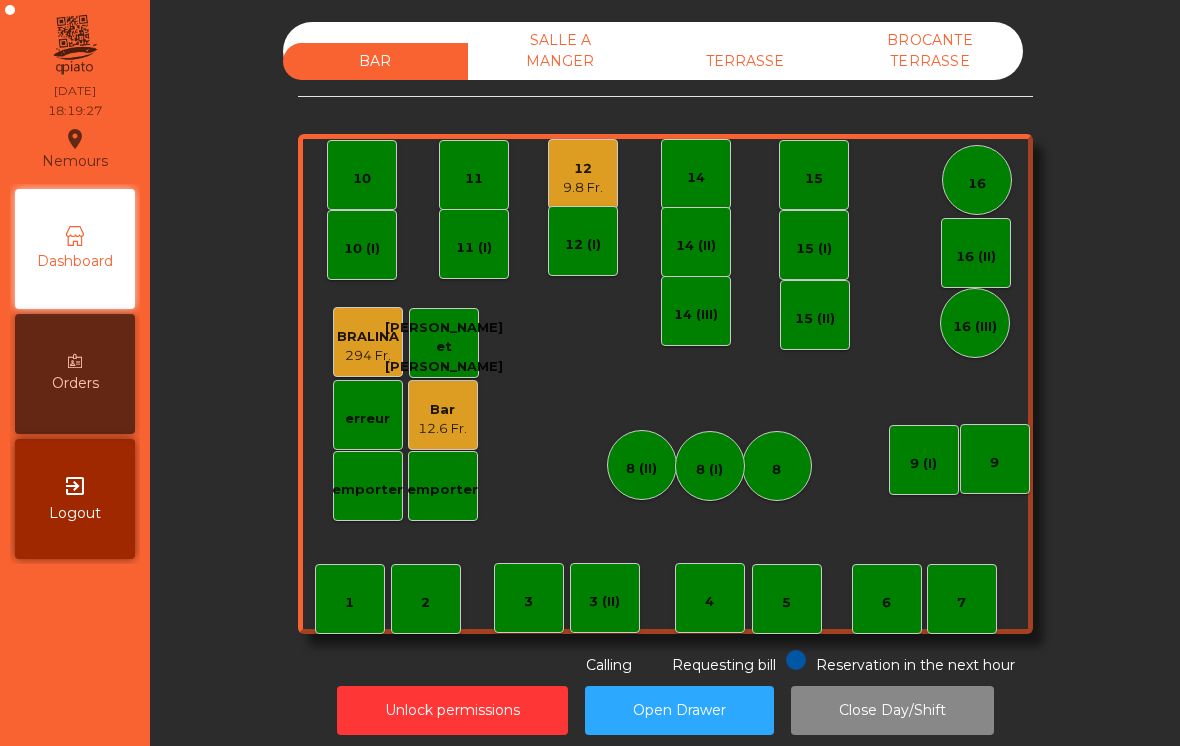 click on "7" 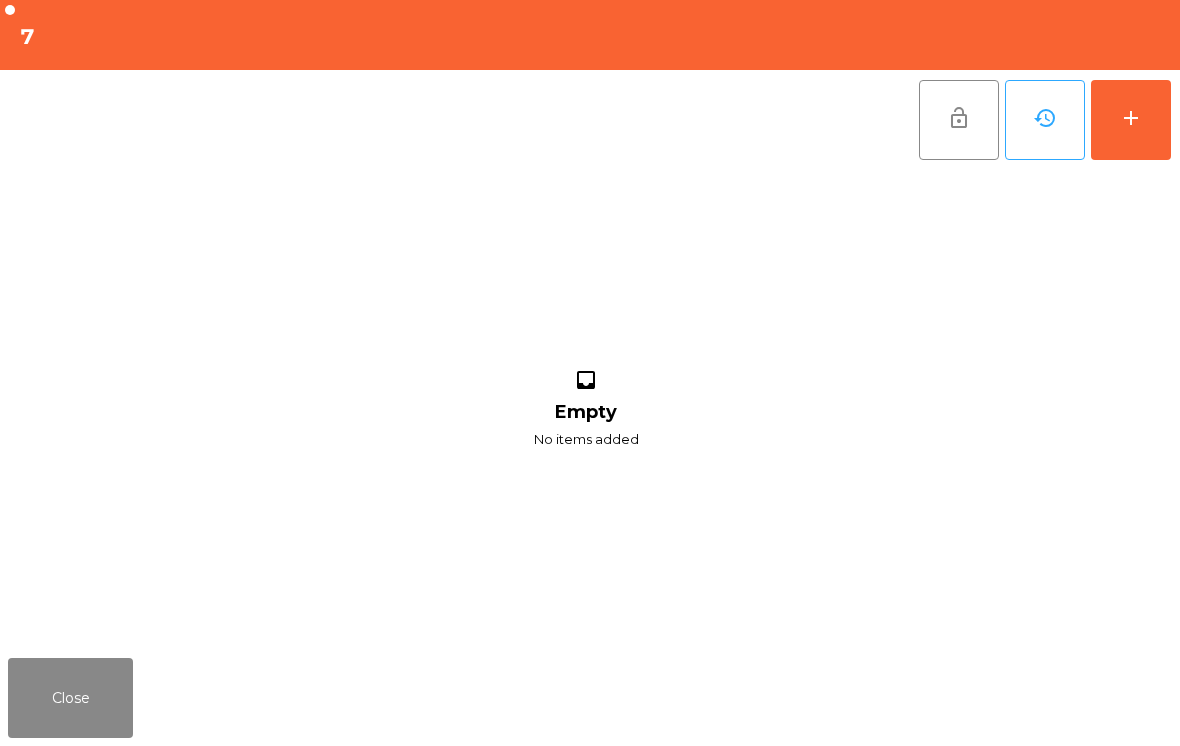 click on "add" 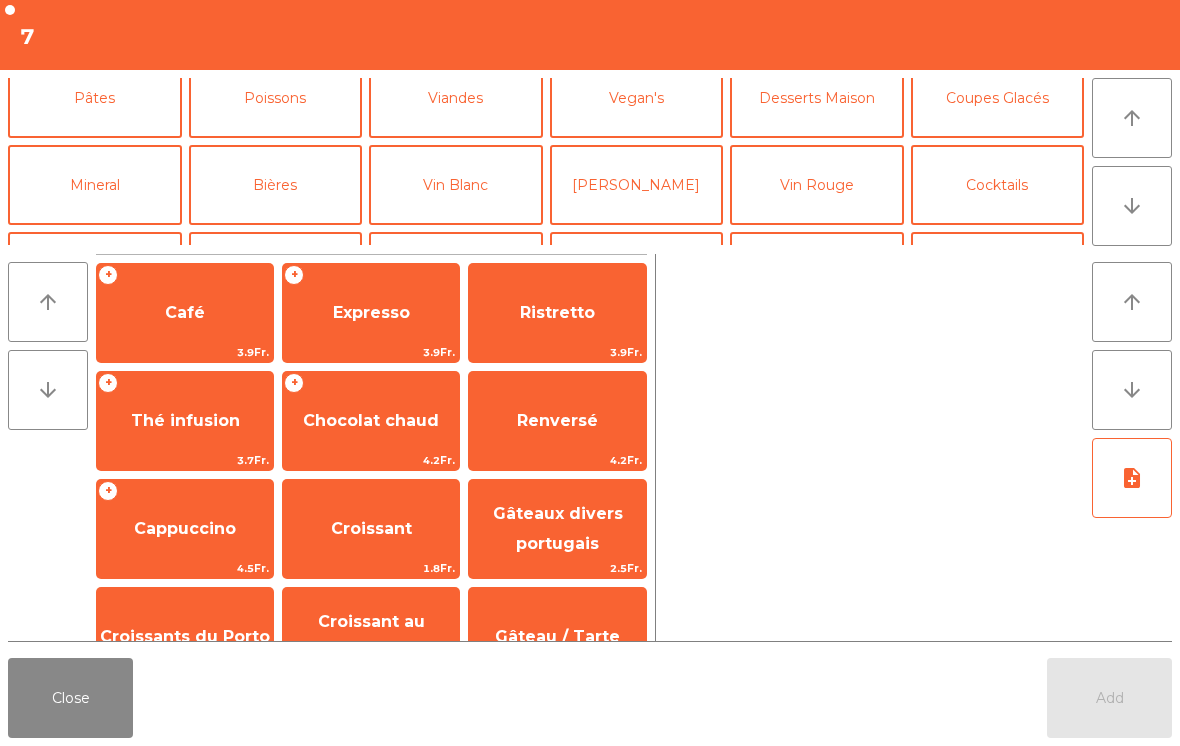 scroll, scrollTop: 106, scrollLeft: 0, axis: vertical 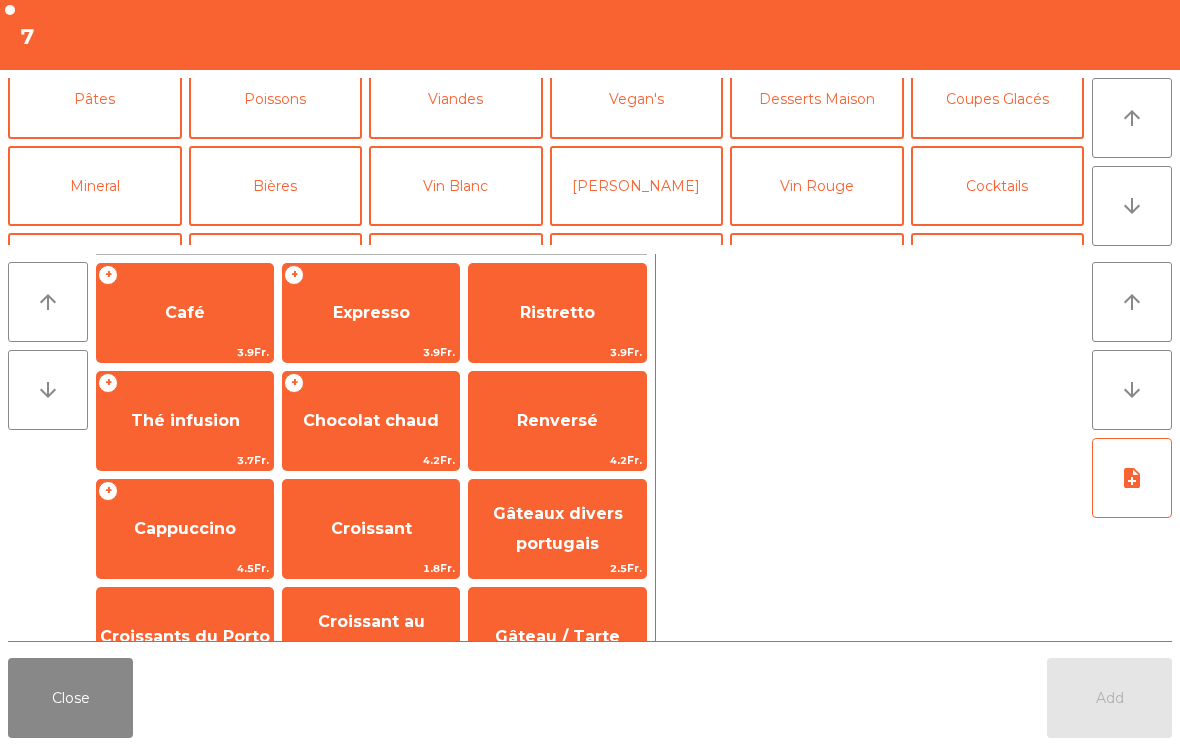 click on "Mineral" 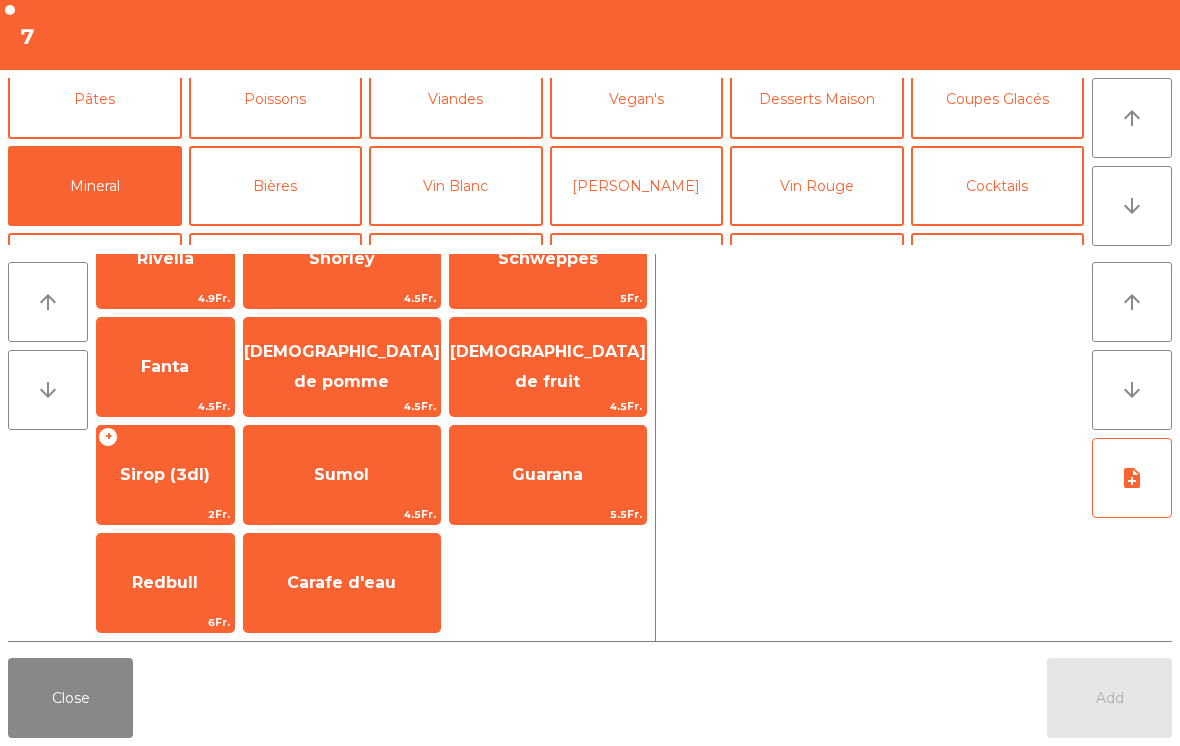 scroll, scrollTop: 486, scrollLeft: 0, axis: vertical 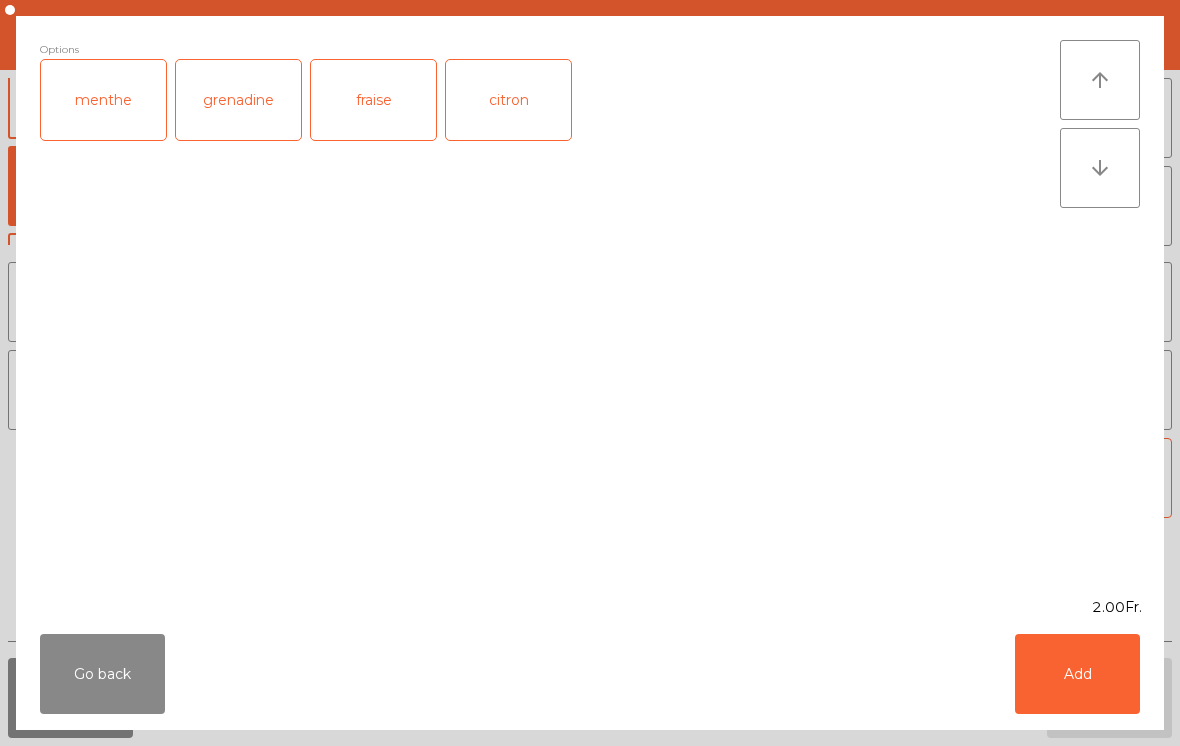 click on "Add" 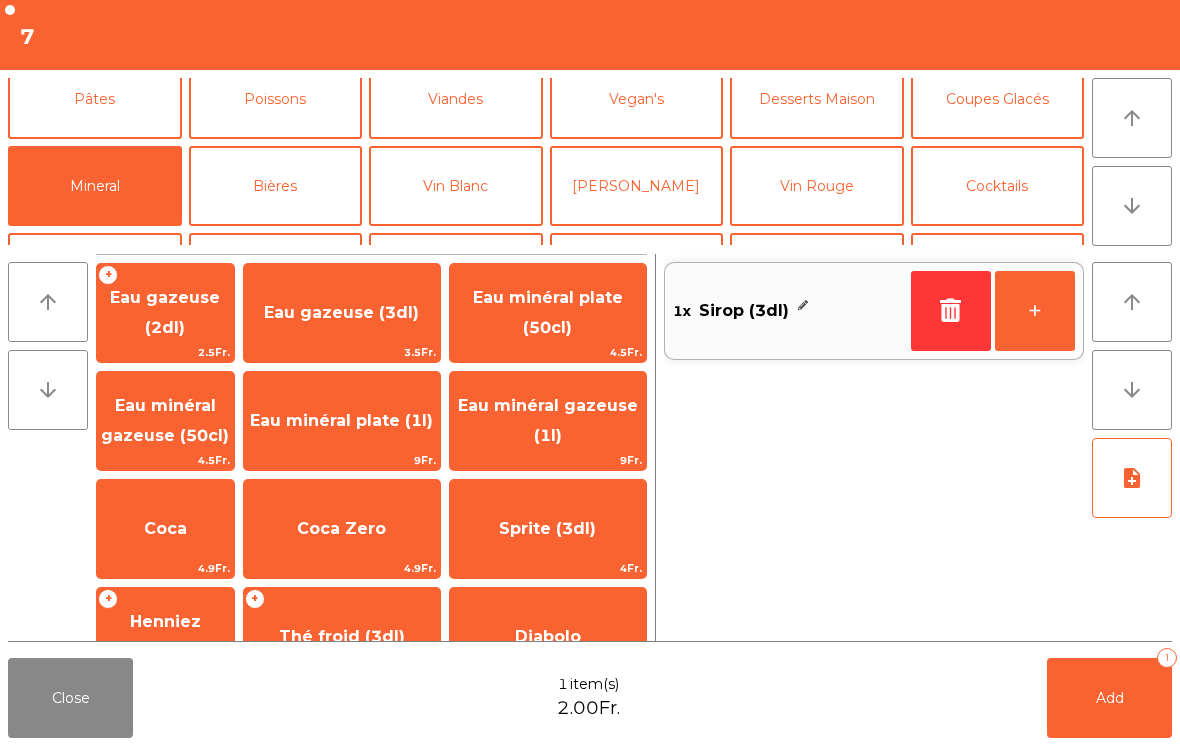 scroll, scrollTop: 0, scrollLeft: 0, axis: both 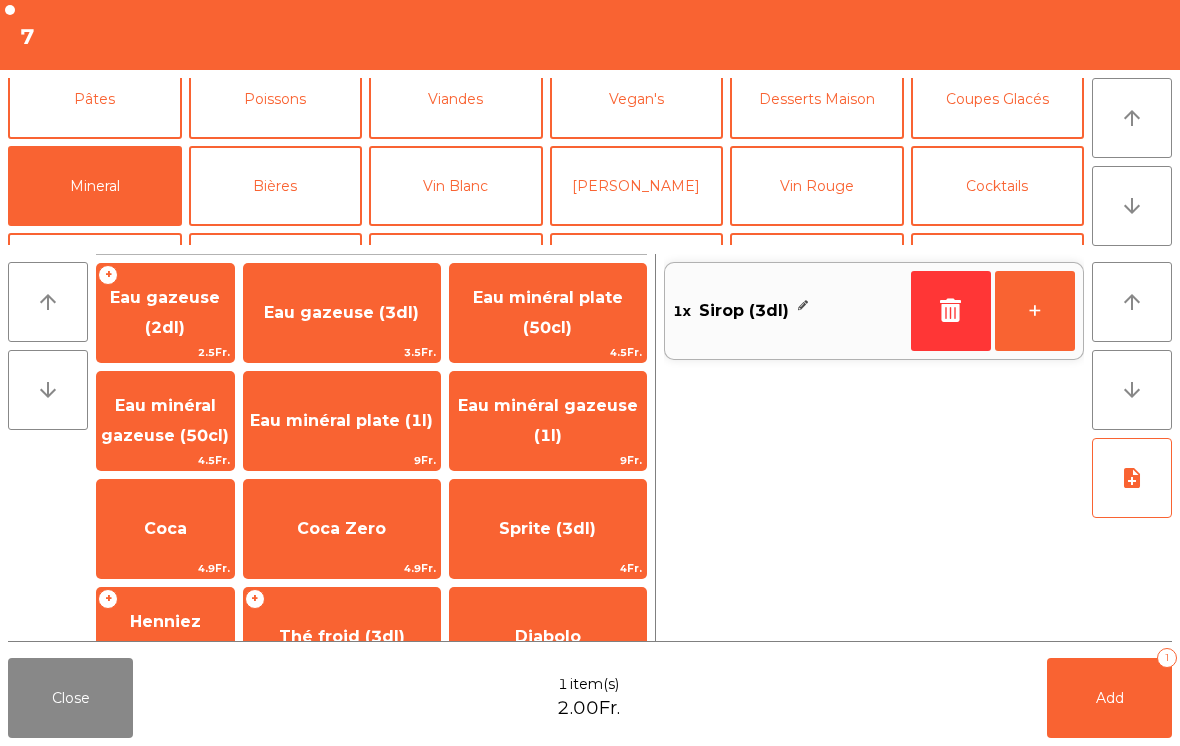 click on "Eau minéral gazeuse (1l)" 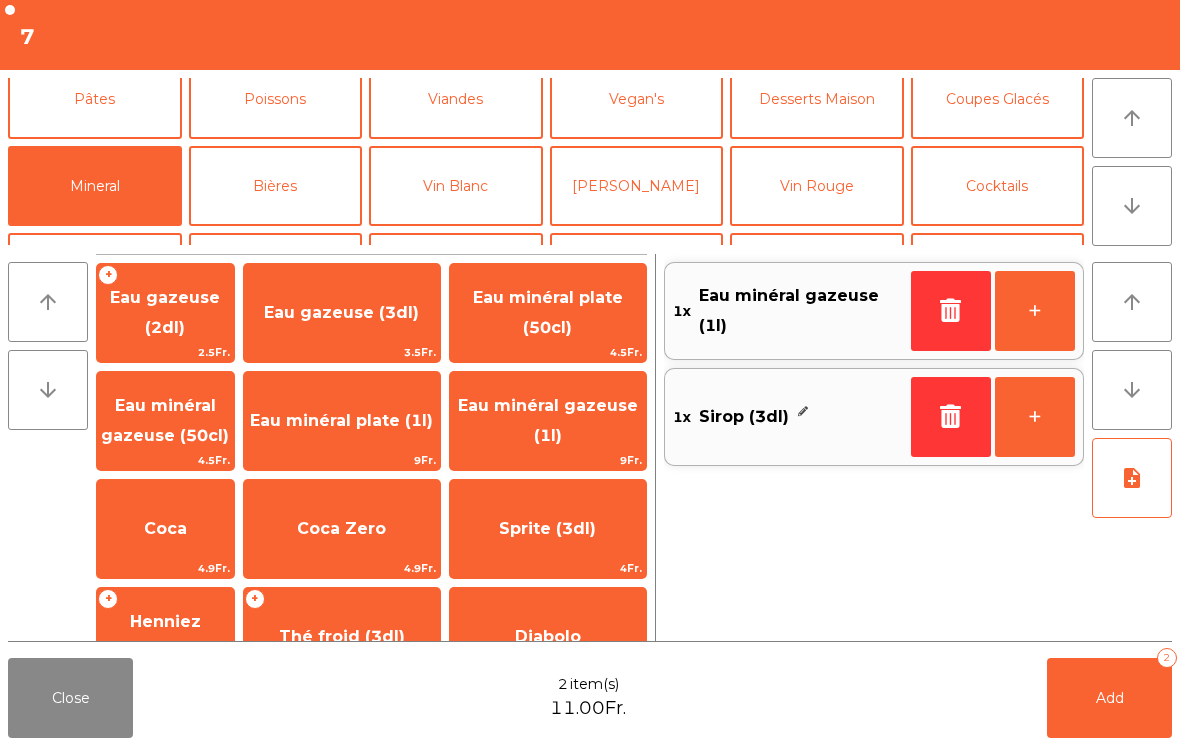 click on "Bières" 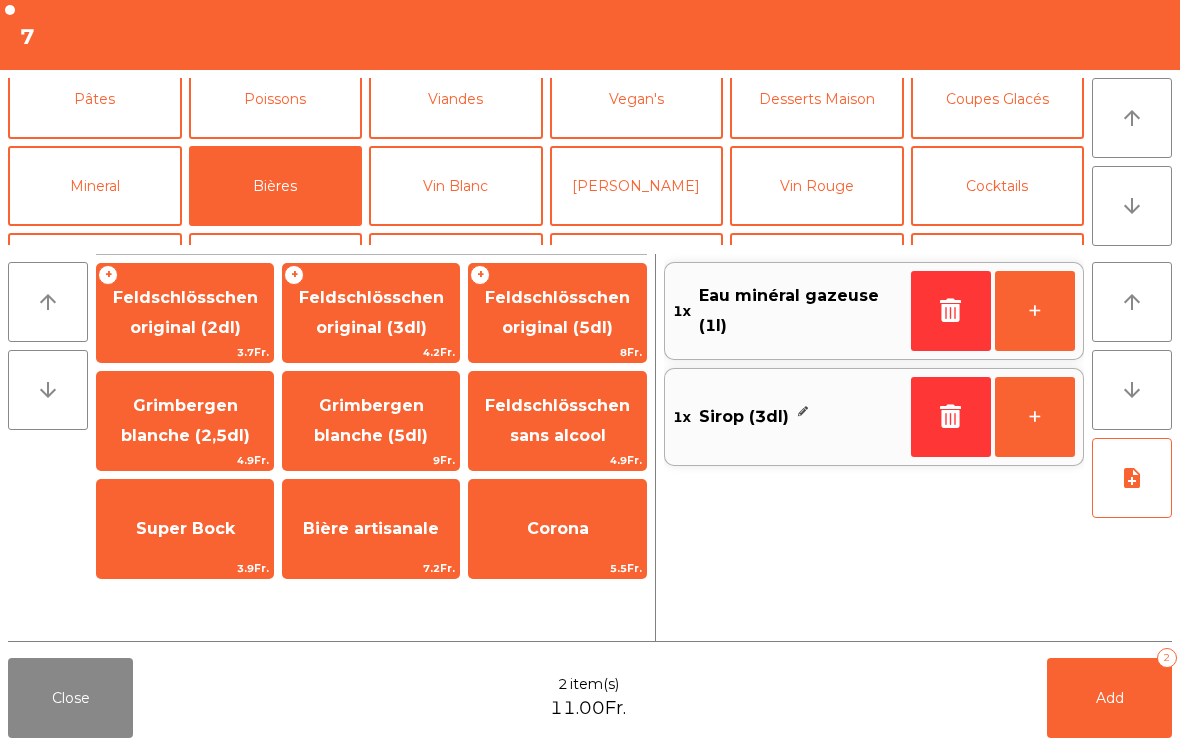 click on "Mineral" 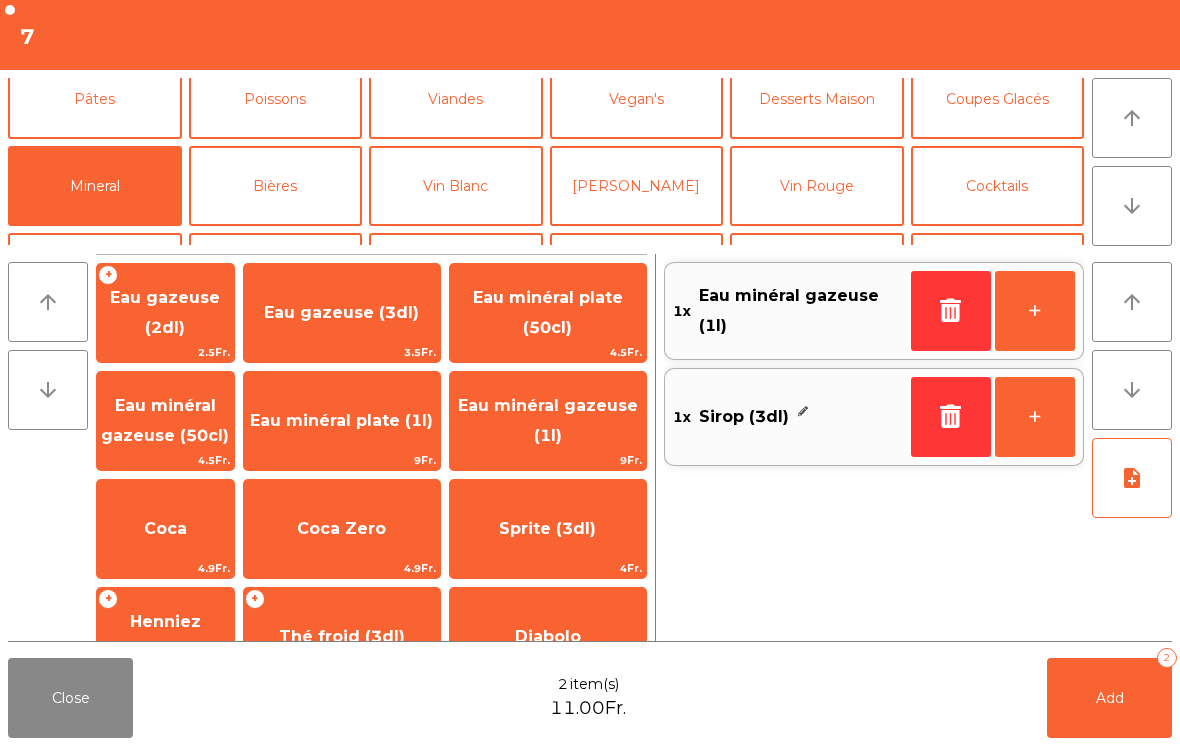 click on "Coca" 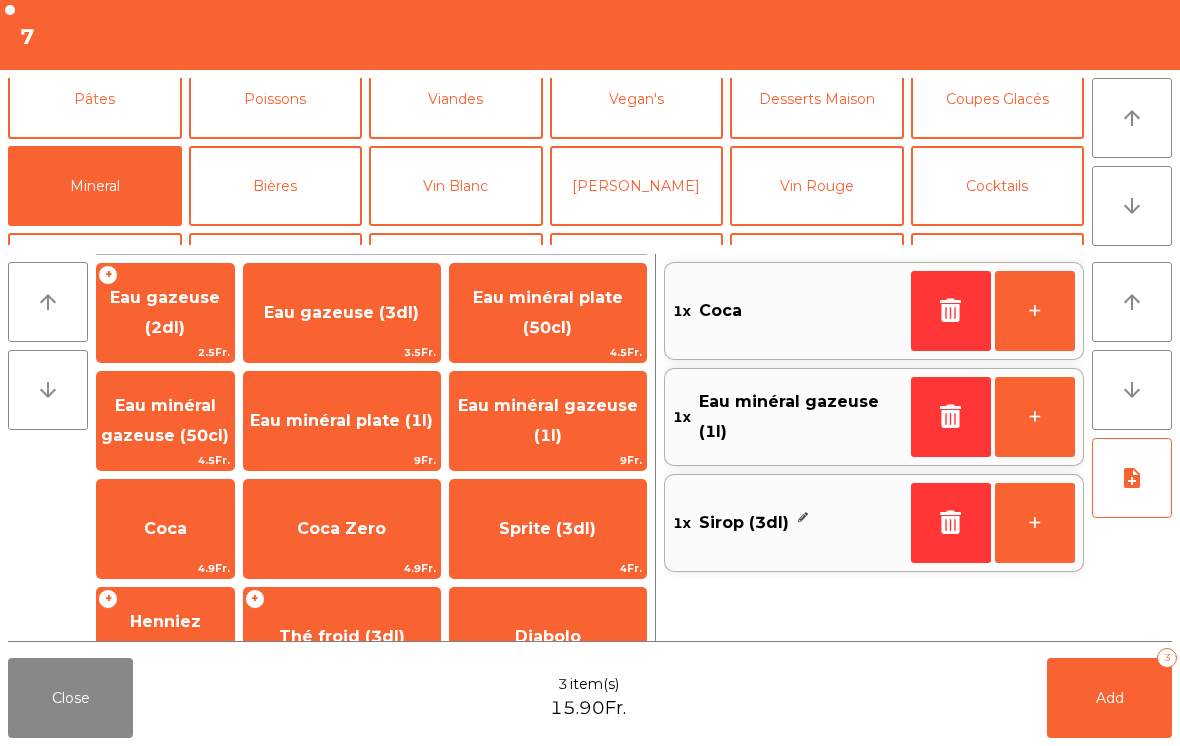 click on "Add   3" 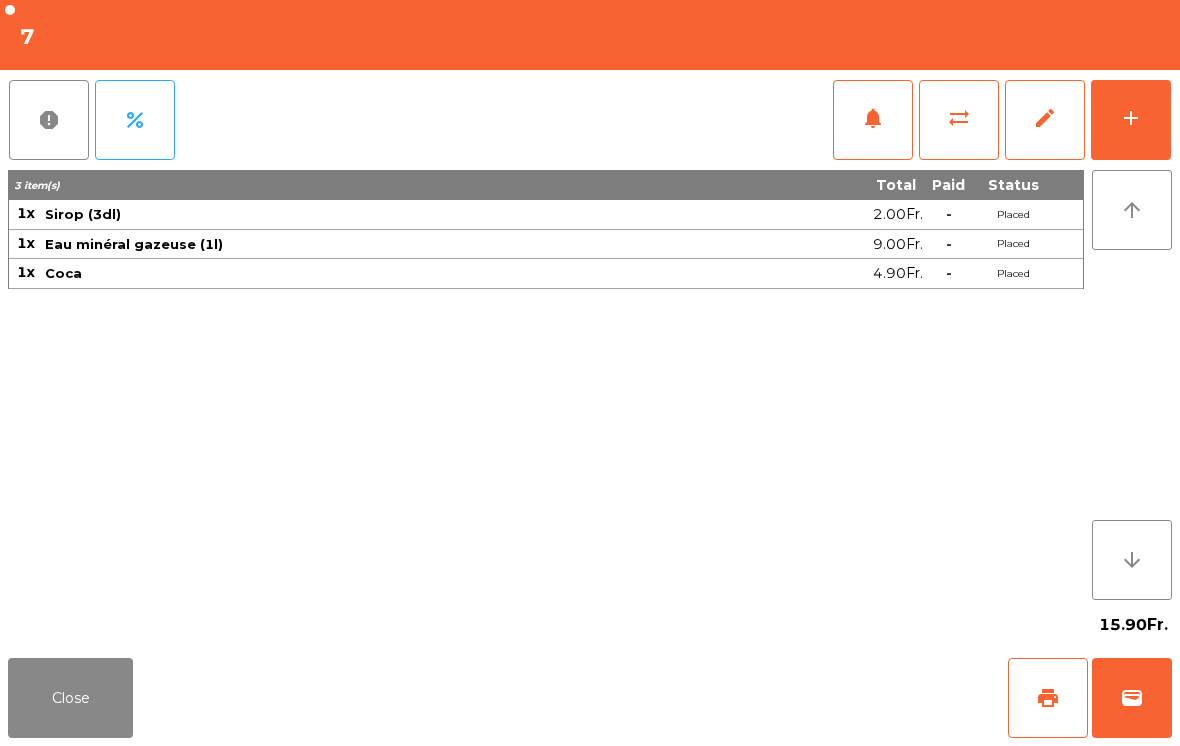 click on "Close" 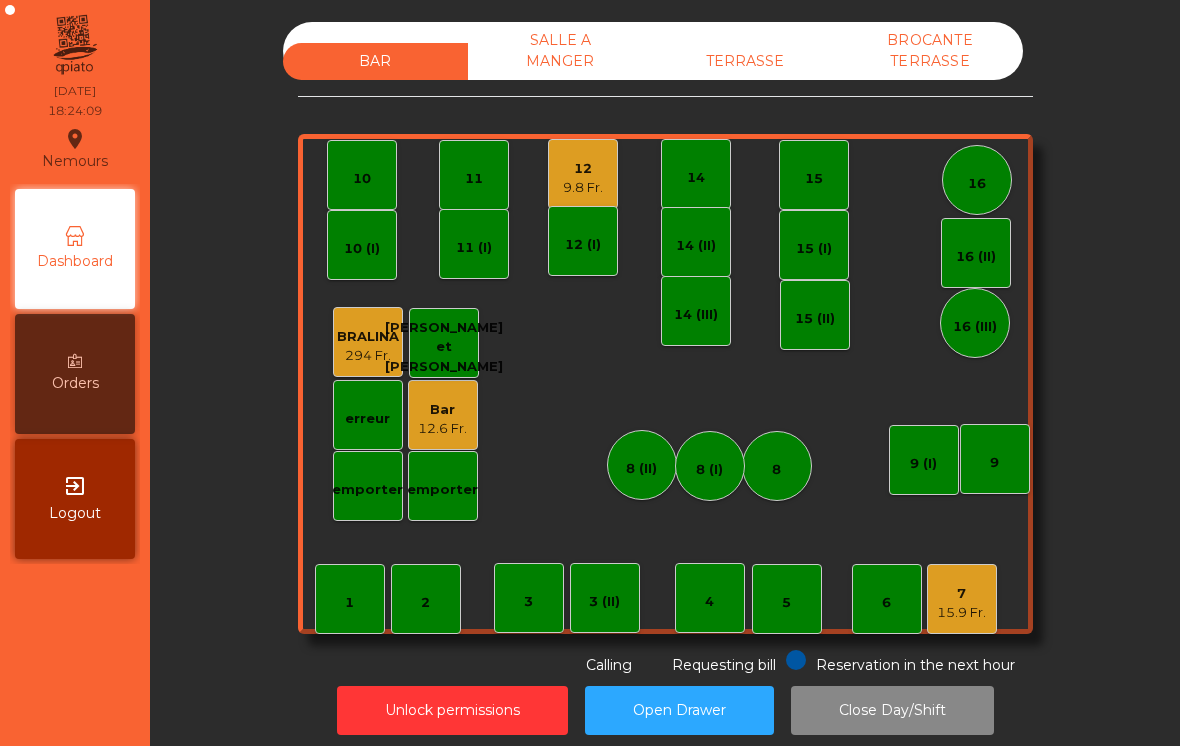 click on "TERRASSE" 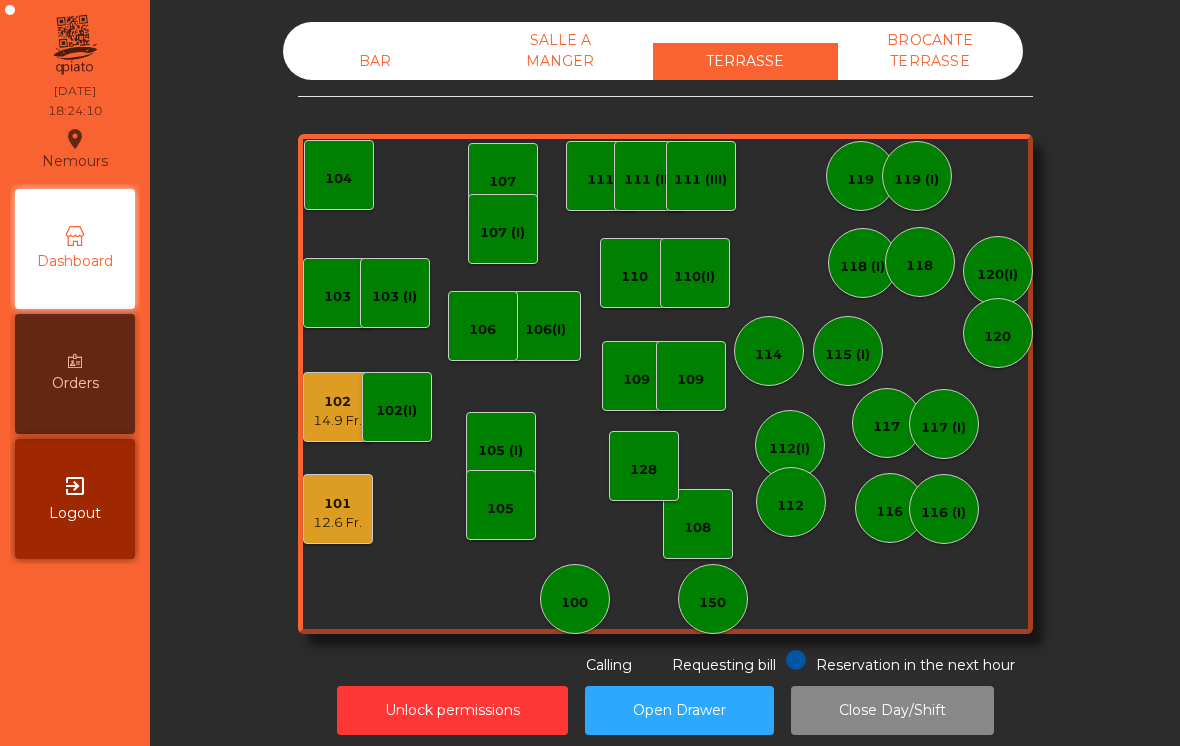 click on "12.6 Fr." 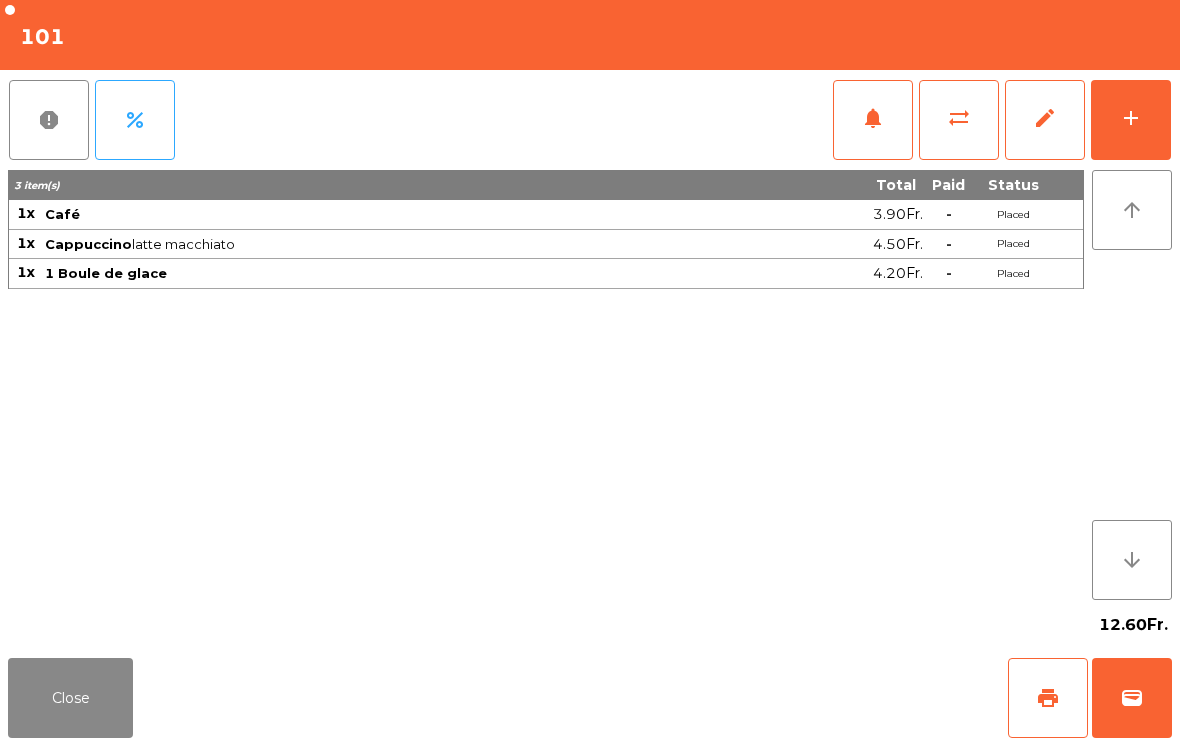 click on "Close   print   wallet" 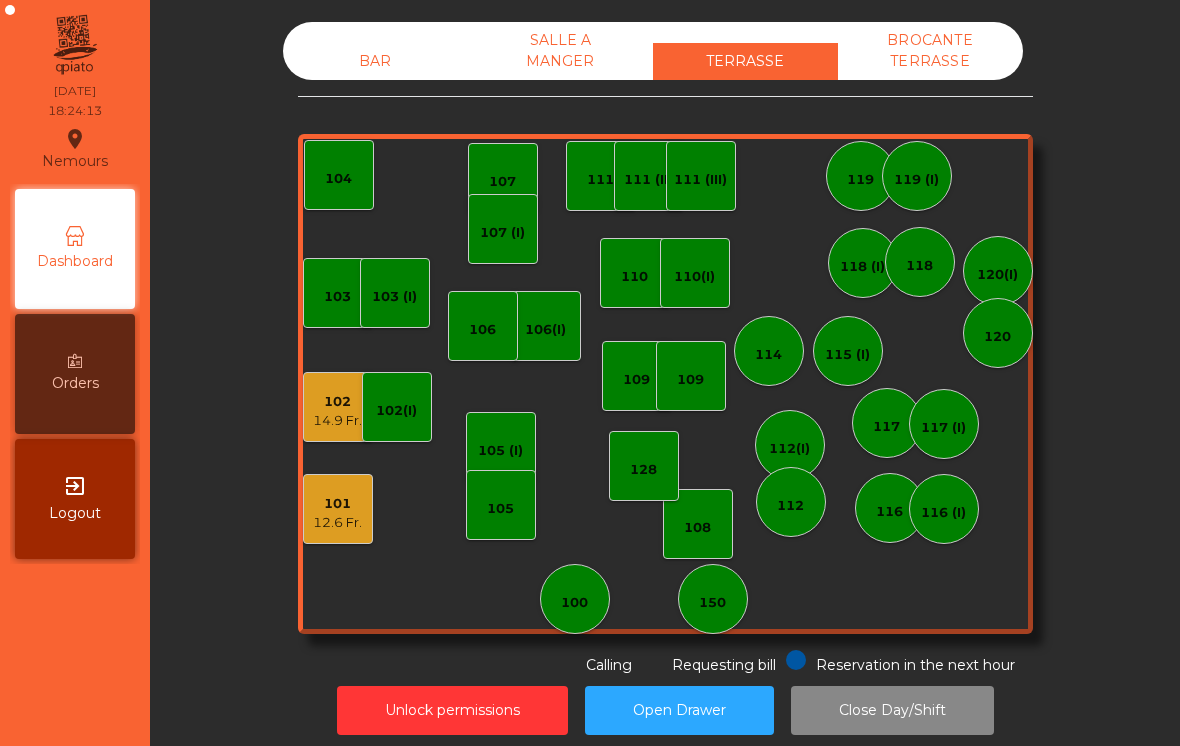 click on "103" 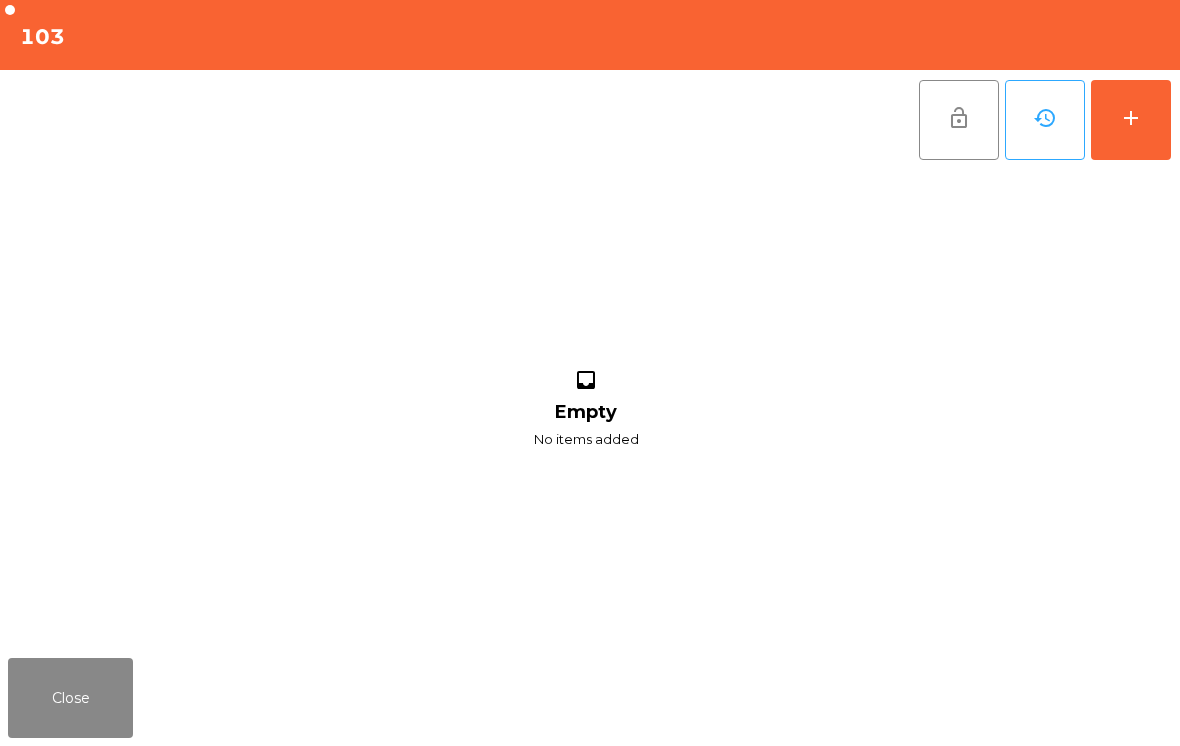click on "add" 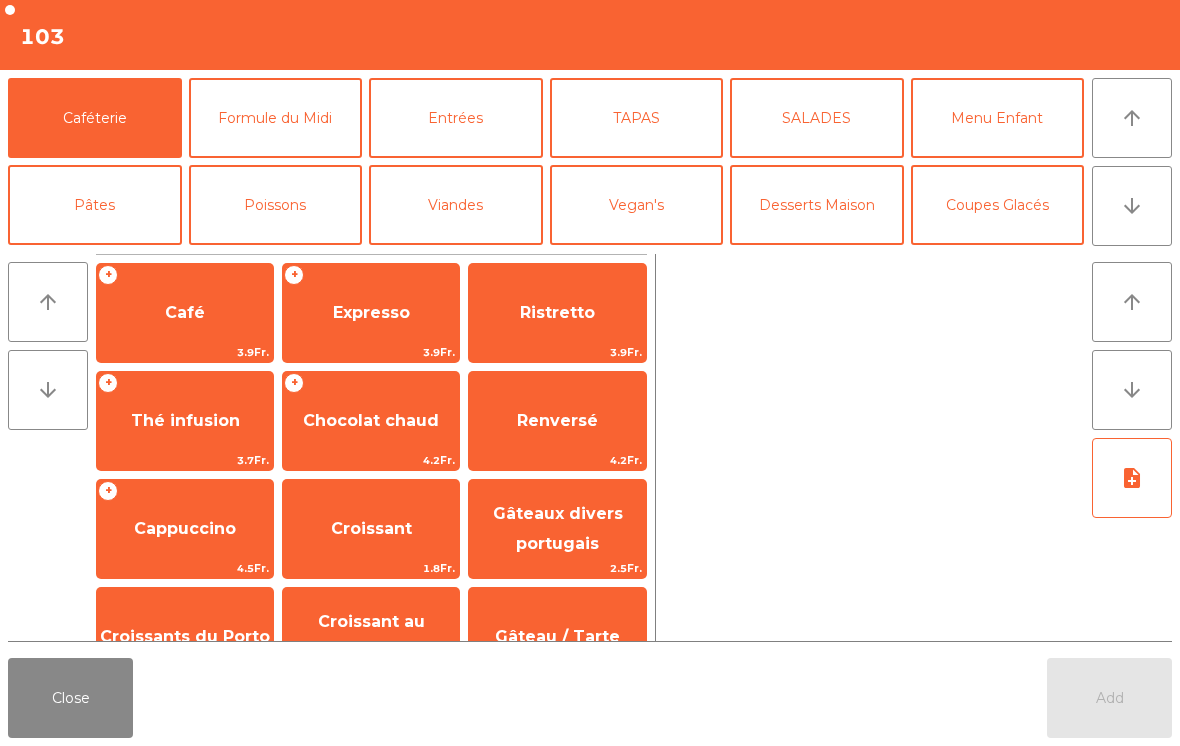 click on "arrow_upward" 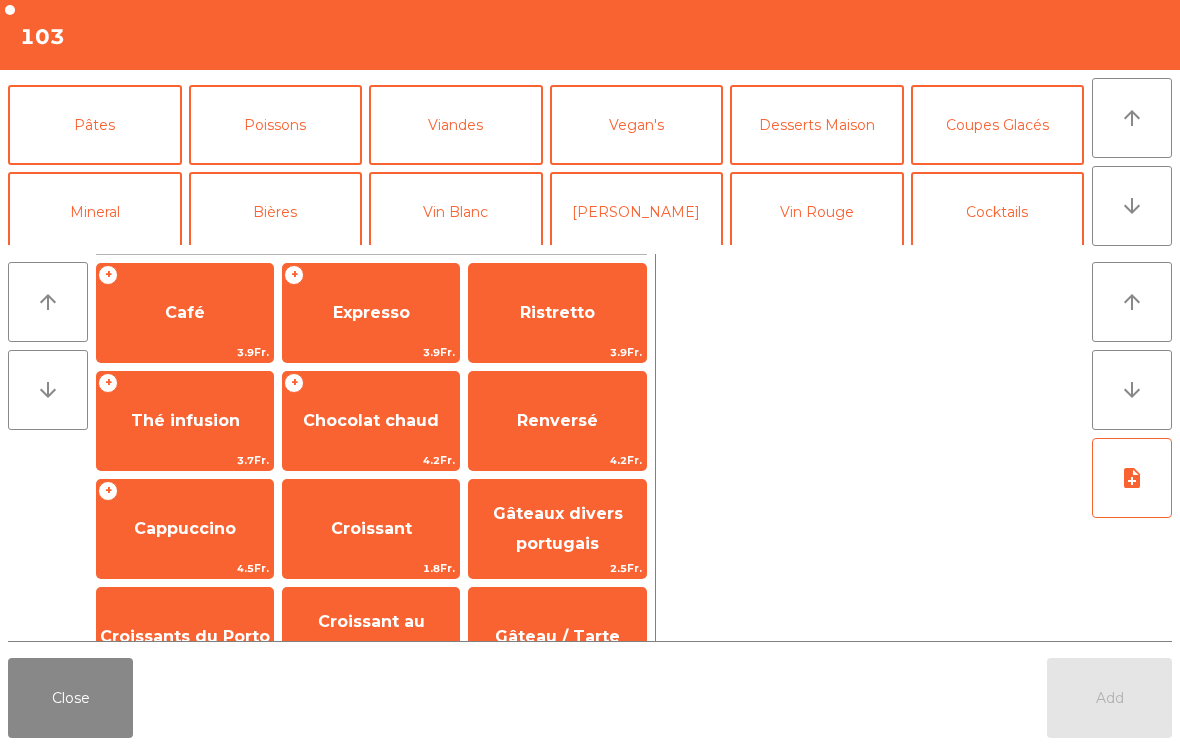 scroll, scrollTop: 174, scrollLeft: 0, axis: vertical 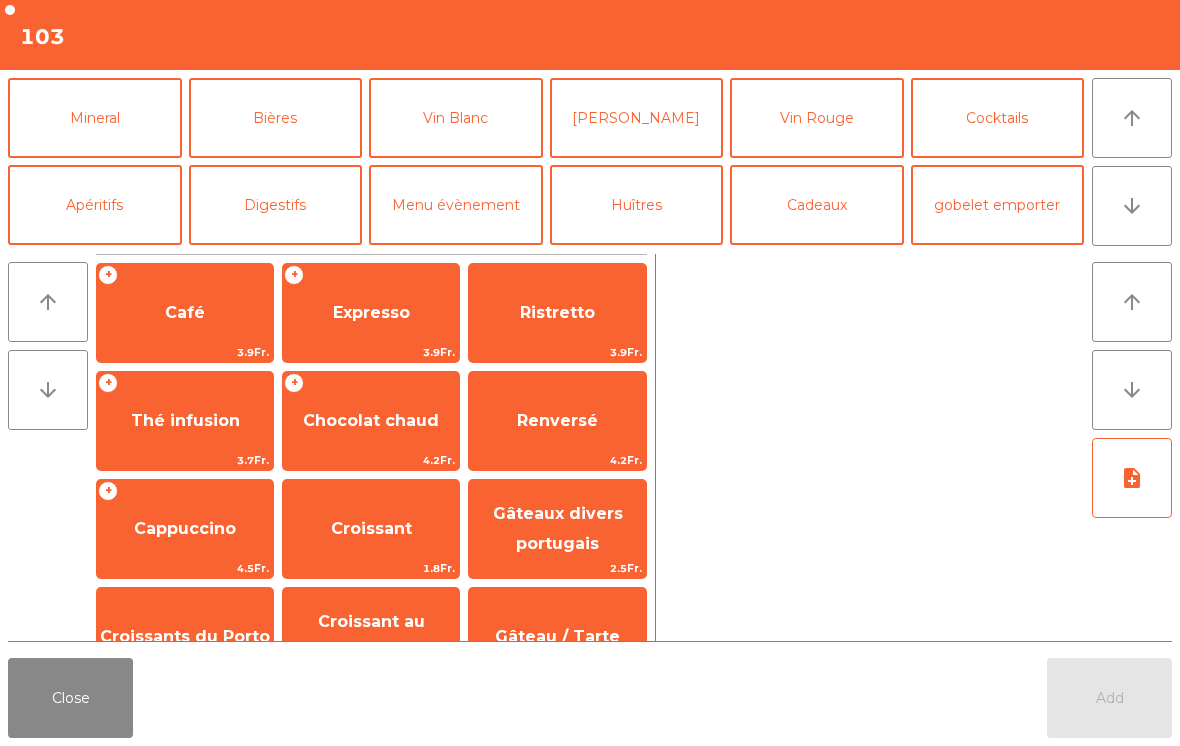 click on "Cocktails" 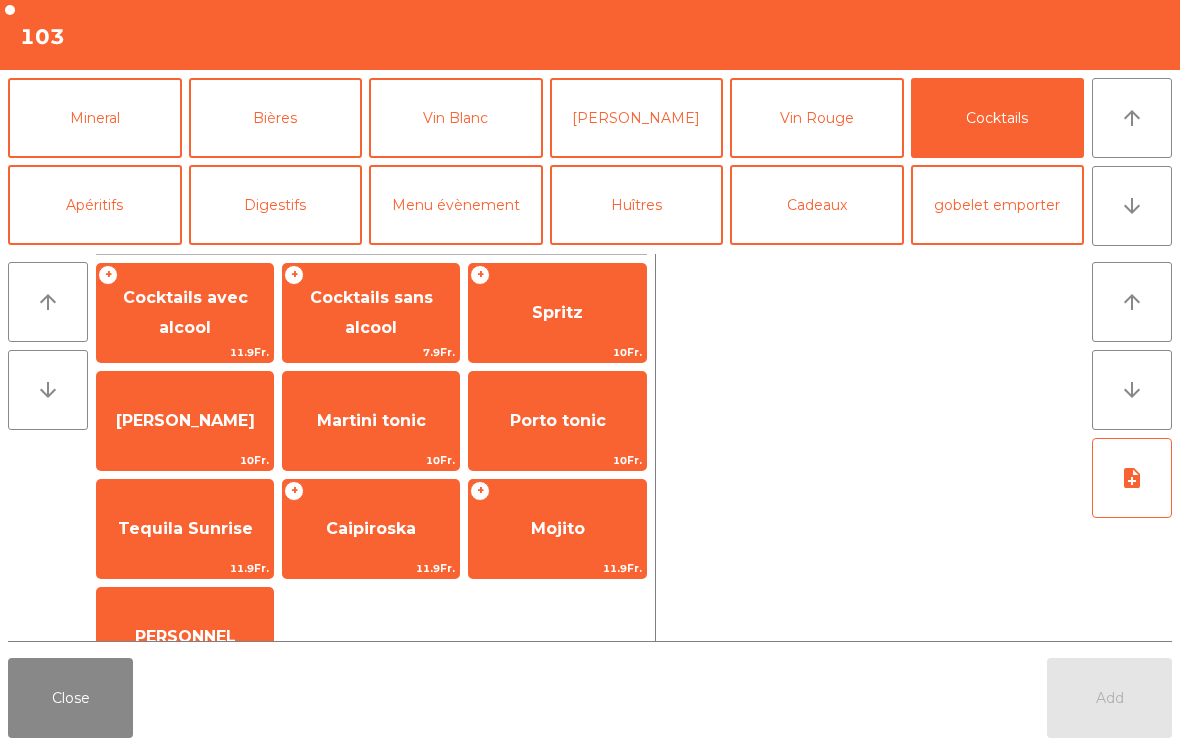 click on "Spritz" 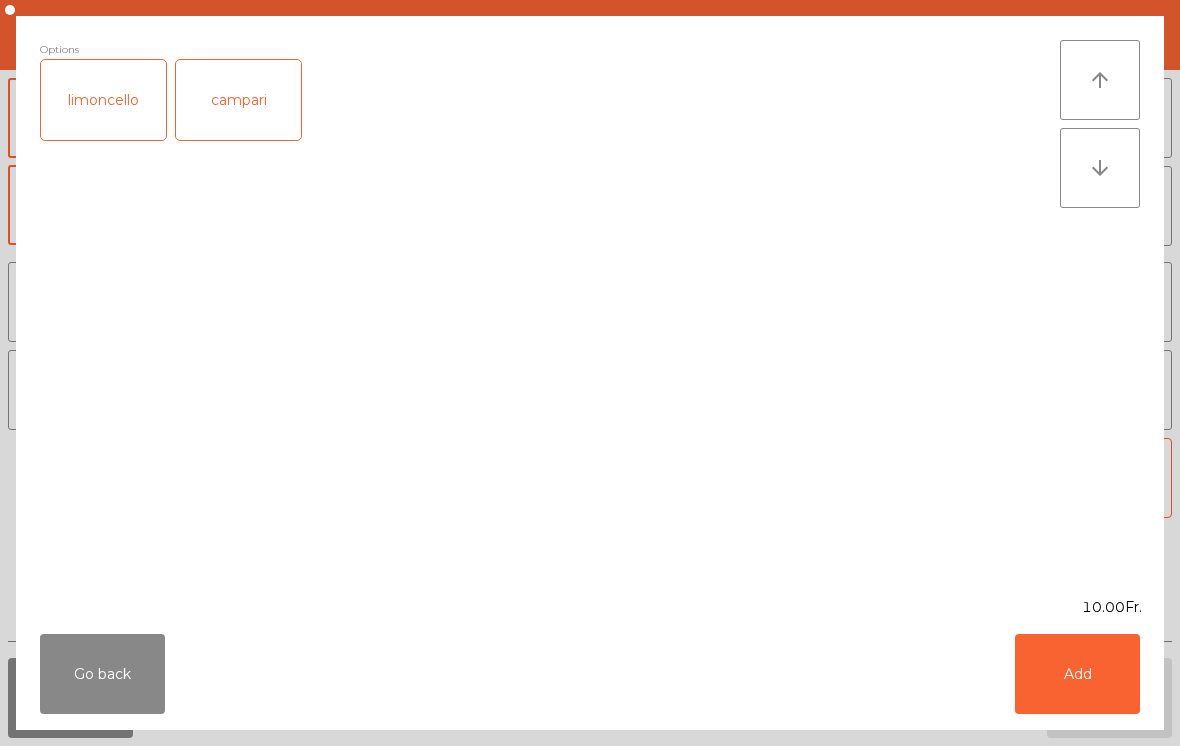 click on "Add" 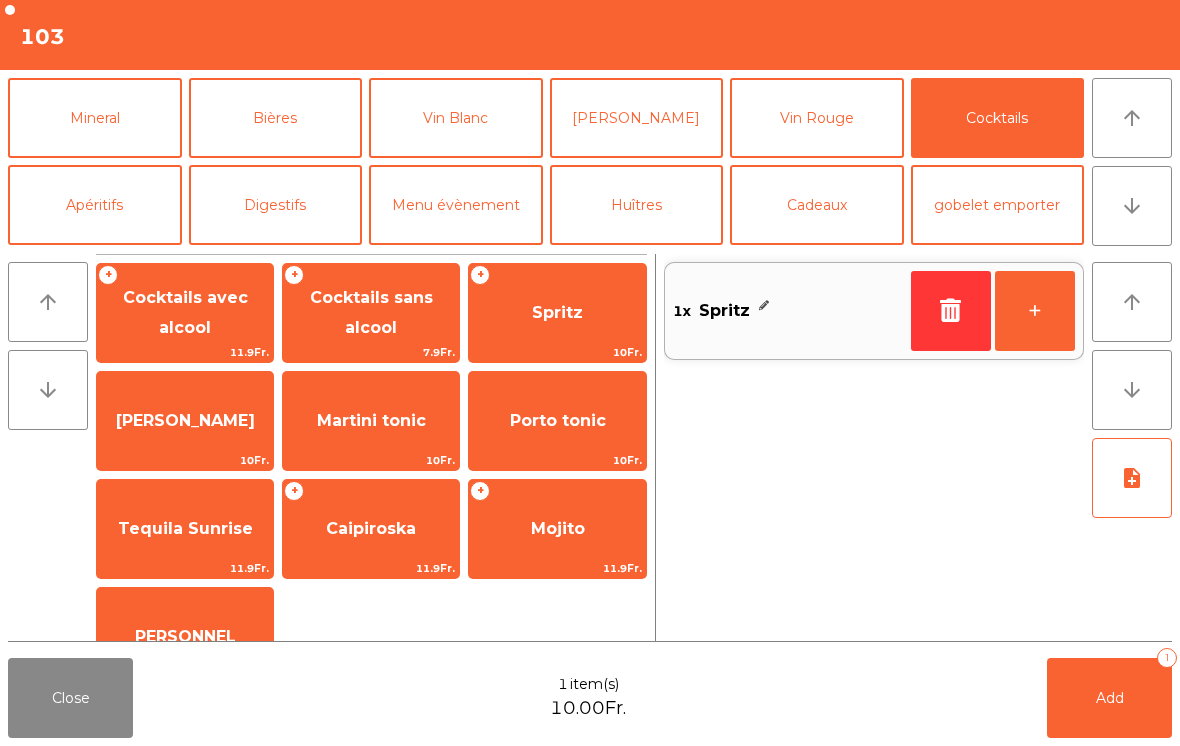 click on "Vin Blanc" 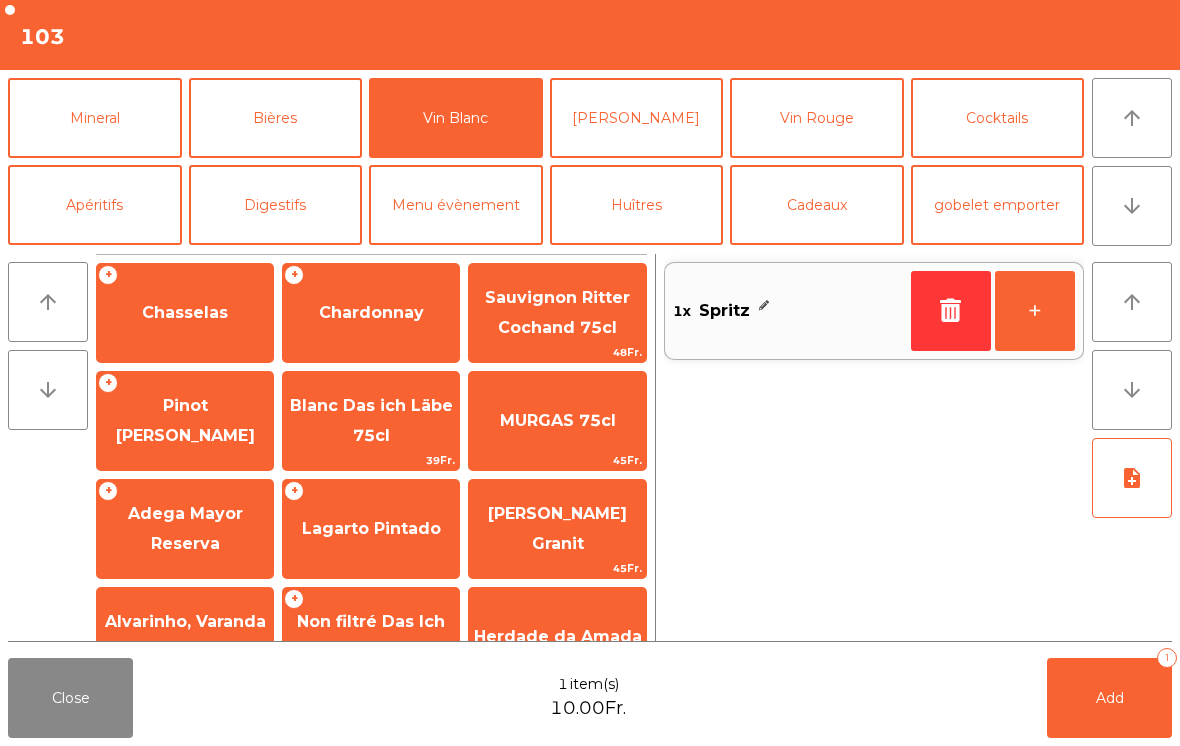 click on "Chasselas" 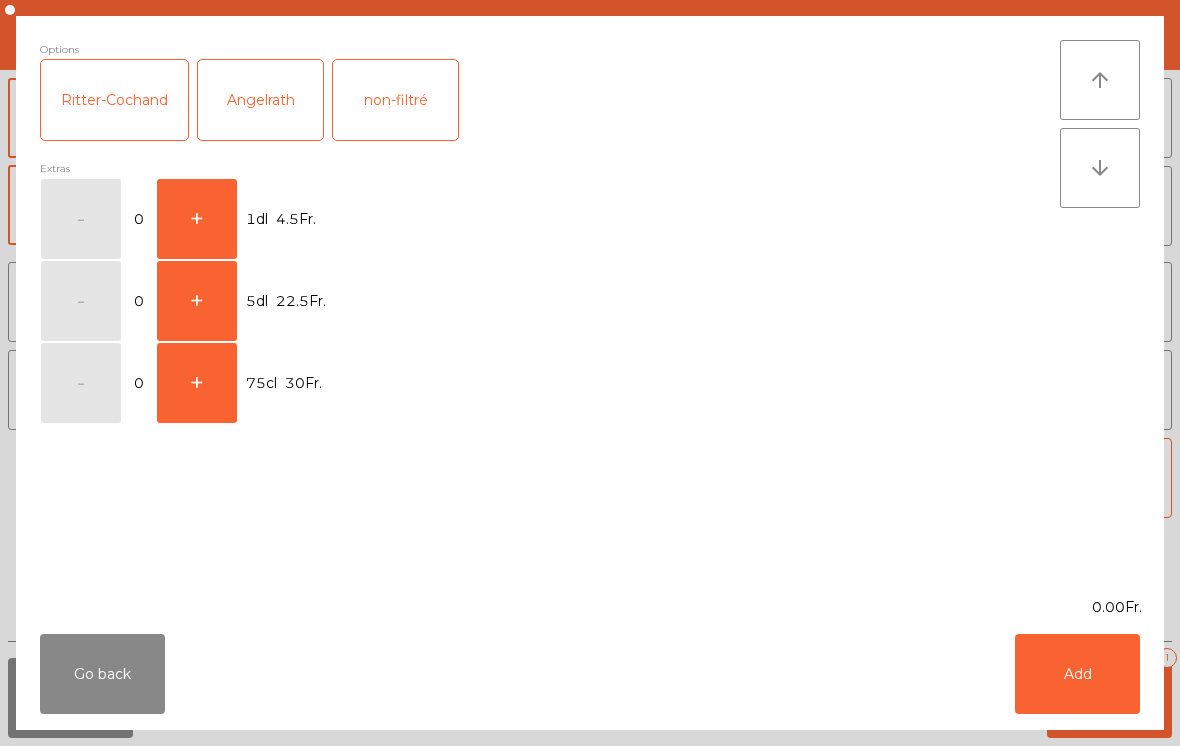 click on "Add" 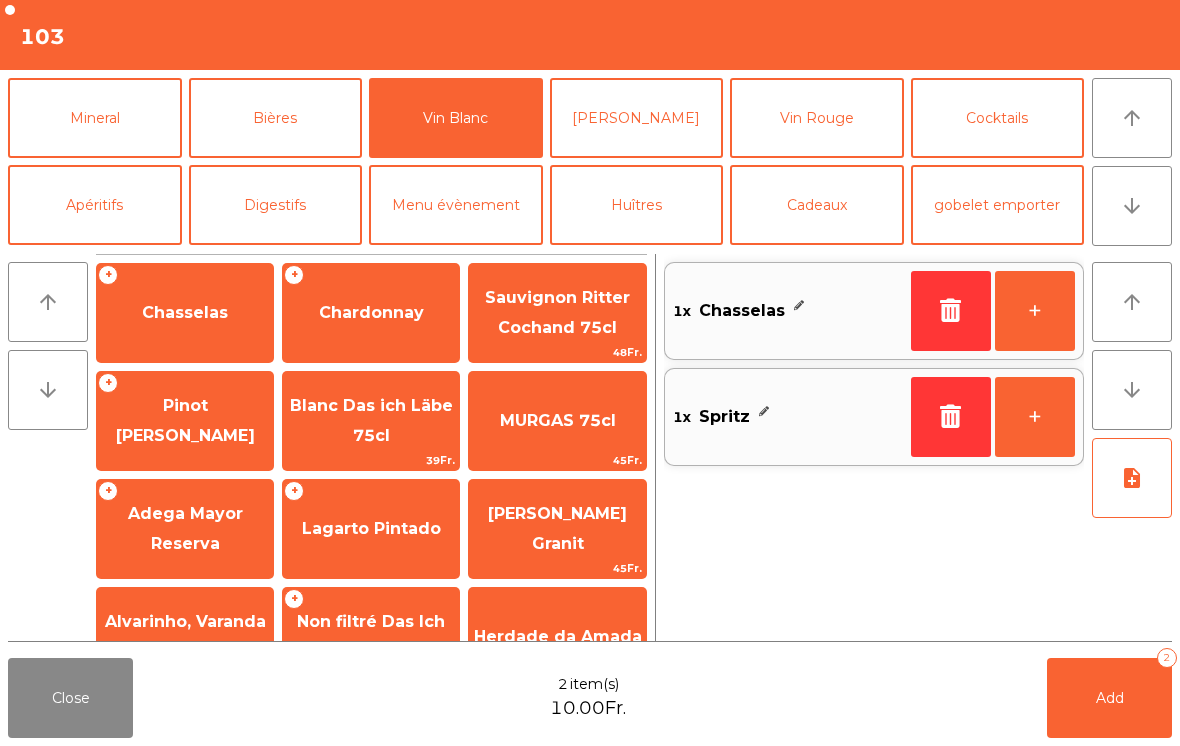 click 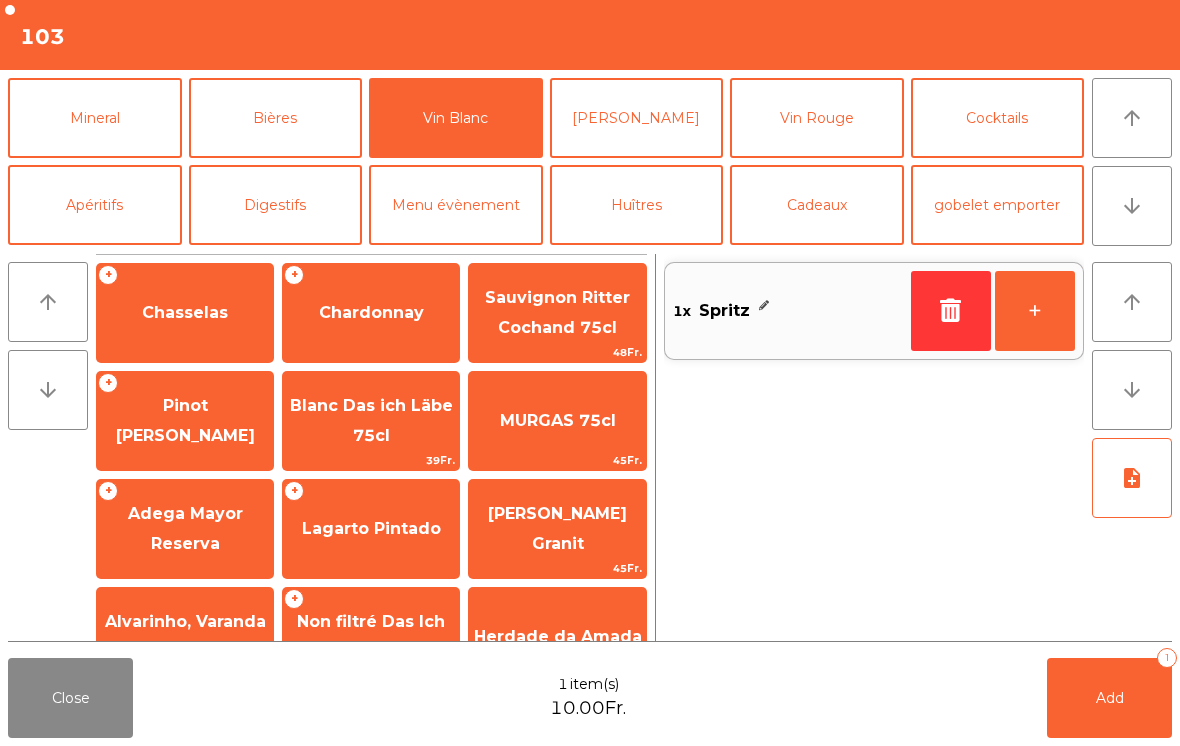 click on "Chasselas" 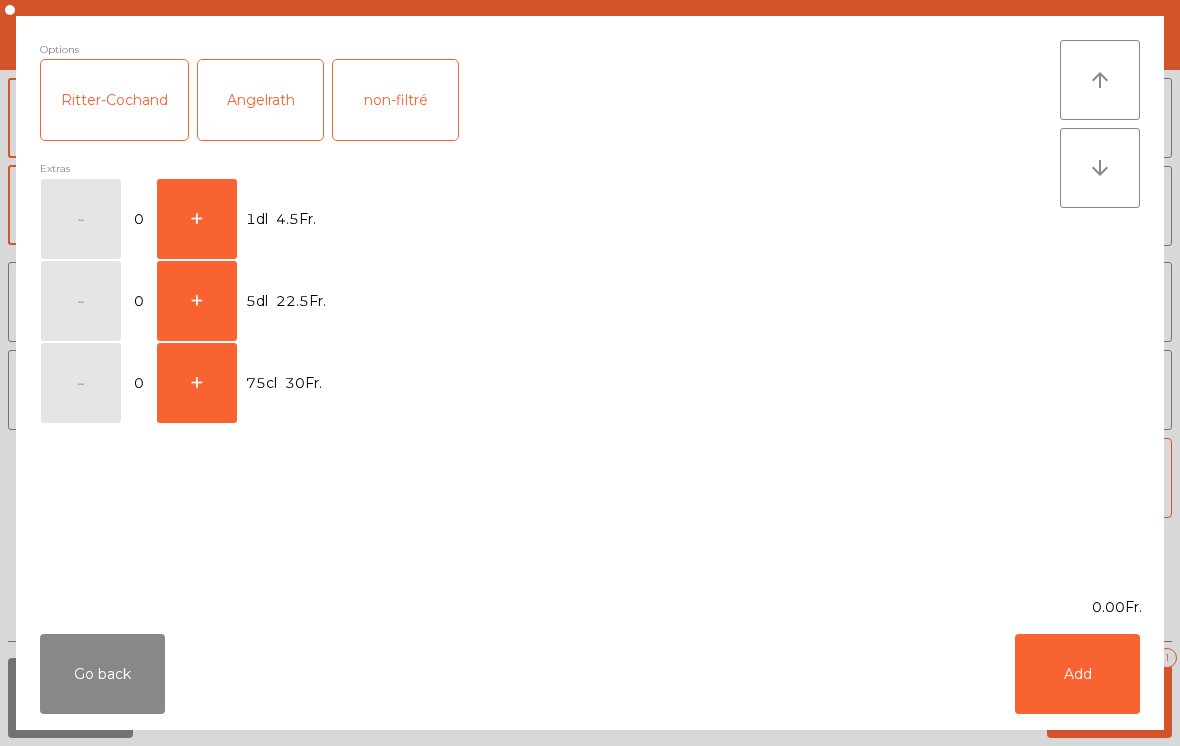 click on "+" 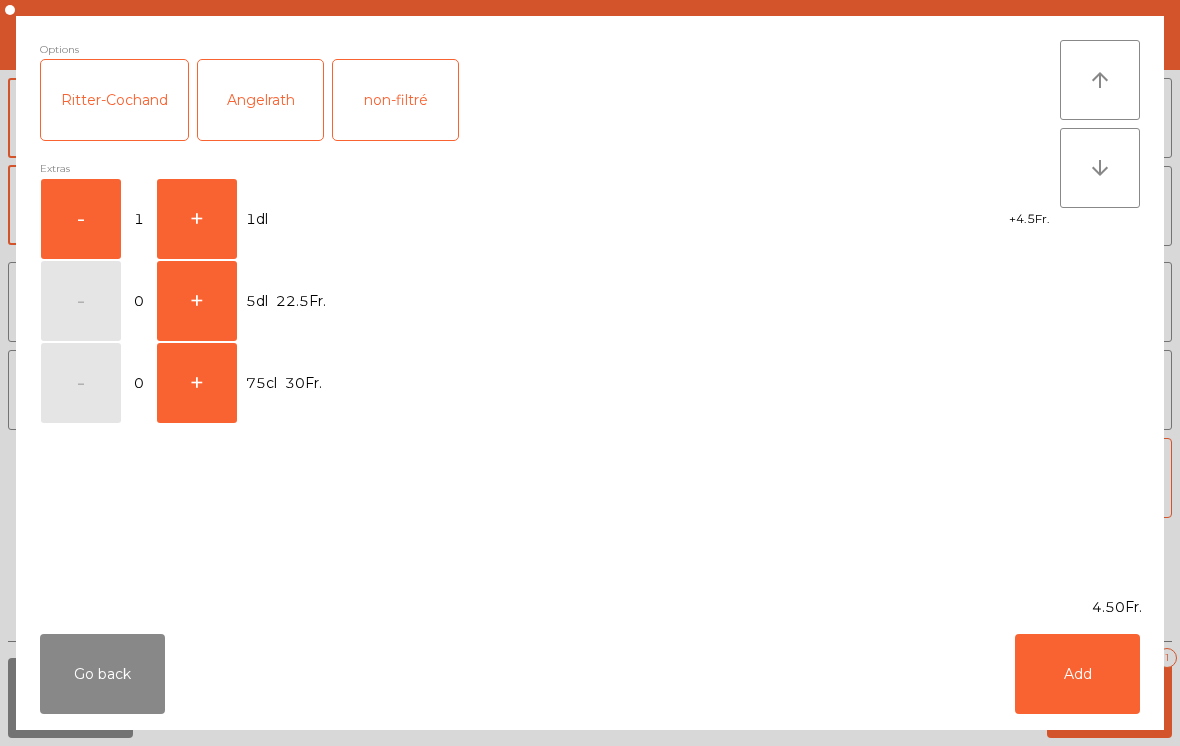 click on "Add" 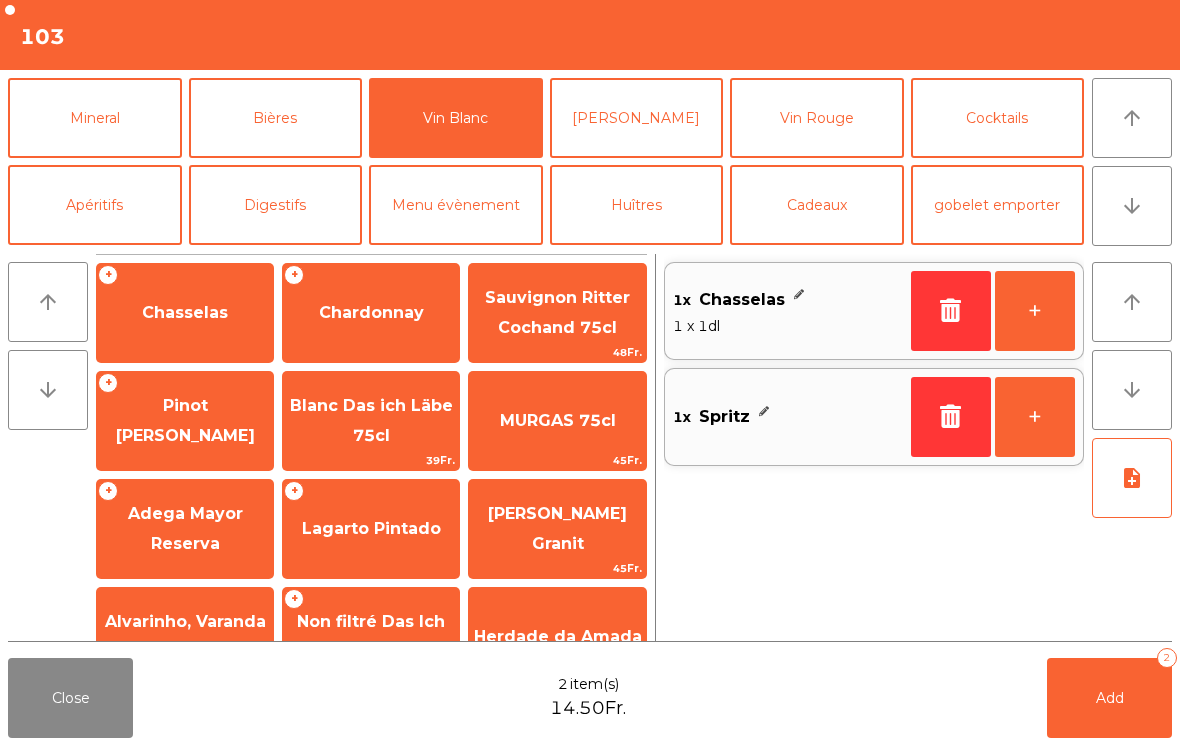 click on "Add   2" 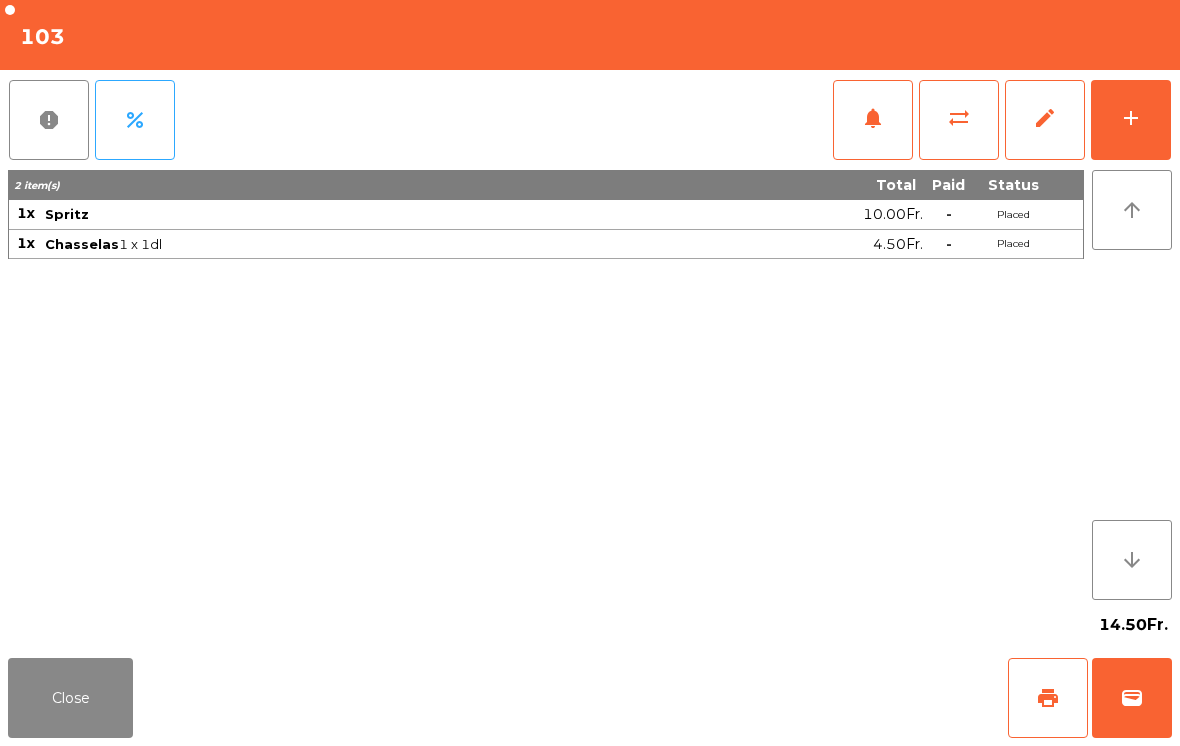 click on "Close" 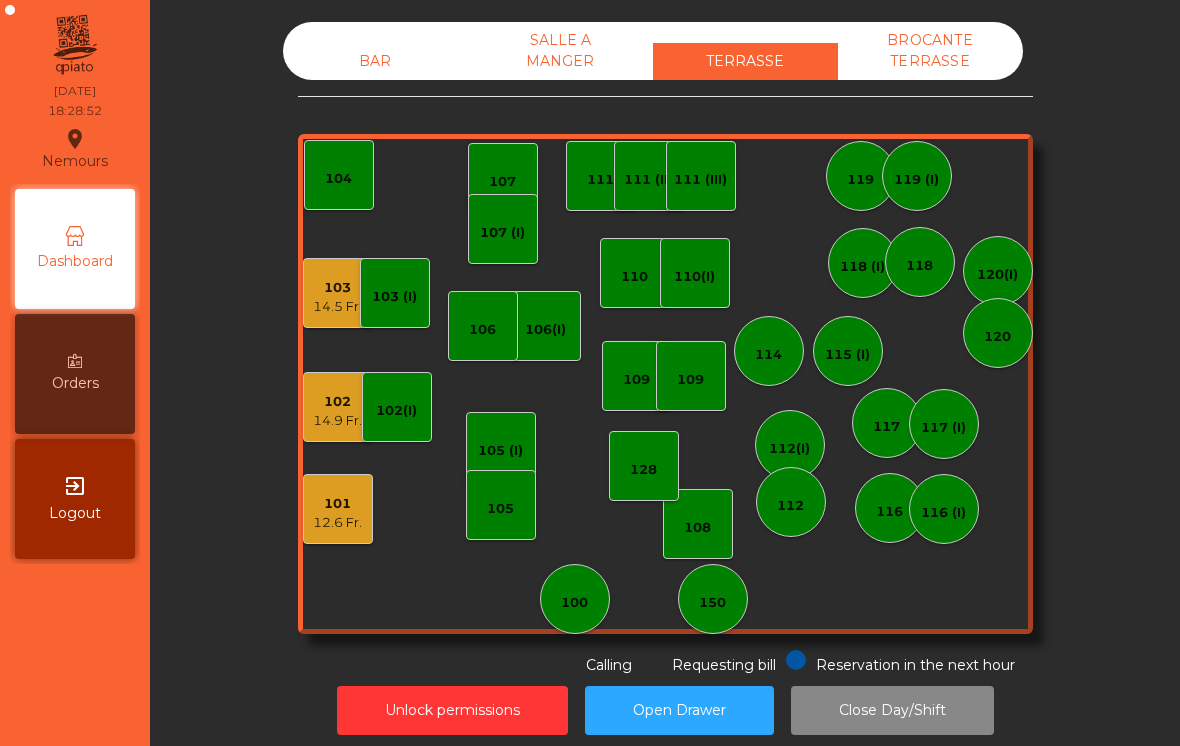 click on "BAR" 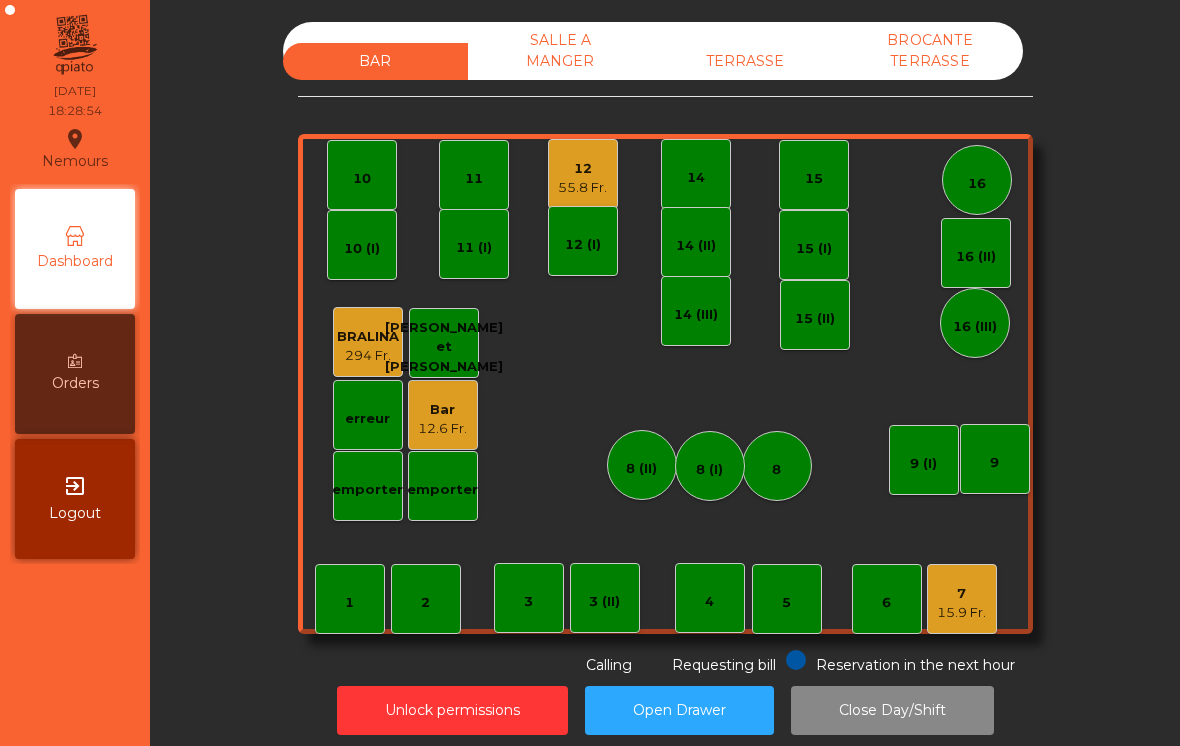 click on "3 (II)" 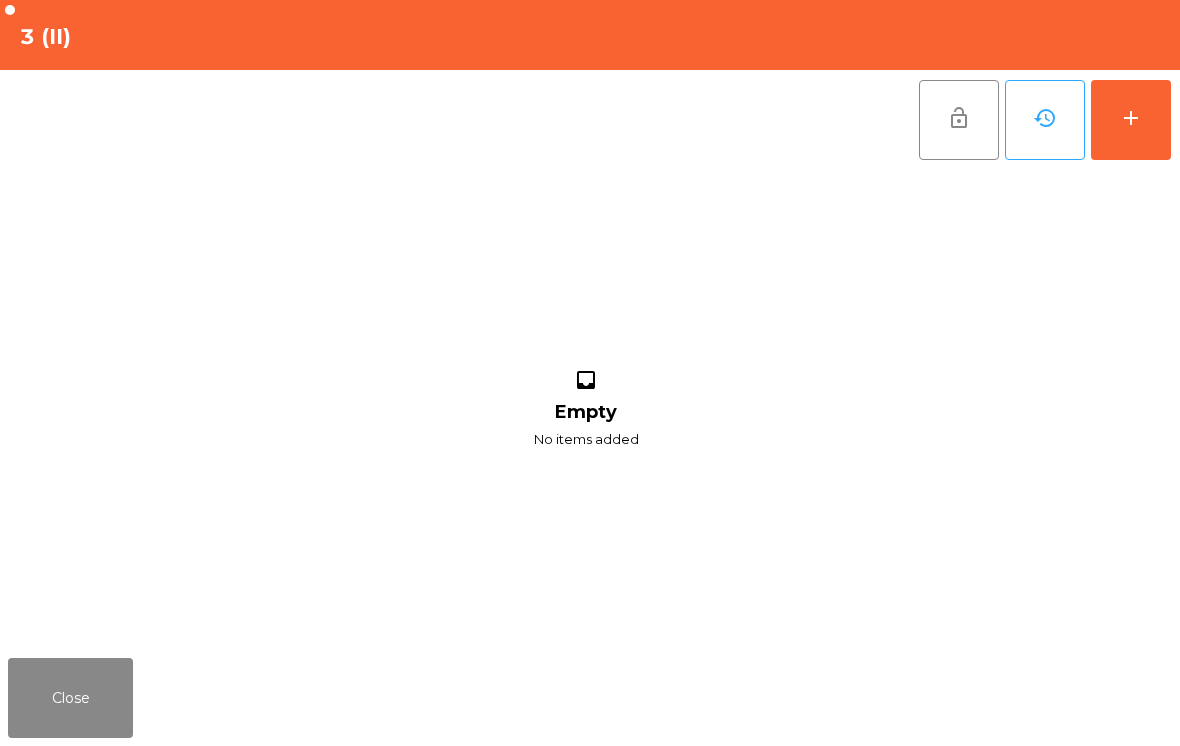 click on "add" 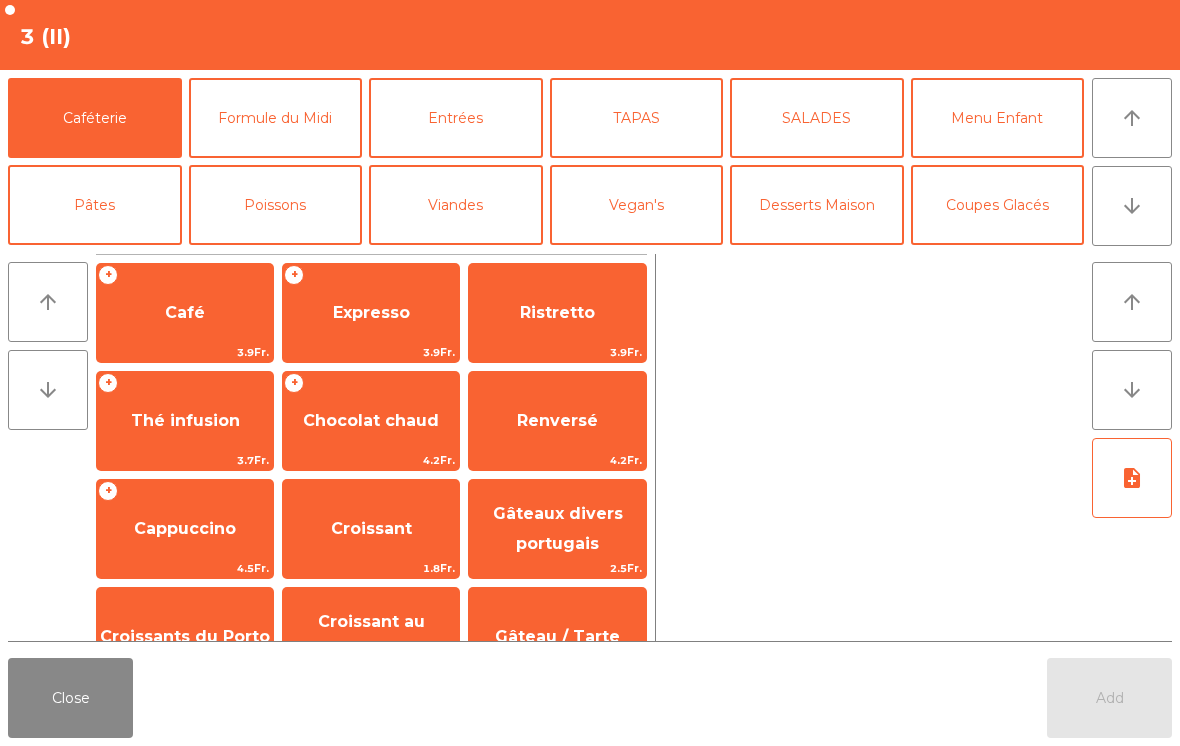 click on "arrow_downward" 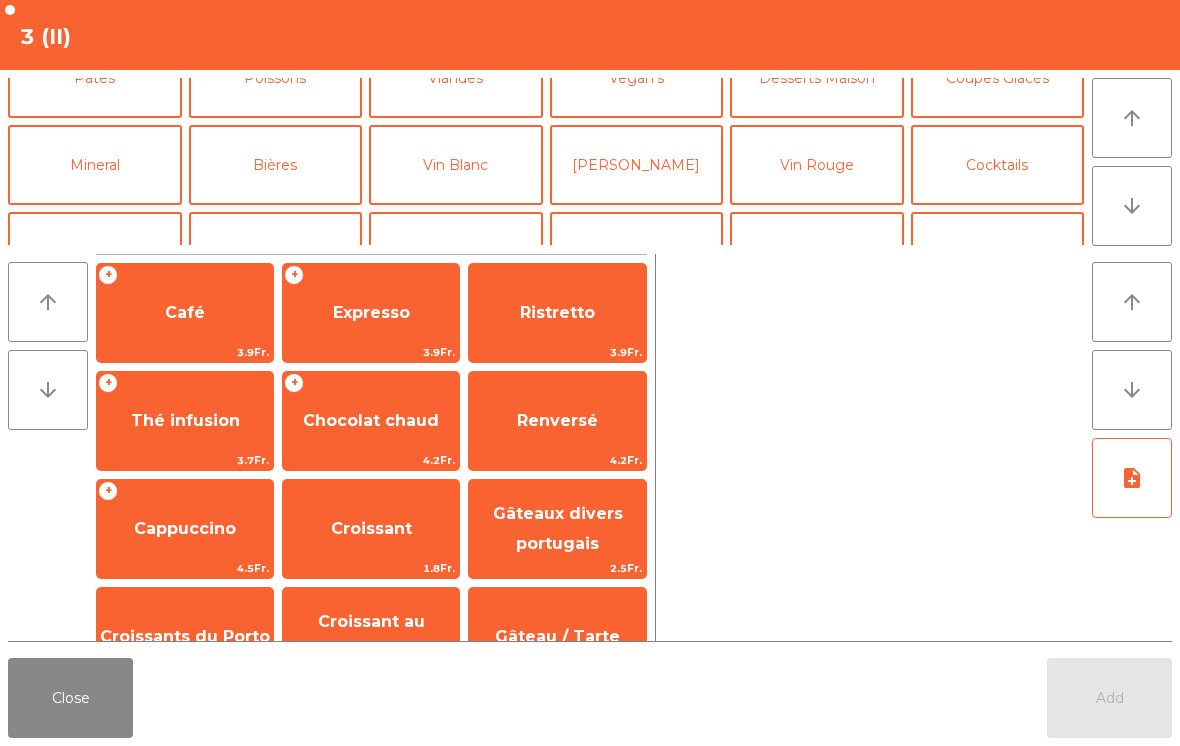 scroll, scrollTop: 174, scrollLeft: 0, axis: vertical 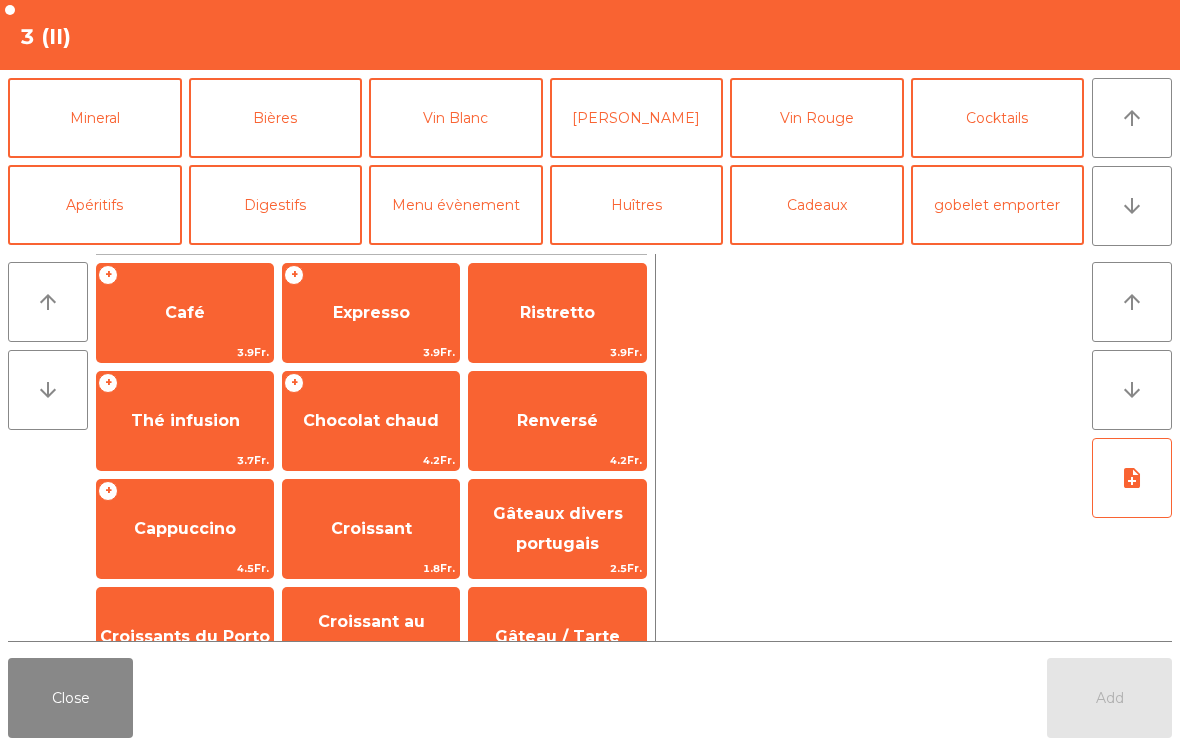 click on "Mineral" 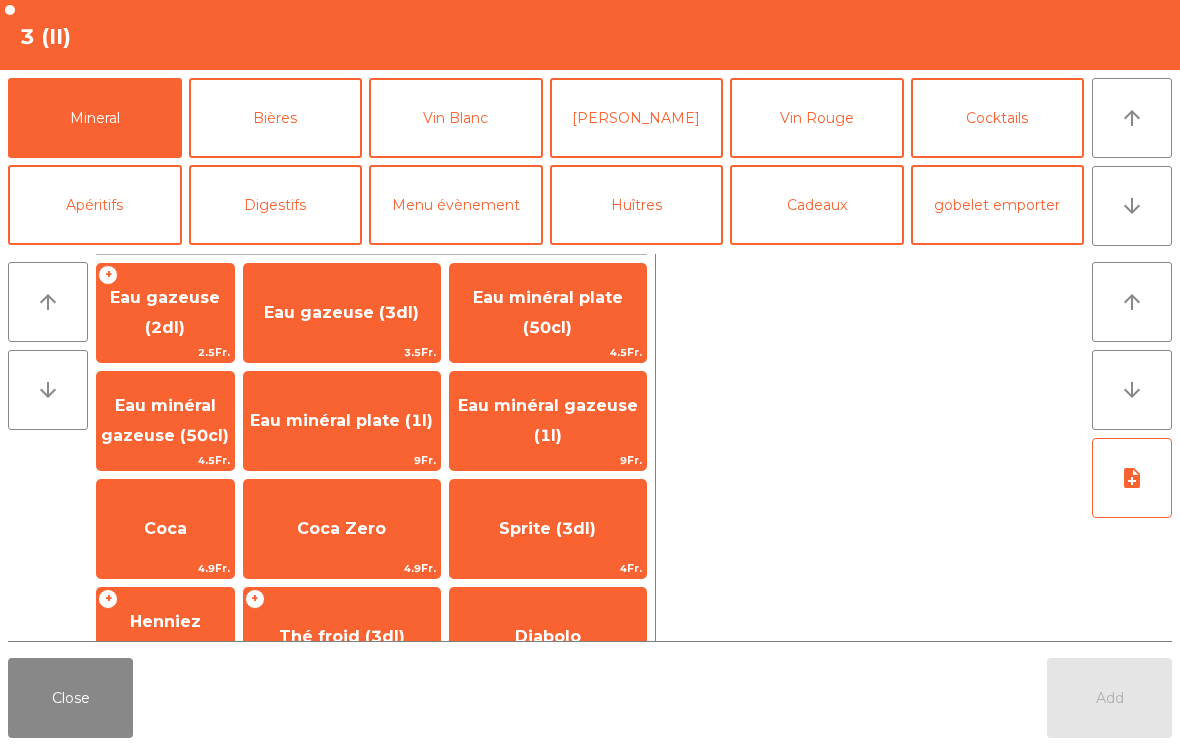click on "Eau minéral gazeuse (50cl)" 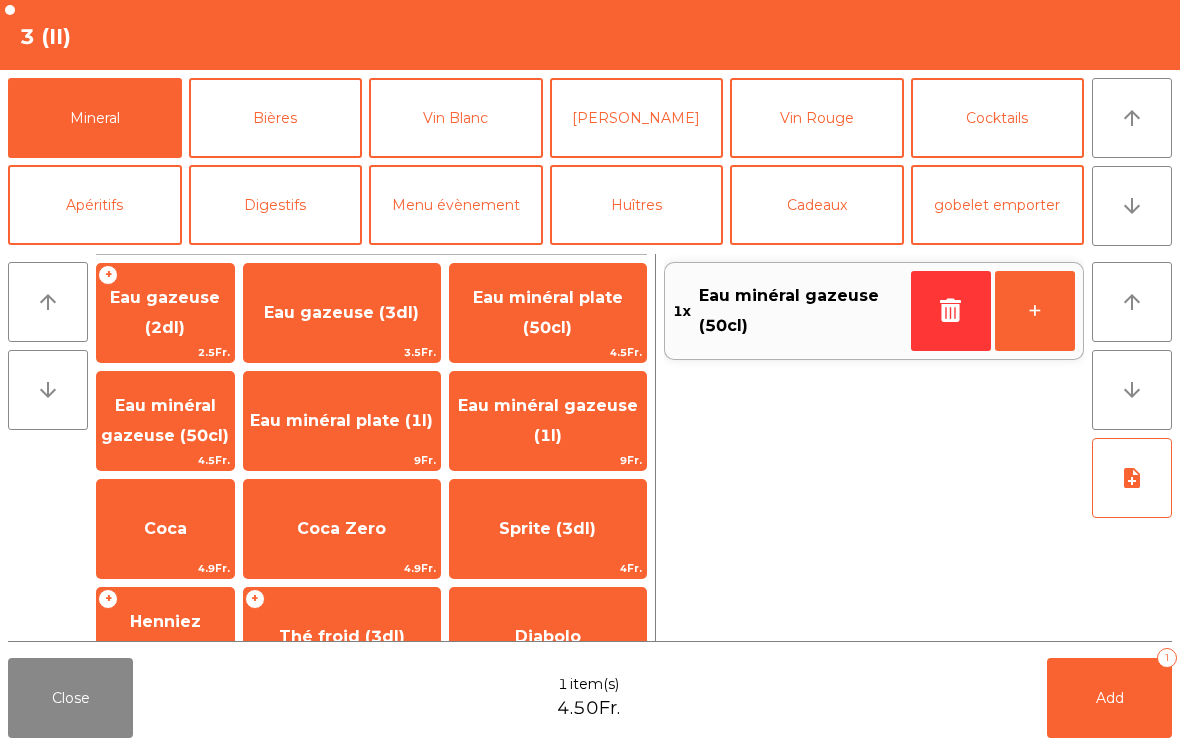 click on "Add   1" 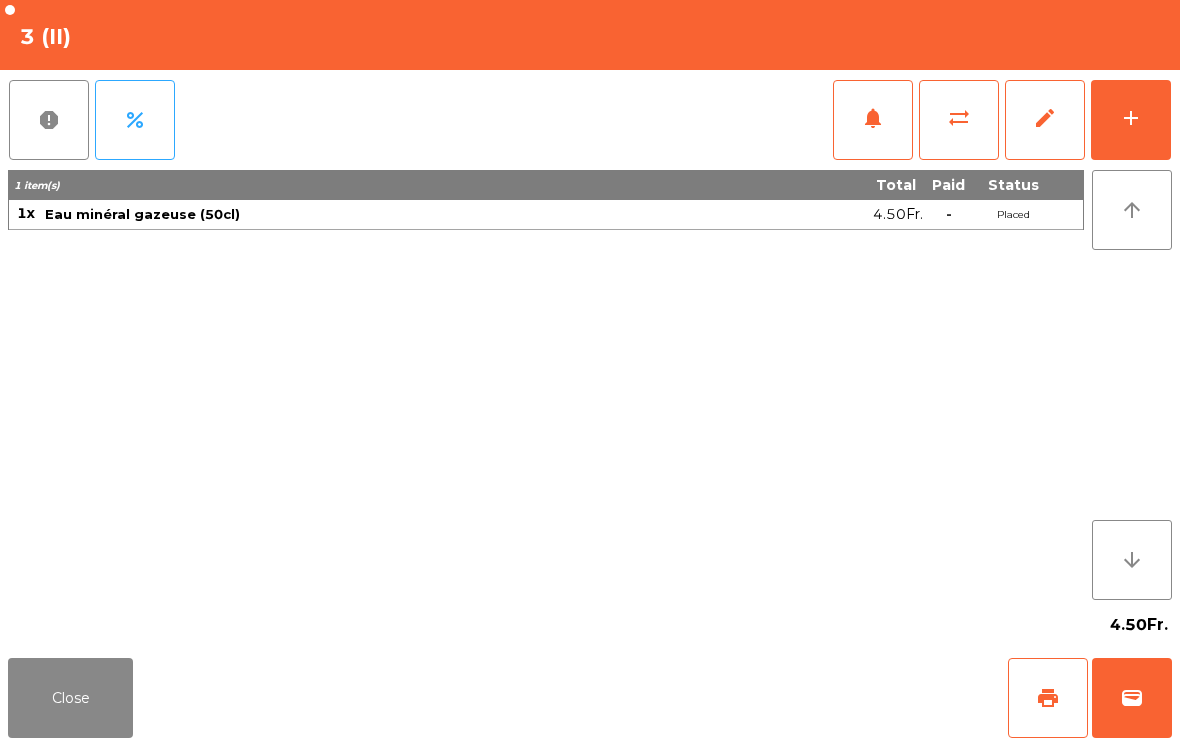 click on "Close" 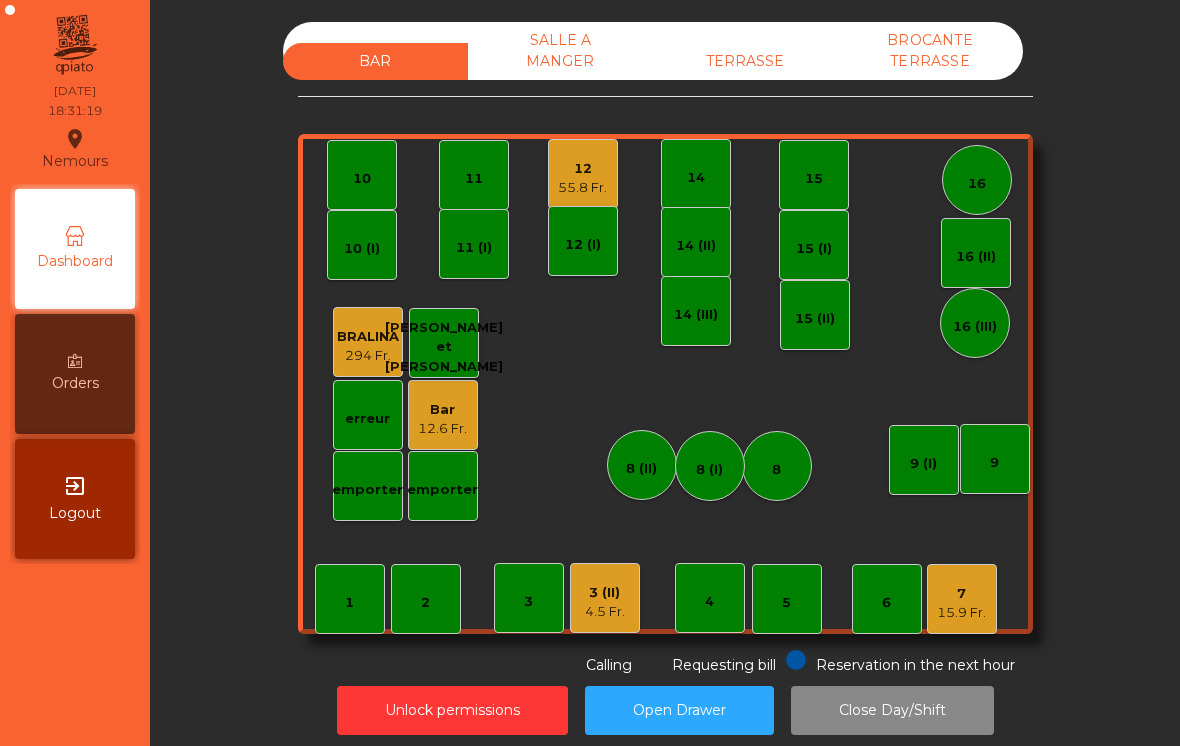 click on "15.9 Fr." 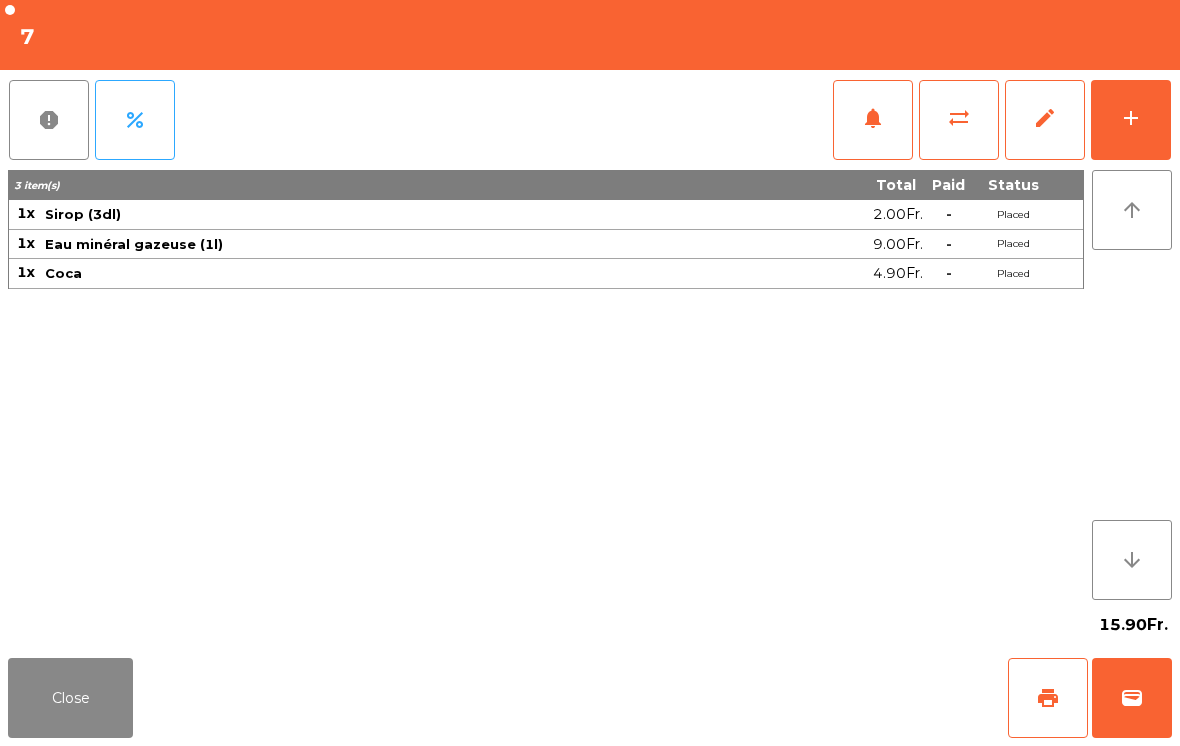 click on "add" 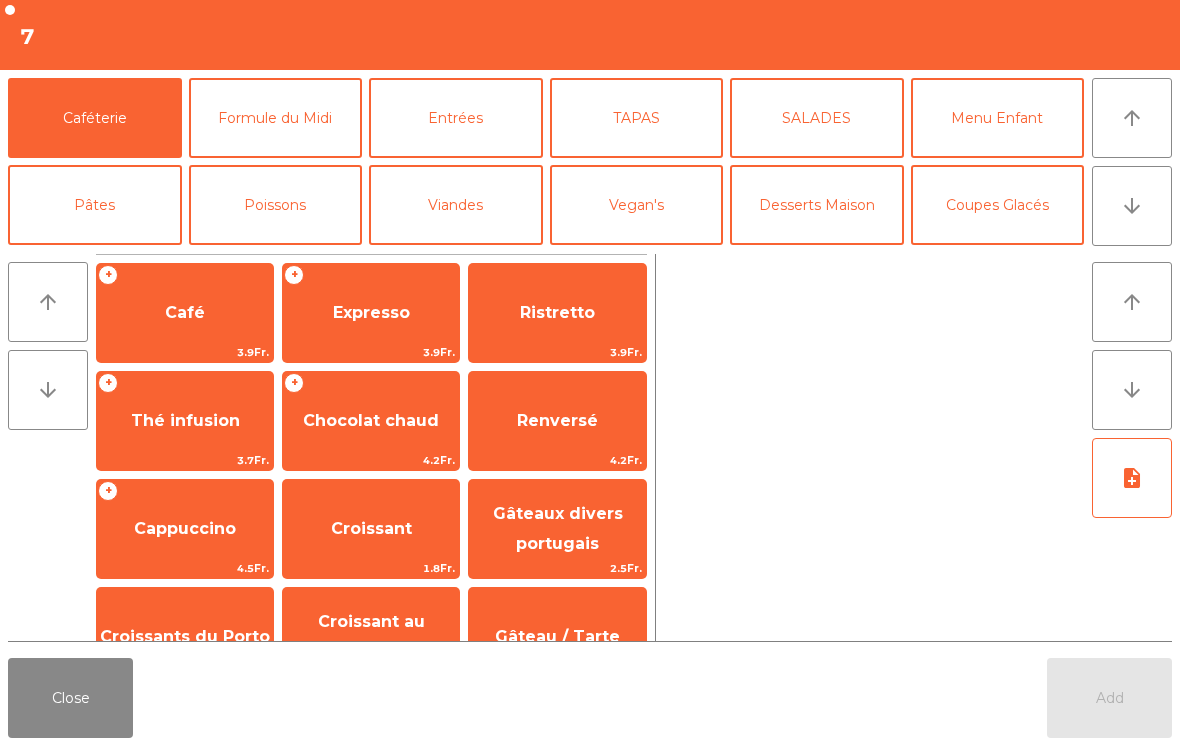 click on "Viandes" 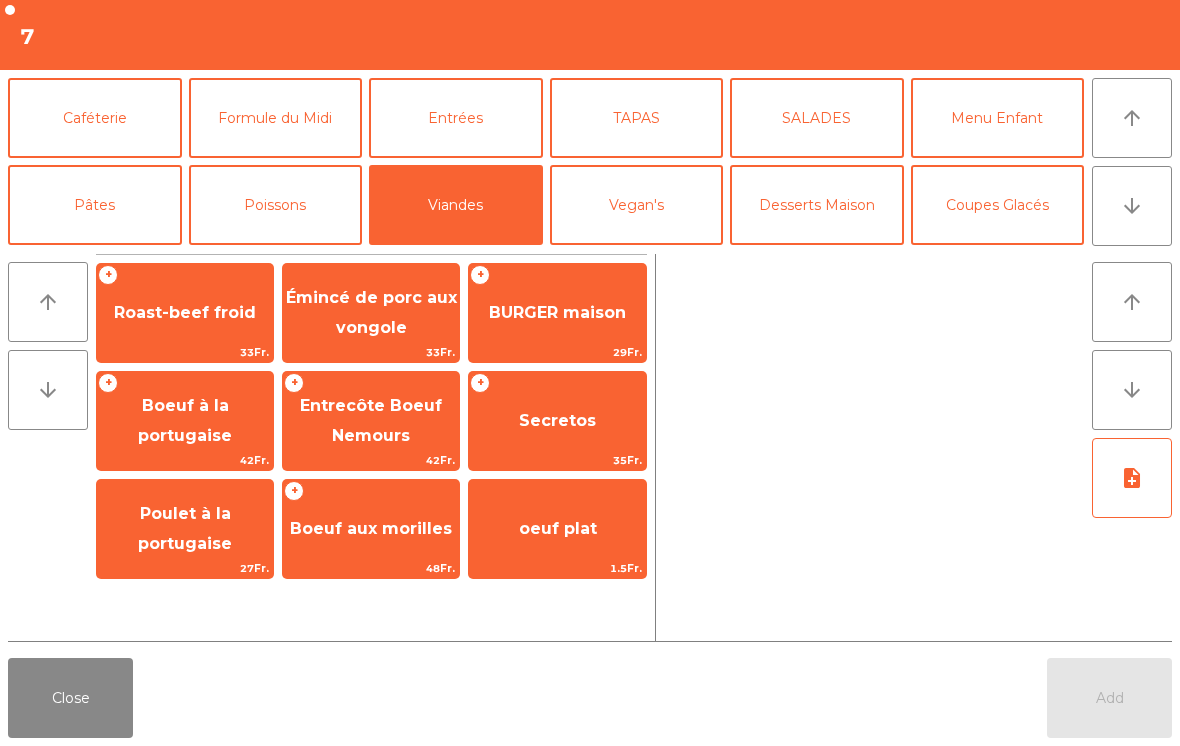 click on "BURGER maison" 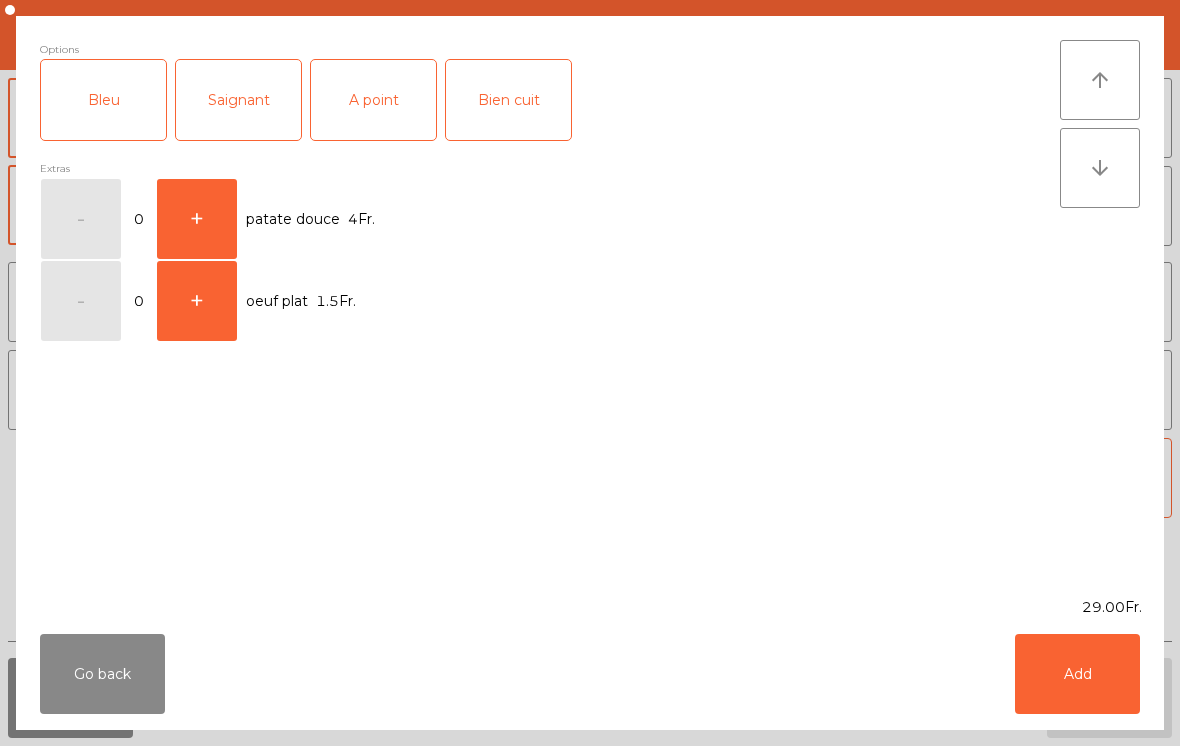 click on "A point" 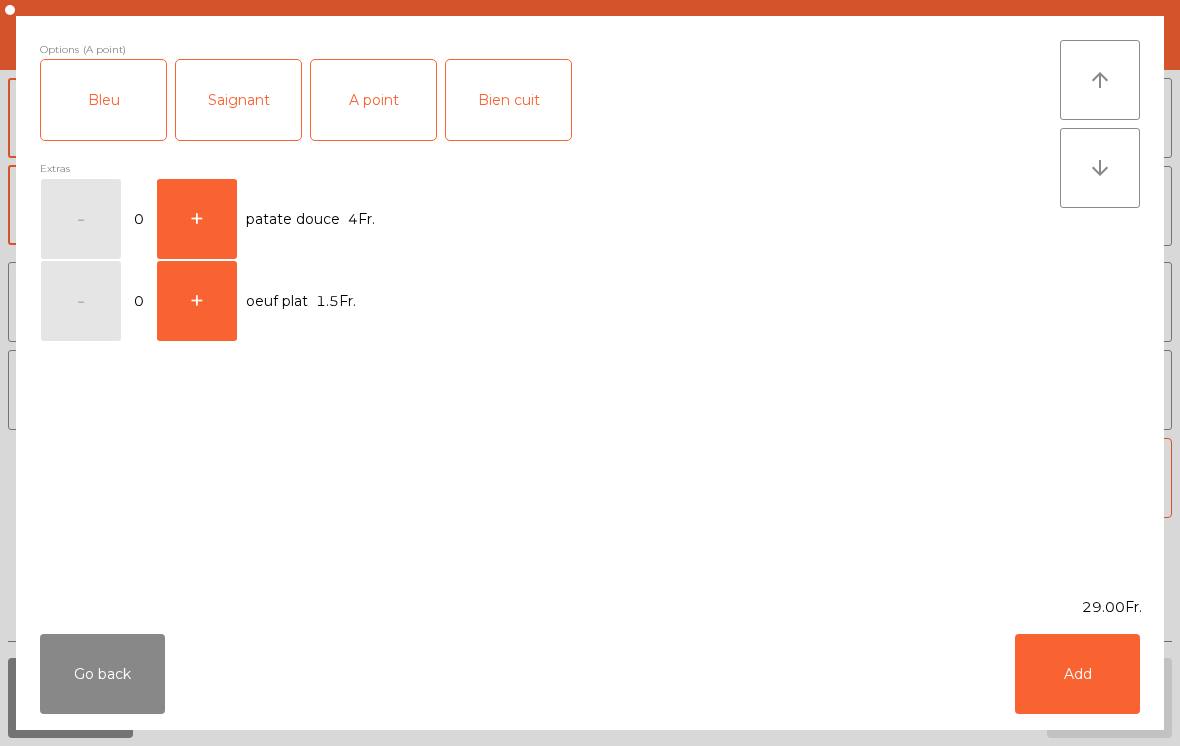 click on "Add" 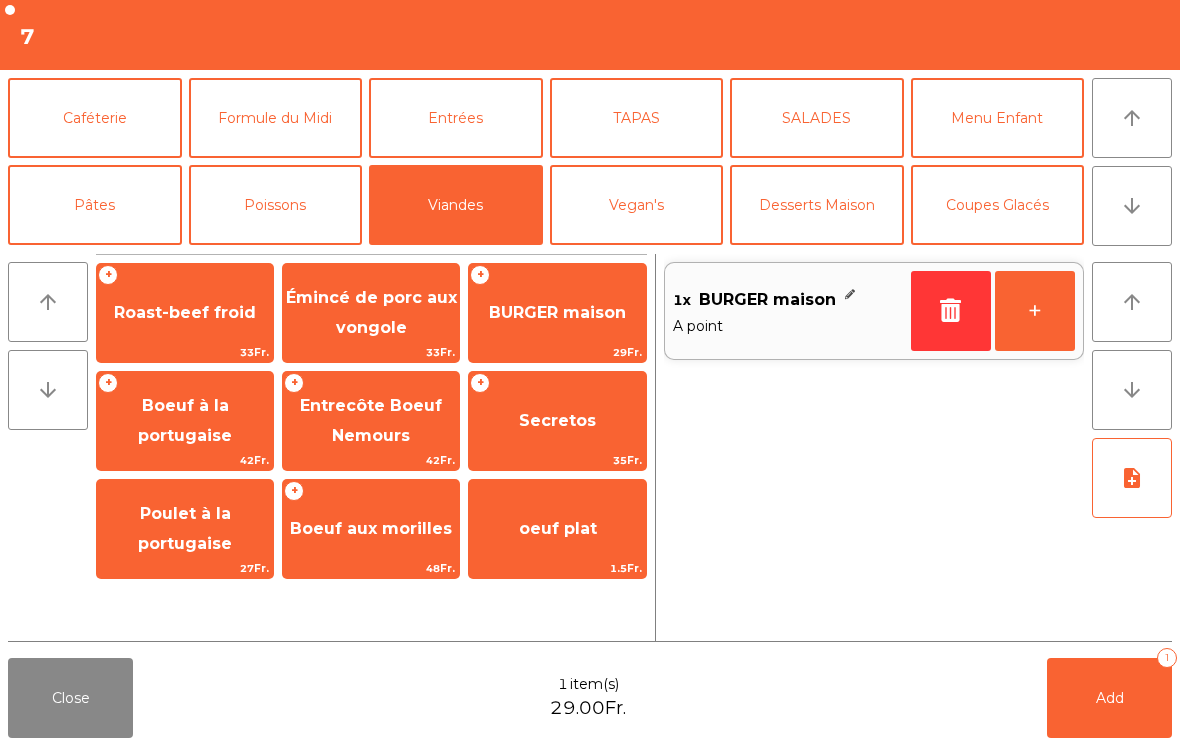 click on "+" 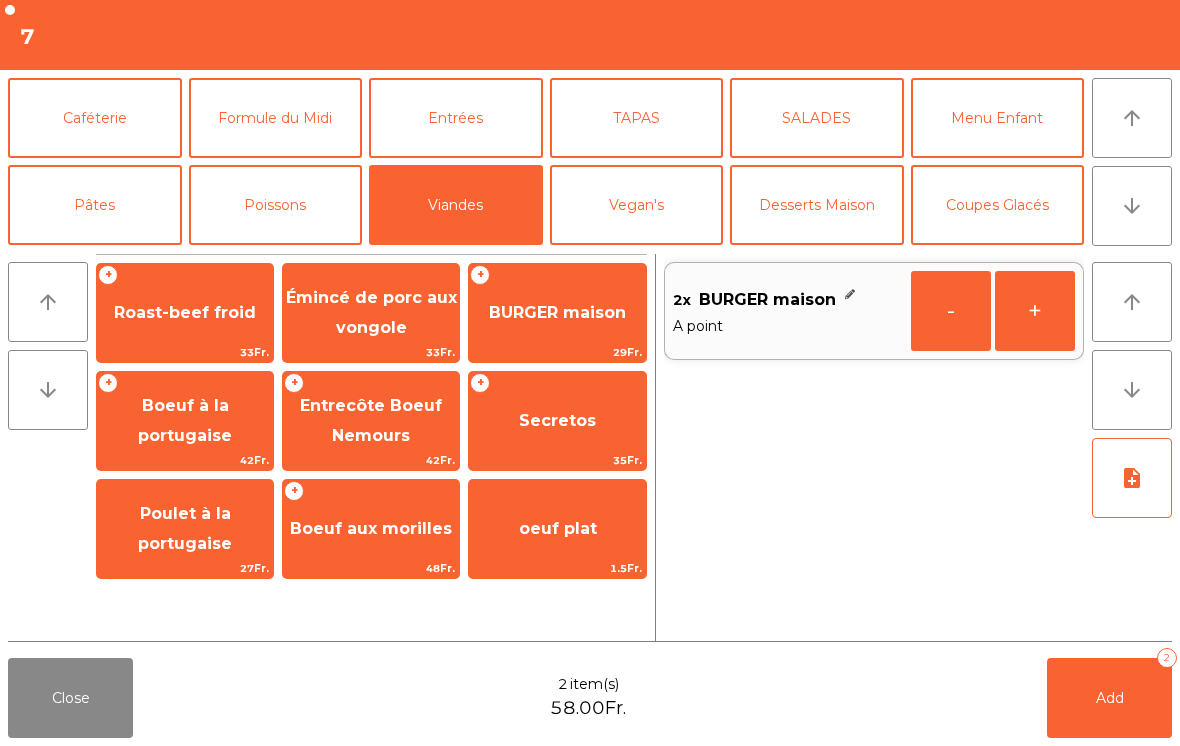 click on "Poissons" 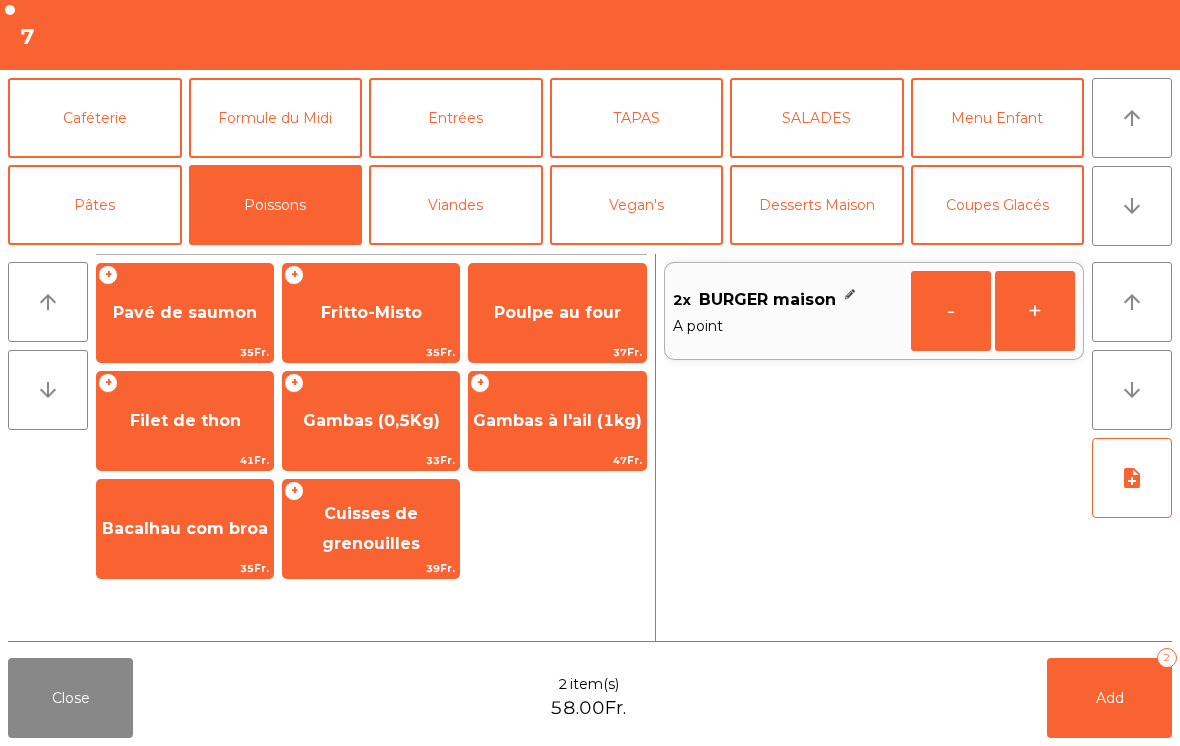 click on "Poulpe au four" 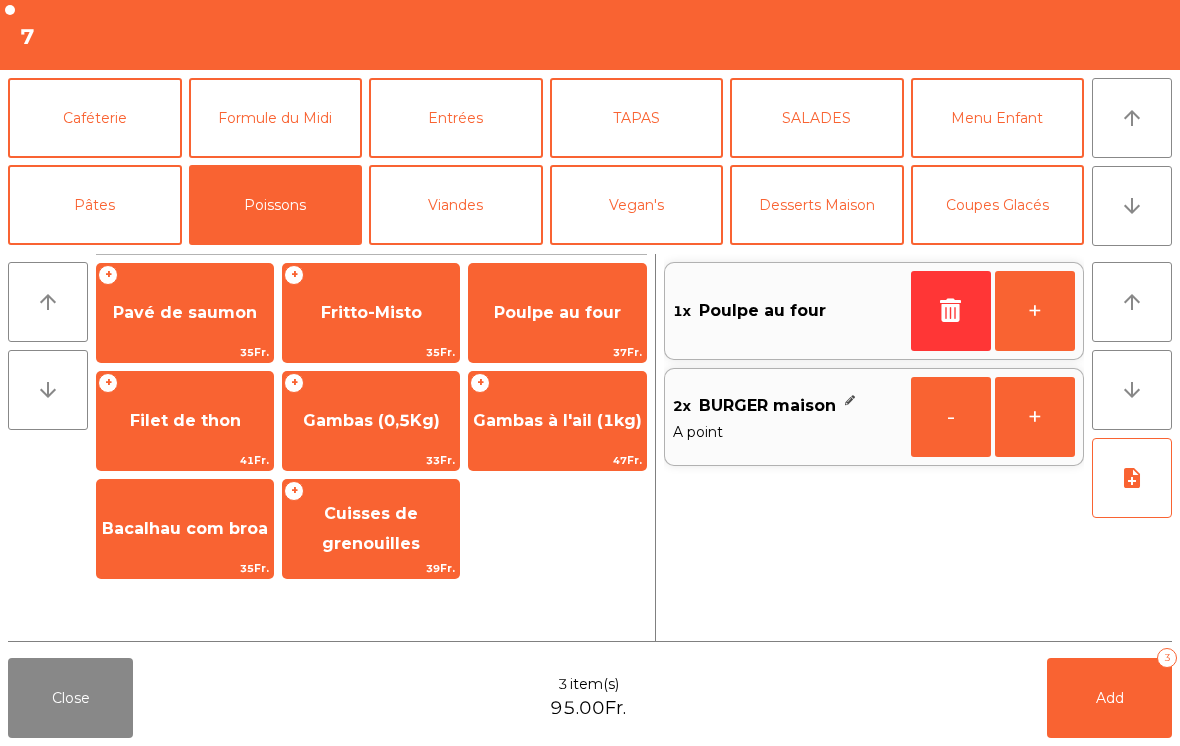 click on "Menu Enfant" 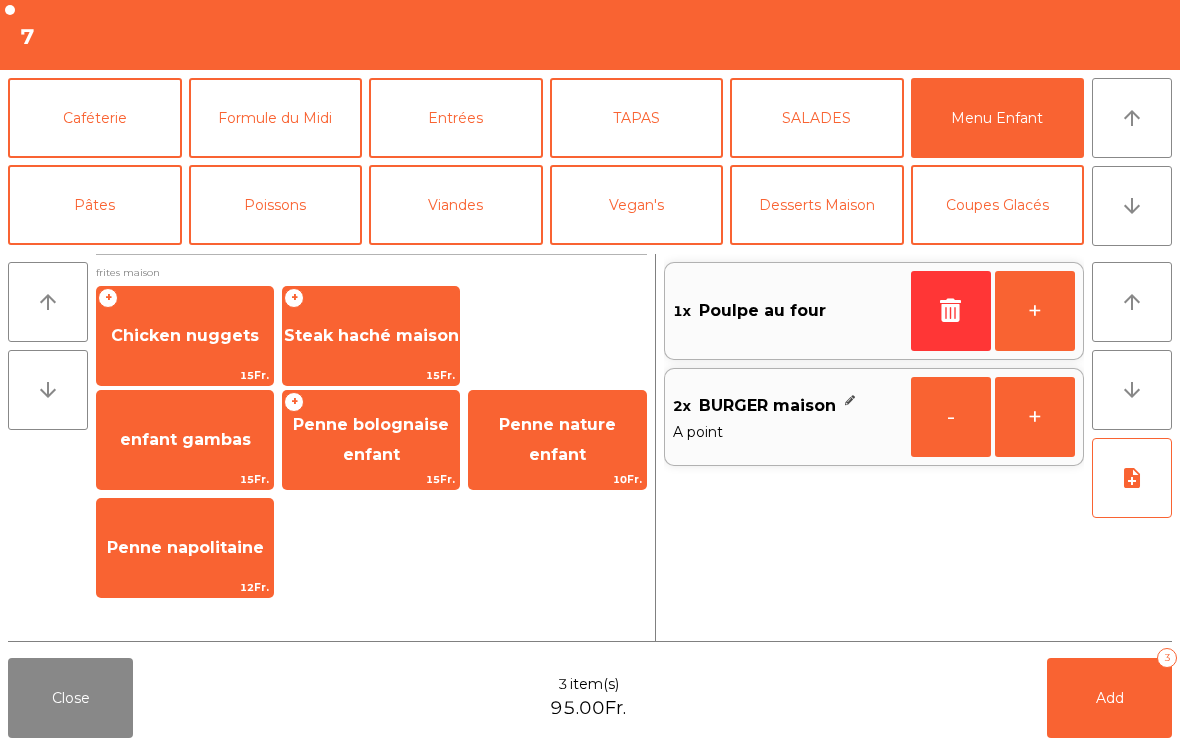 click on "Chicken nuggets" 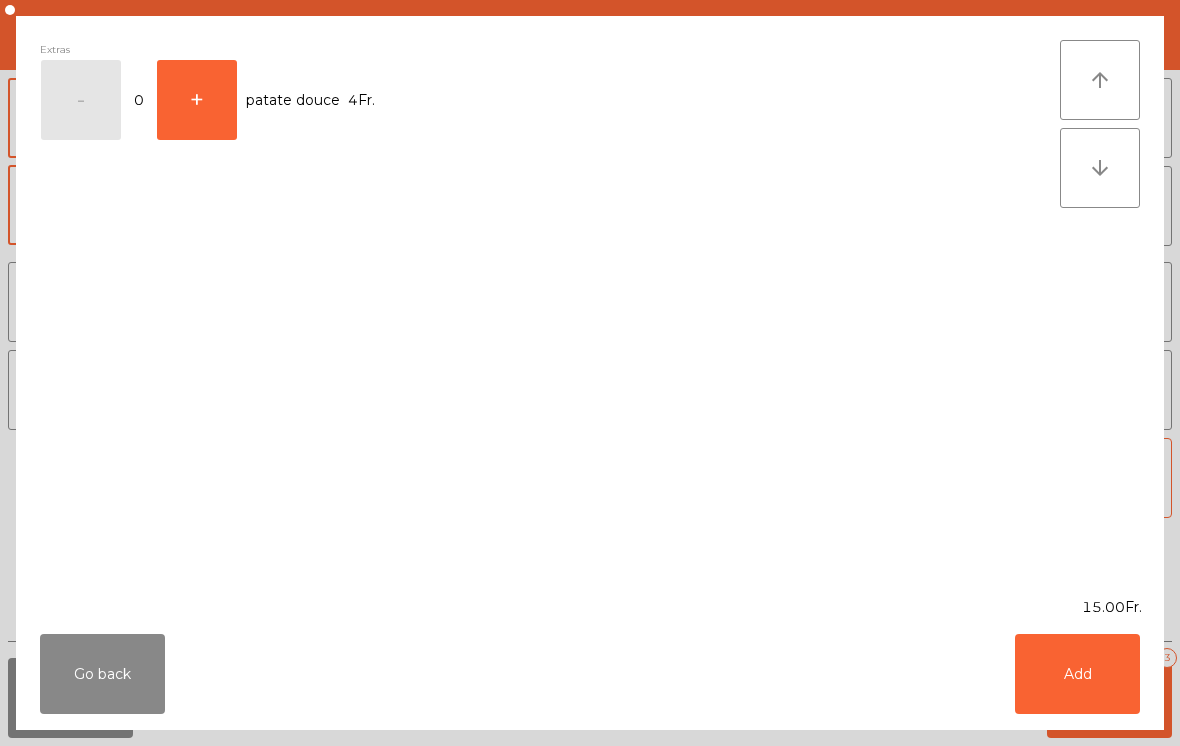 click on "Add" 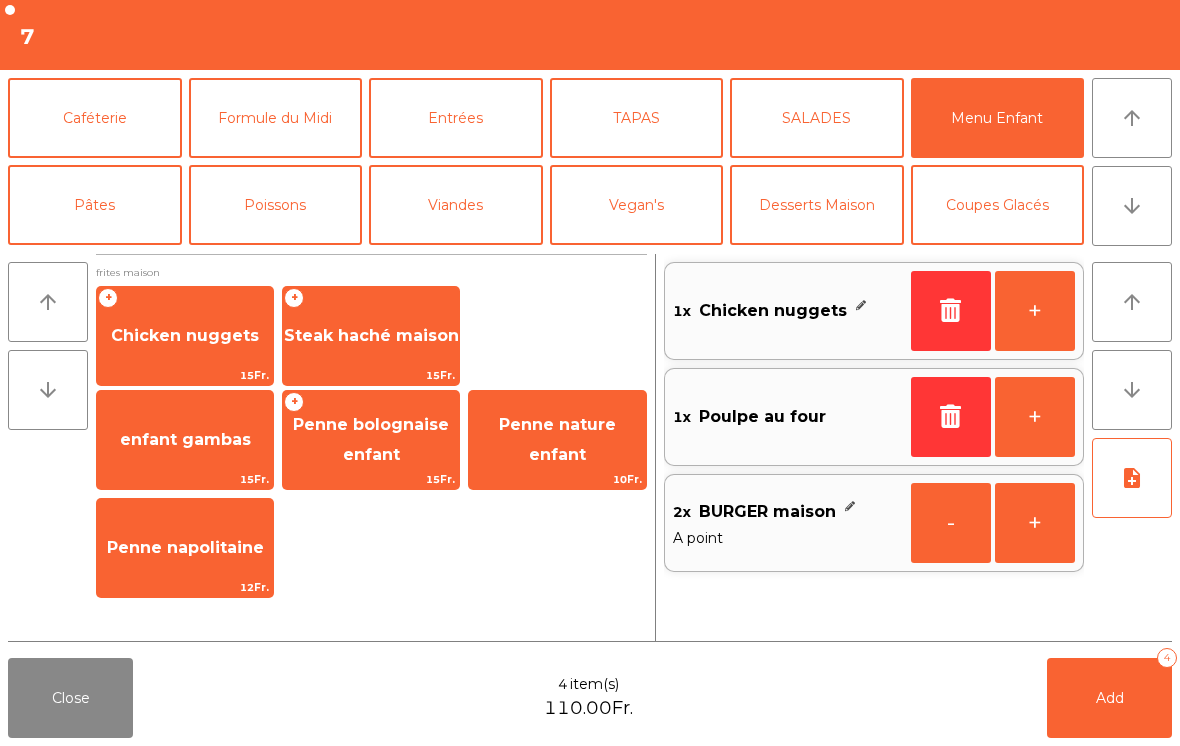 click on "Add   4" 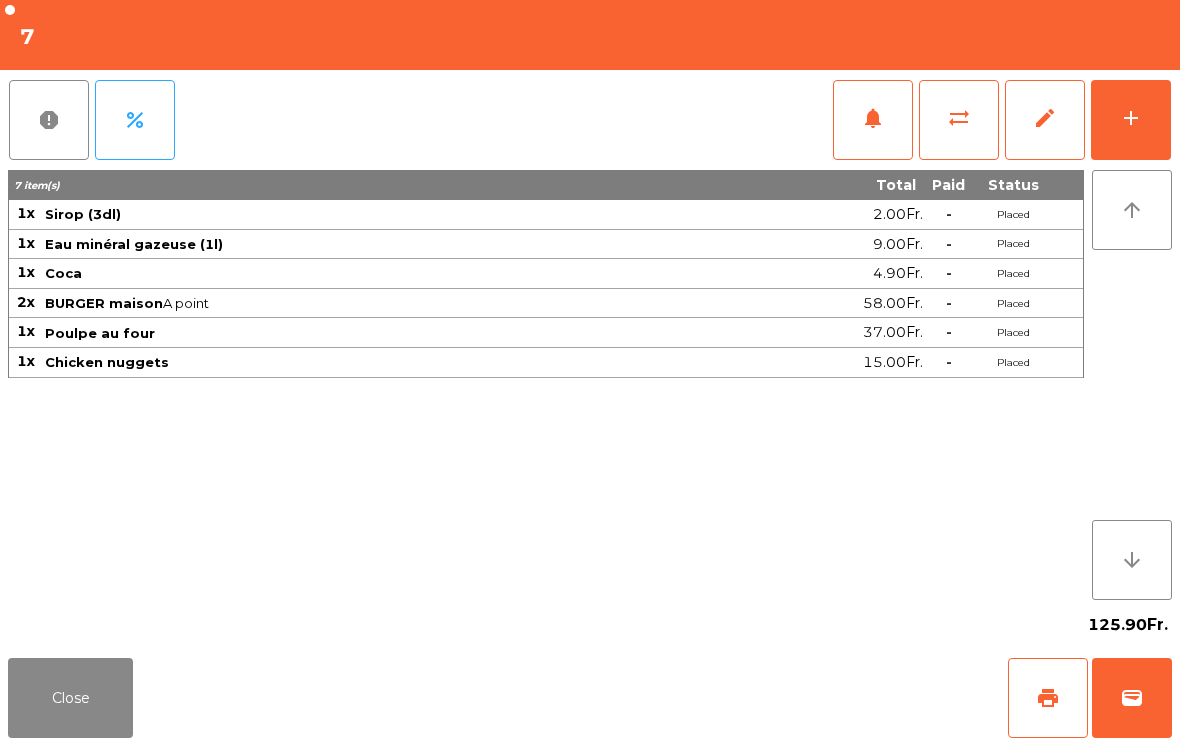 click on "125.90Fr." 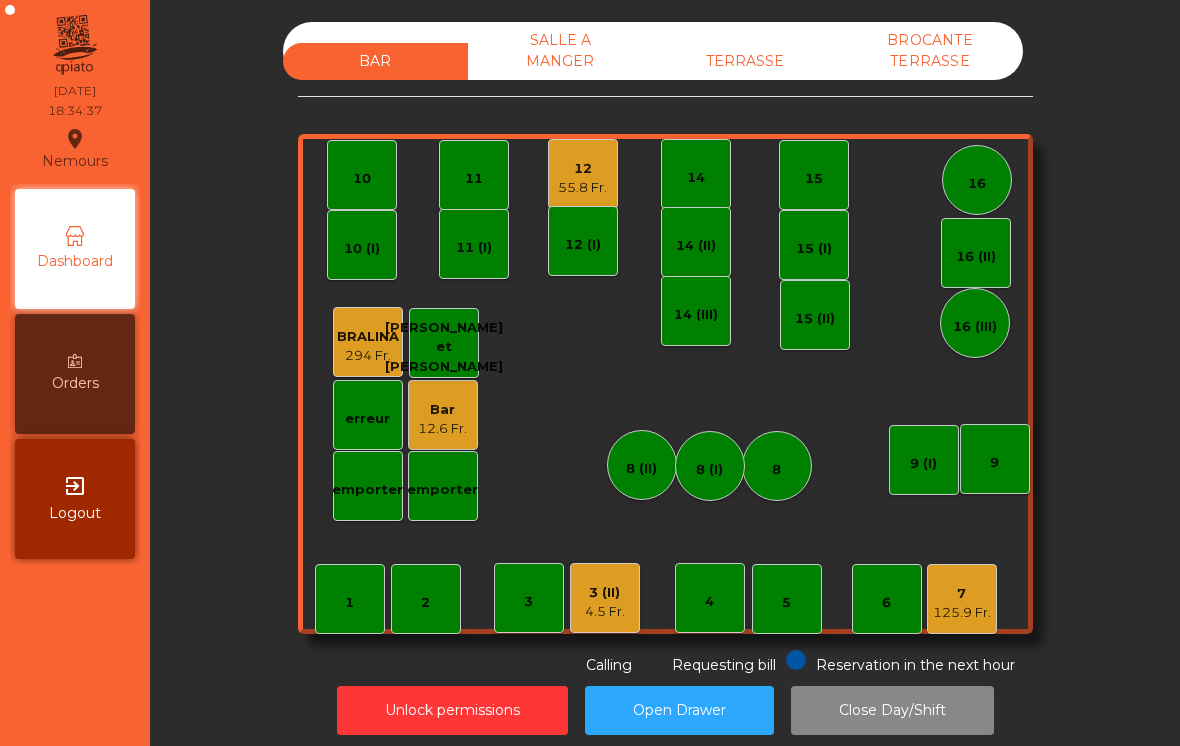 click on "10" 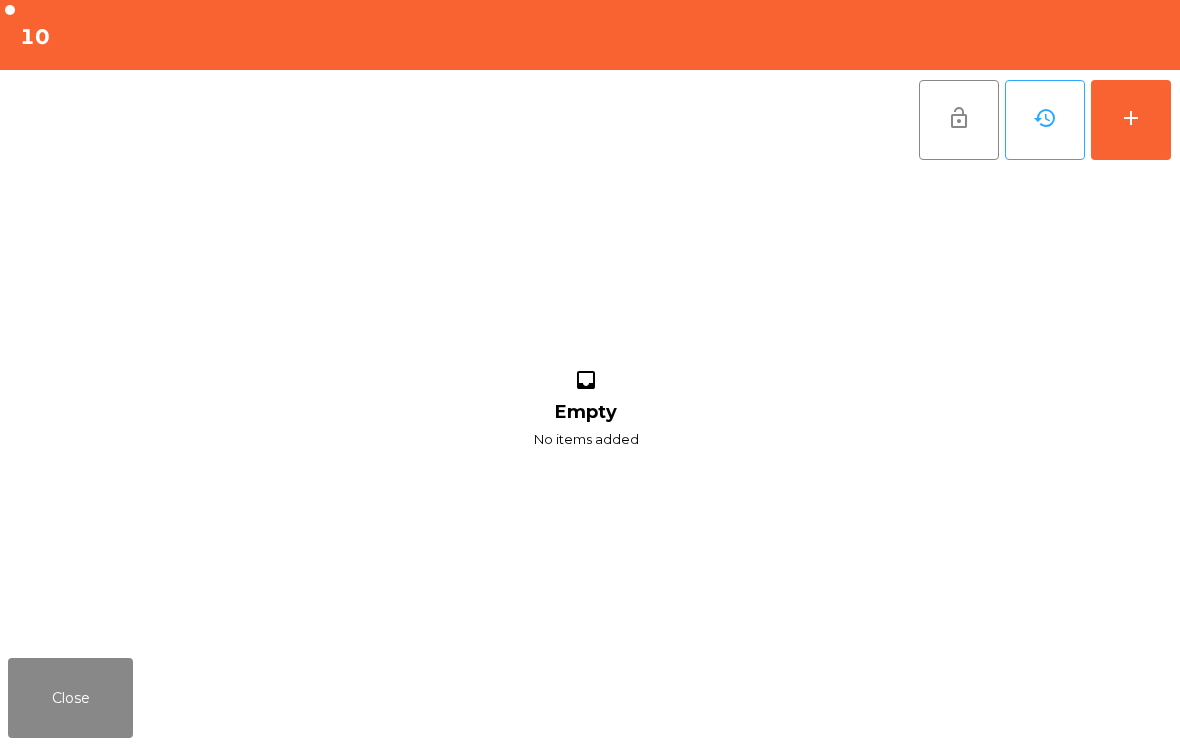 click on "add" 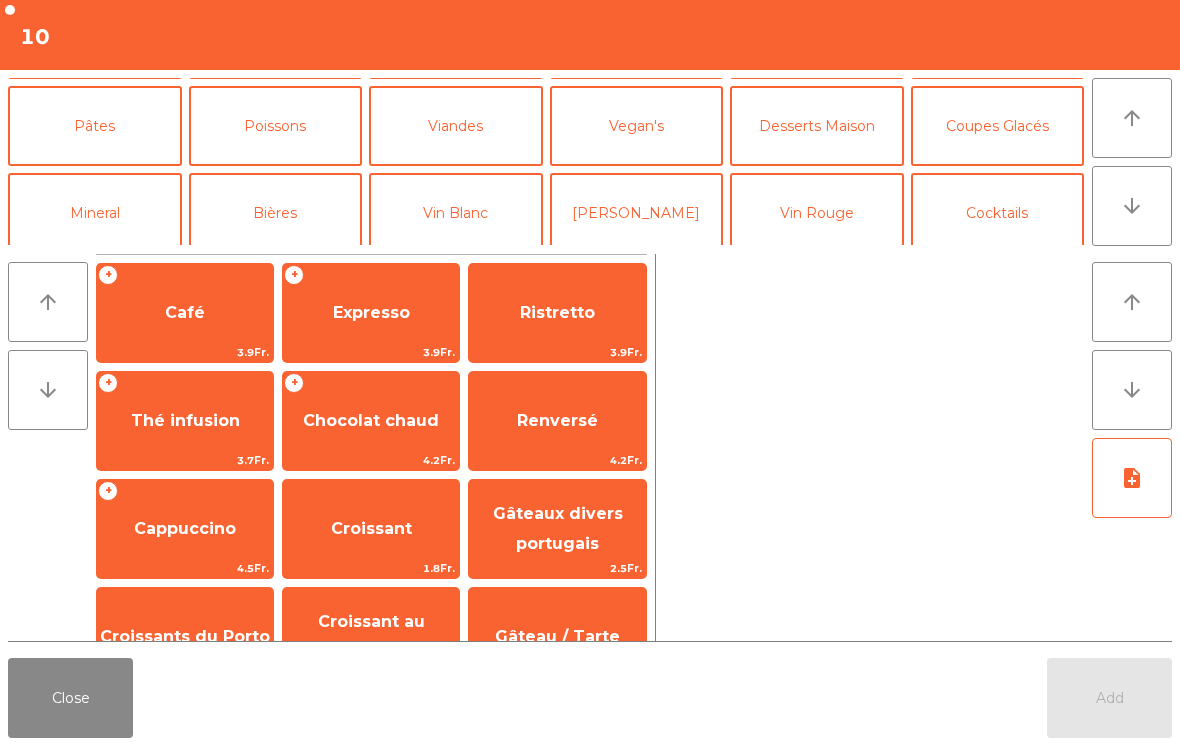 scroll, scrollTop: 169, scrollLeft: 0, axis: vertical 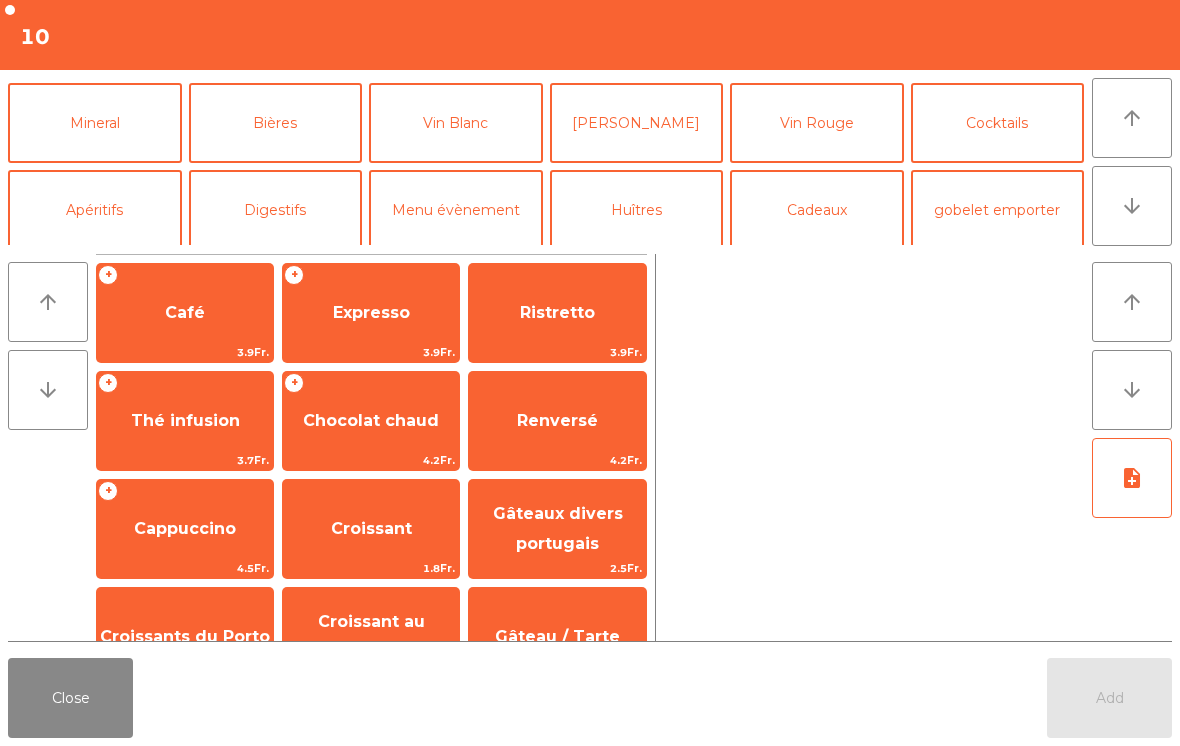 click on "Apéritifs" 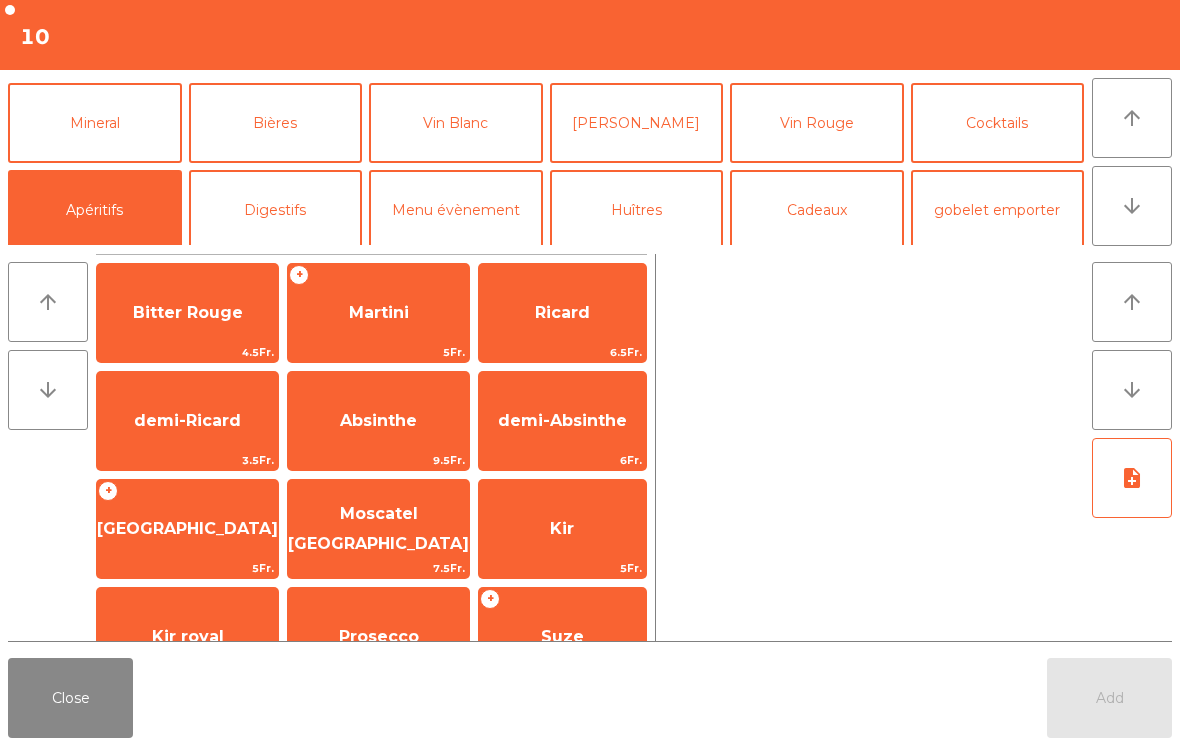 click on "Bitter Rouge" 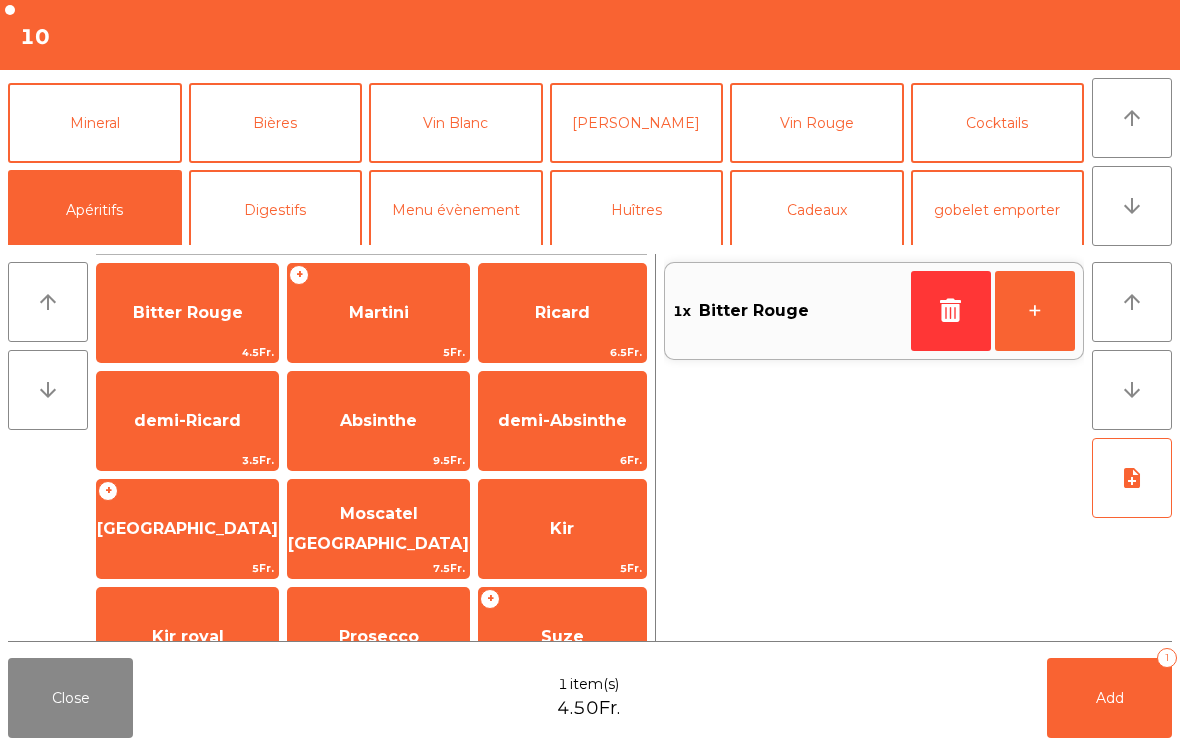 click on "+" 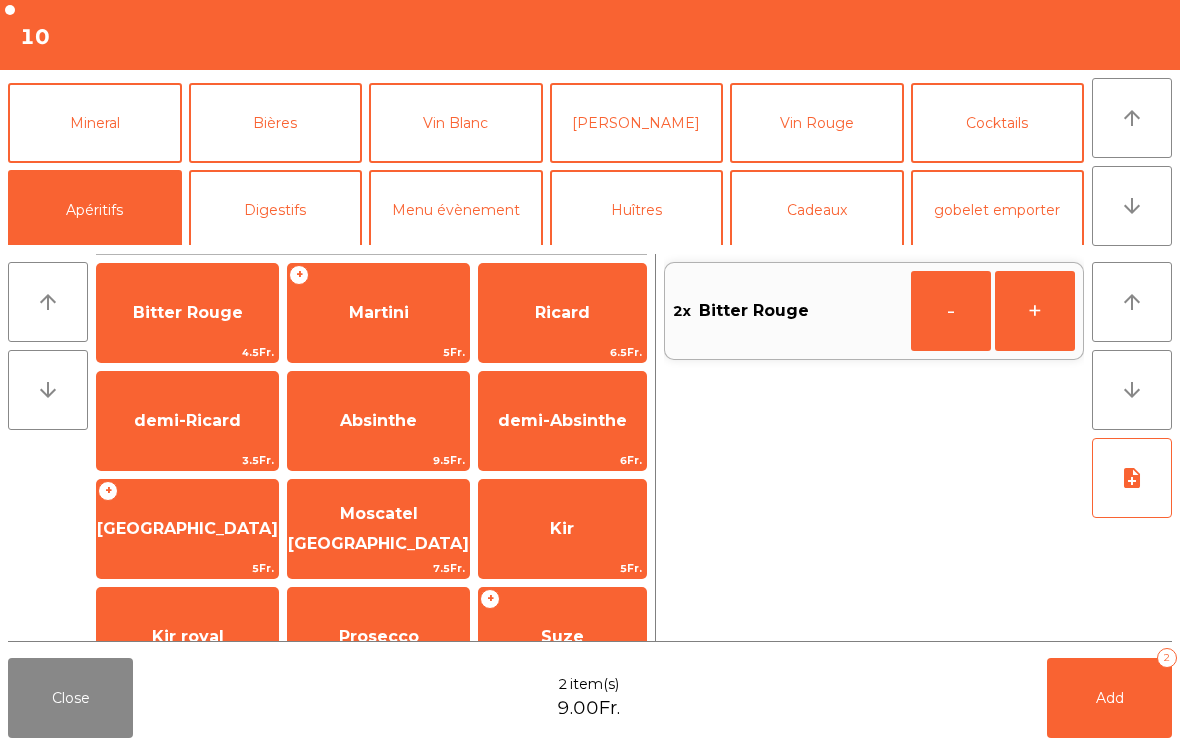 click on "Add   2" 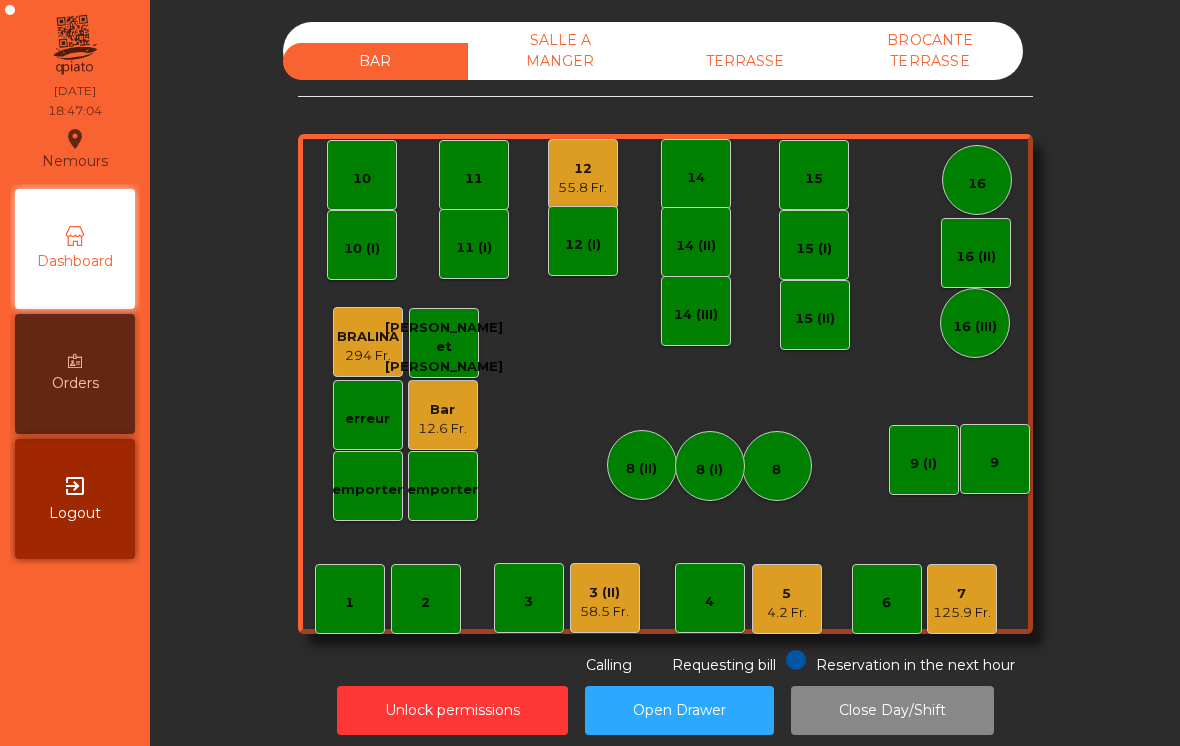 click on "10" 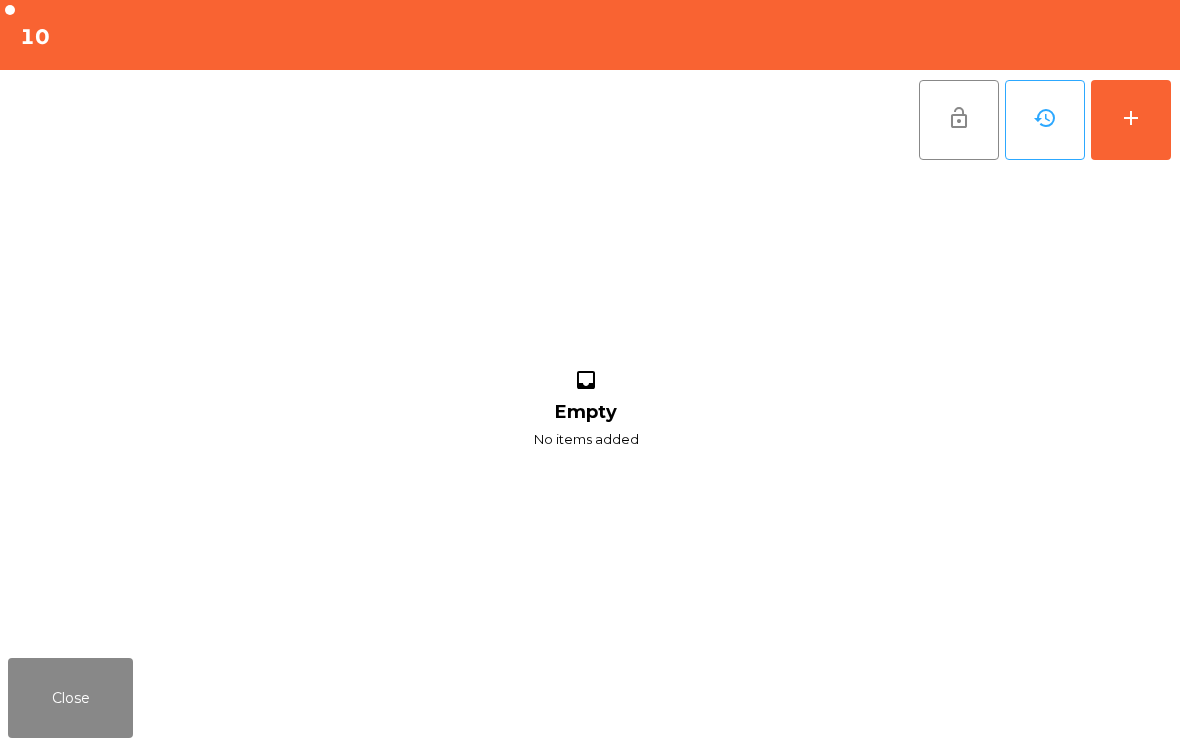 click on "add" 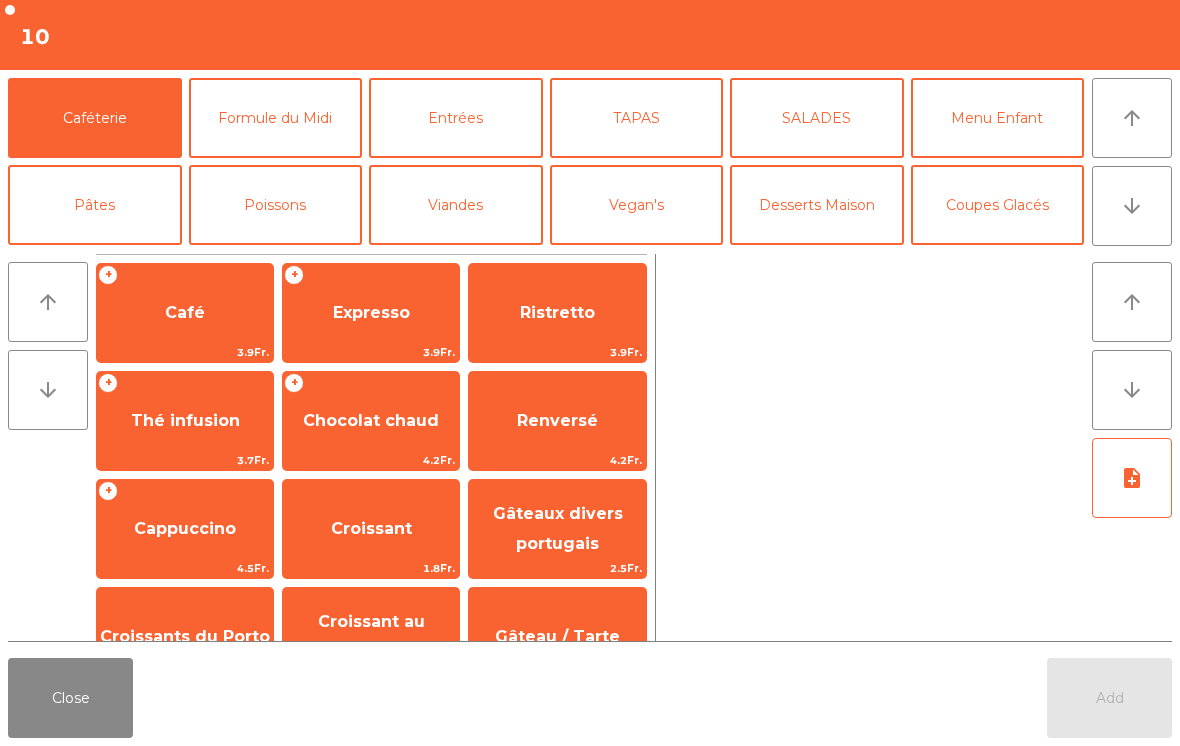 click on "Entrées" 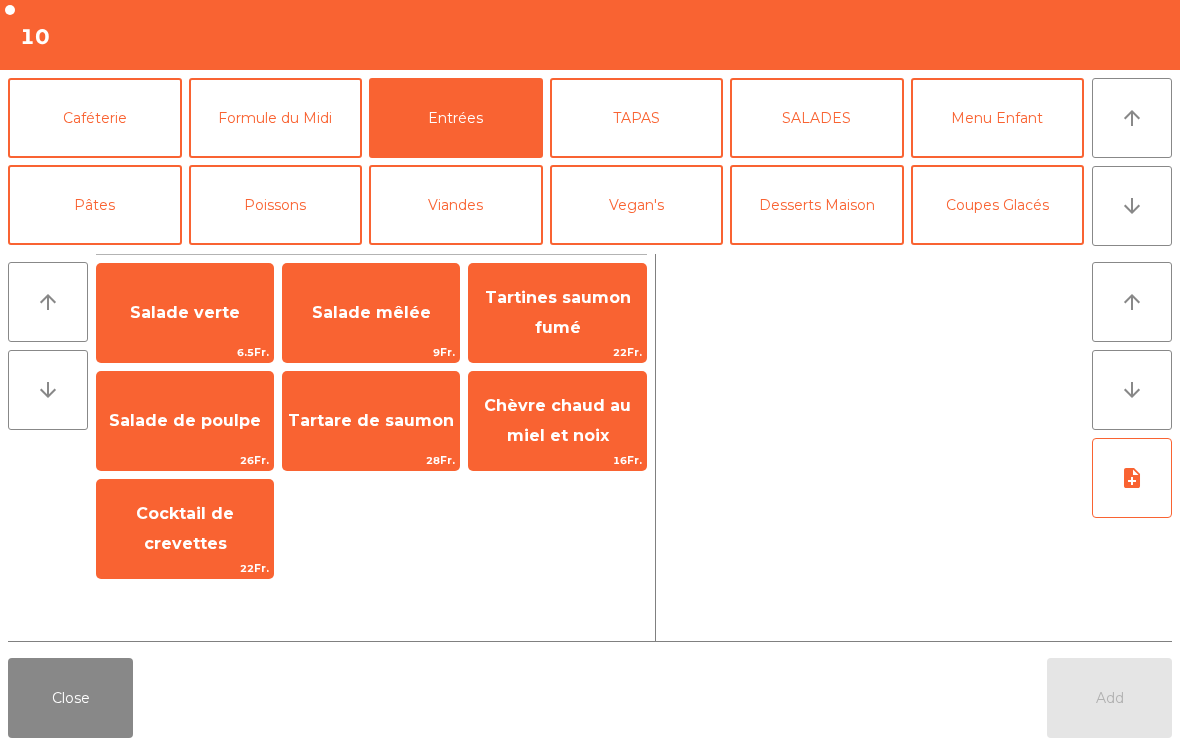 click on "Salade verte" 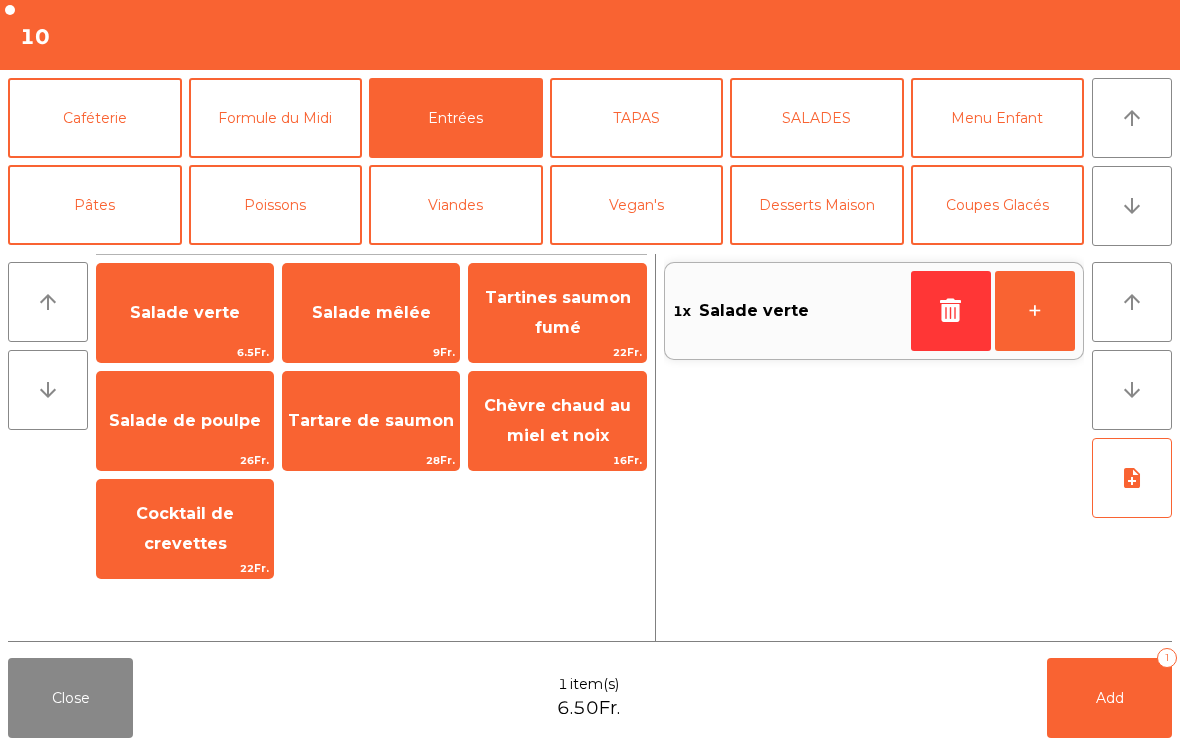 click on "Salade mêlée" 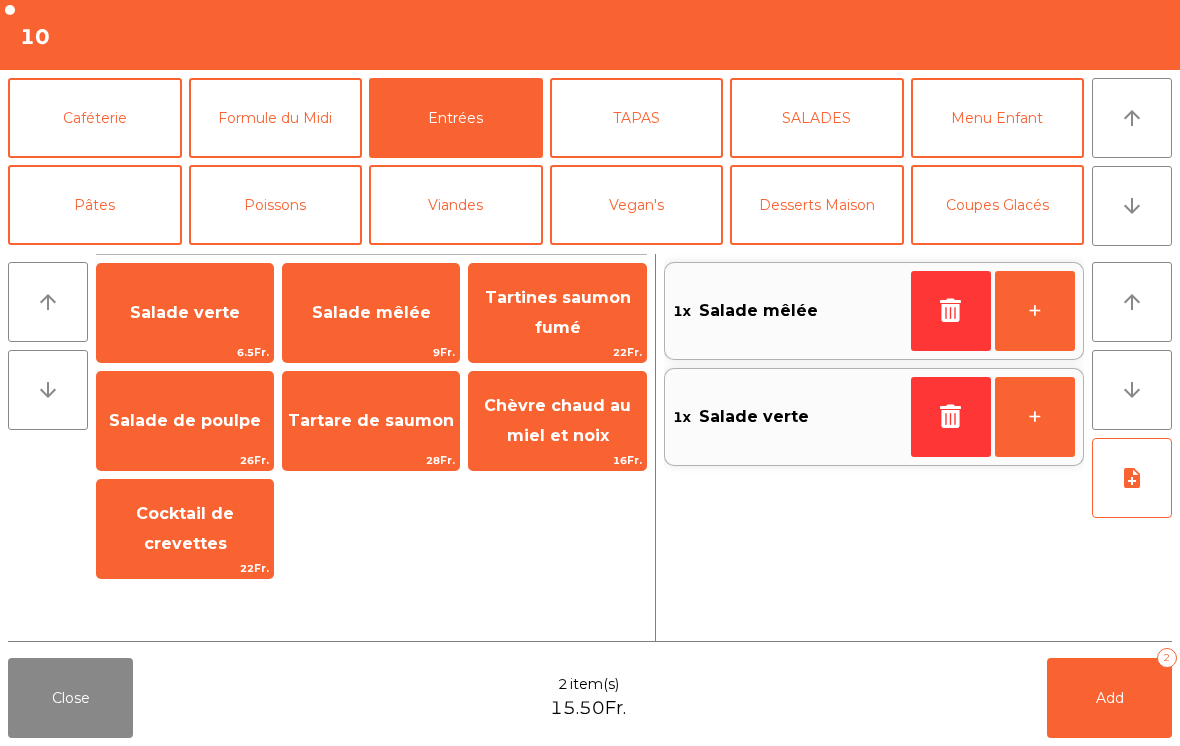 click on "Poissons" 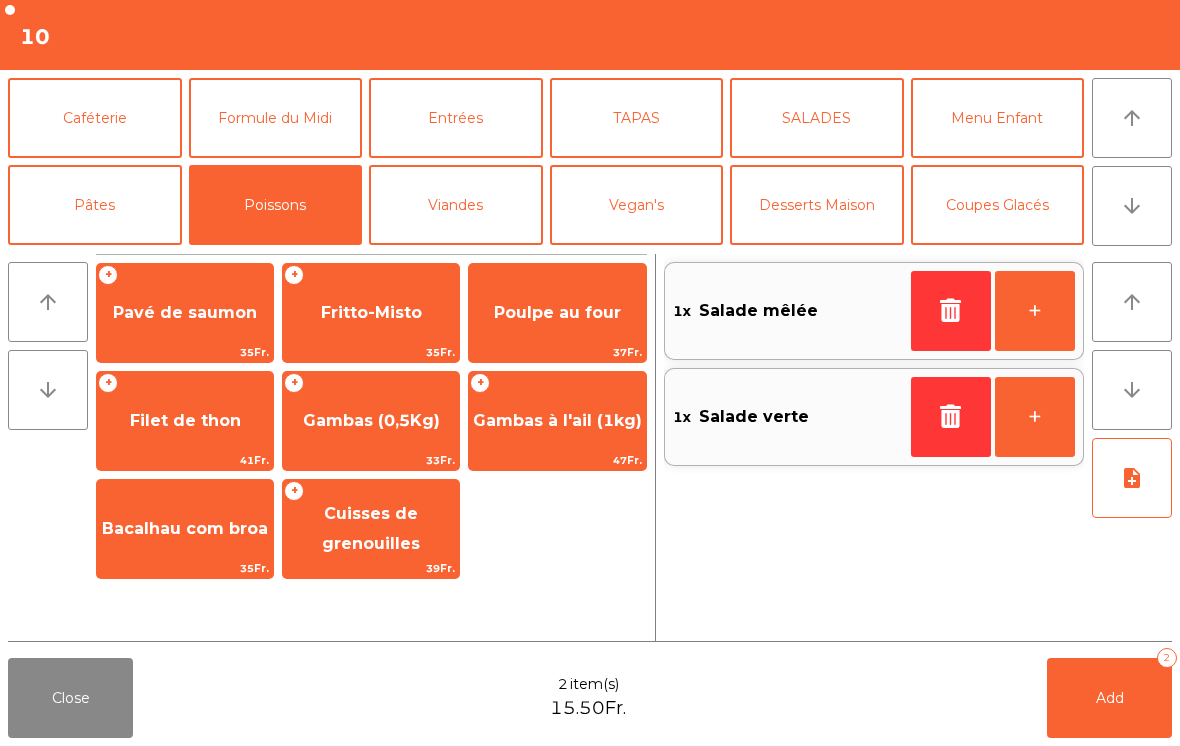 click on "Poulpe au four" 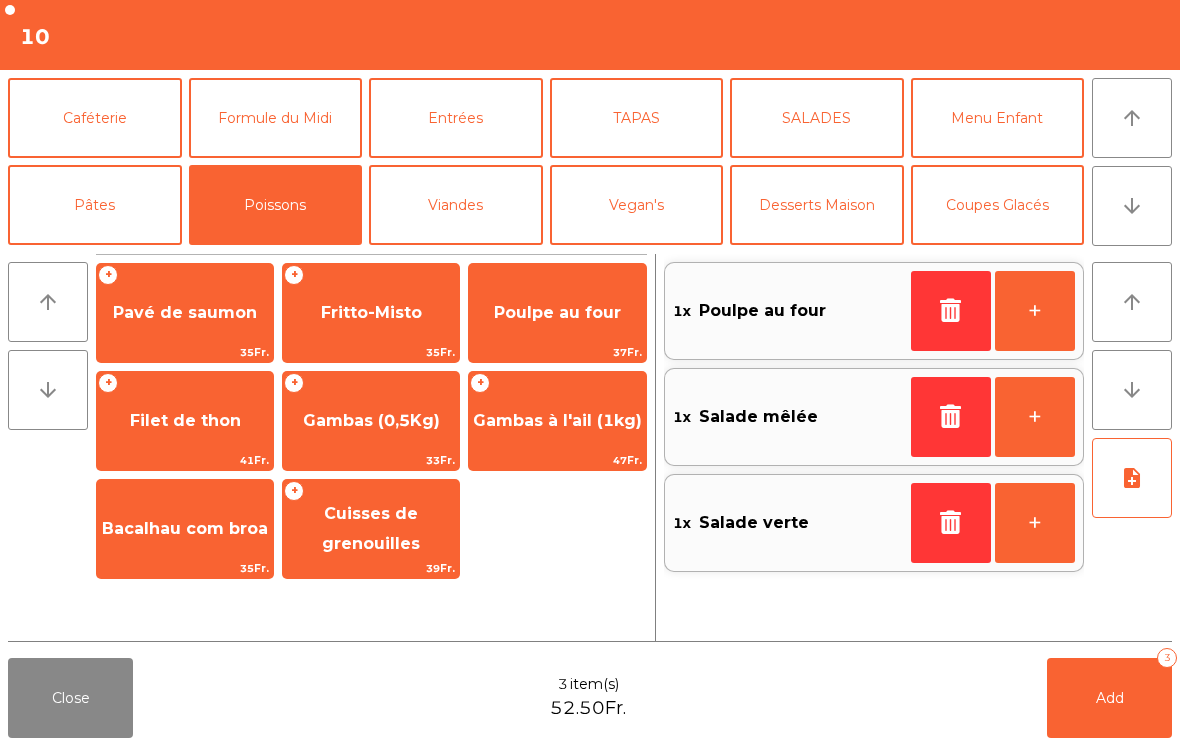 click on "Vegan's" 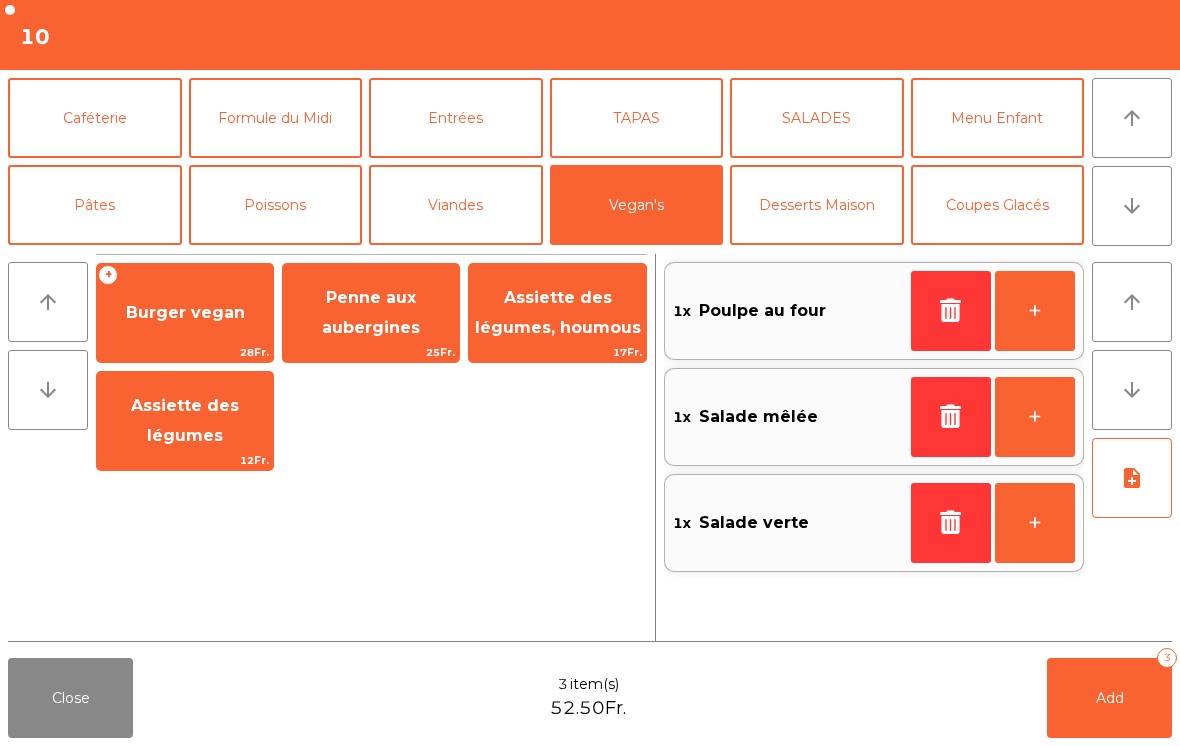 click on "Assiette des légumes, houmous" 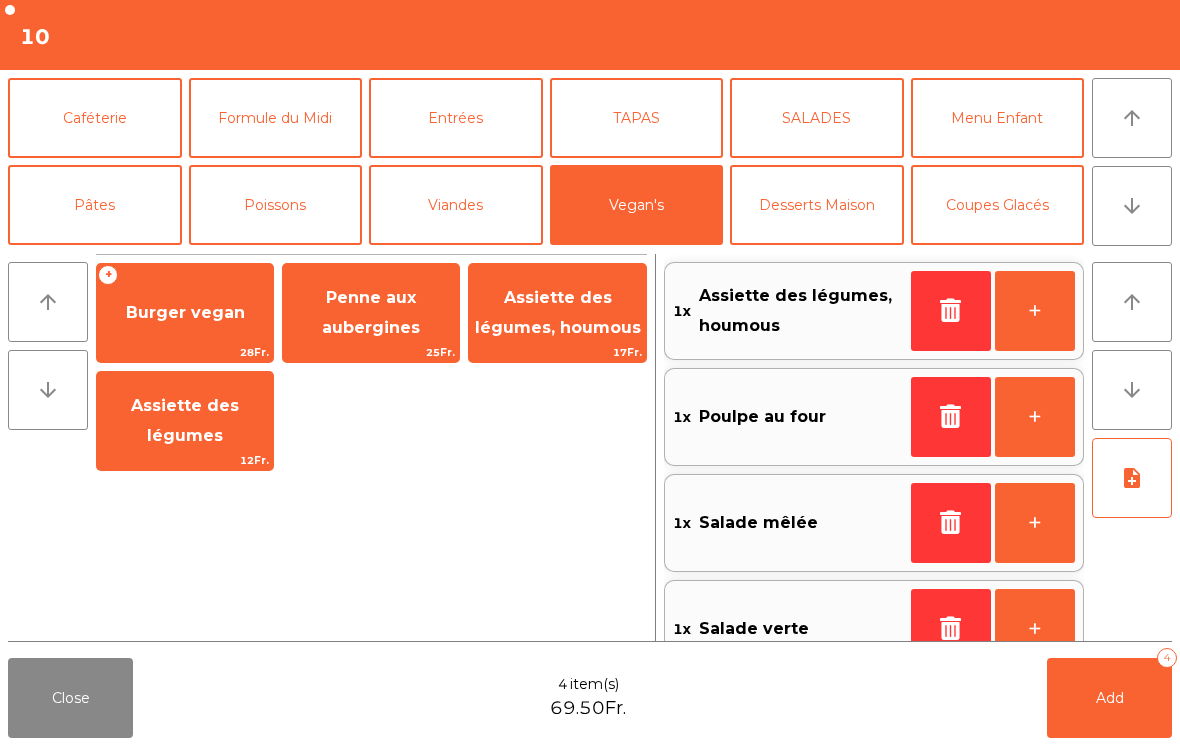 click on "note_add" 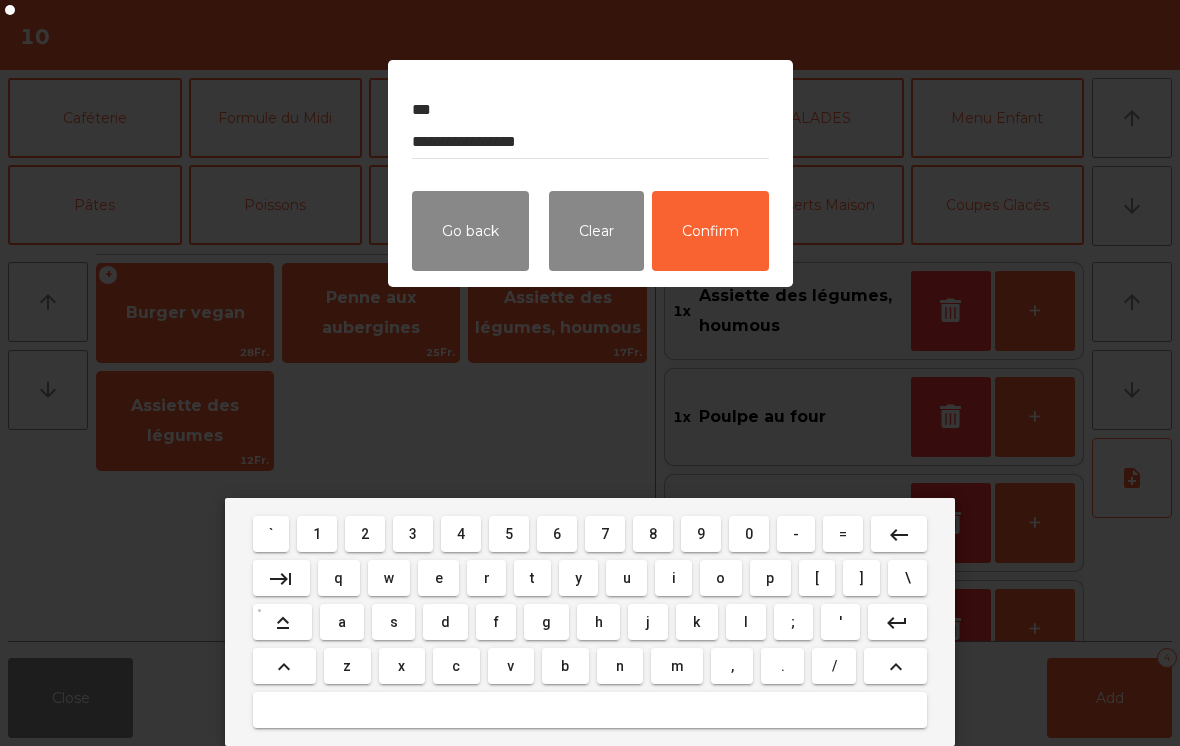 type on "**********" 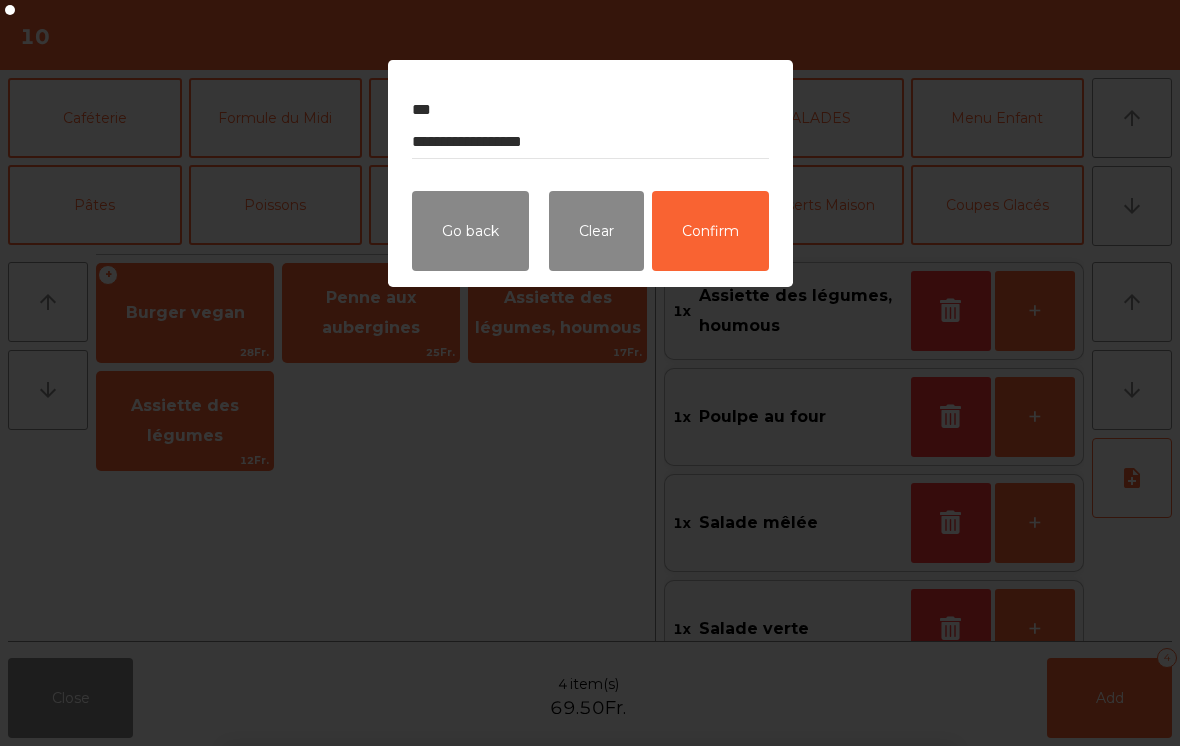 click on "Confirm" 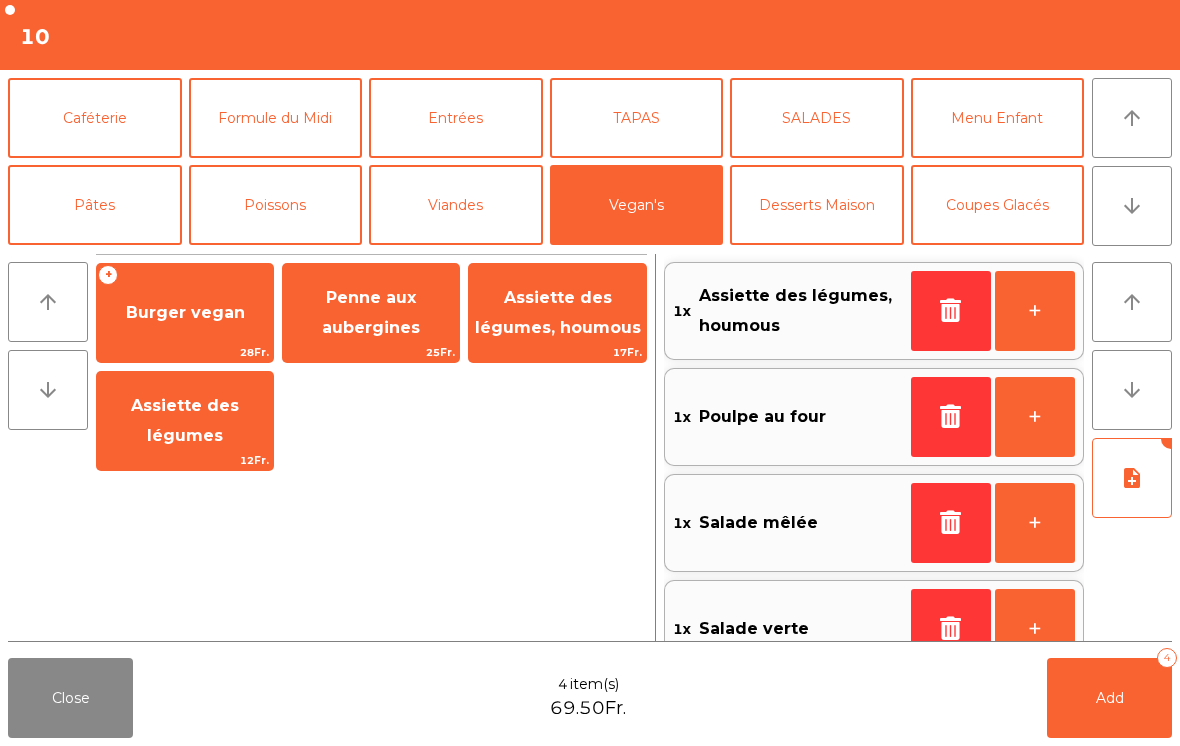 click on "arrow_upward" 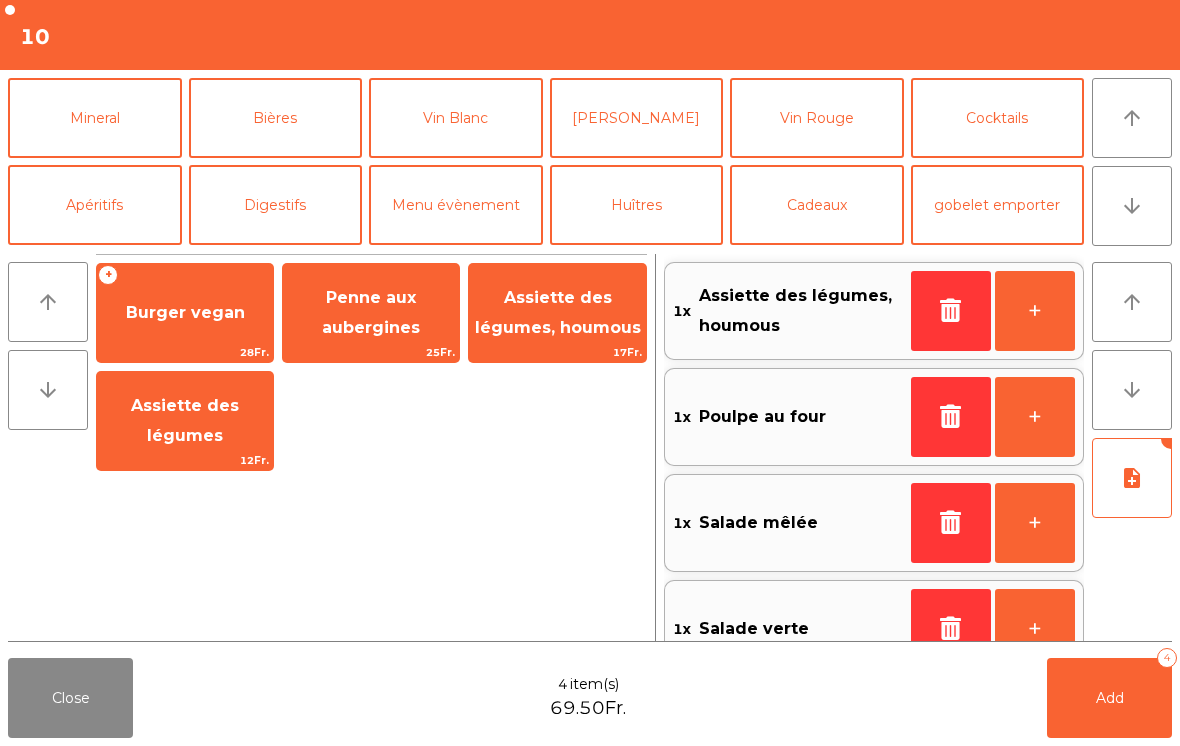 click on "Vin Rouge" 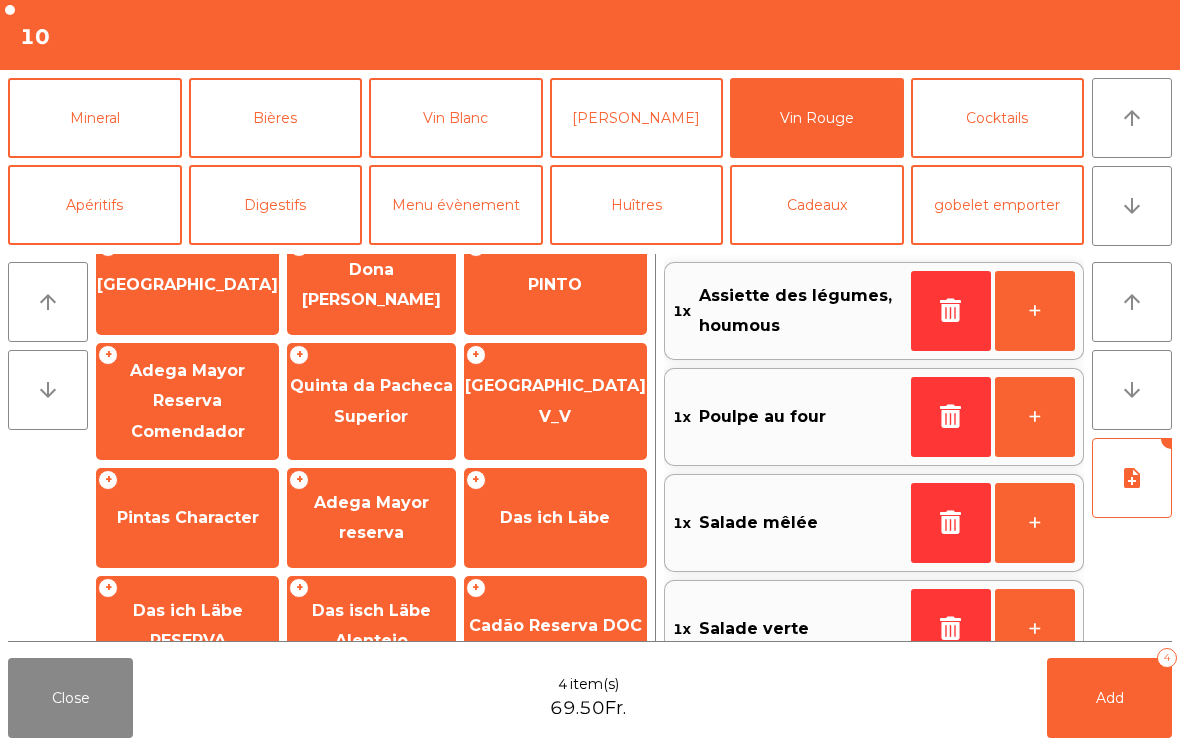 scroll, scrollTop: 508, scrollLeft: 0, axis: vertical 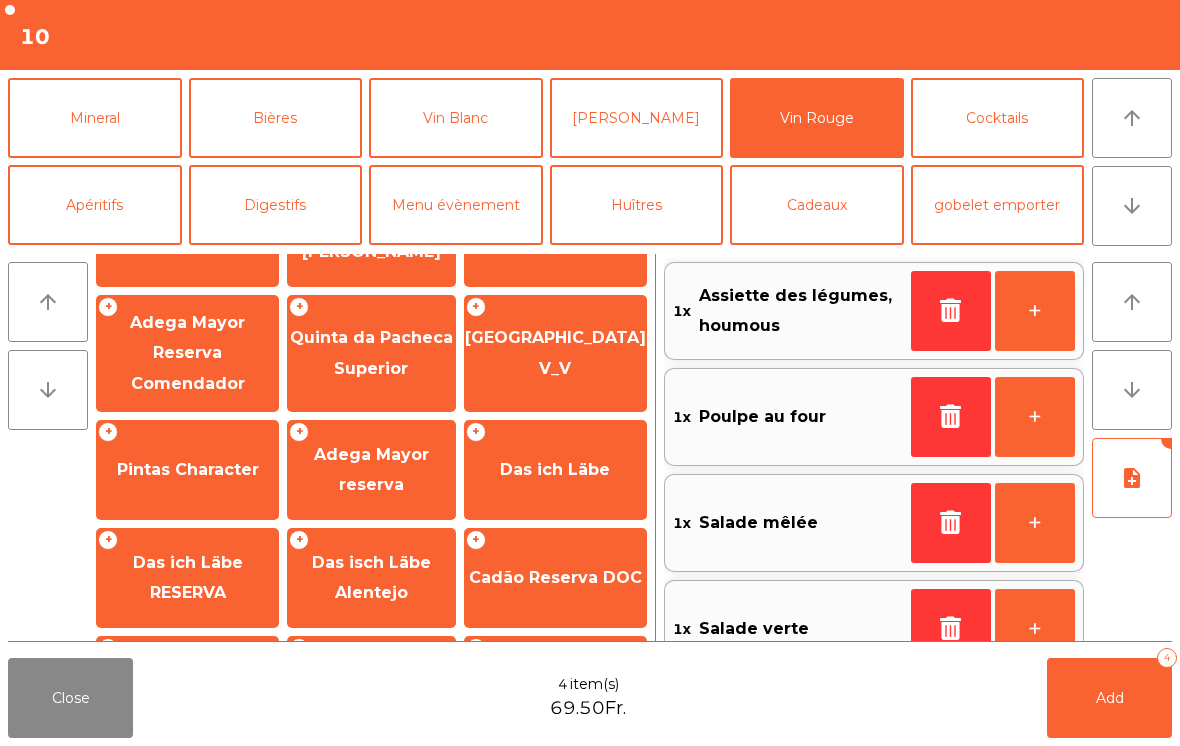 click on "Das ich Läbe" 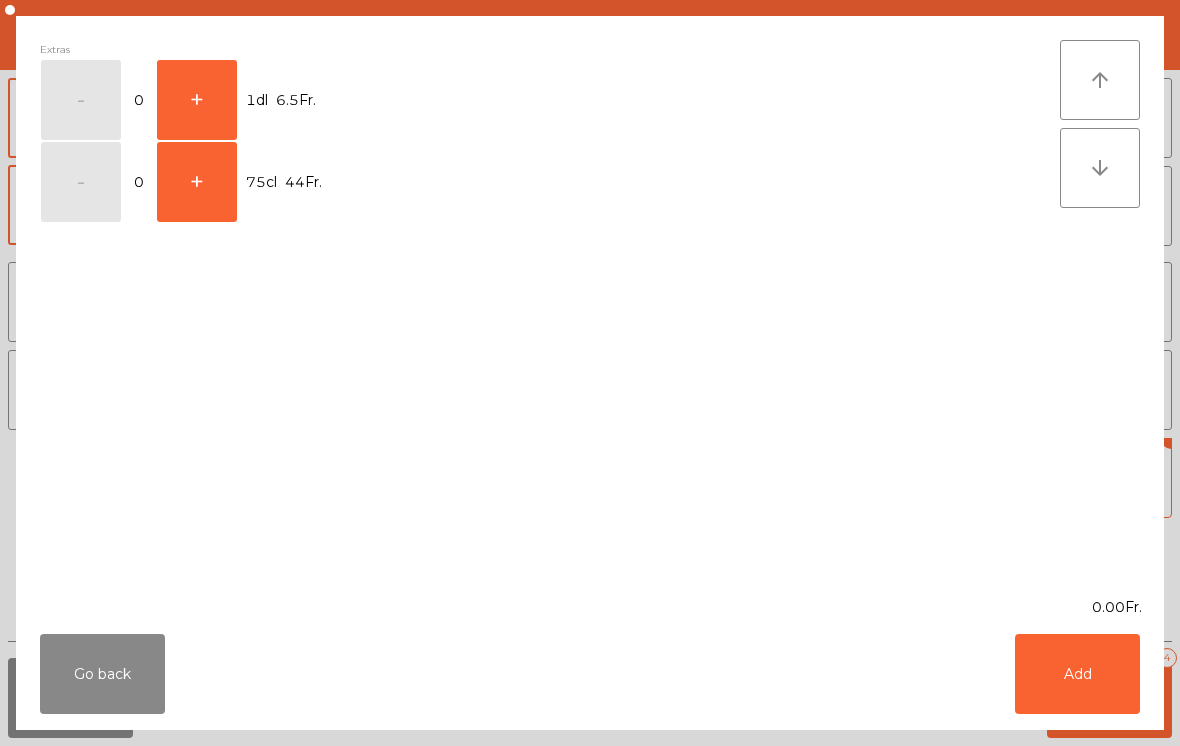 click on "+" 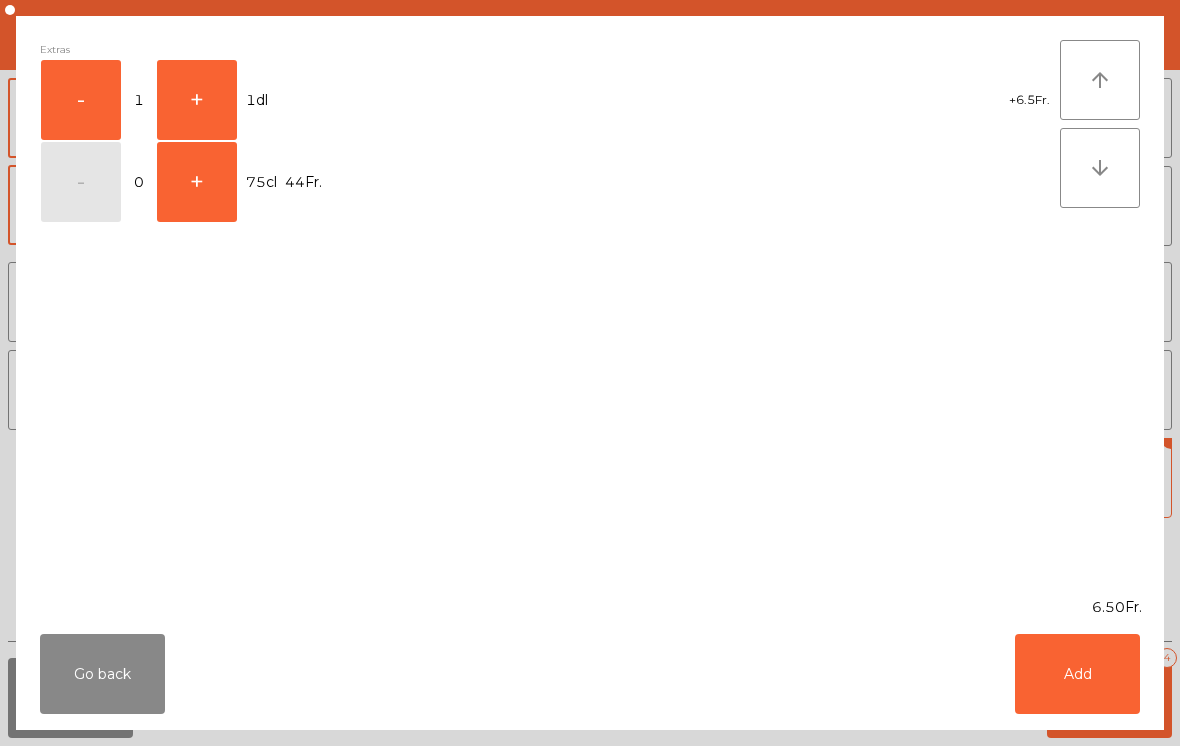 click on "Add" 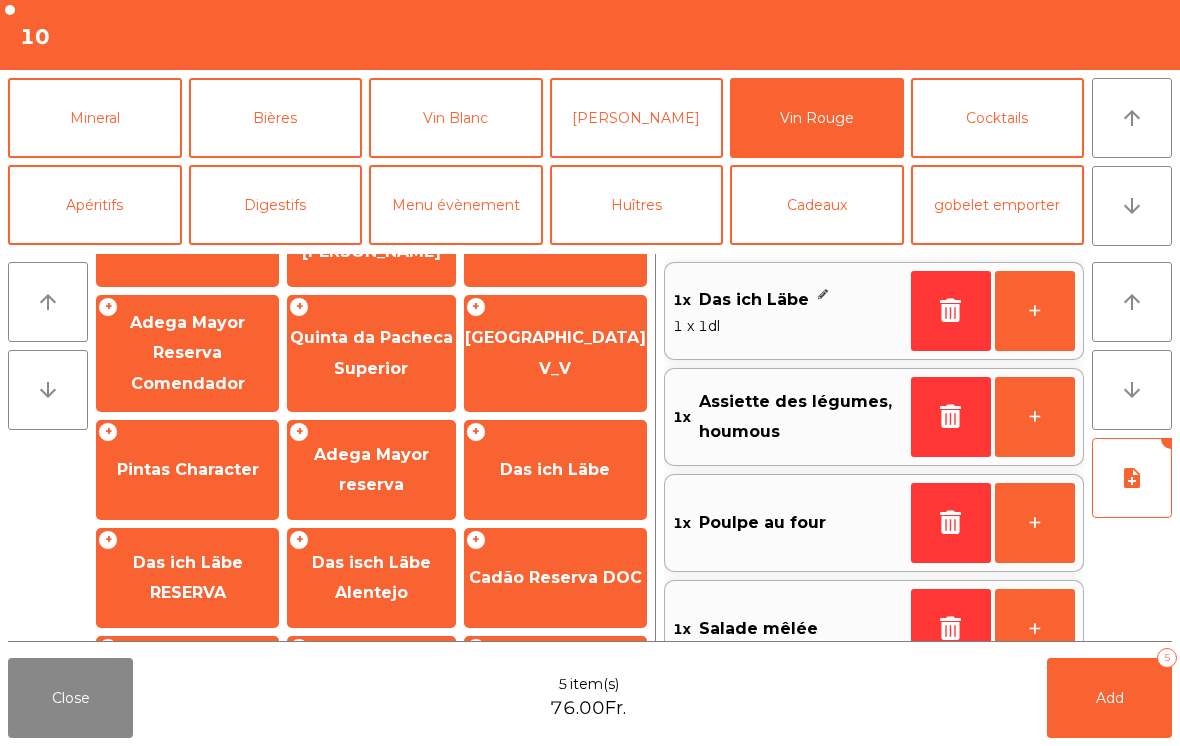 scroll, scrollTop: 8, scrollLeft: 0, axis: vertical 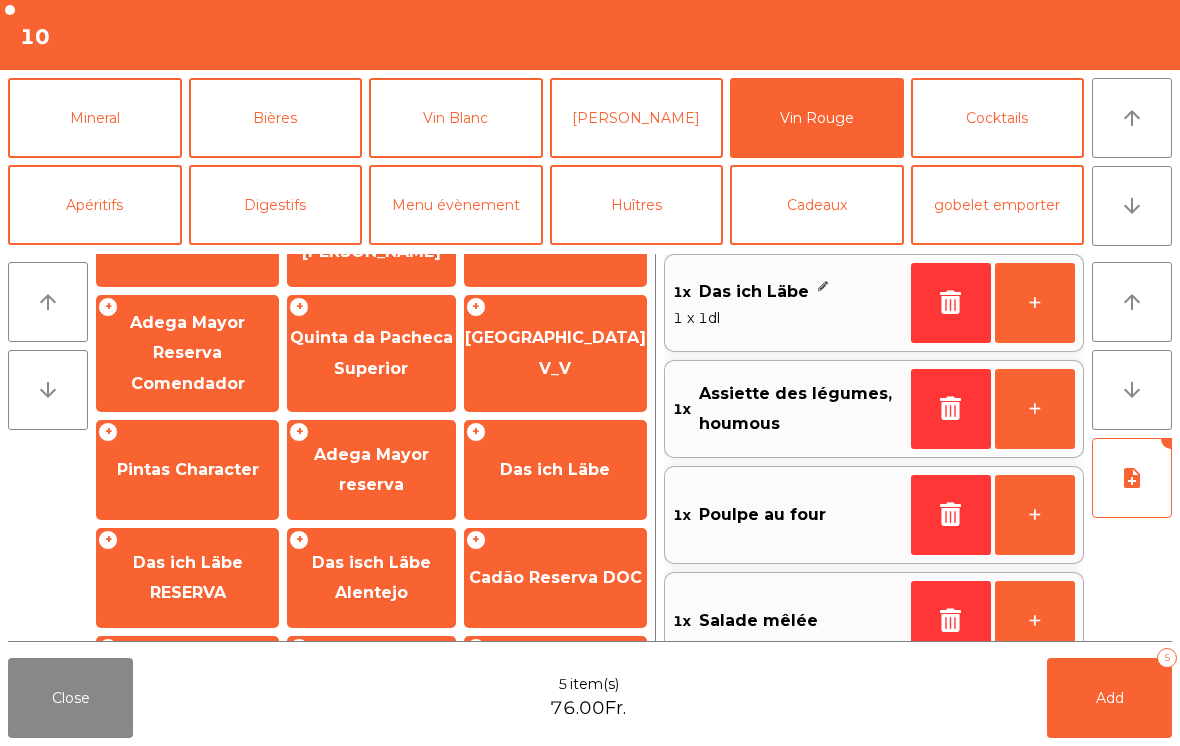 click on "Add   5" 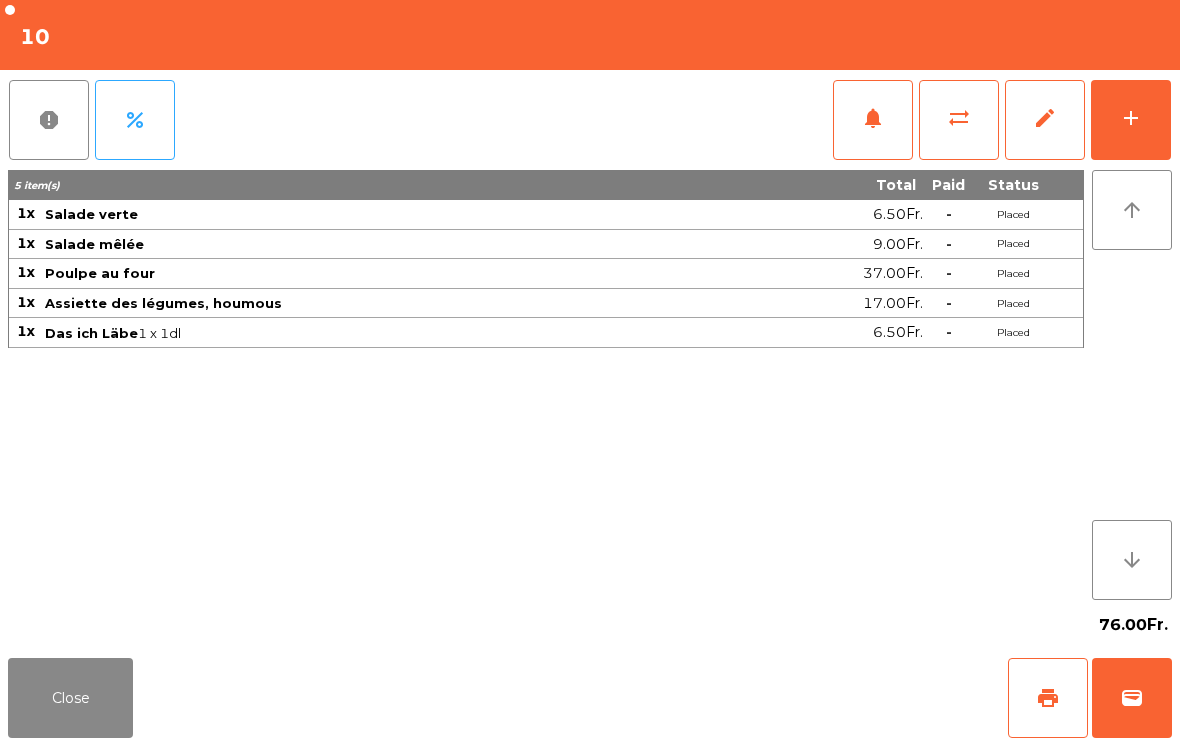 click on "Close" 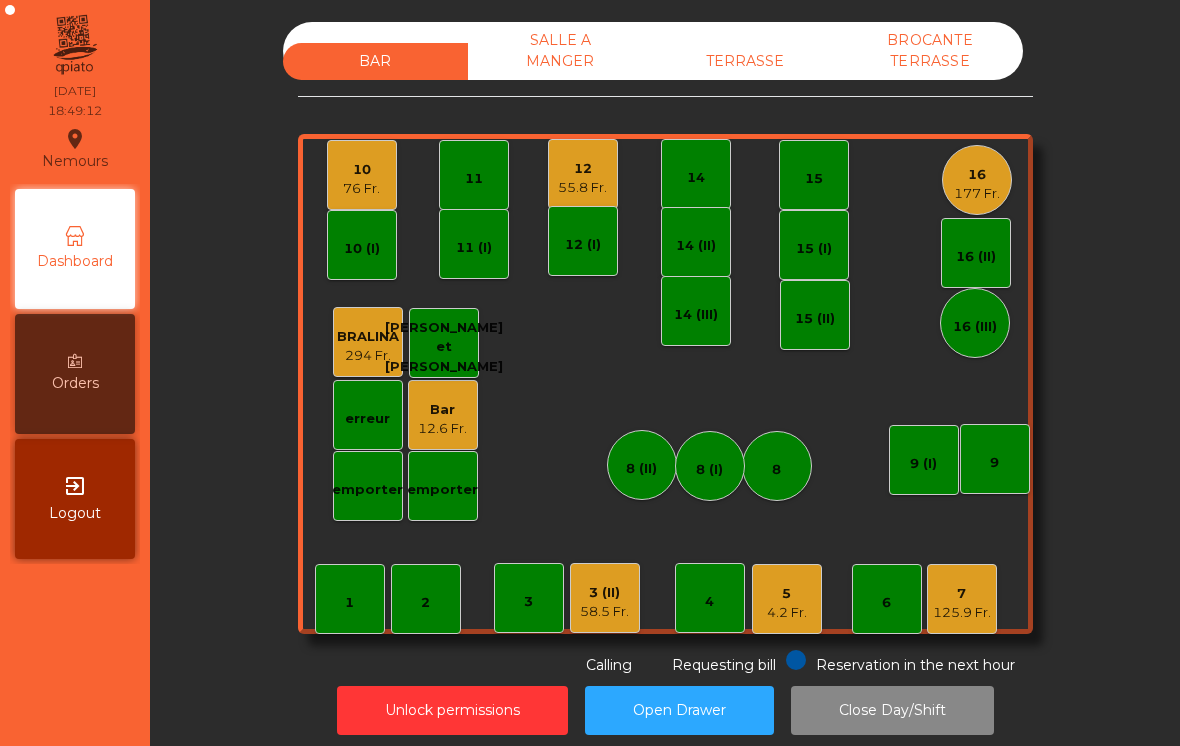 click on "16   177 Fr." 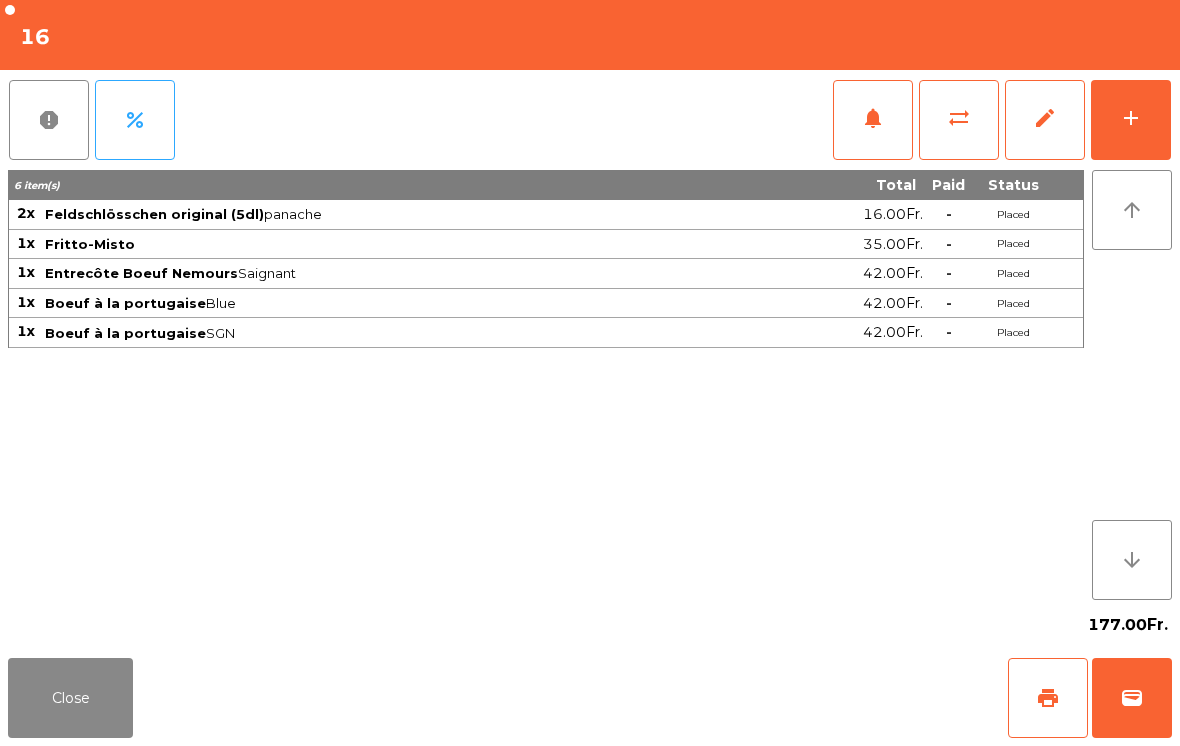 click on "Close" 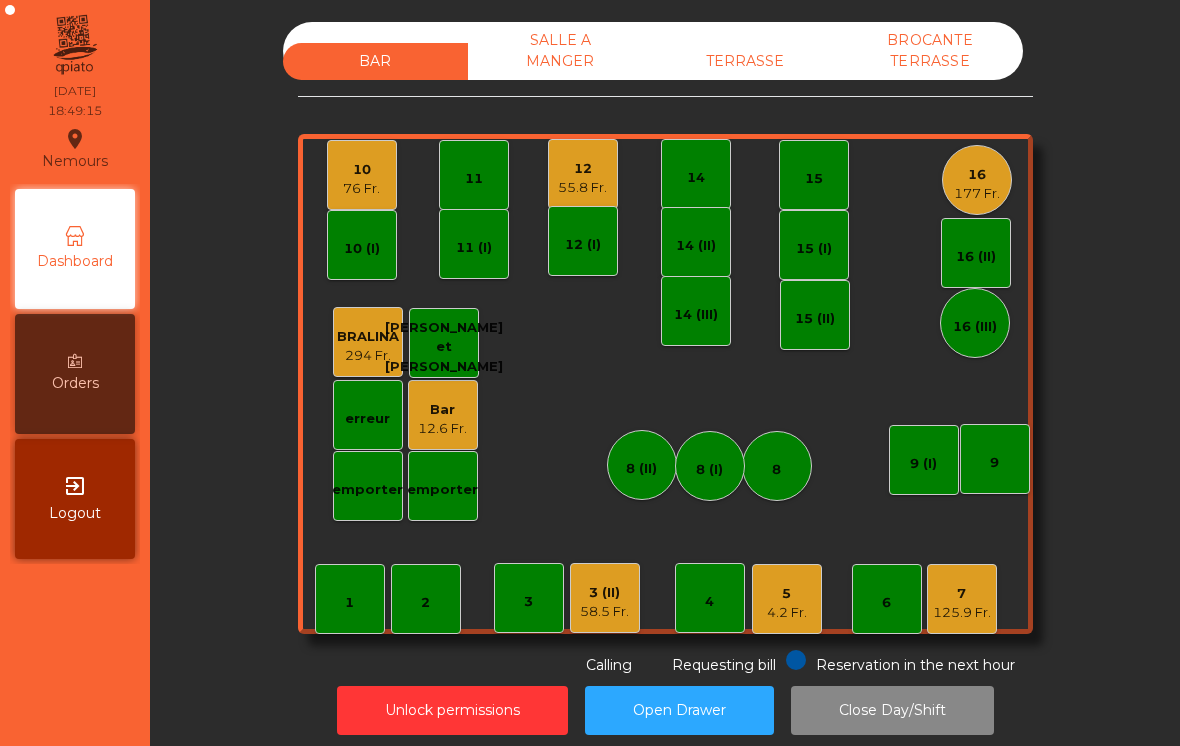 click on "12   55.8 Fr." 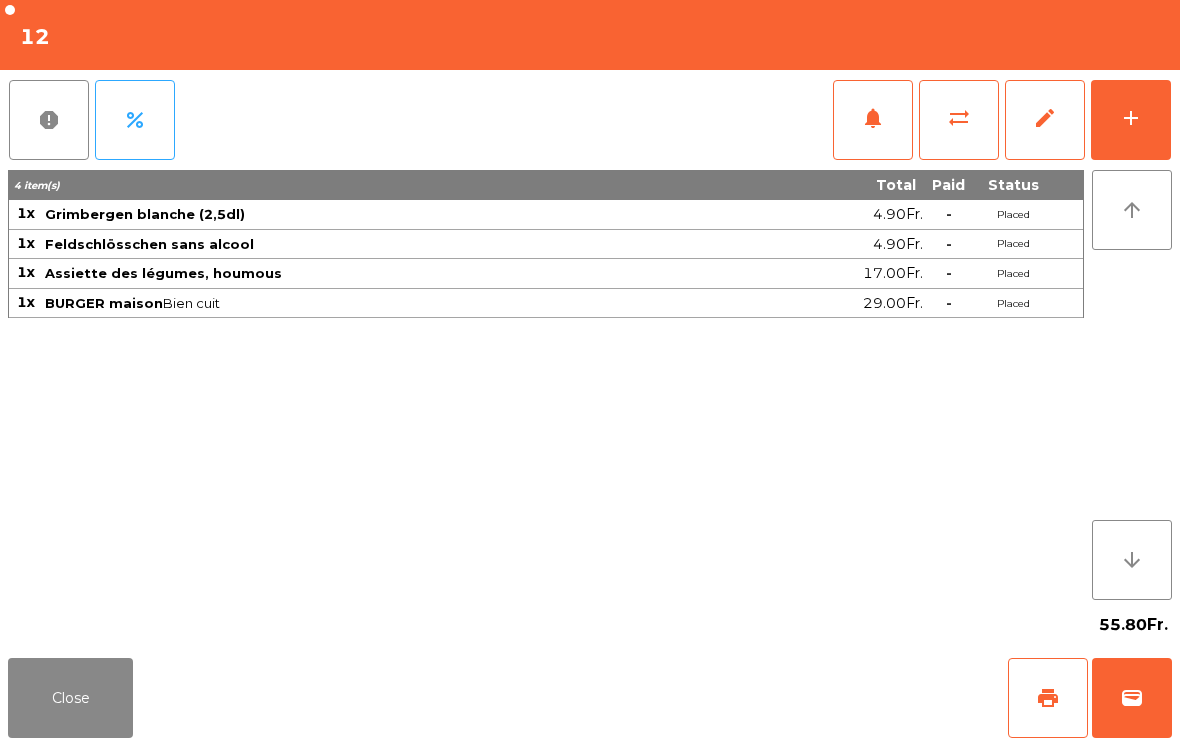click on "Close" 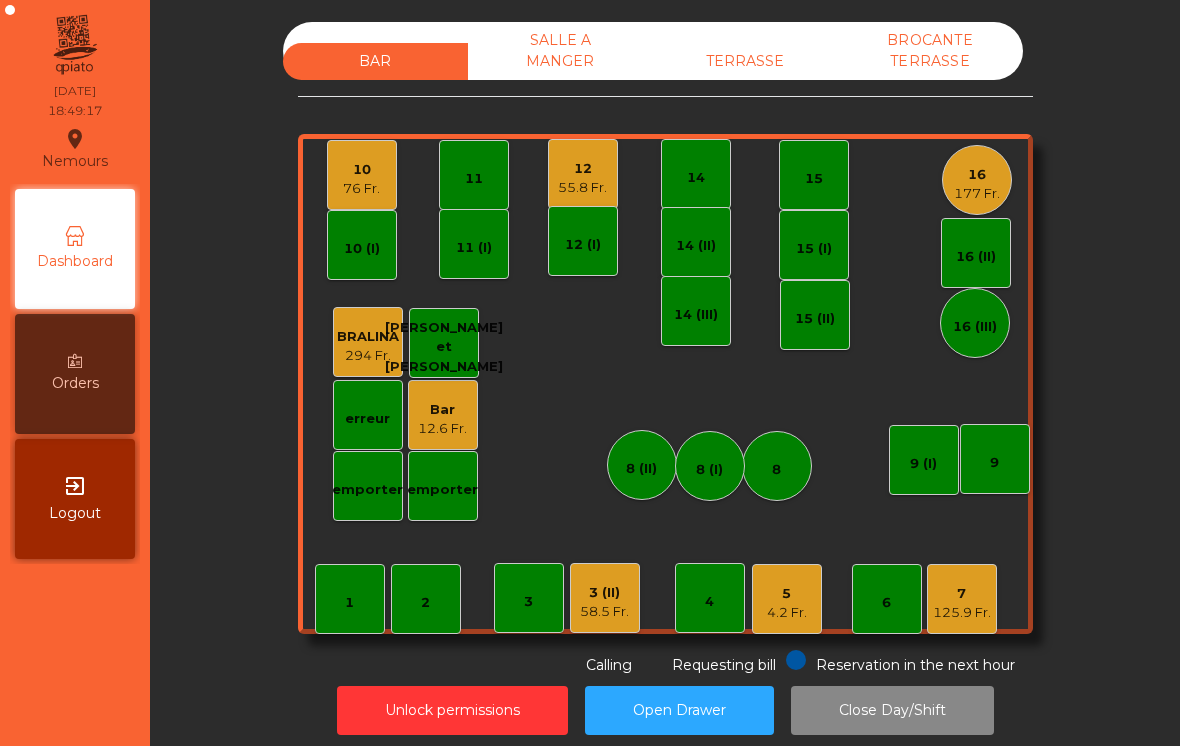 click on "3 (II)   58.5 Fr." 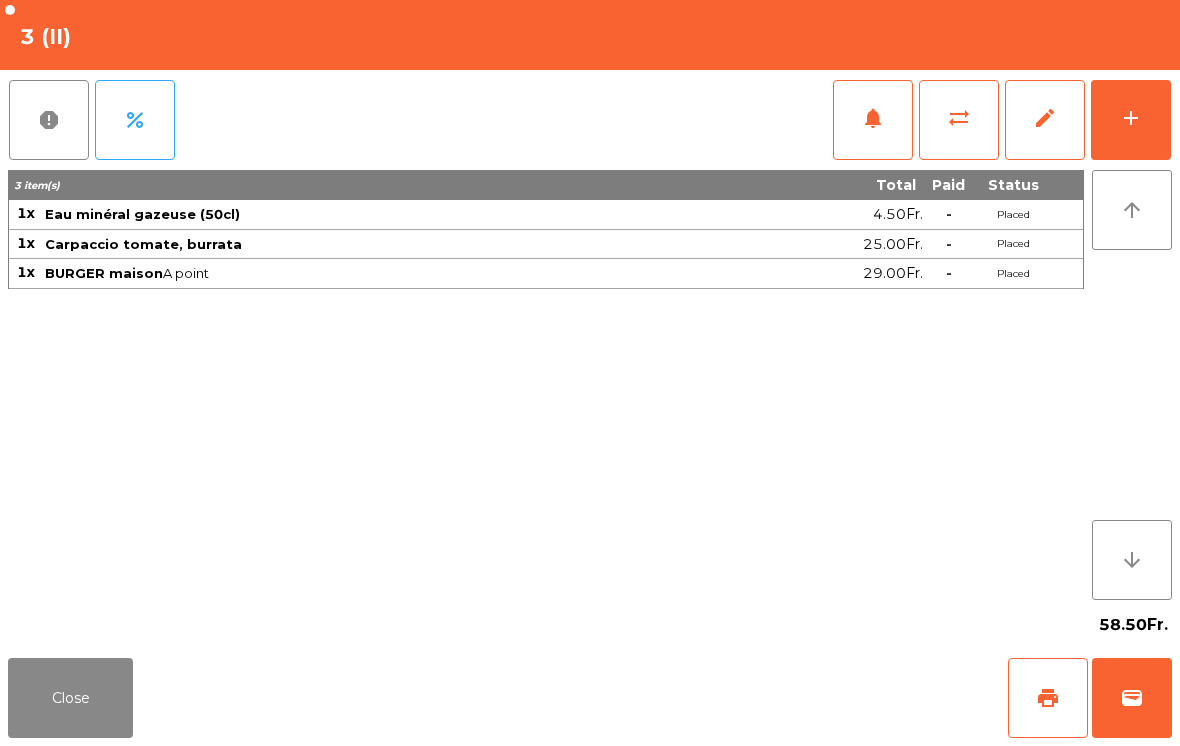 click on "Close" 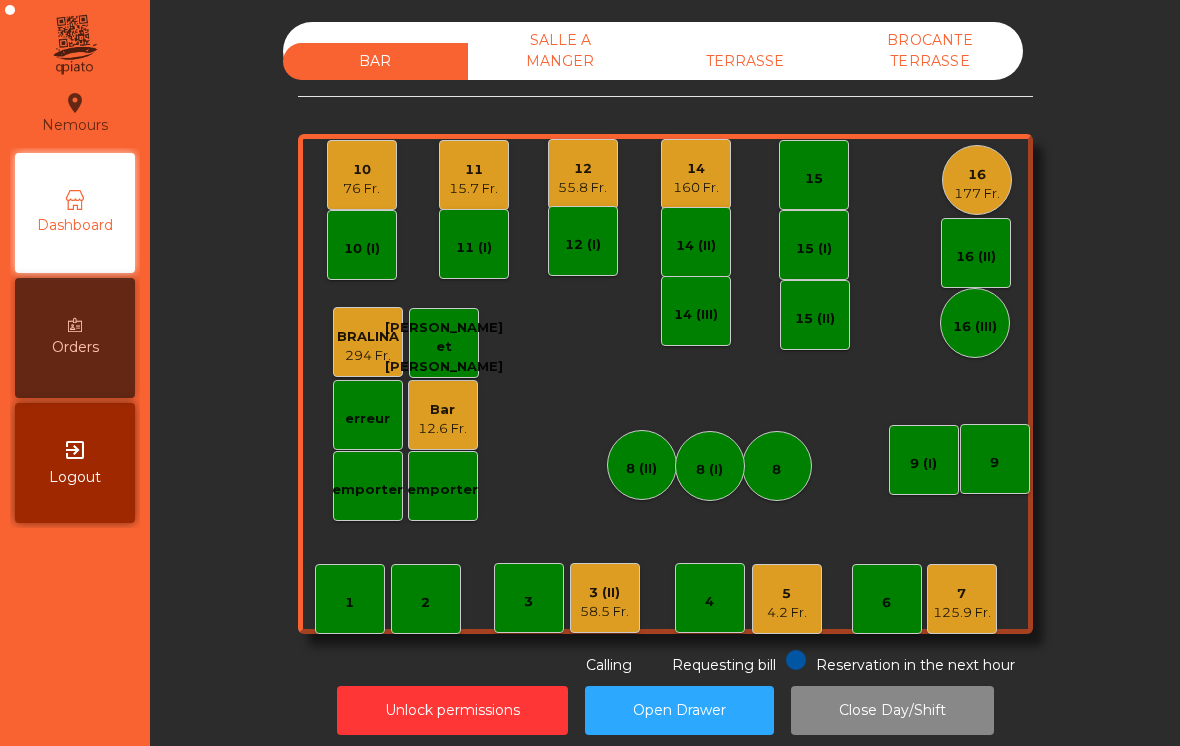 scroll, scrollTop: 0, scrollLeft: 0, axis: both 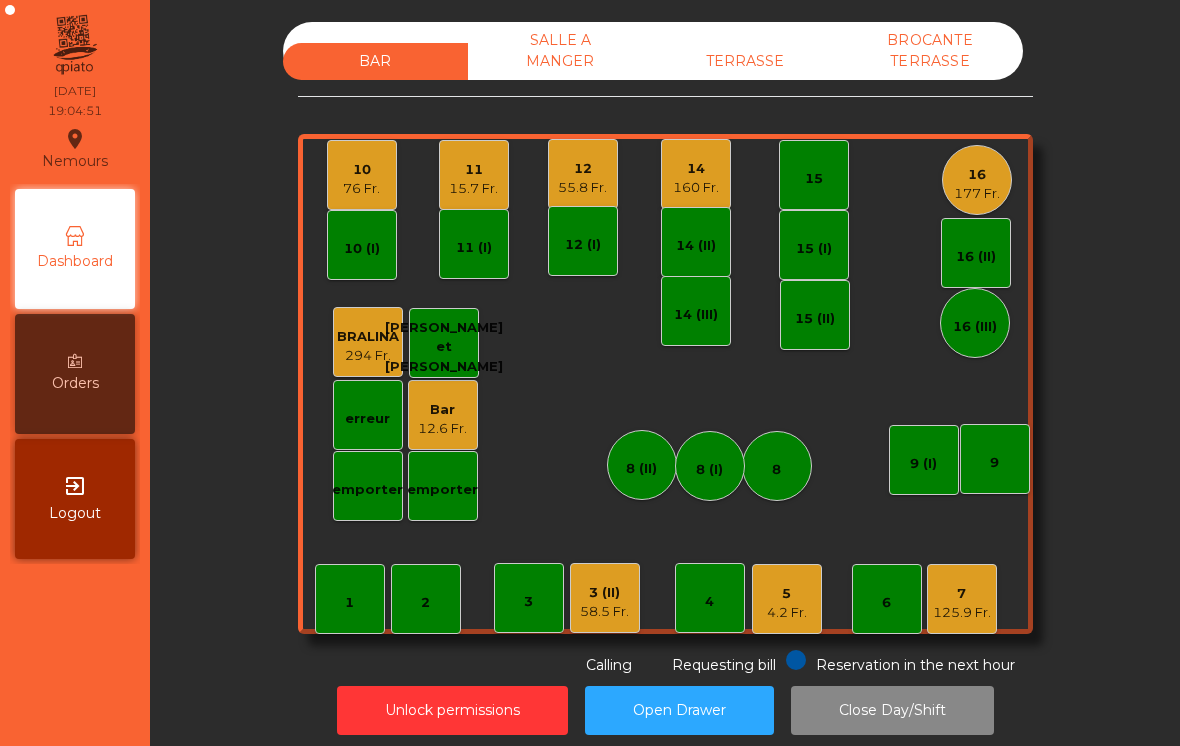 click on "15.7 Fr." 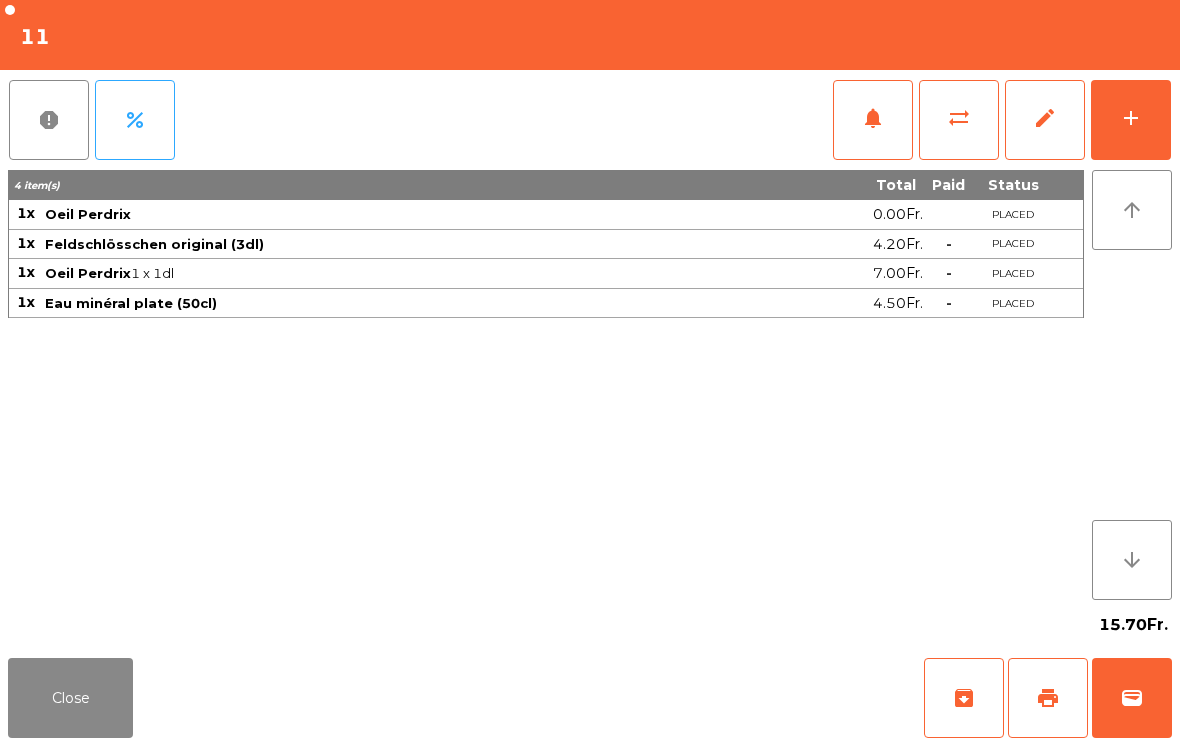 click on "Close" 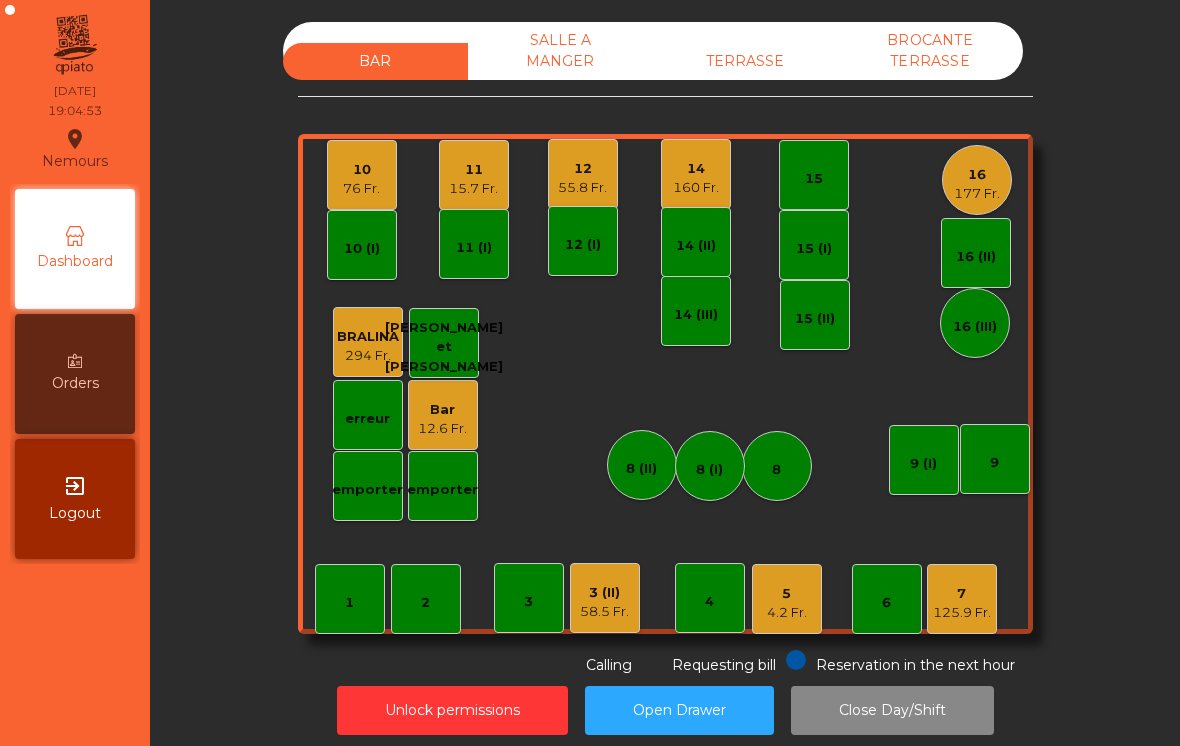 click on "160 Fr." 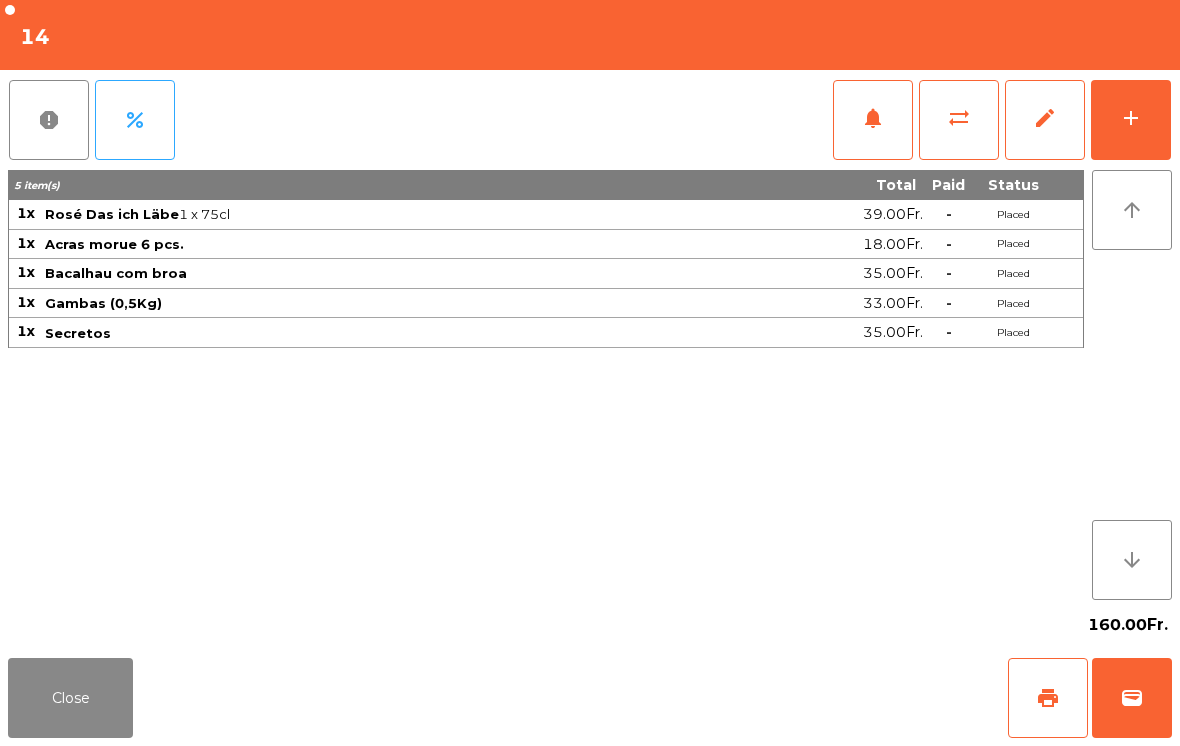 click on "Close" 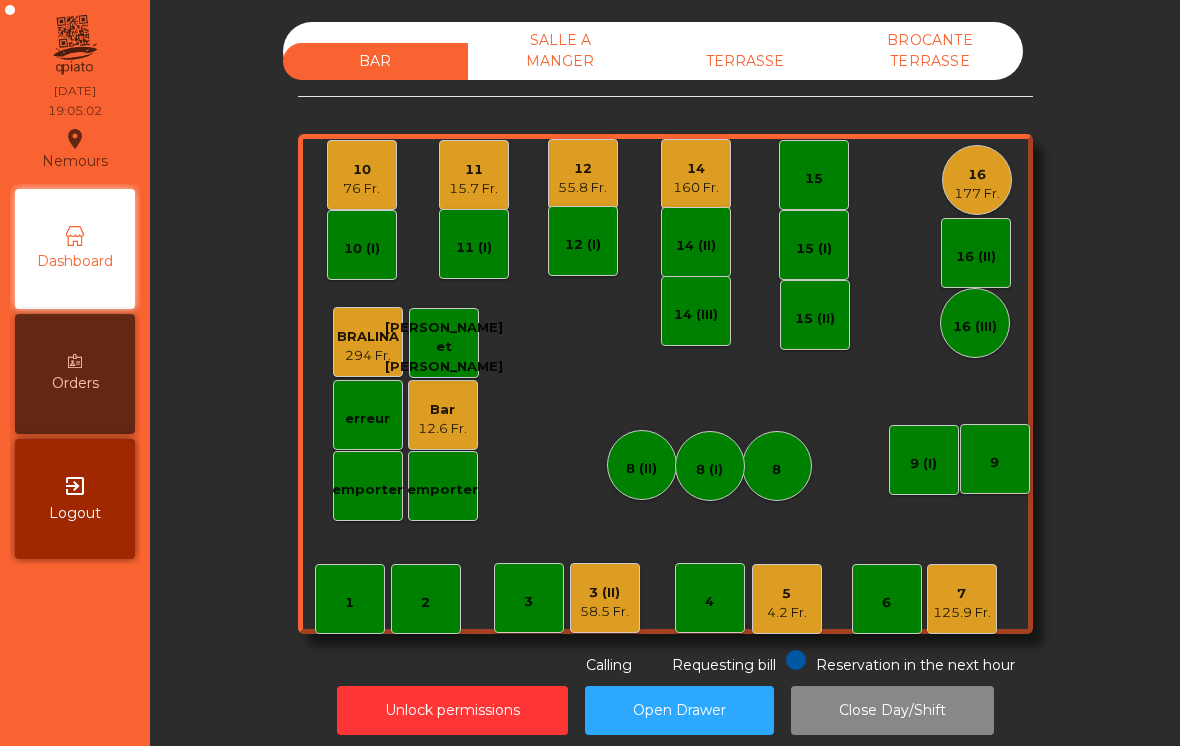 click on "4.2 Fr." 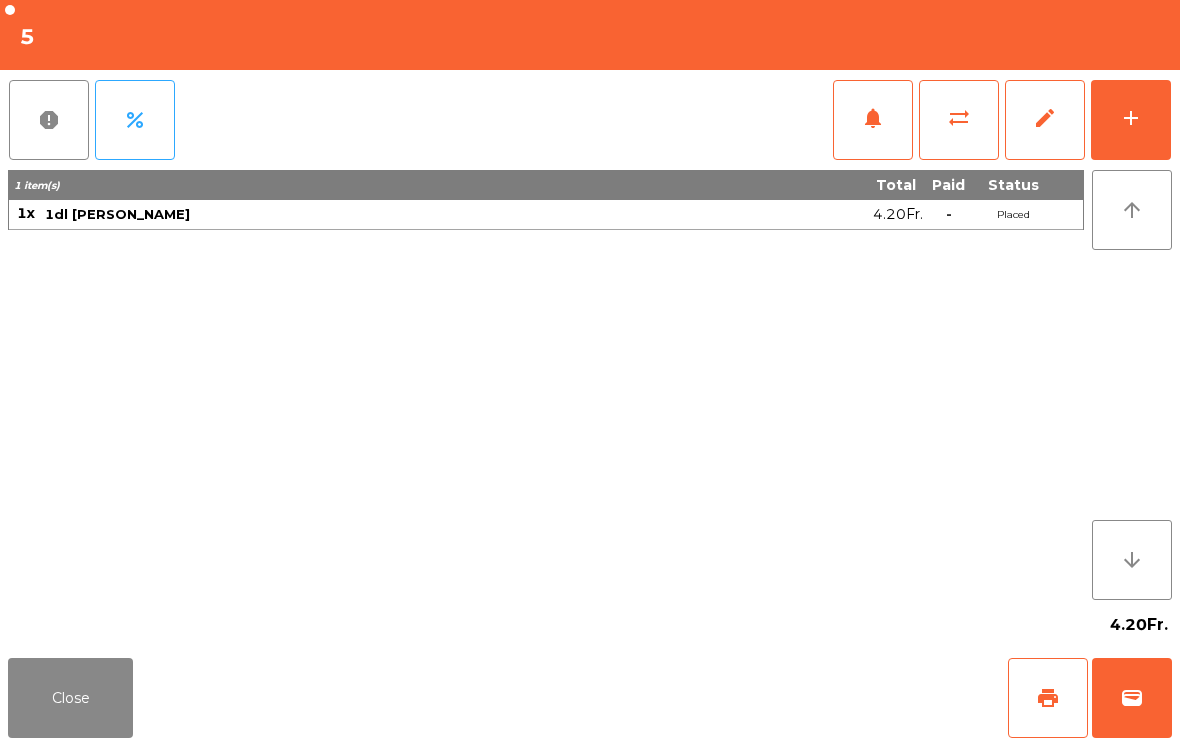click on "Close" 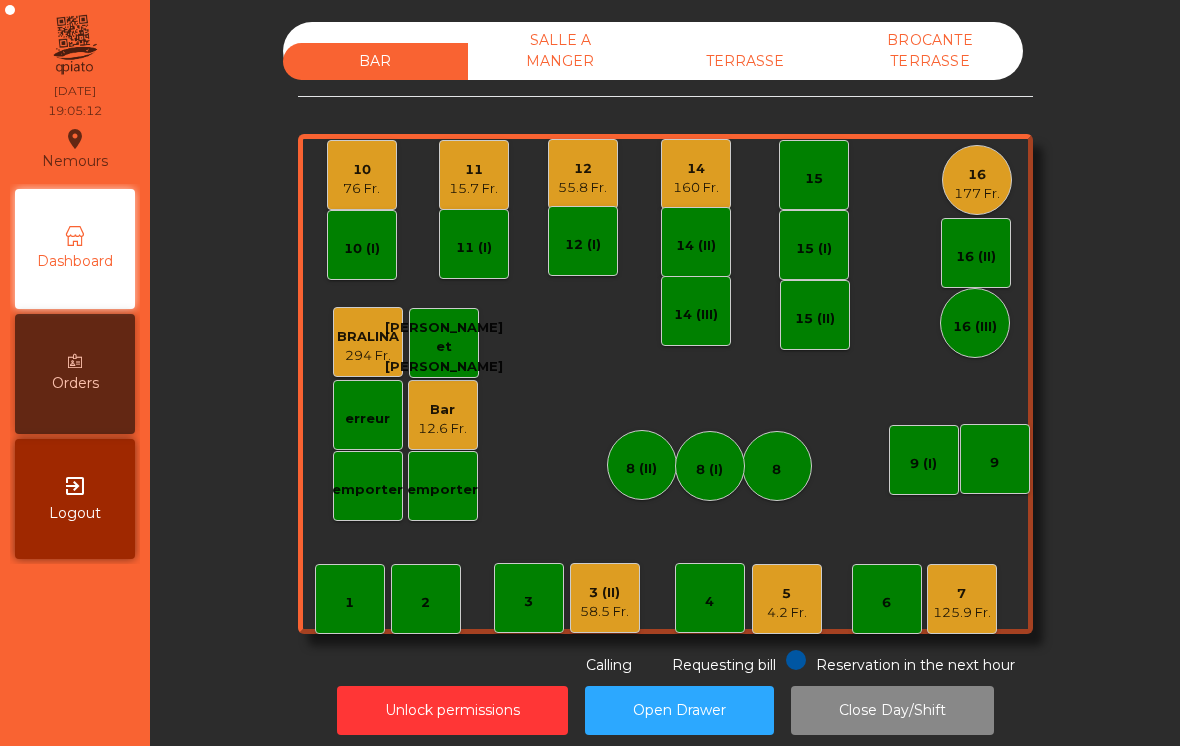 click on "5   4.2 Fr." 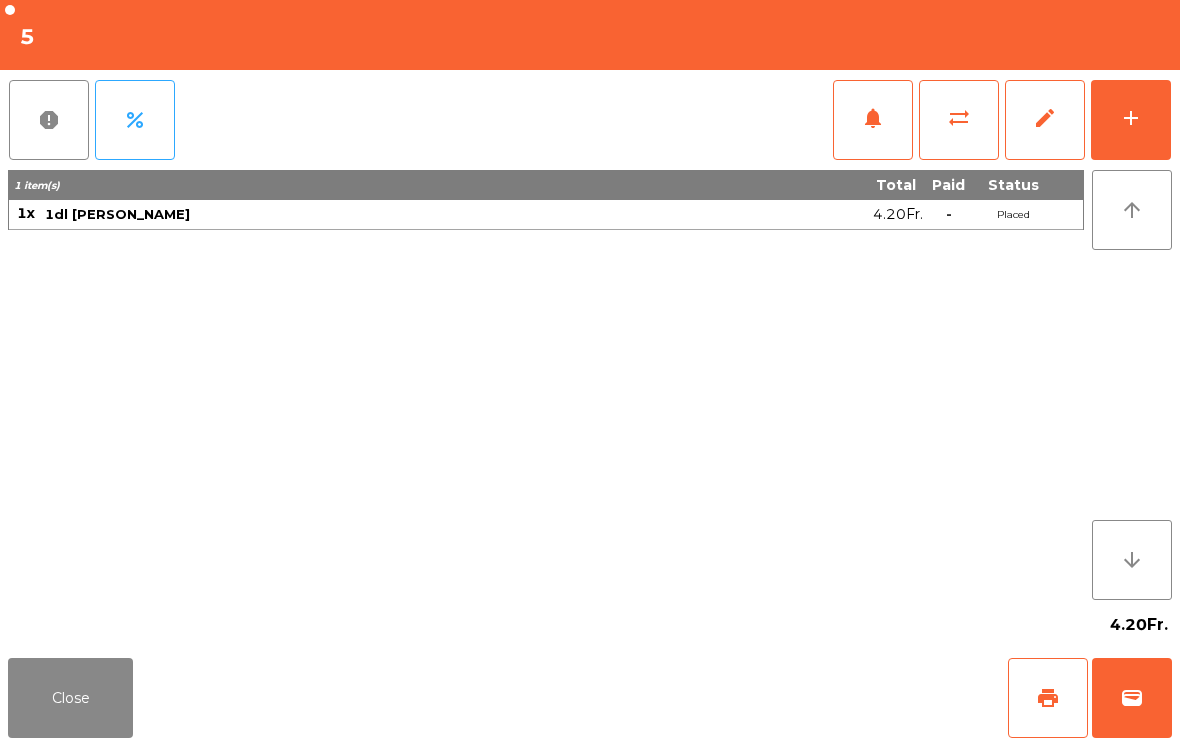 click on "Close" 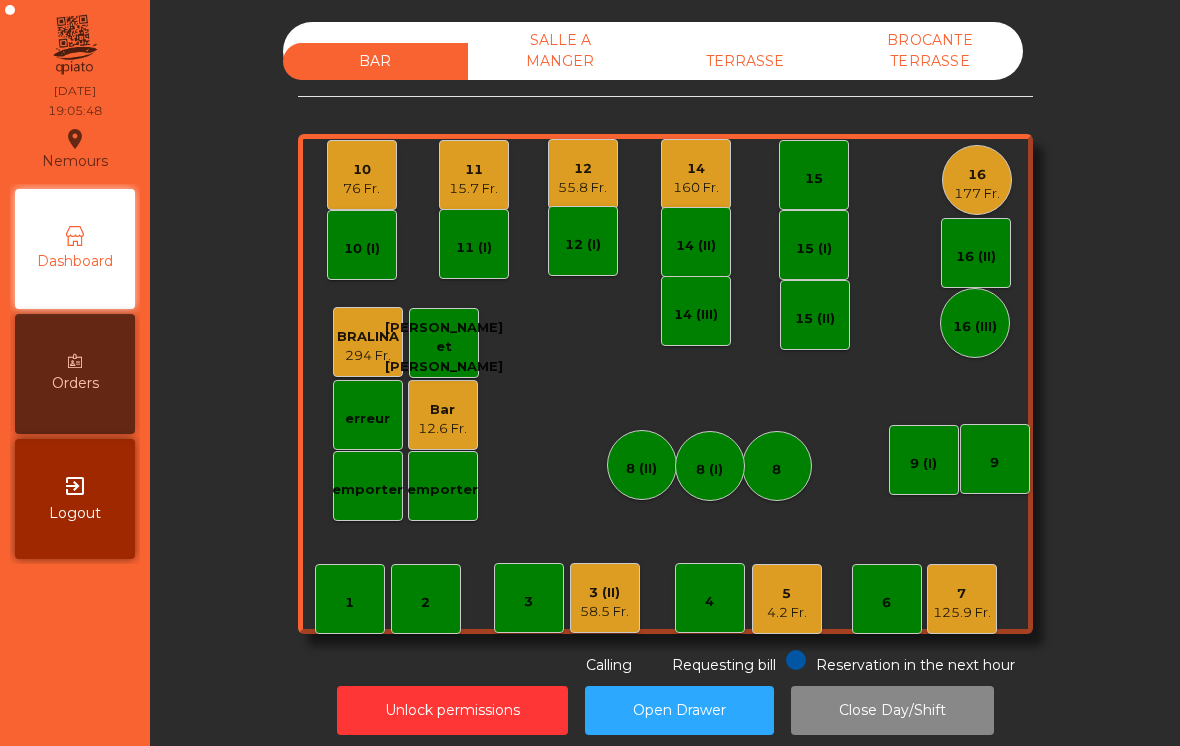 click on "11" 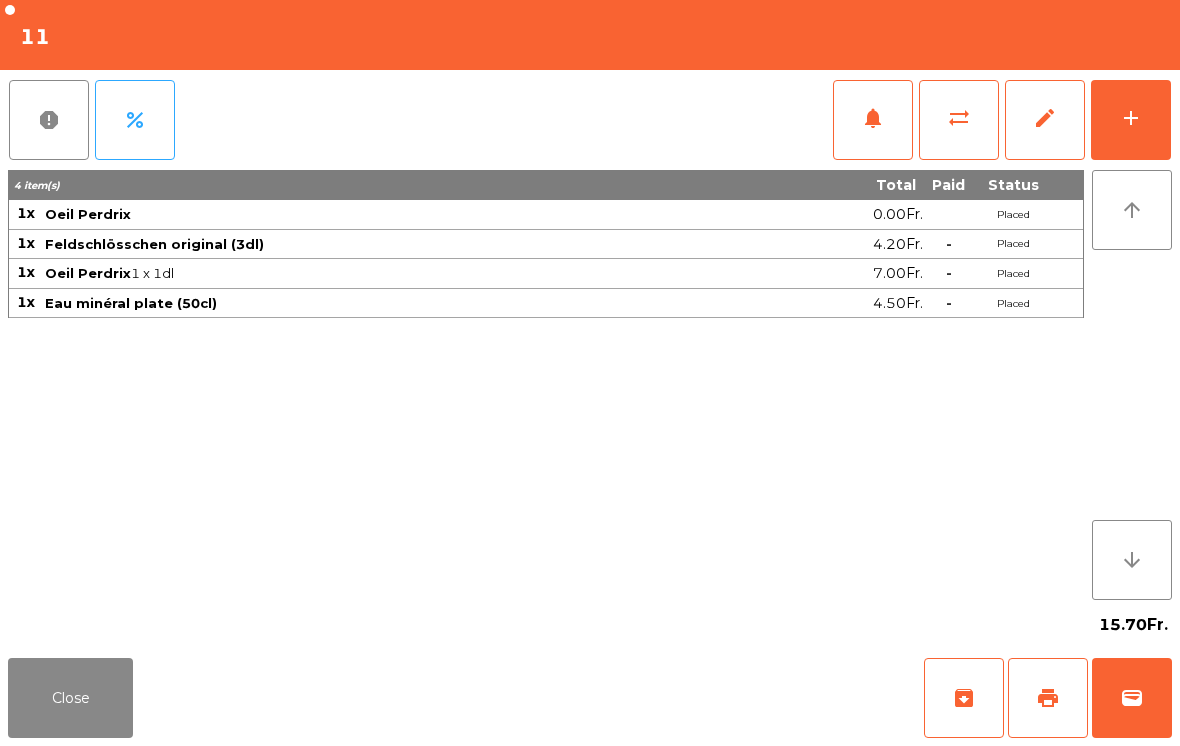 click on "add" 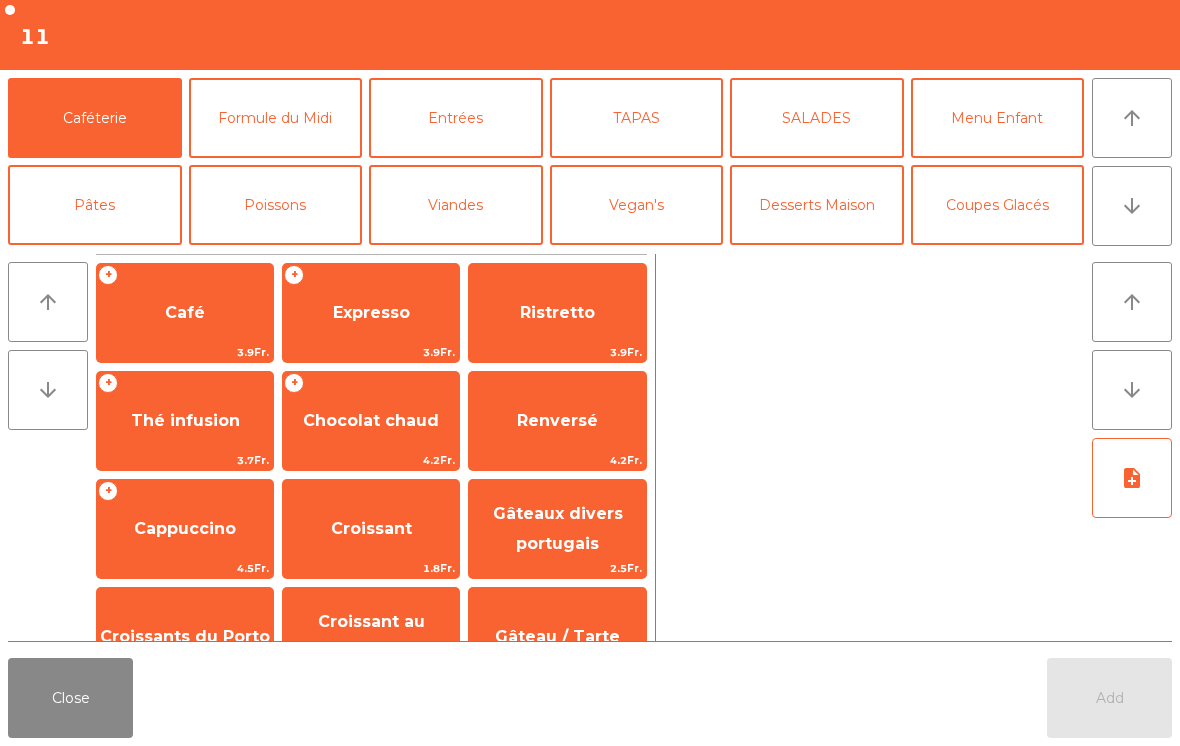 click on "TAPAS" 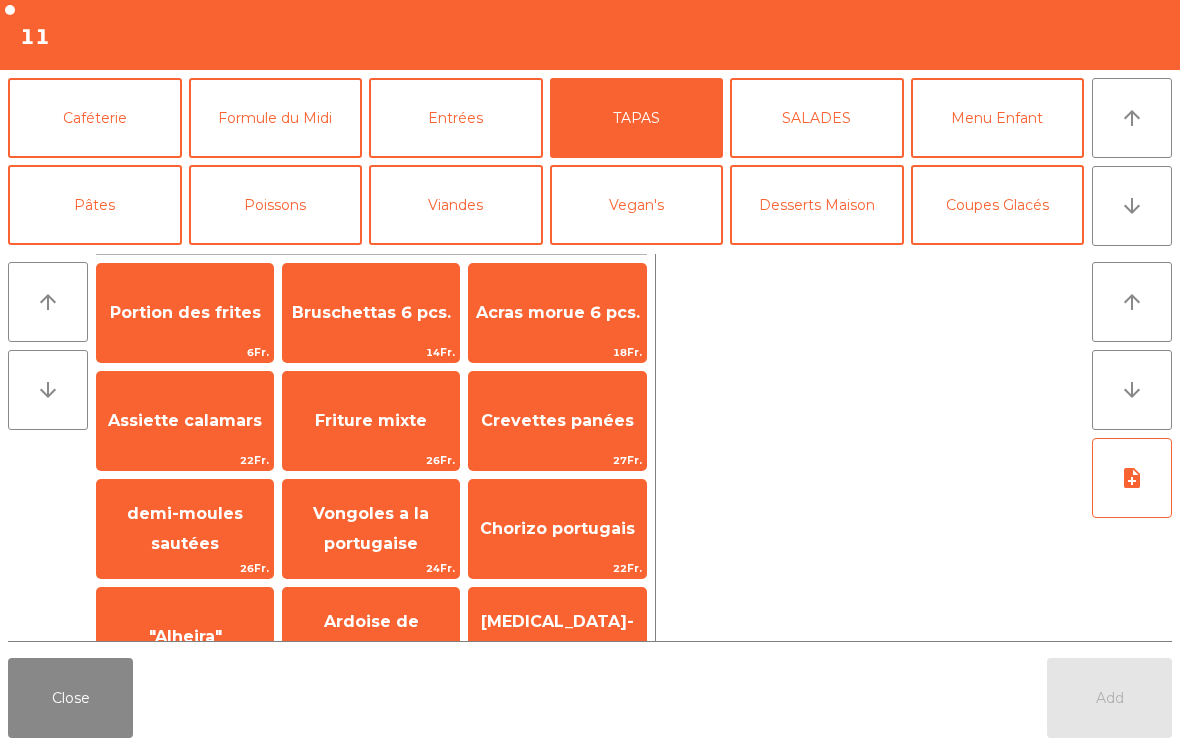 click on "Bruschettas 6 pcs." 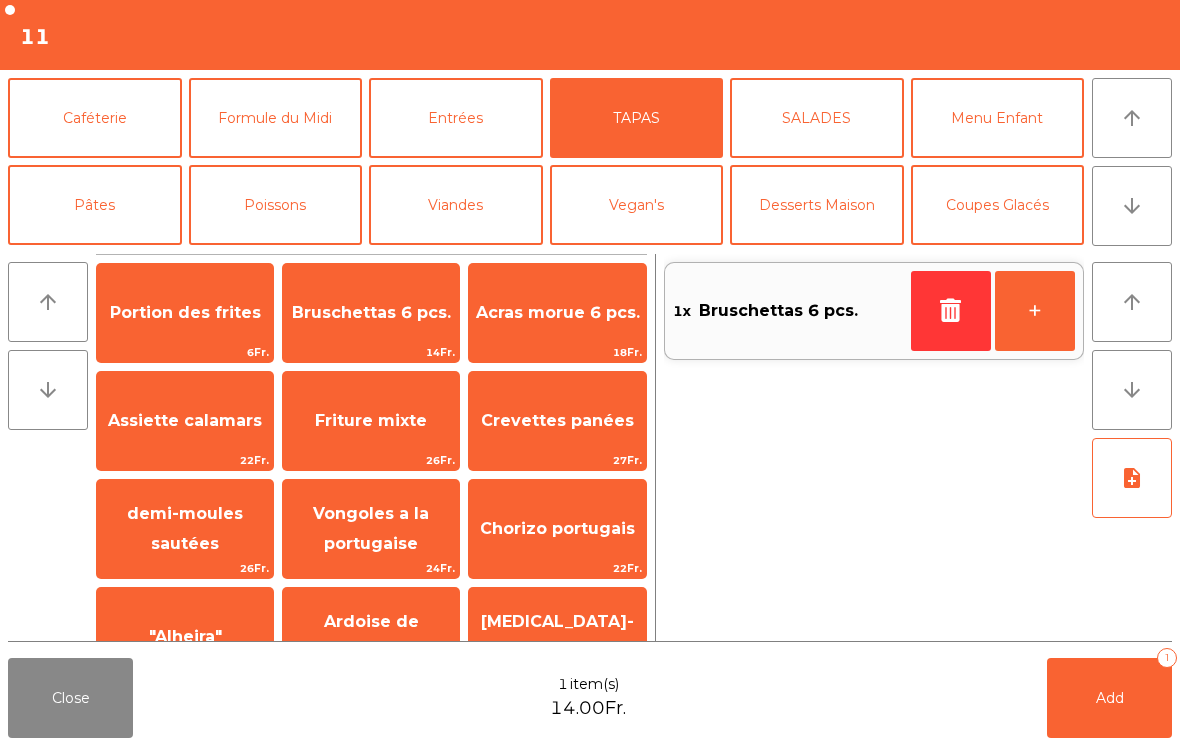 click on "Pâtes" 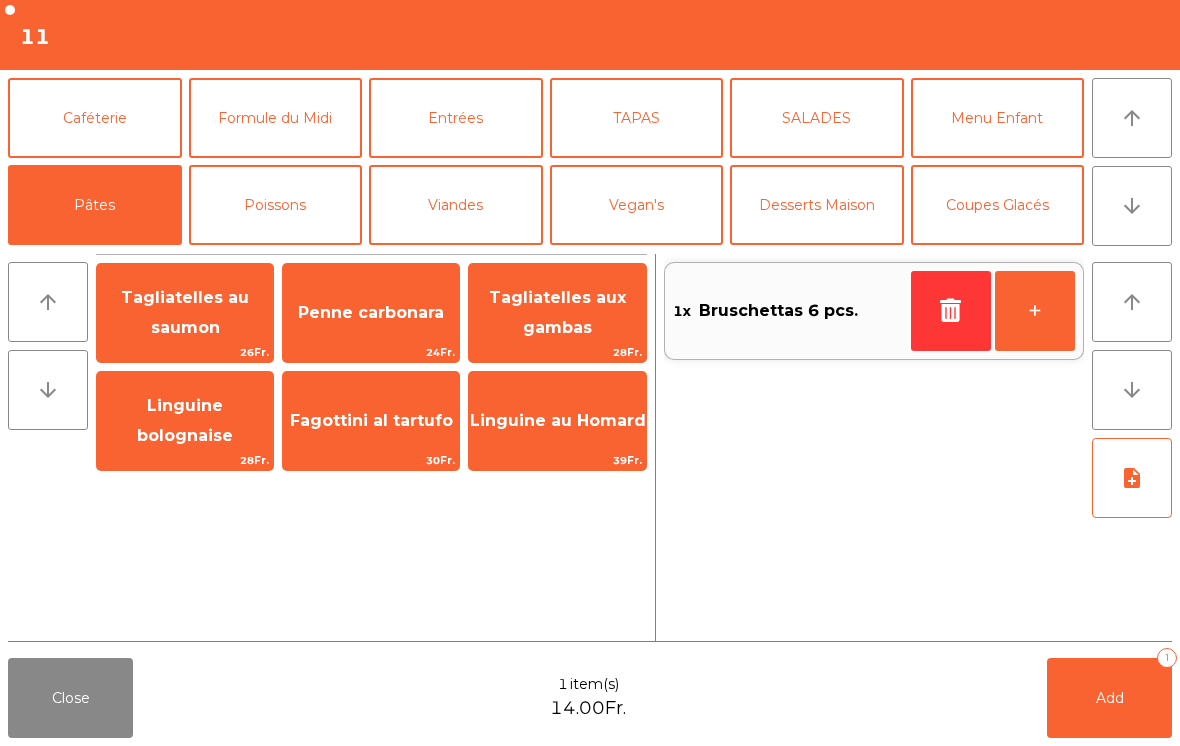 click on "Tagliatelles au saumon" 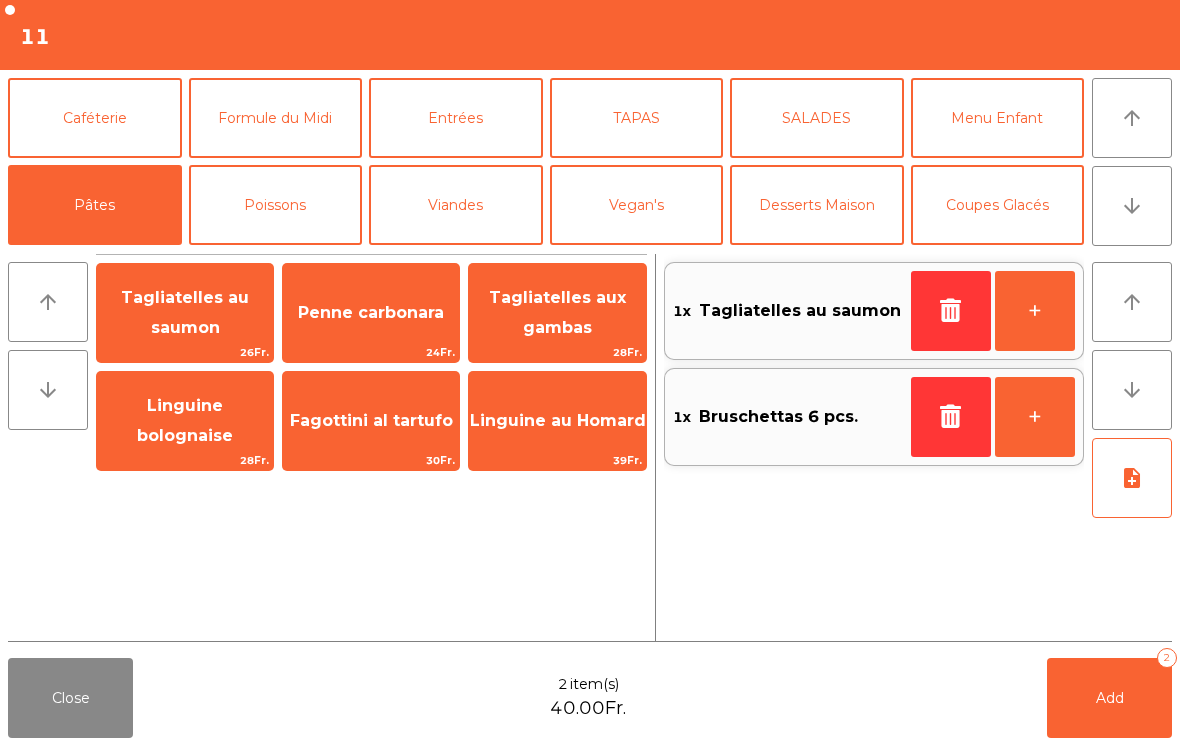 click on "Tagliatelles aux gambas" 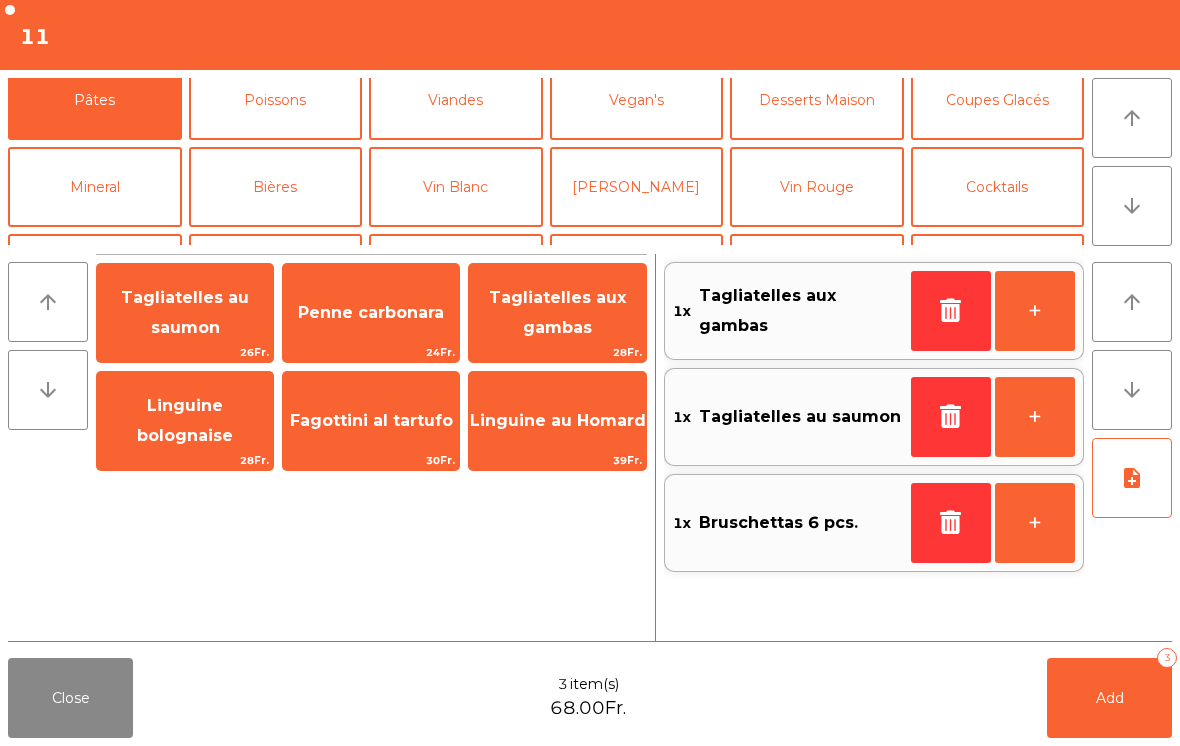 scroll, scrollTop: 113, scrollLeft: 0, axis: vertical 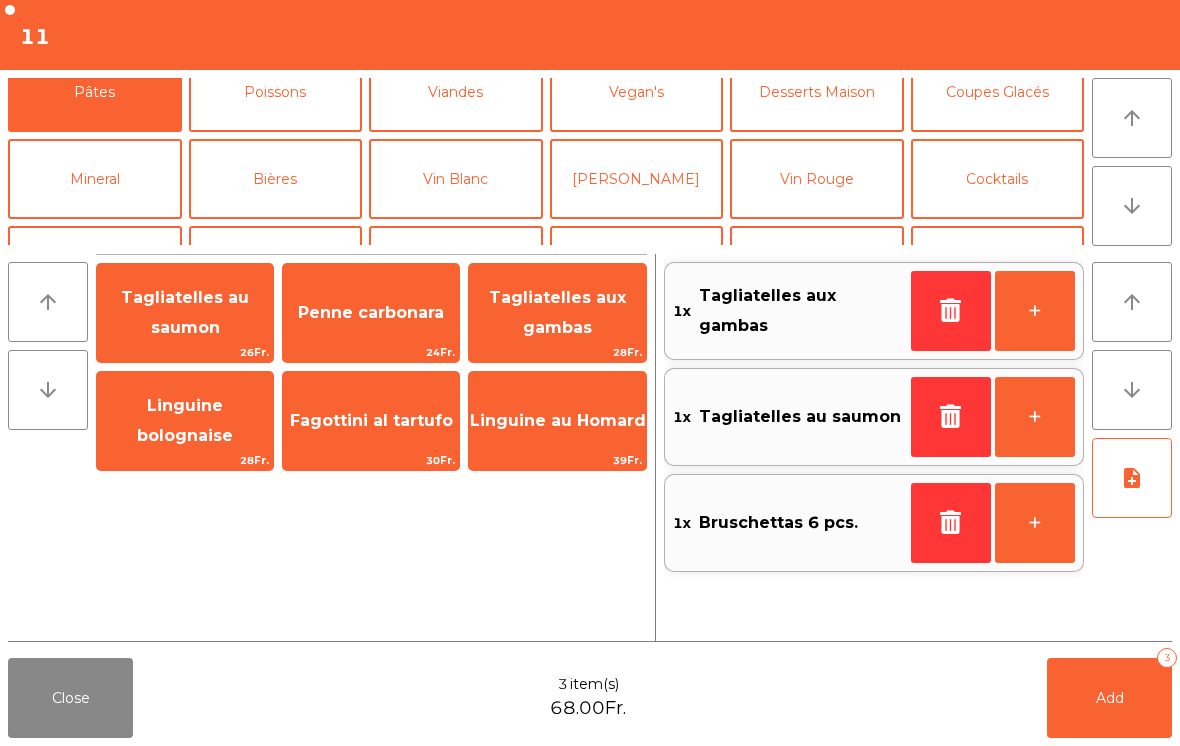click on "Vin Blanc" 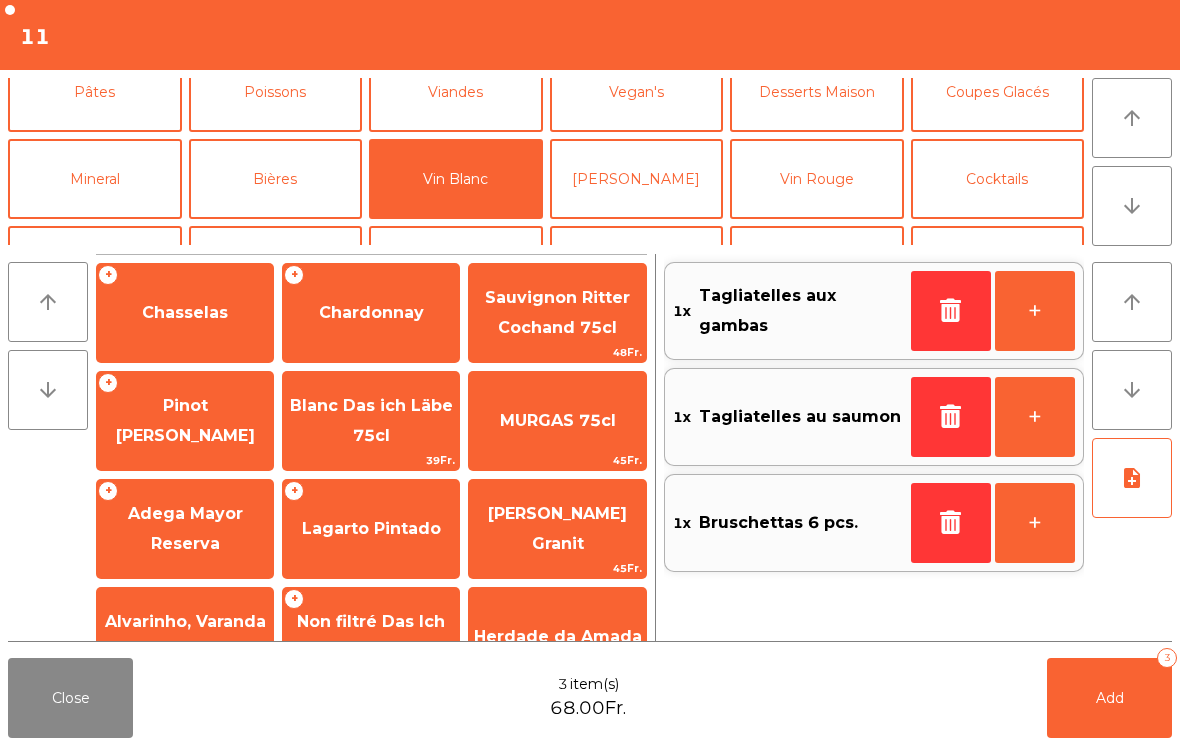 click on "+   Pinot [PERSON_NAME]" 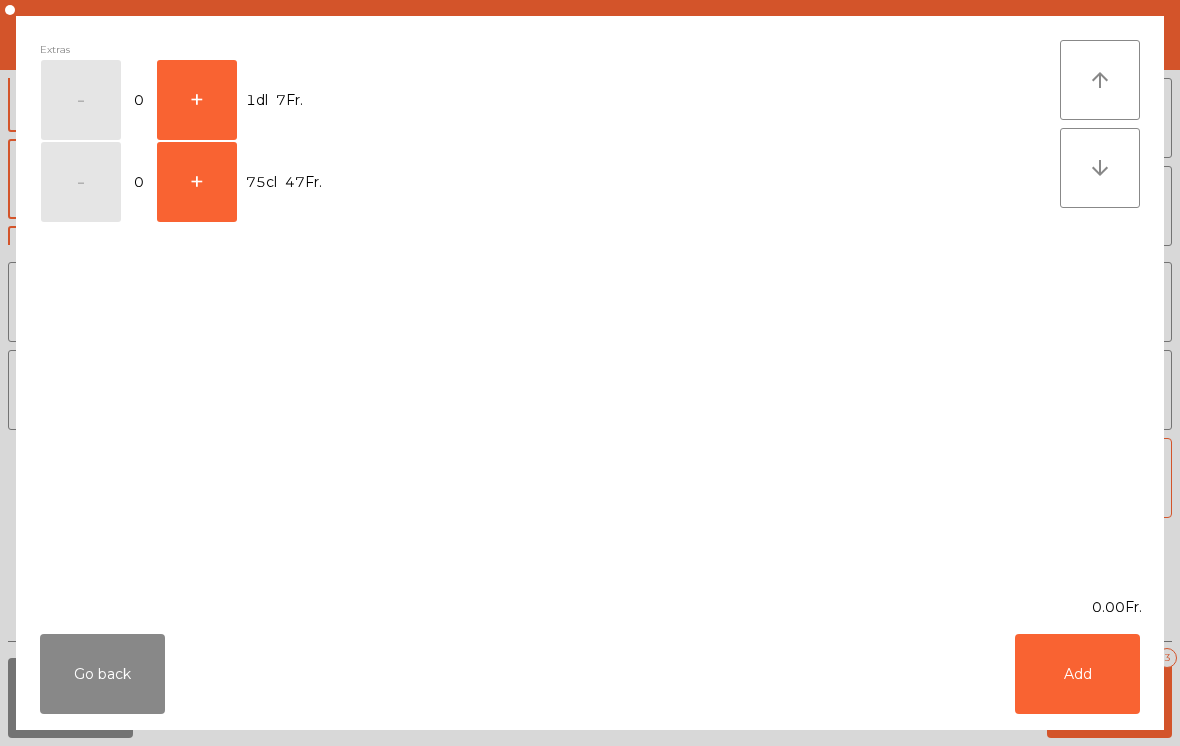 click on "+" 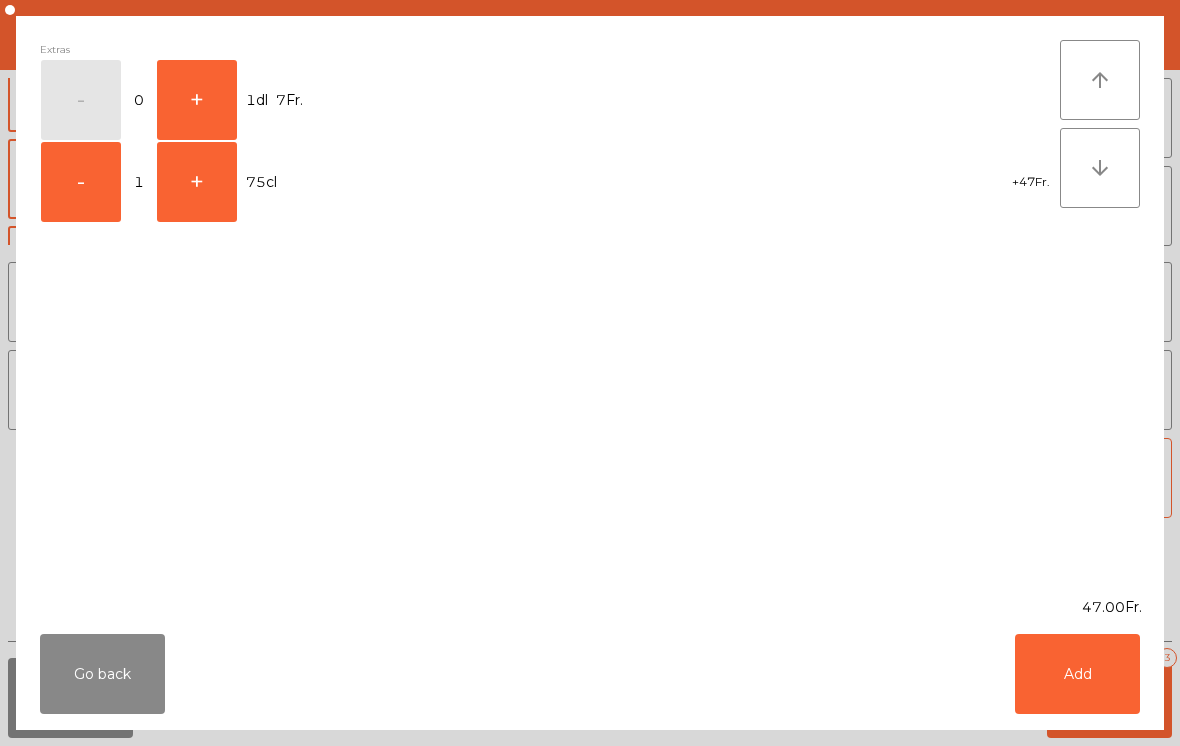click on "Add" 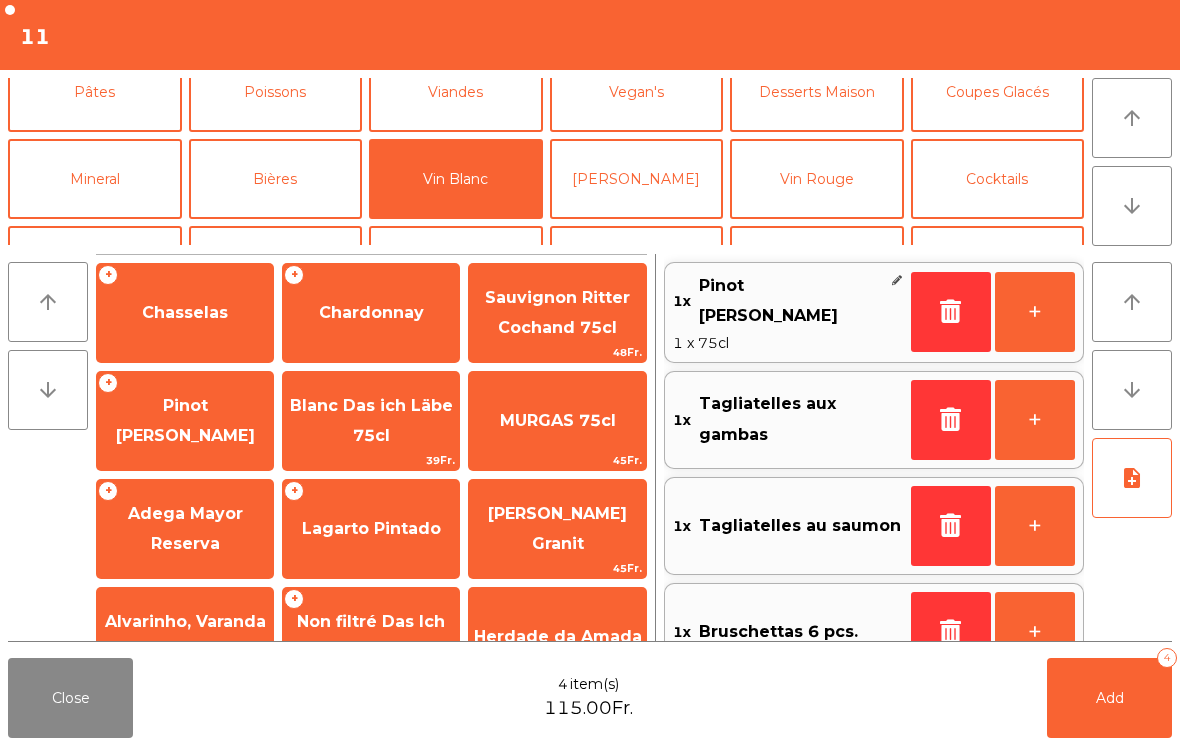 scroll, scrollTop: 0, scrollLeft: 0, axis: both 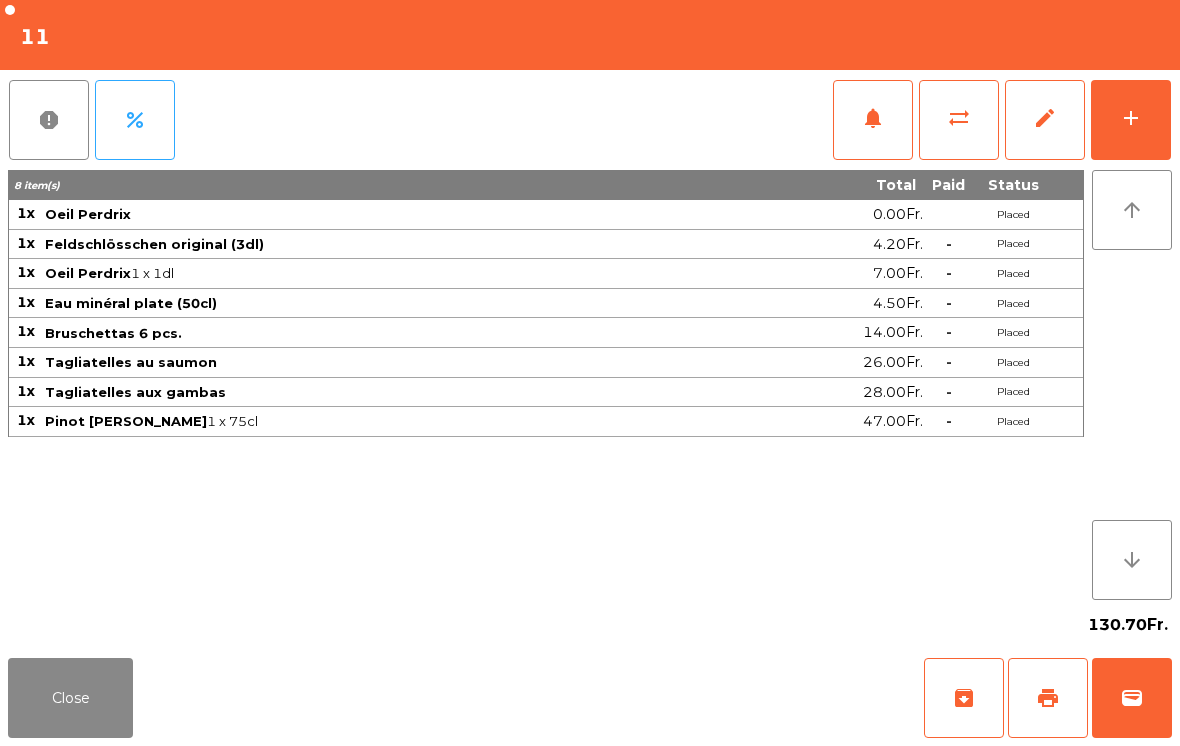 click on "Close" 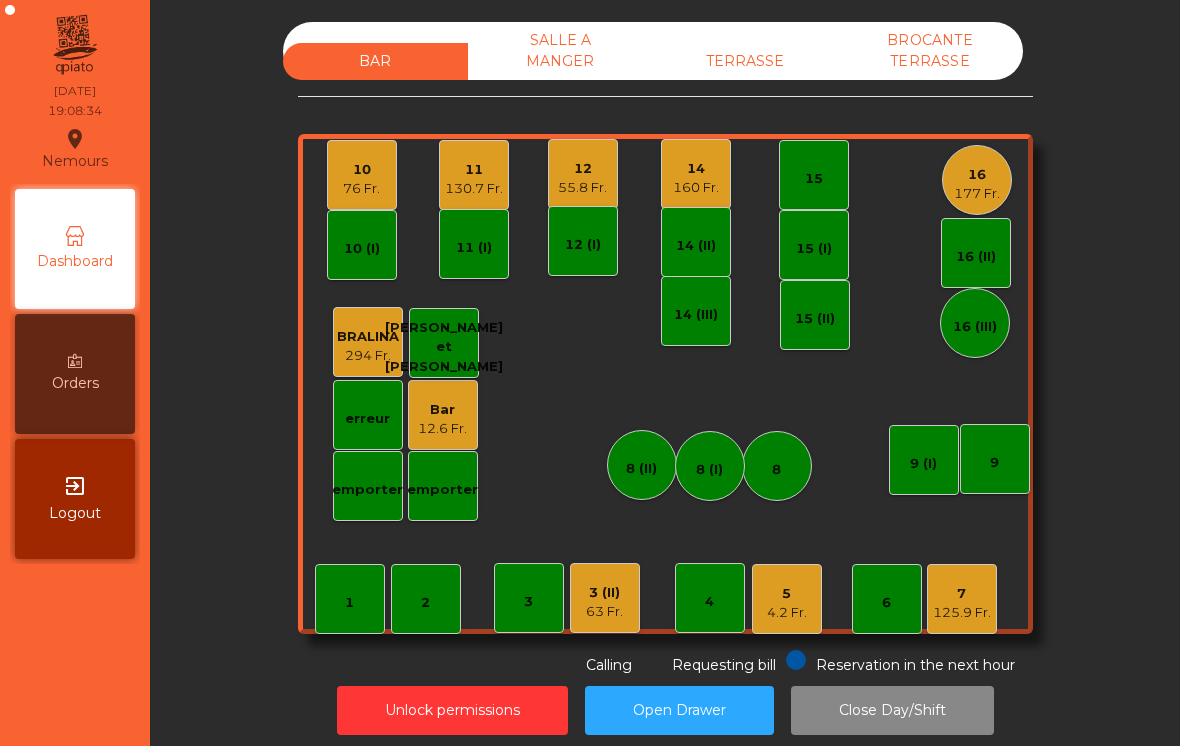 click on "TERRASSE" 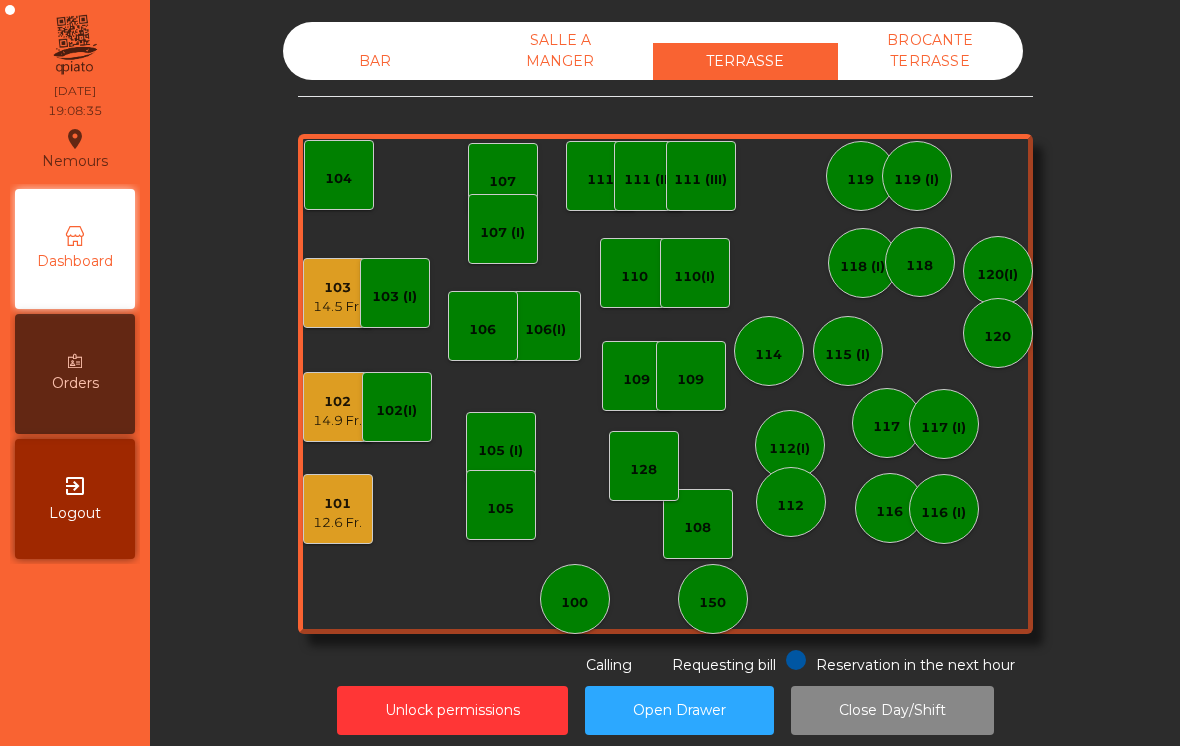 click on "14.5 Fr." 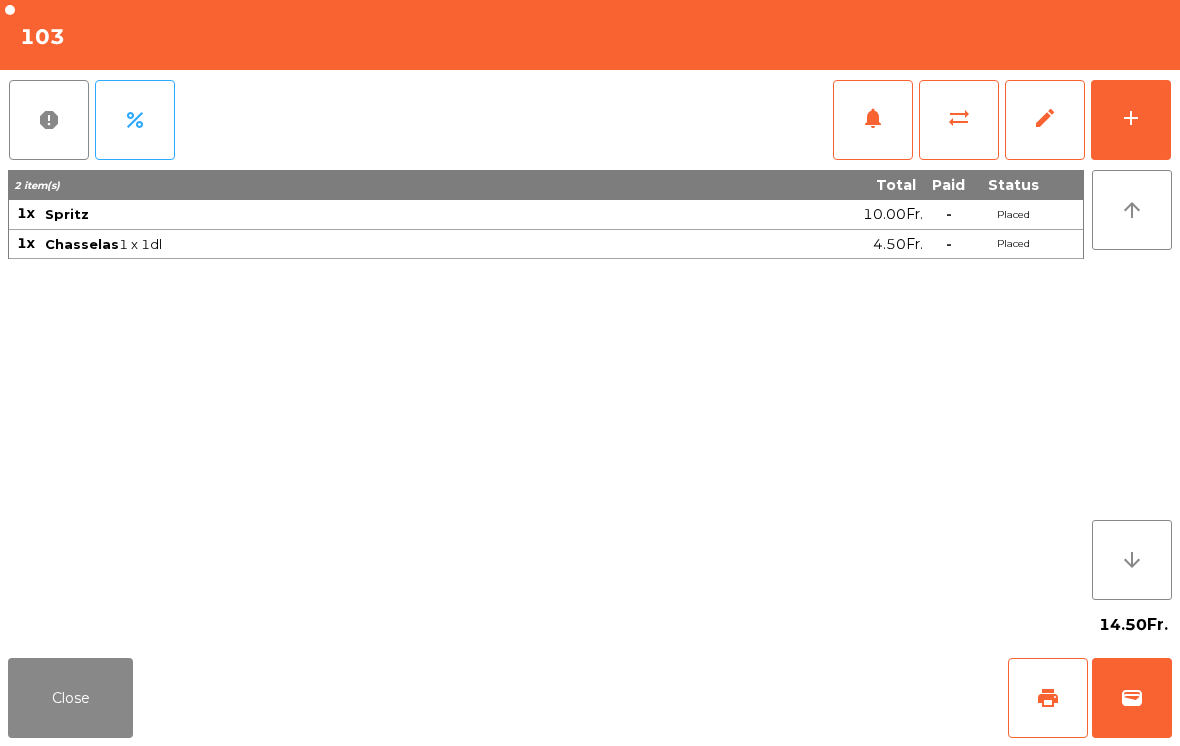 click on "print" 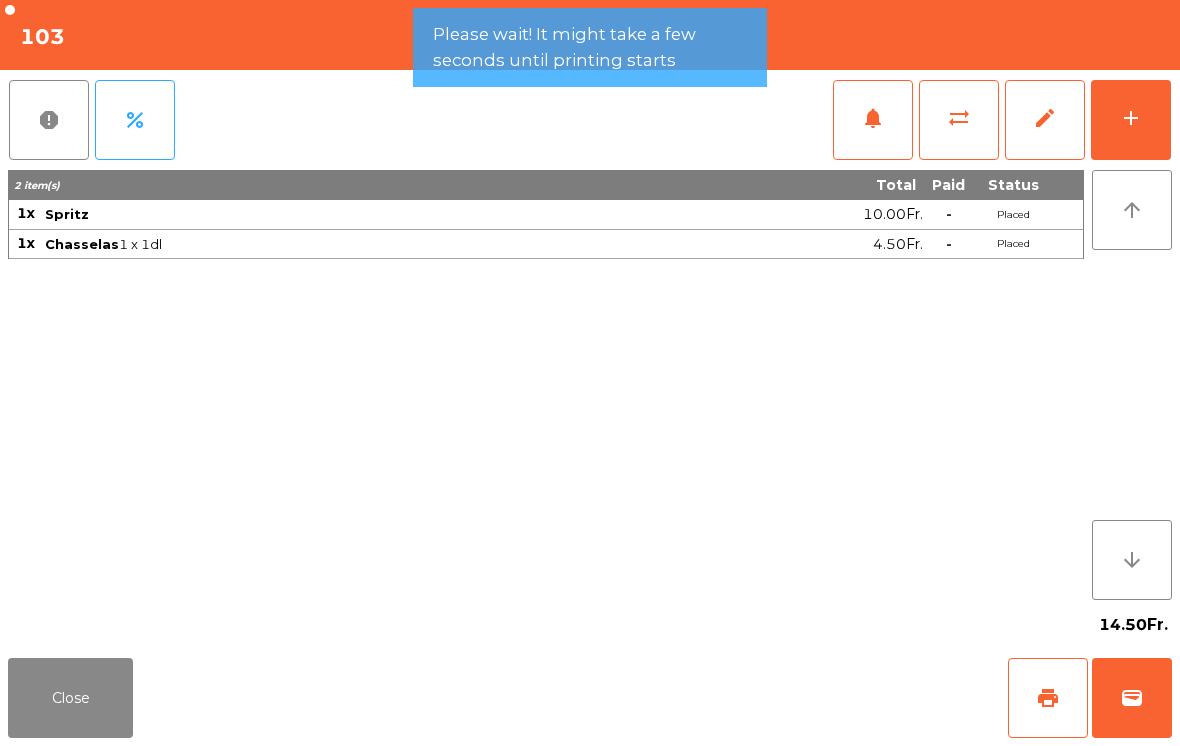 click on "Close" 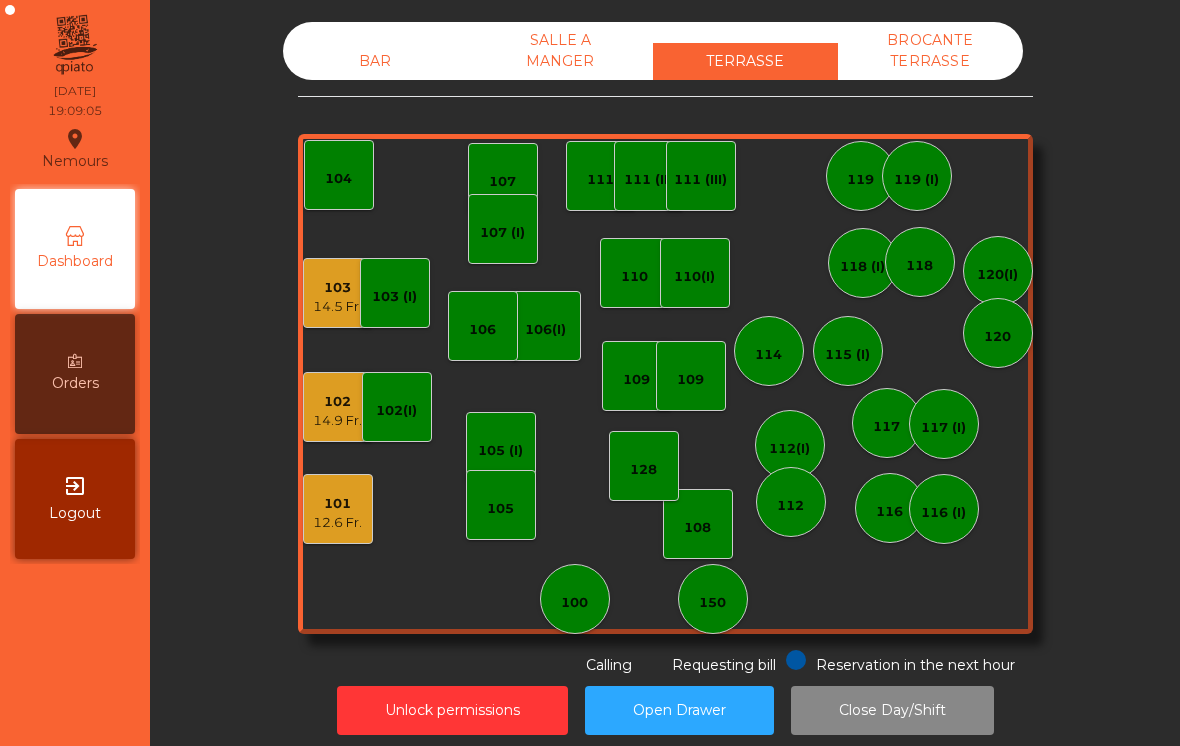 click on "BAR" 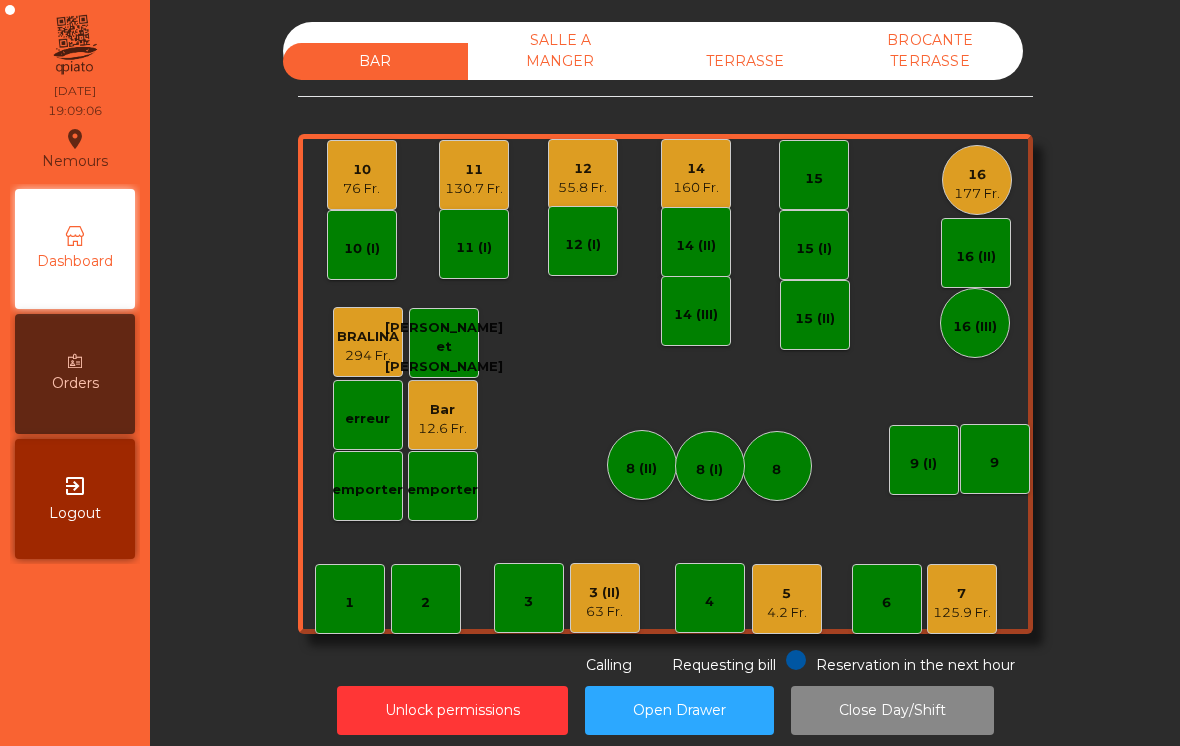 click on "76 Fr." 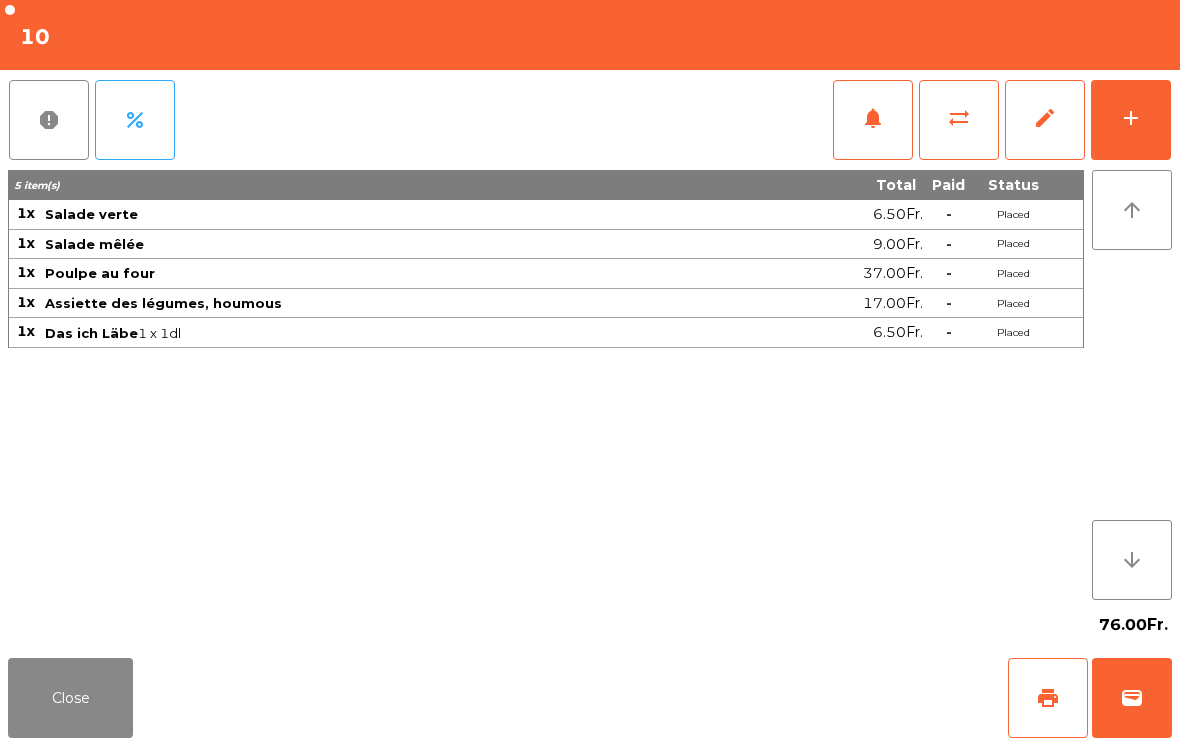 click on "notifications" 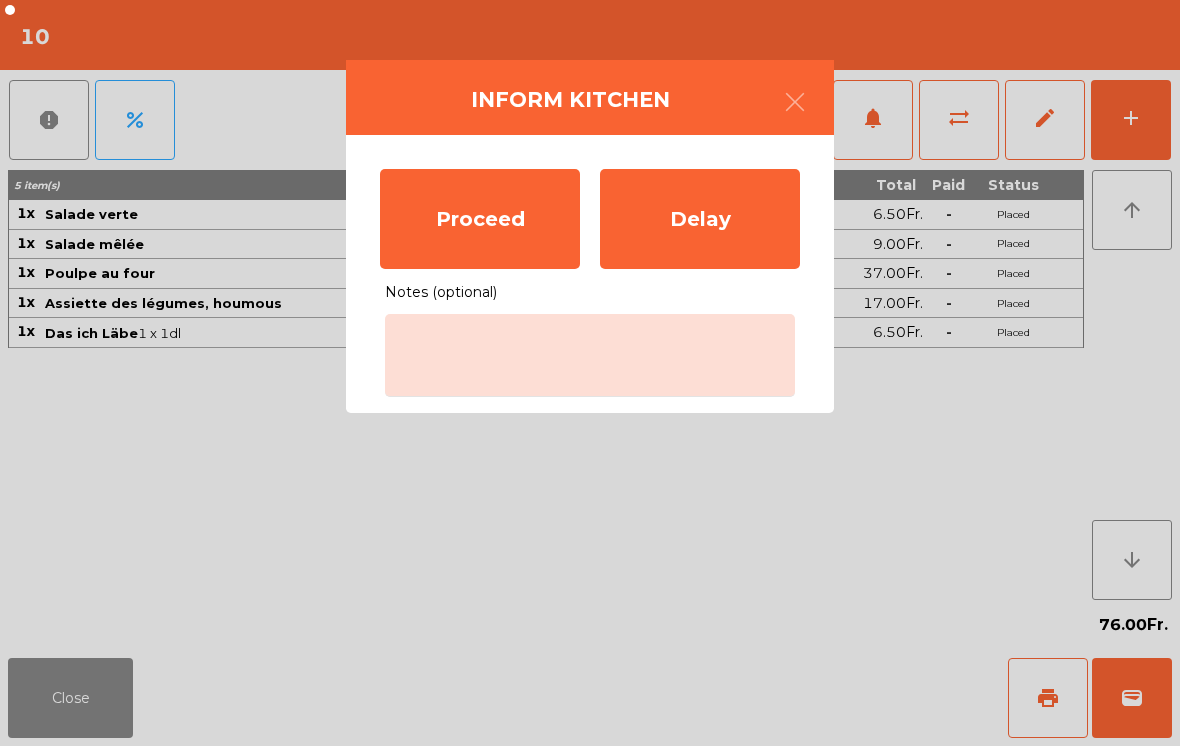 click on "Proceed" 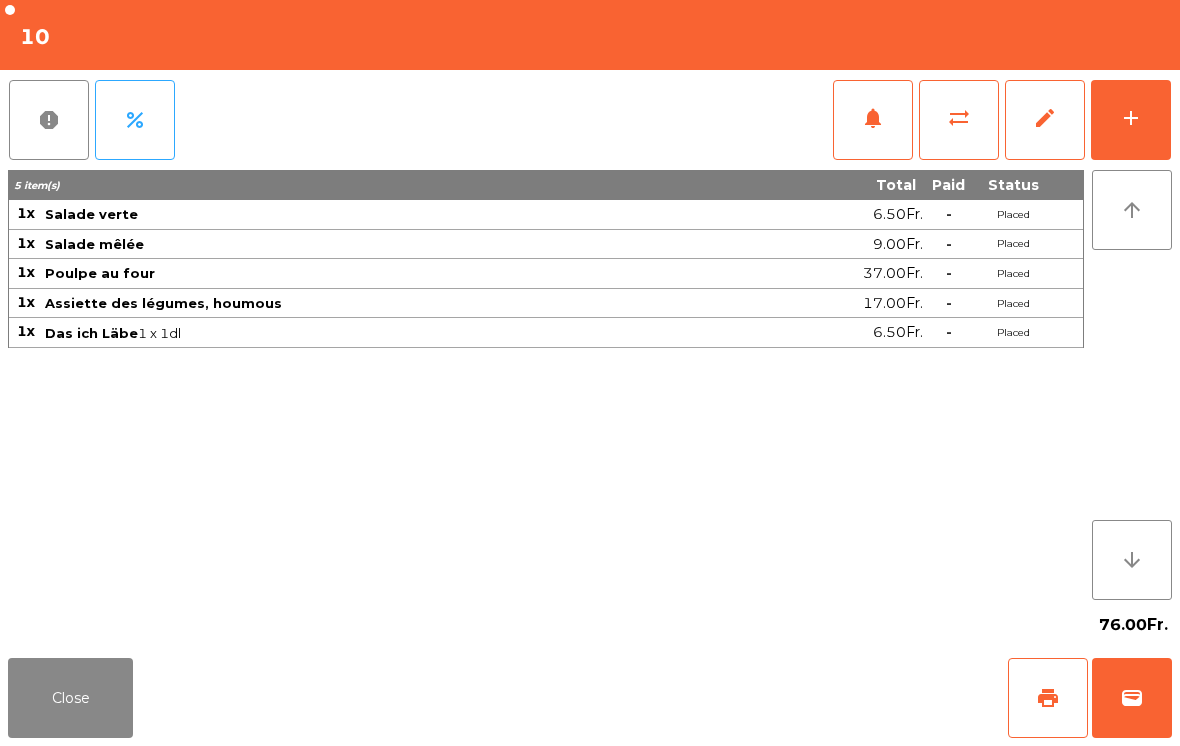 click on "Close" 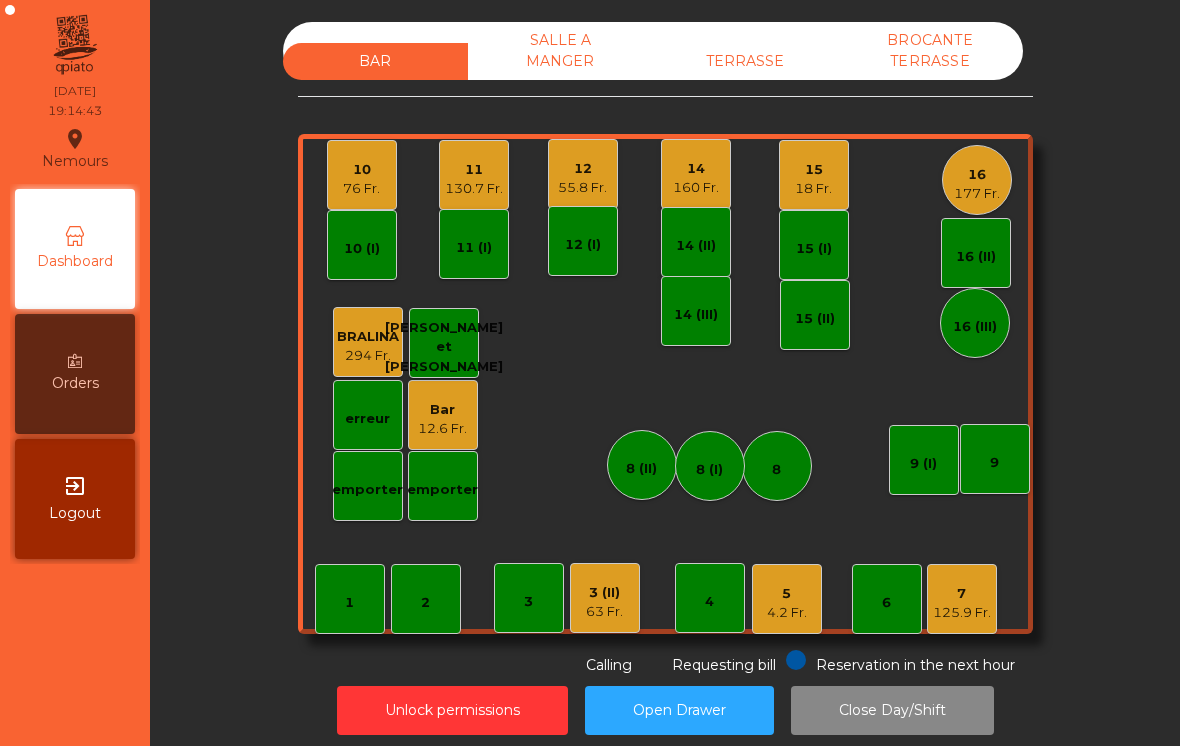 click on "130.7 Fr." 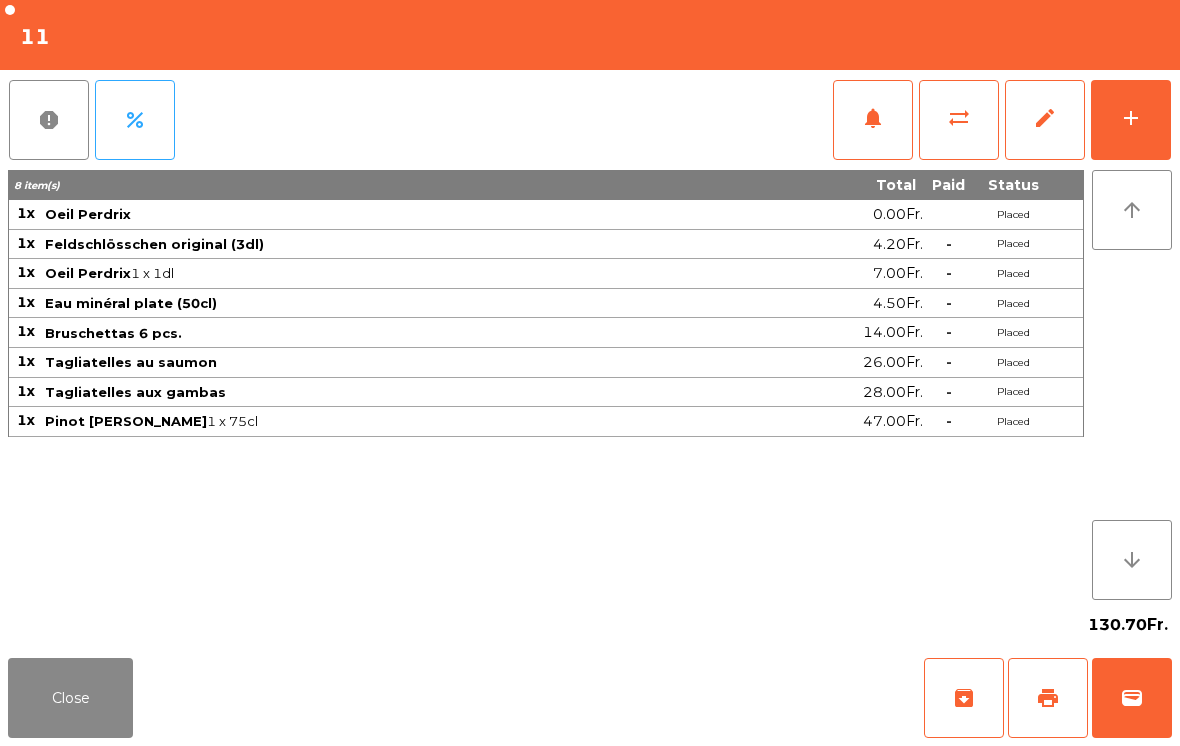 click on "Close" 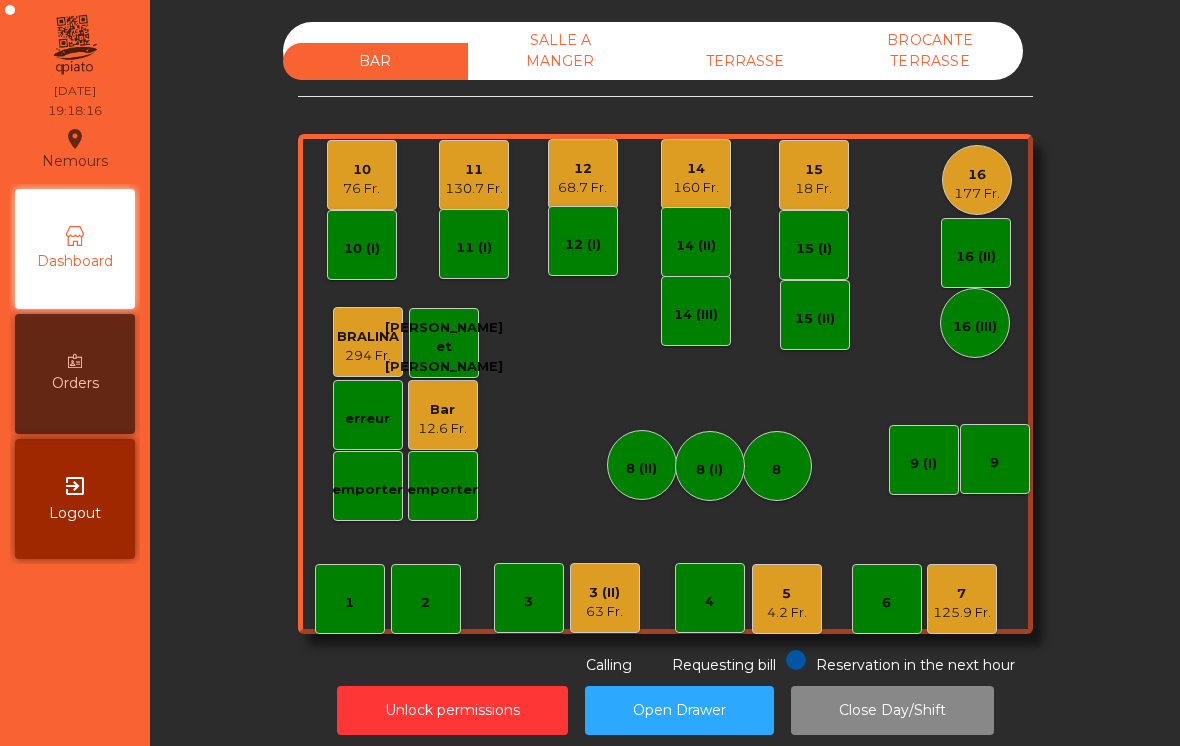 click on "18 Fr." 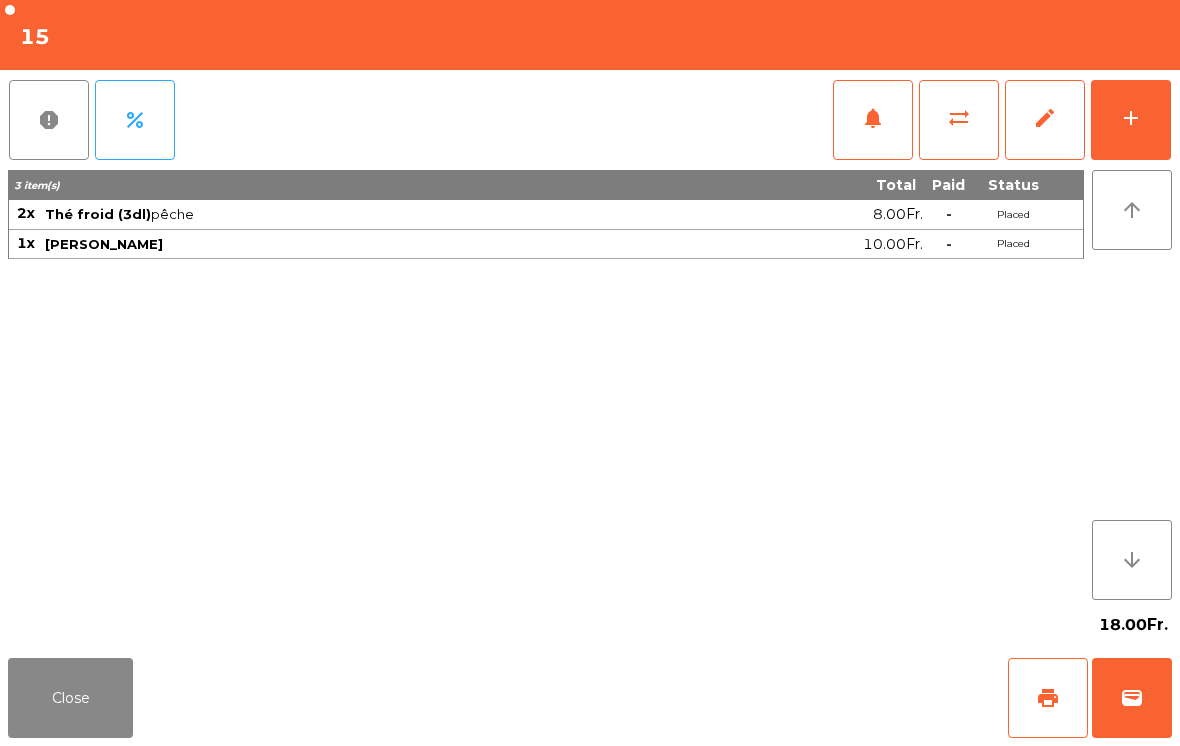 click on "add" 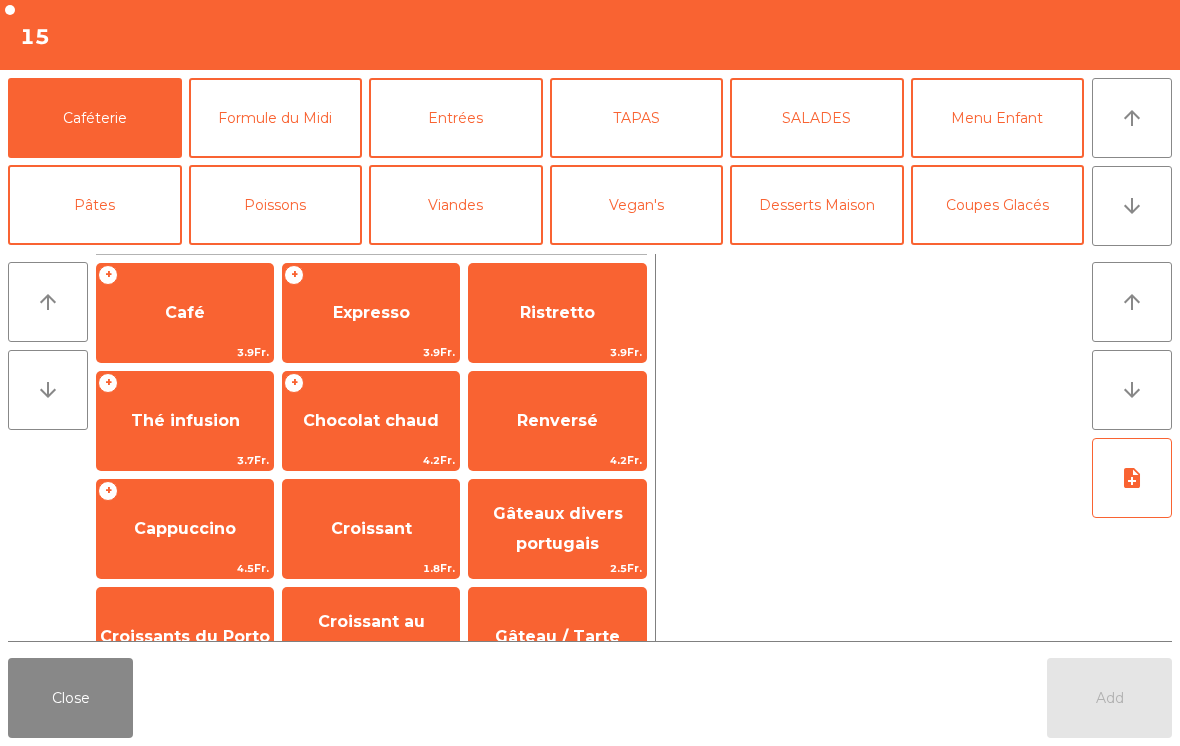 click on "Viandes" 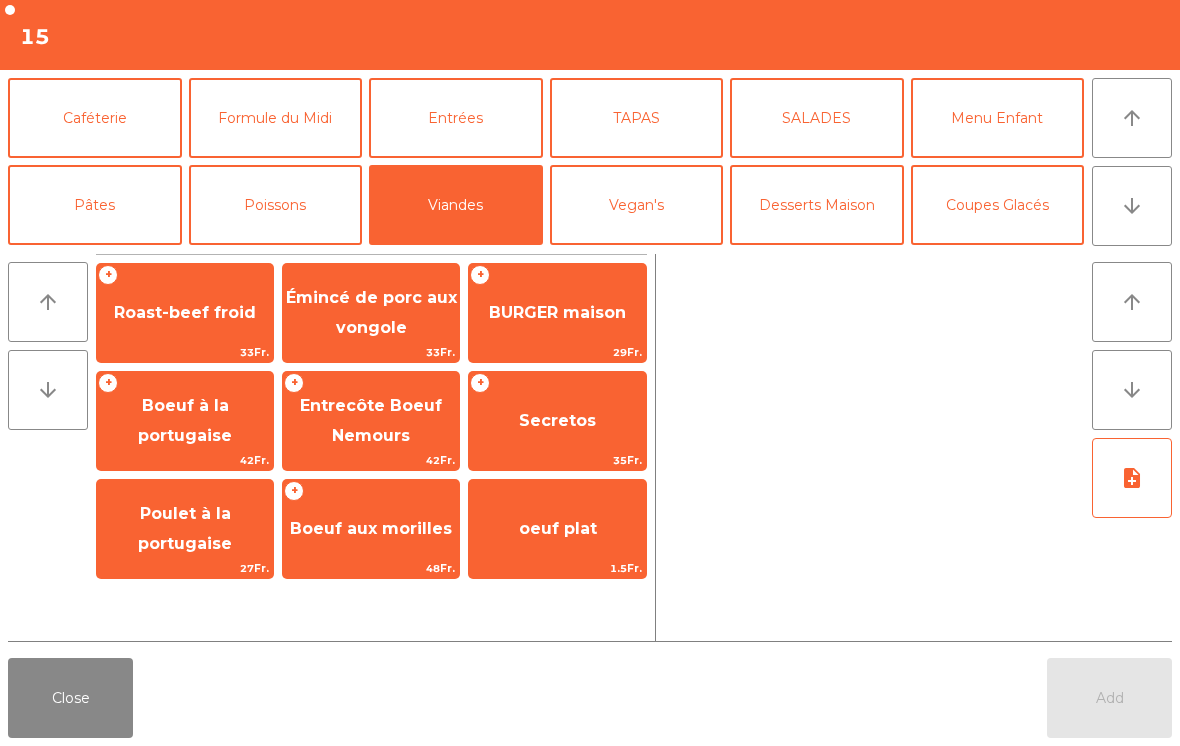 click on "BURGER maison" 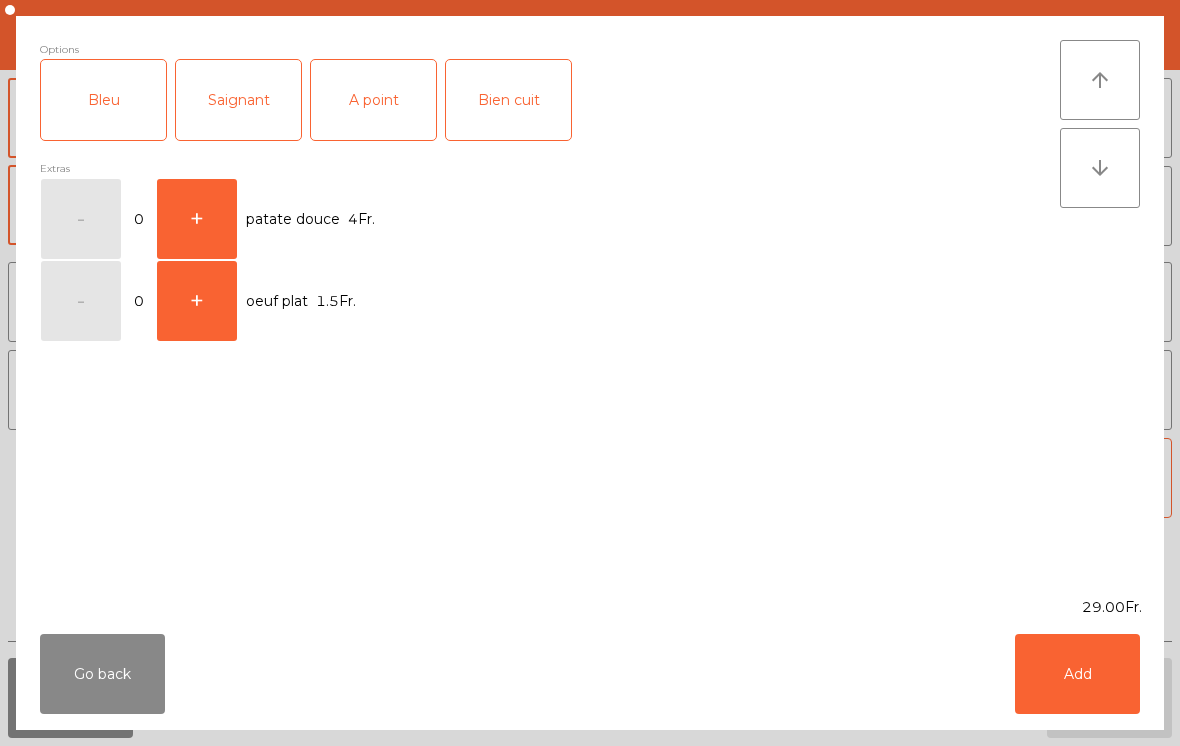 click on "A point" 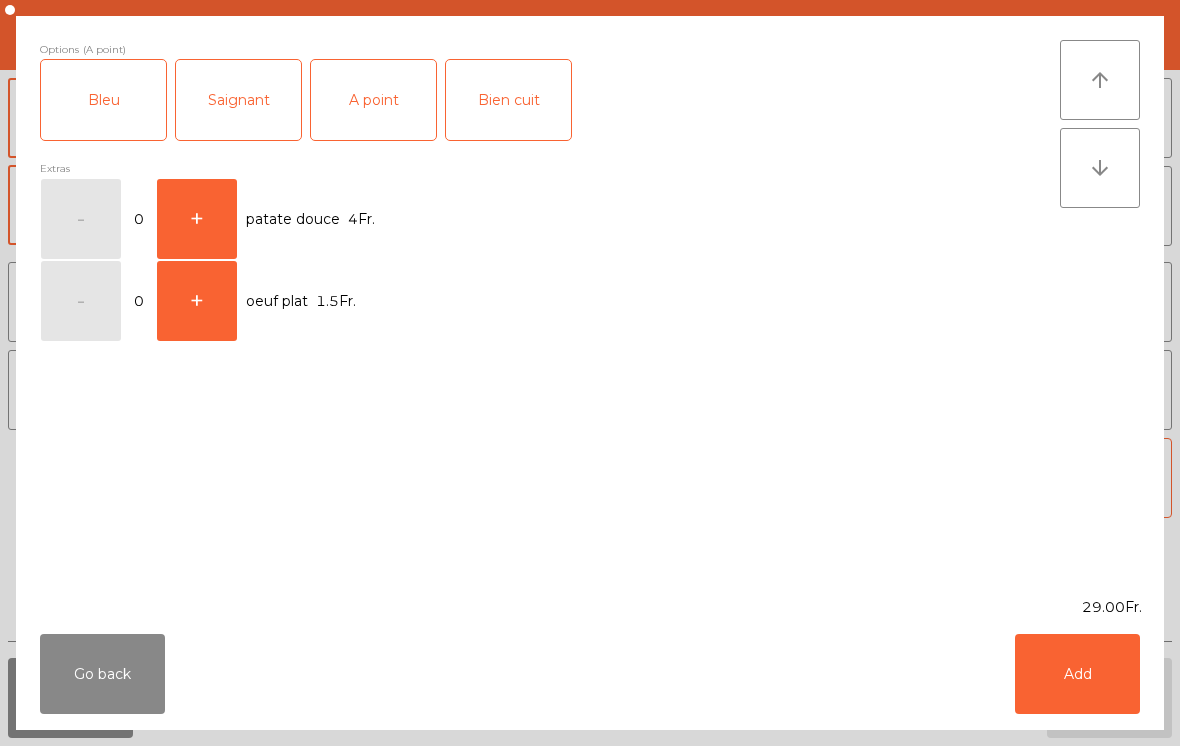 click on "Add" 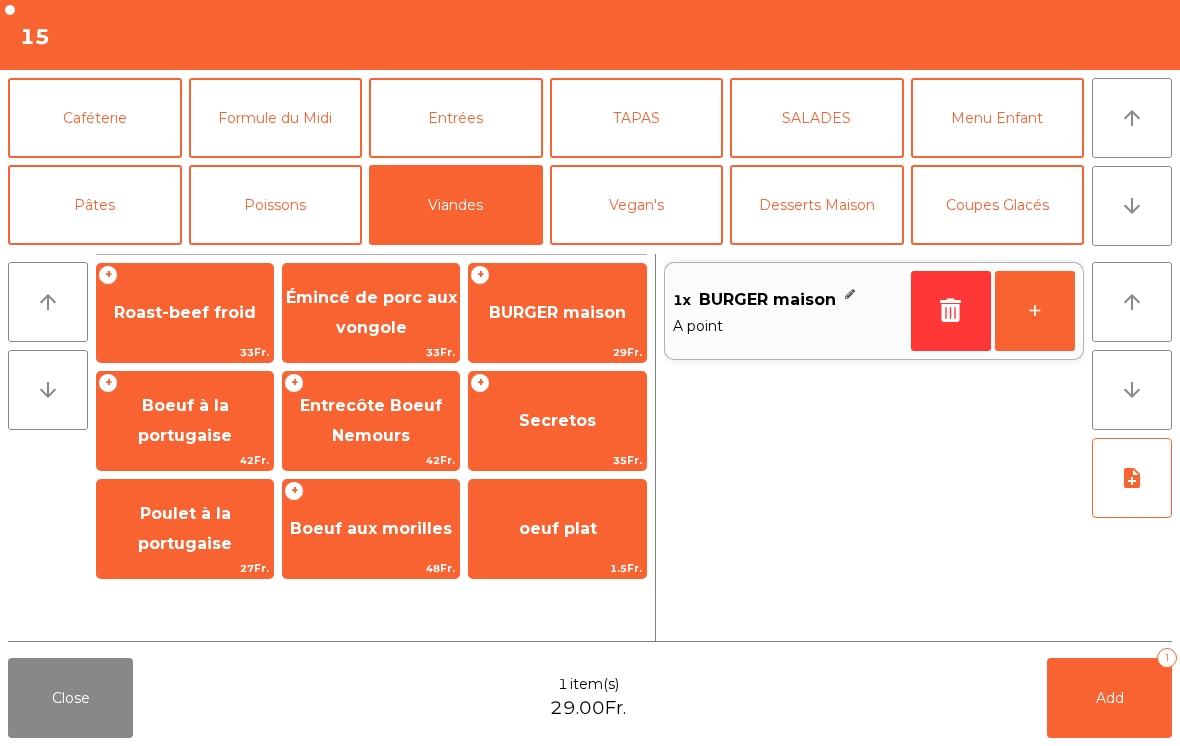 click on "Pâtes" 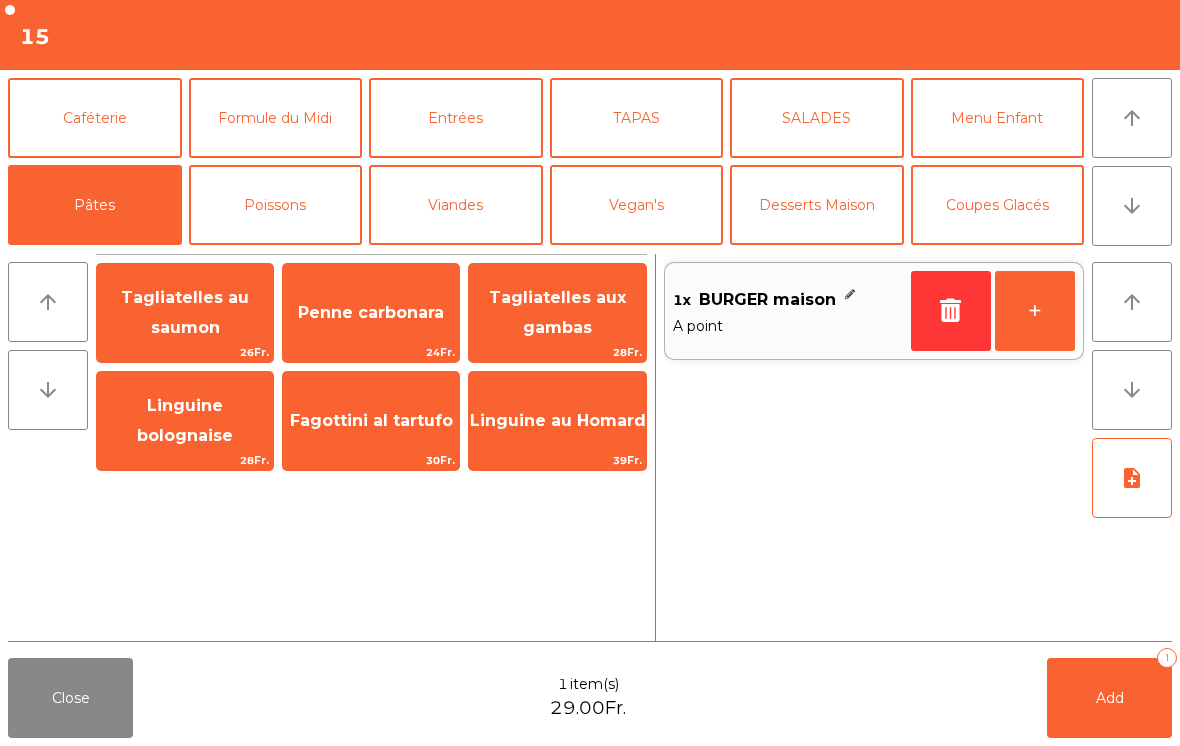 click on "Tagliatelles au saumon" 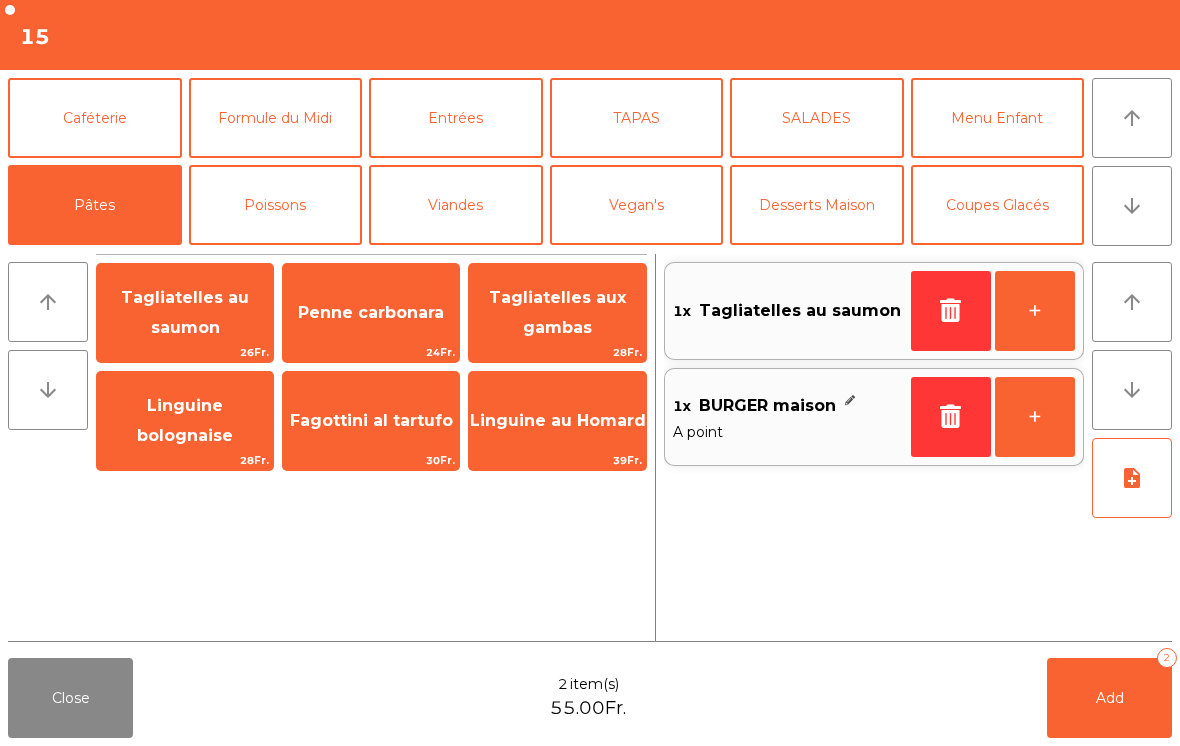 click on "Penne carbonara" 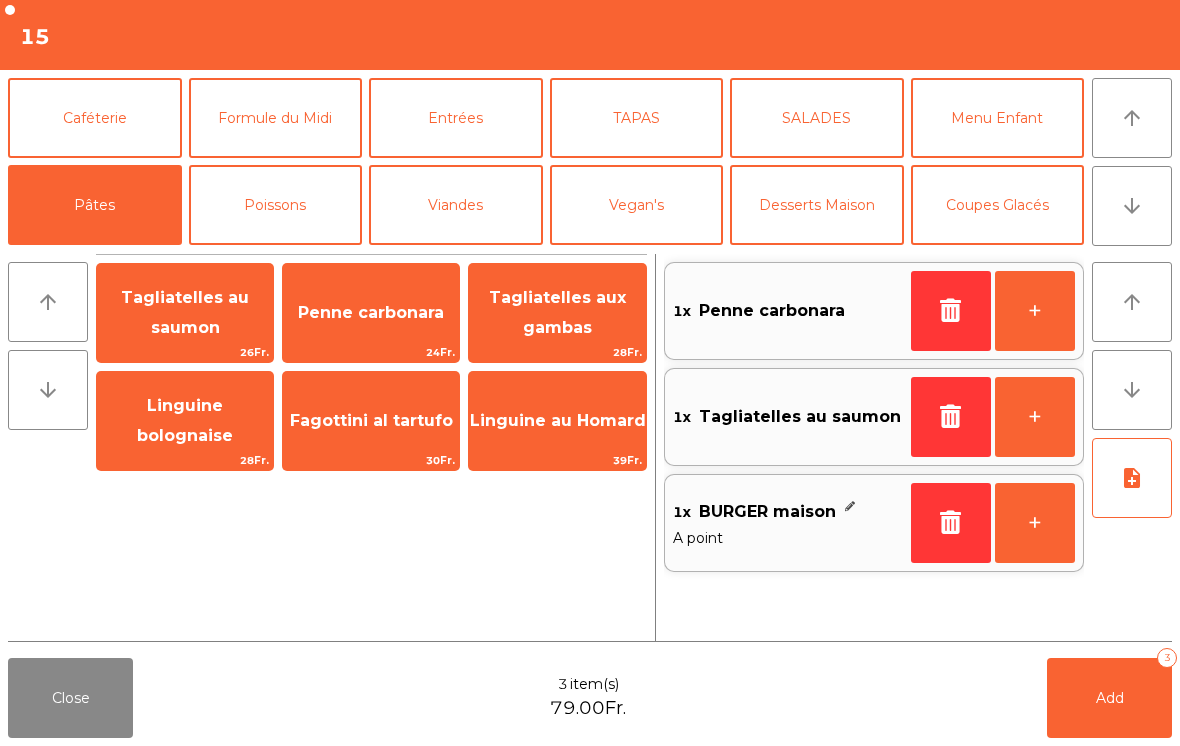 click on "Add   3" 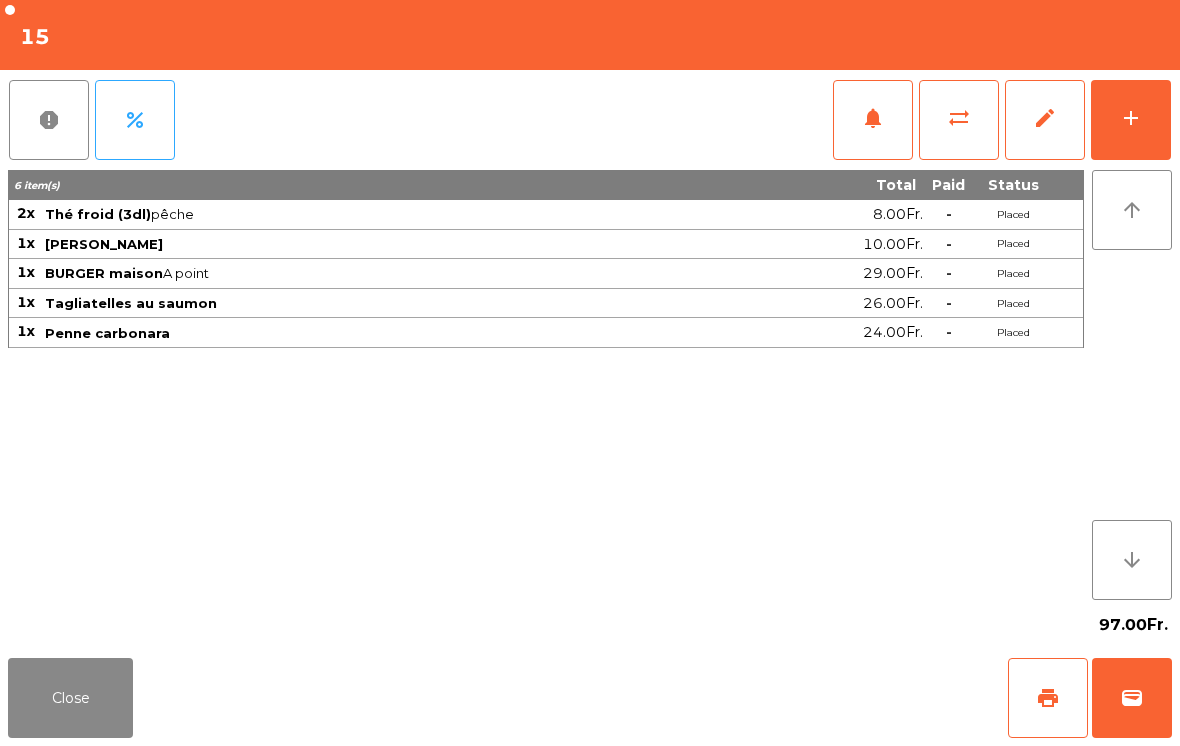 click on "Close" 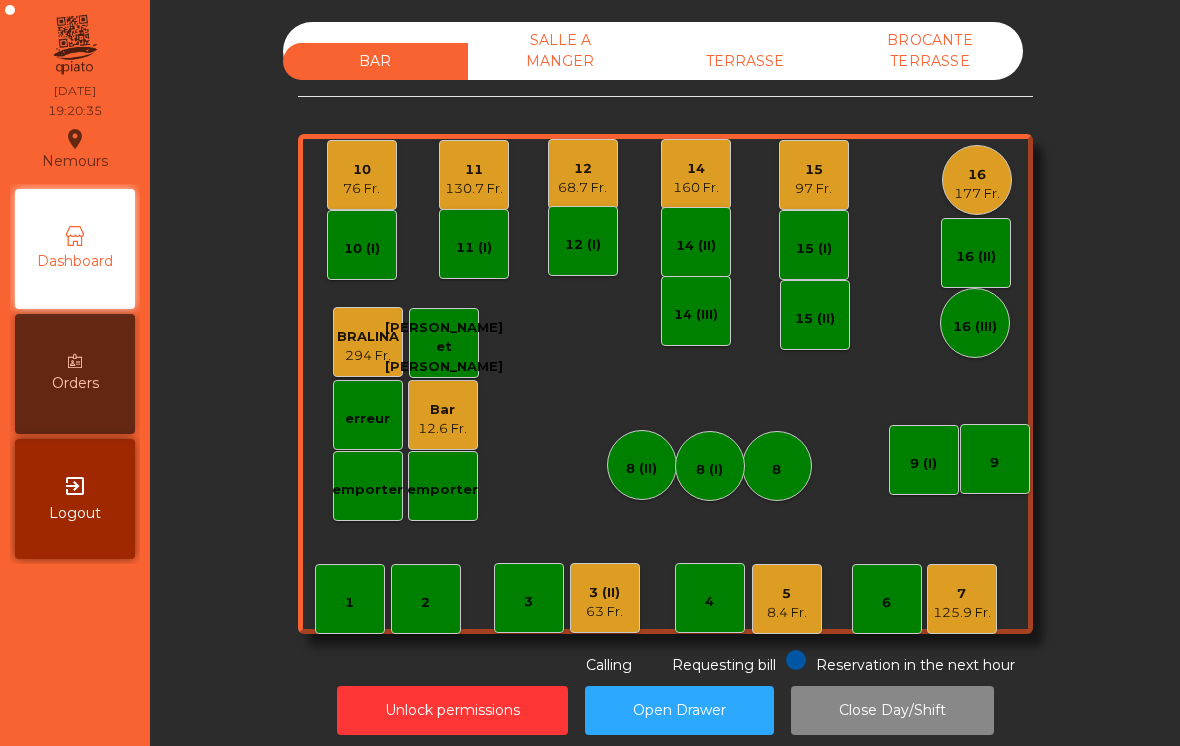 click on "1" 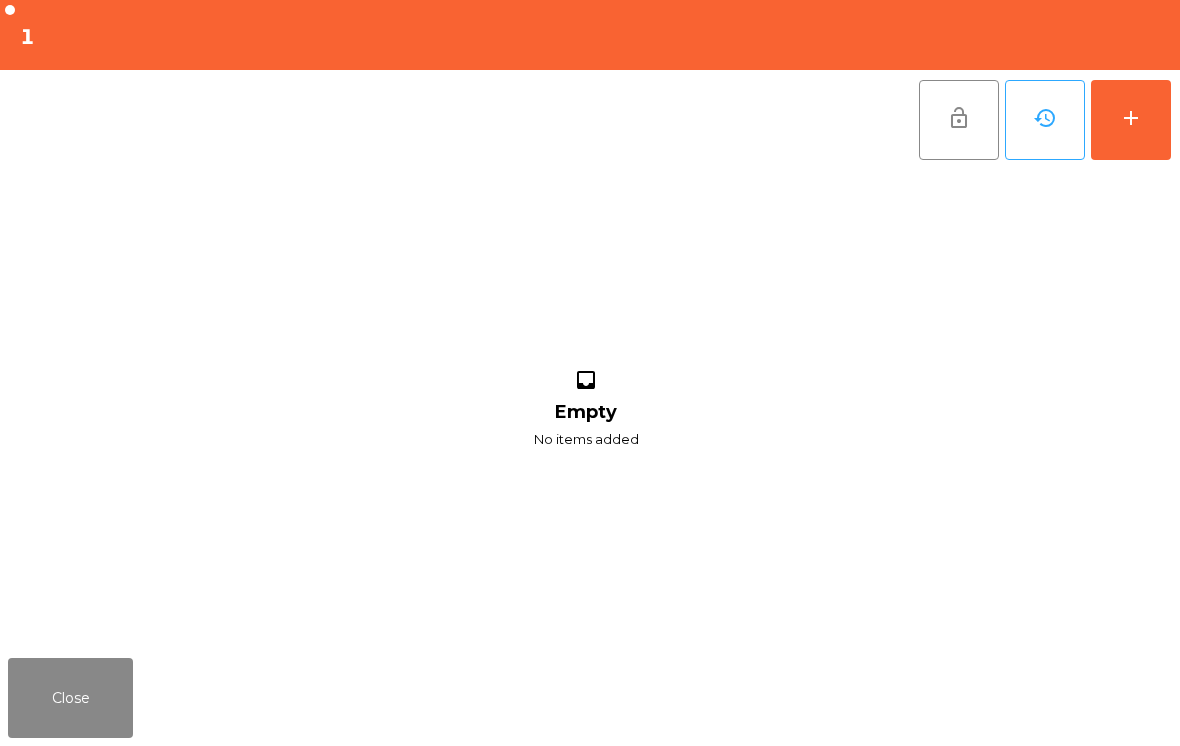 click on "add" 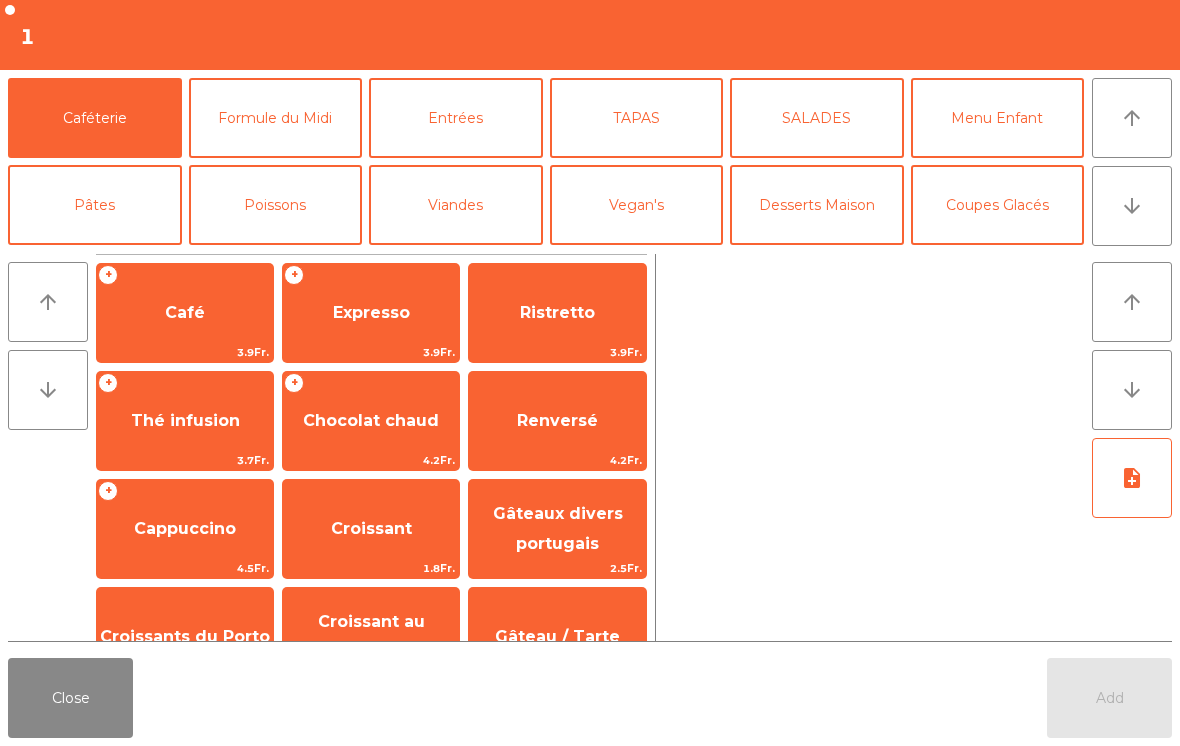 click on "arrow_downward" 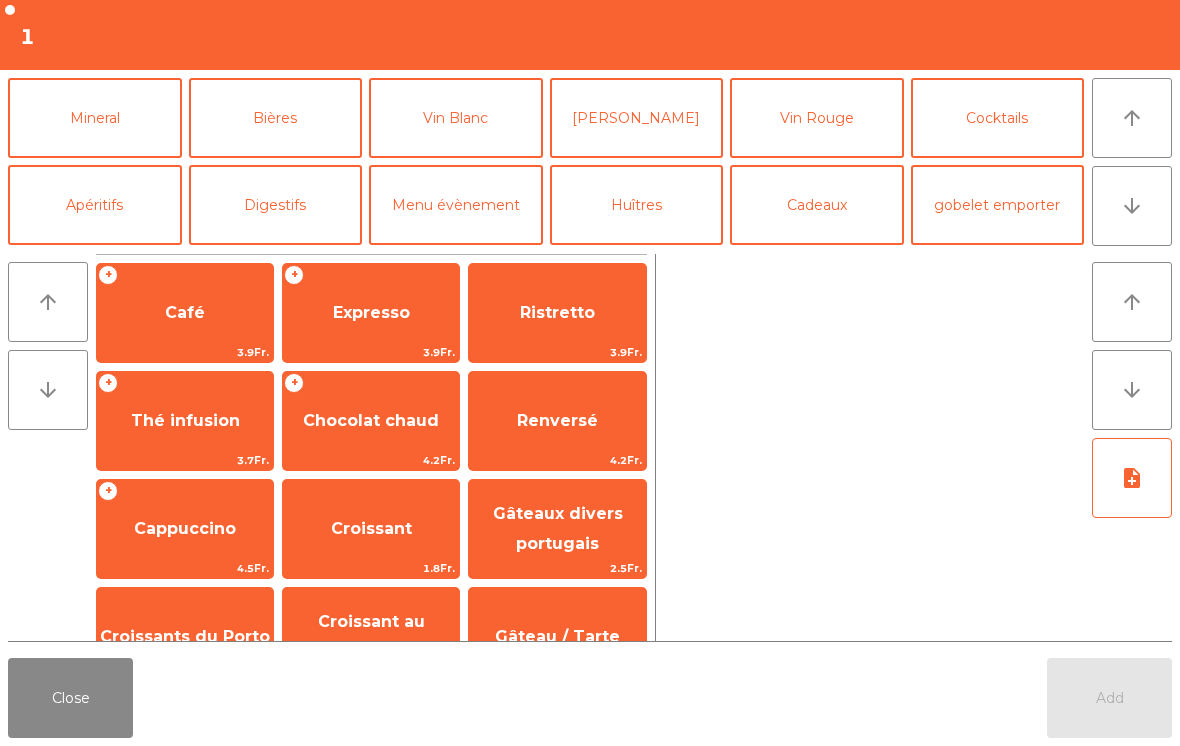 scroll, scrollTop: 174, scrollLeft: 0, axis: vertical 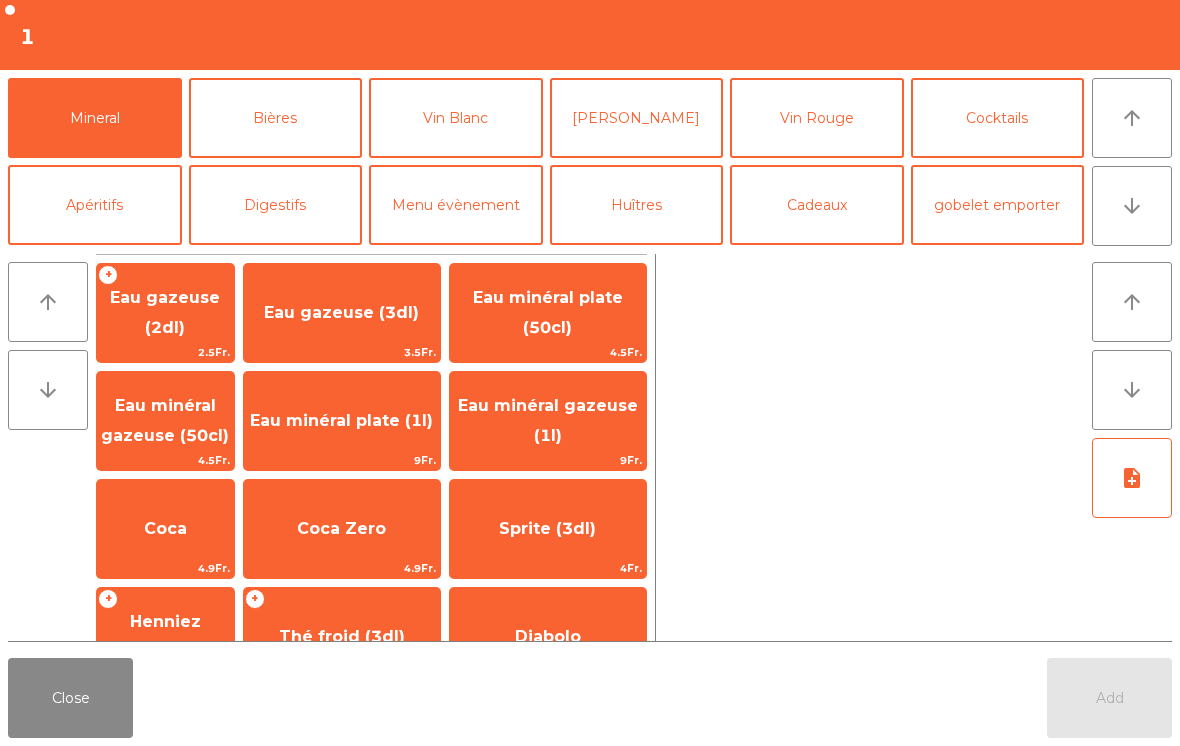 click on "Eau minéral gazeuse (1l)" 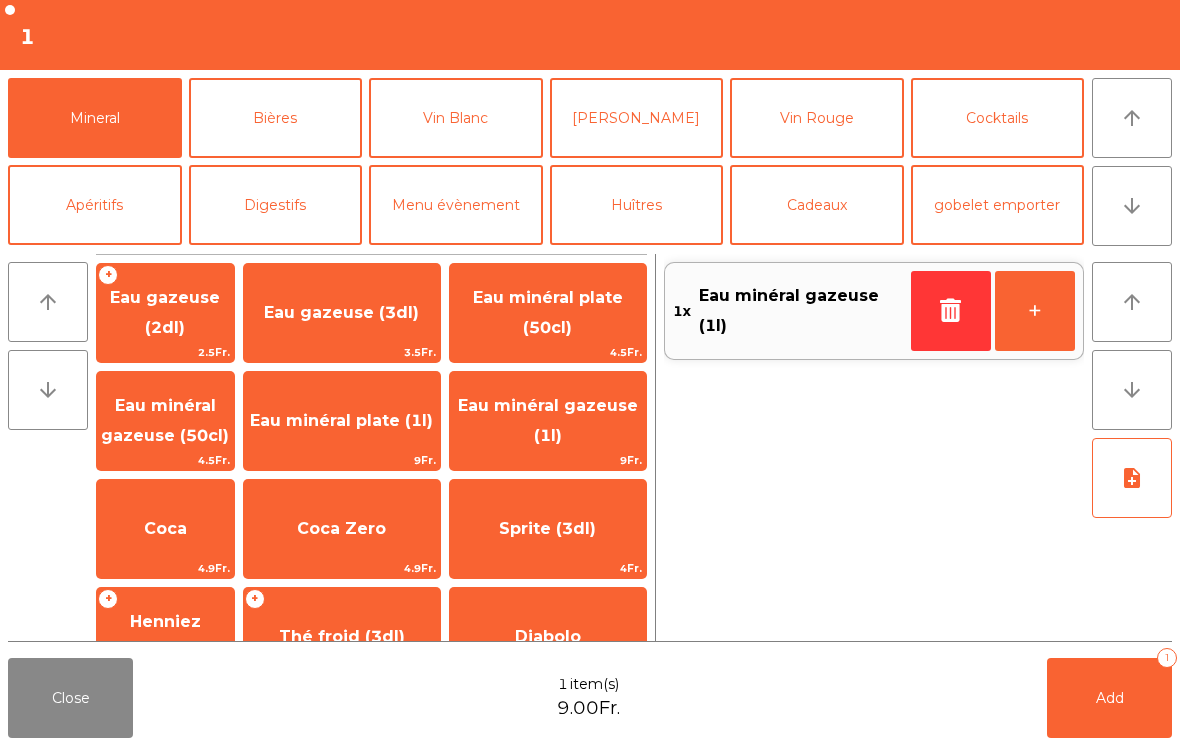 click on "Add   1" 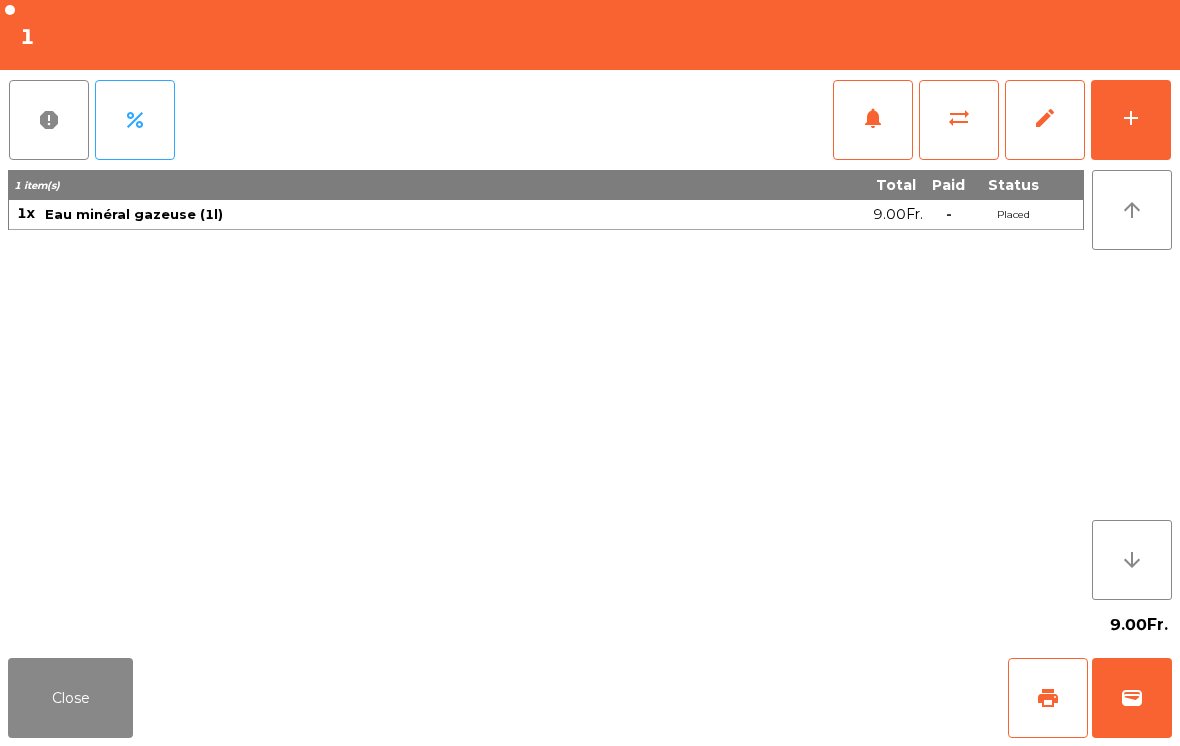 click on "Close" 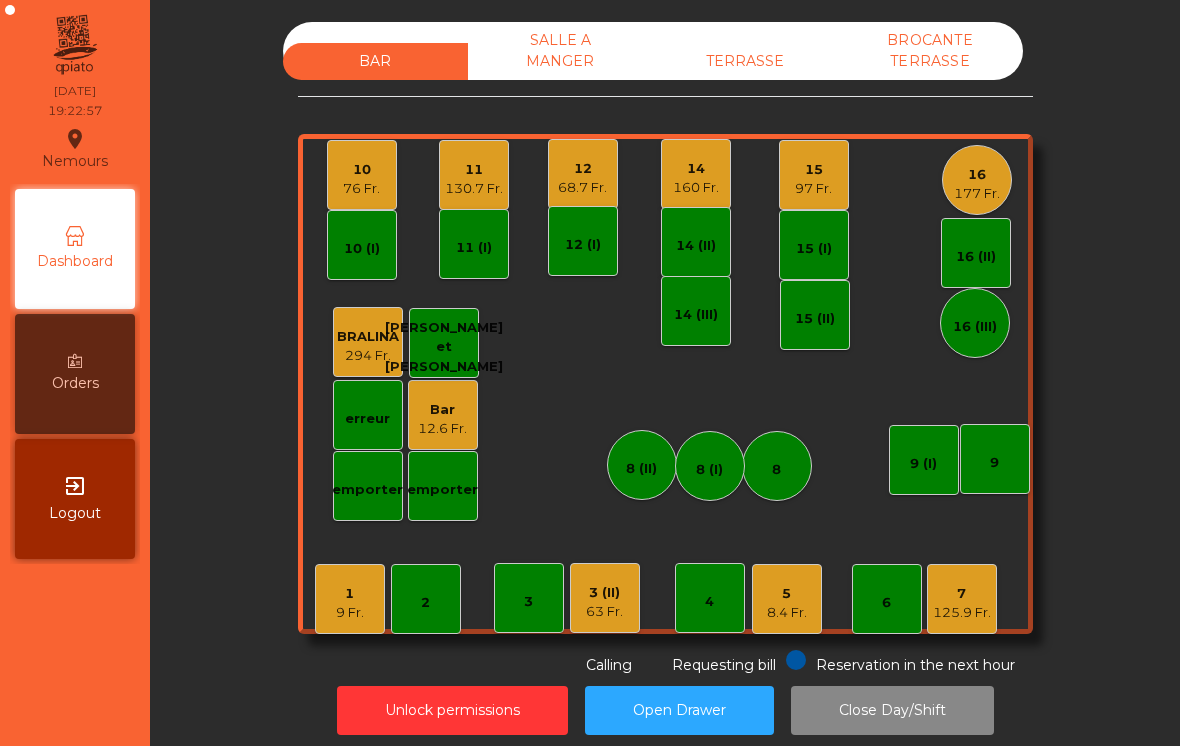 click on "Nemours  location_on  [DATE]   19:22:57   Dashboard   Orders  exit_to_app  Logout" 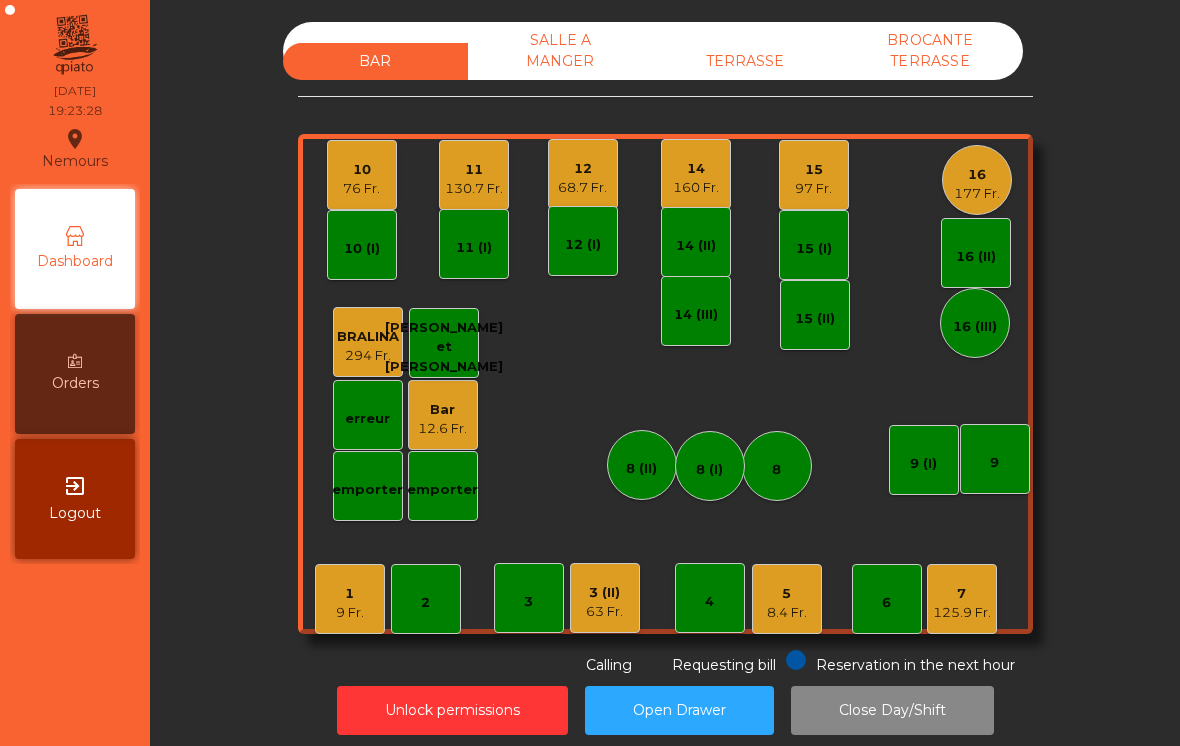 click on "11   130.7 Fr." 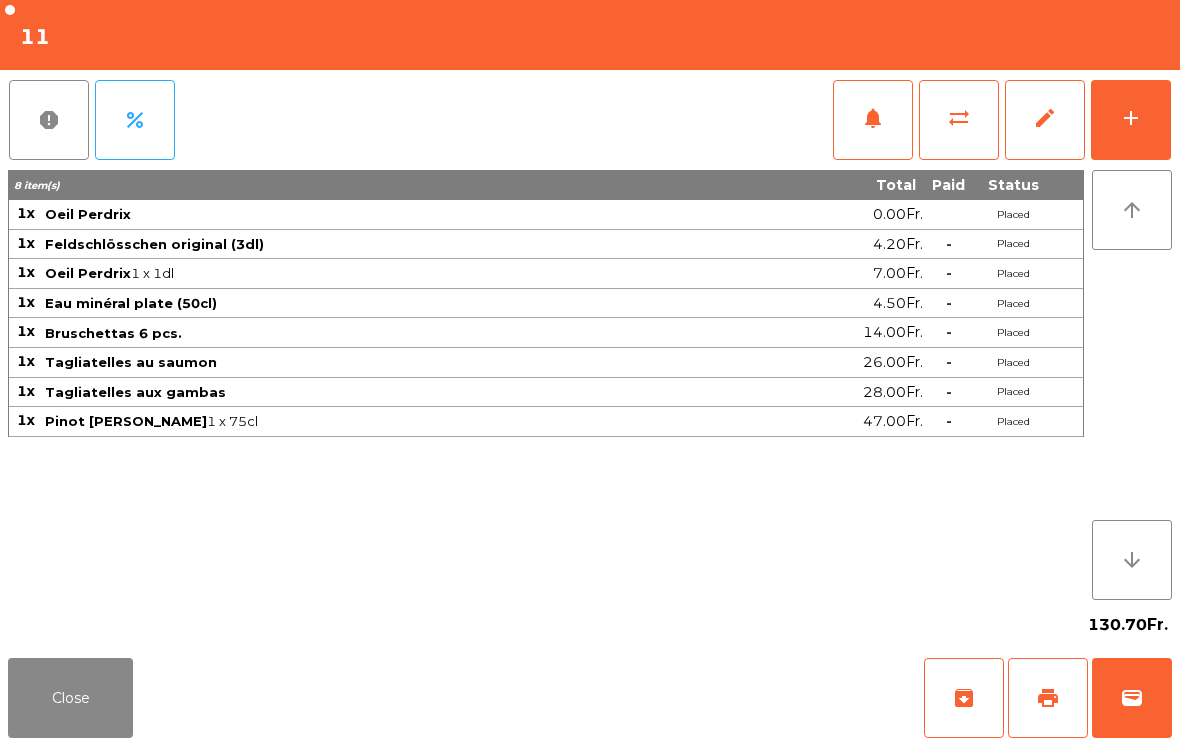 click on "notifications" 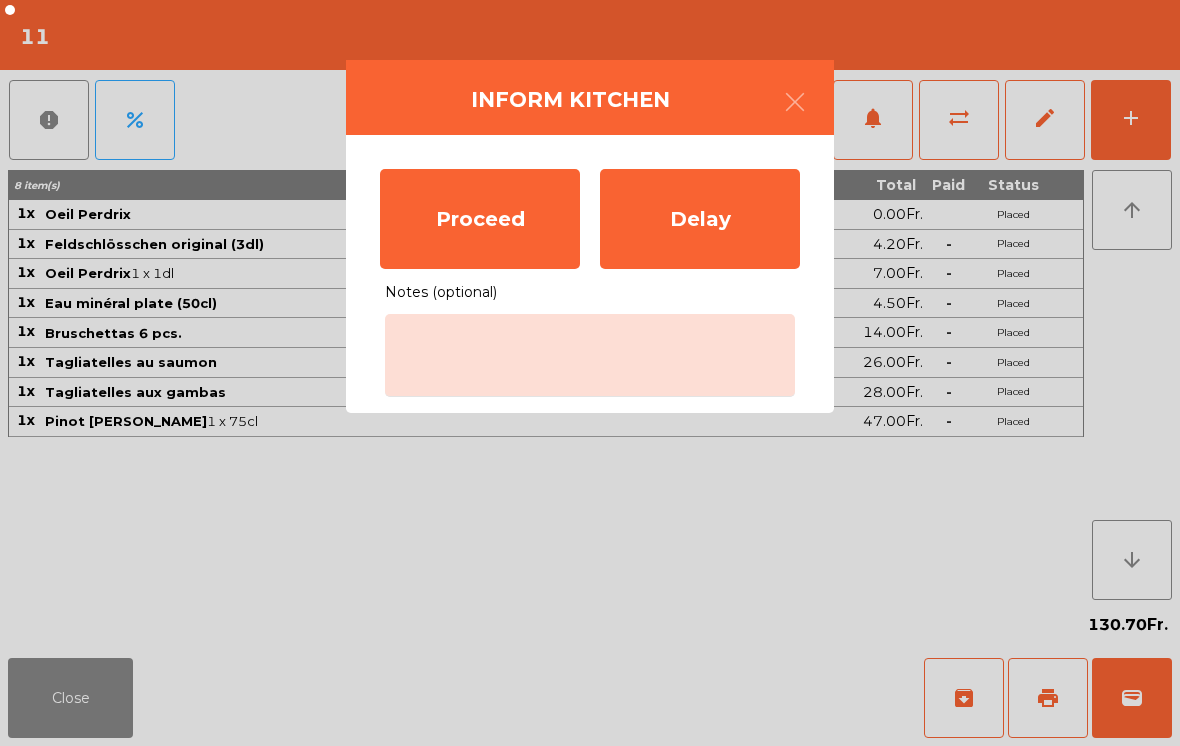 click on "Proceed" 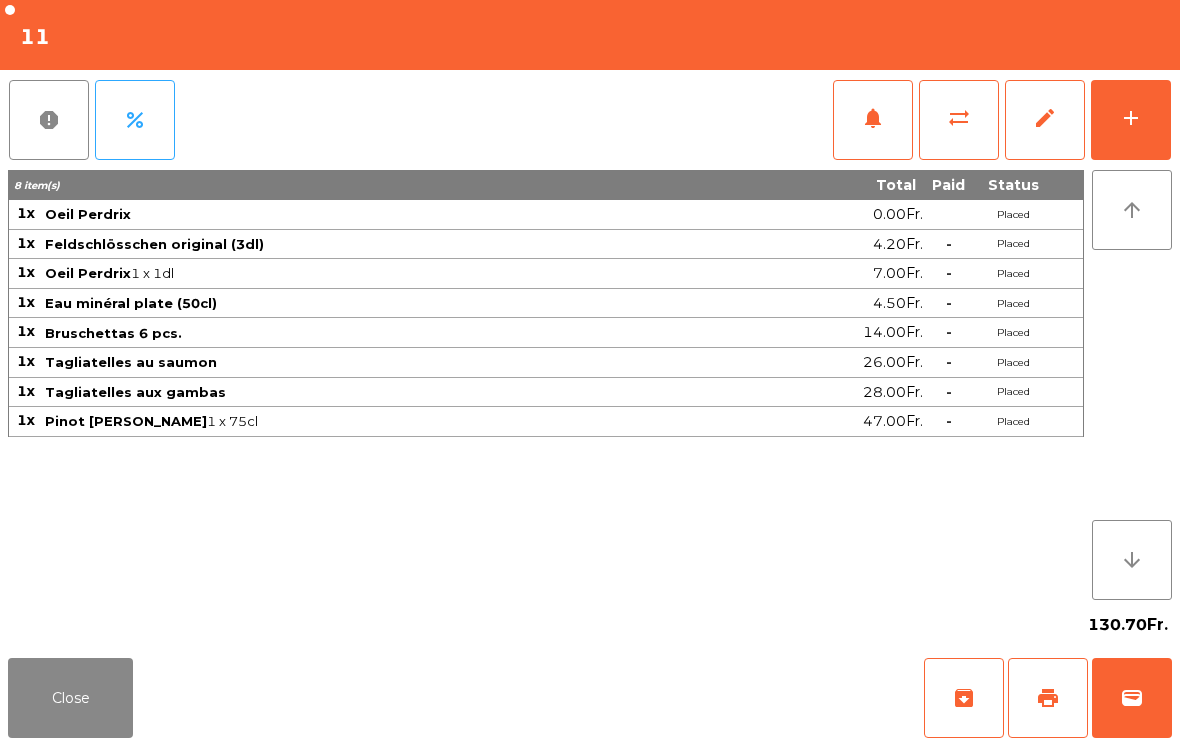 click on "Close" 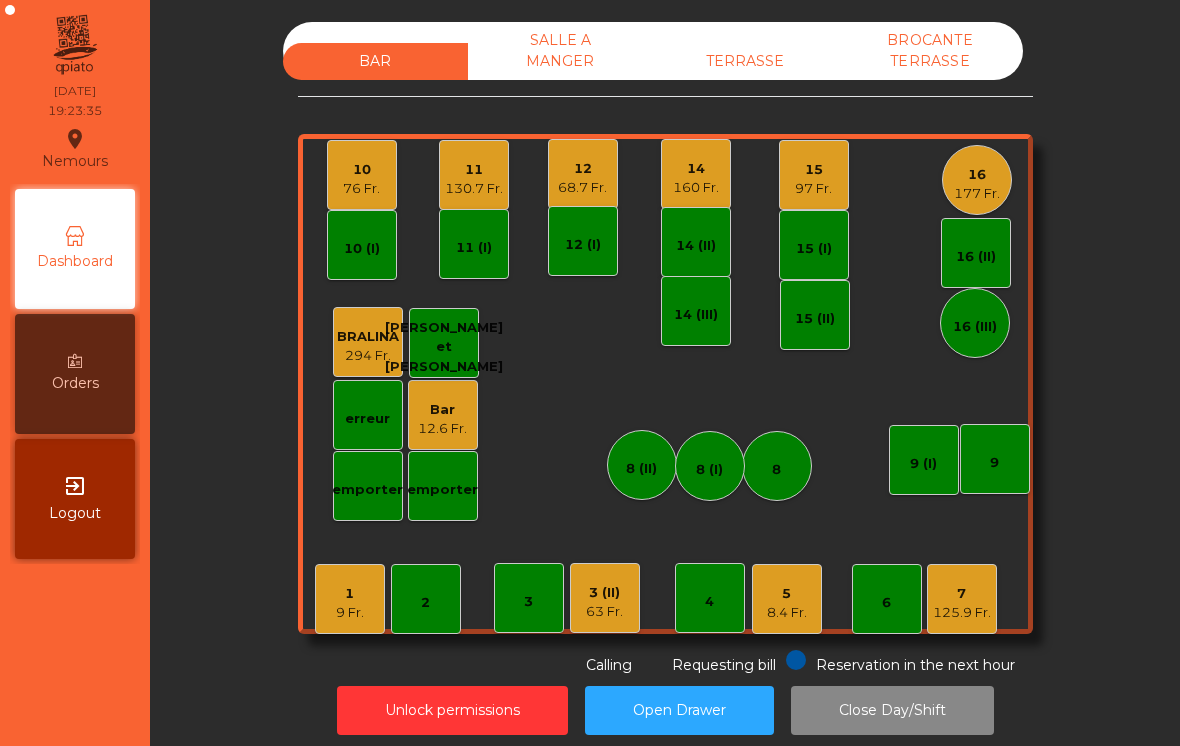 click on "SALLE A MANGER" 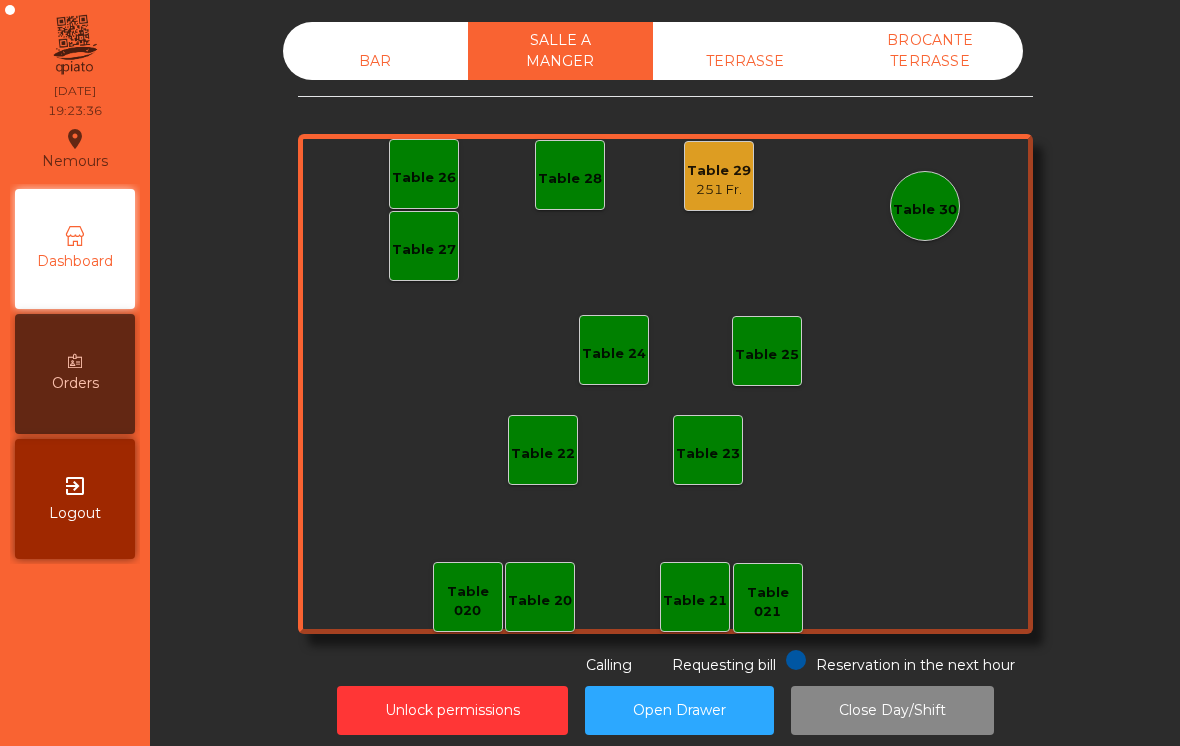 click on "Table 20" 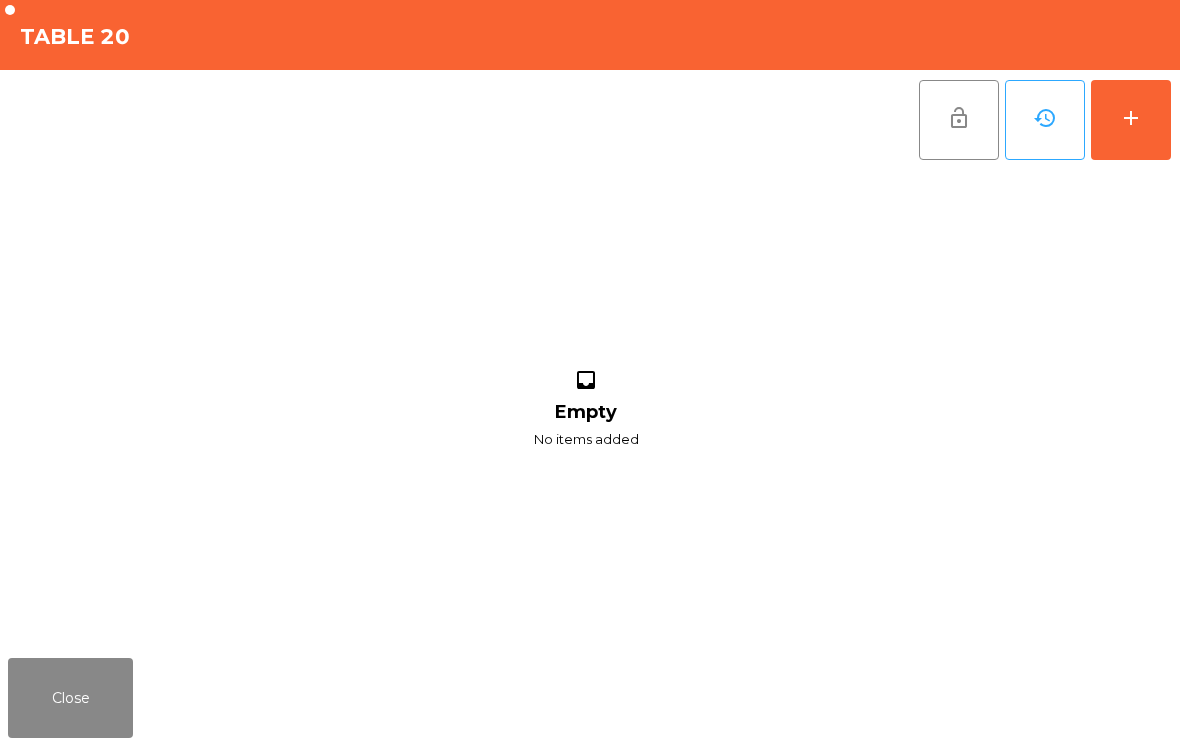 click on "add" 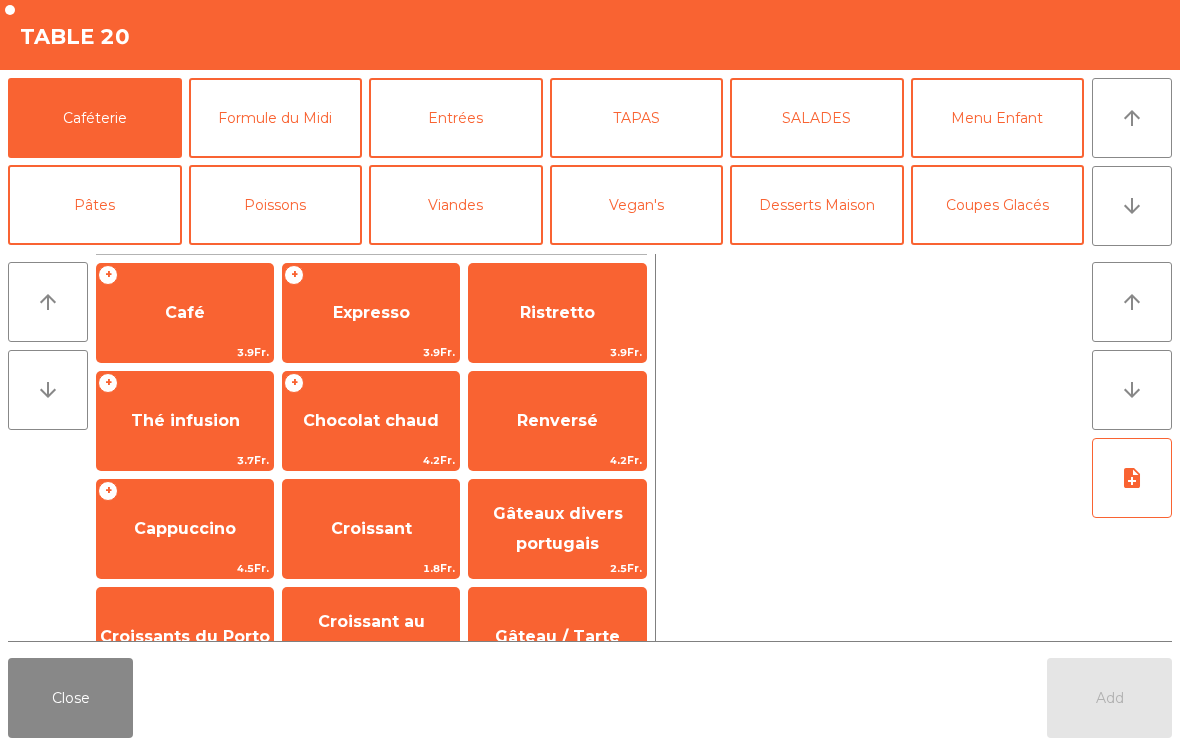 click on "Café" 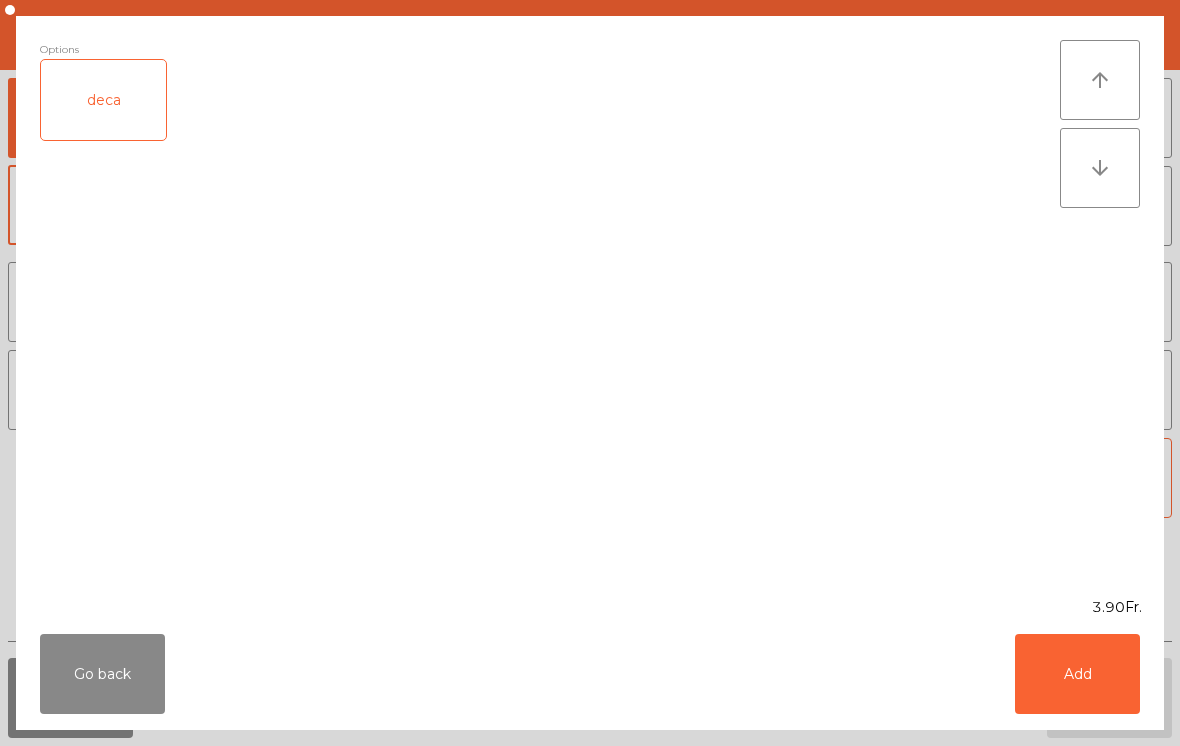 click on "Add" 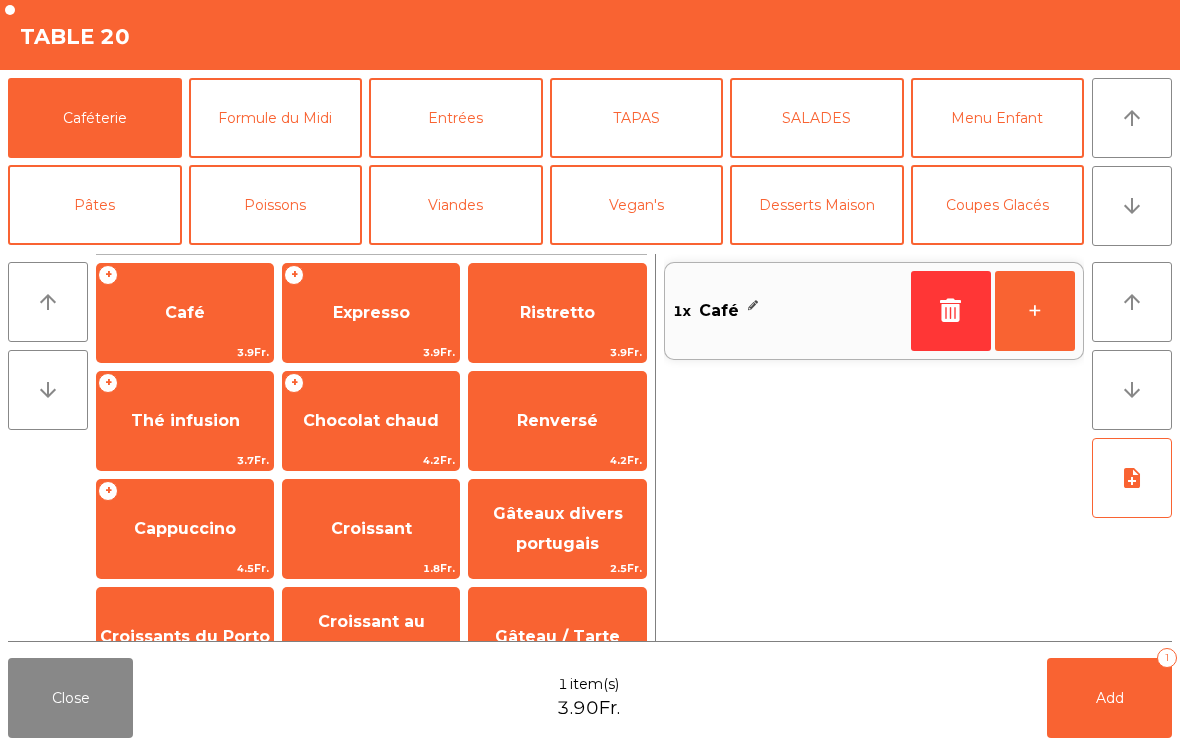 click on "arrow_downward" 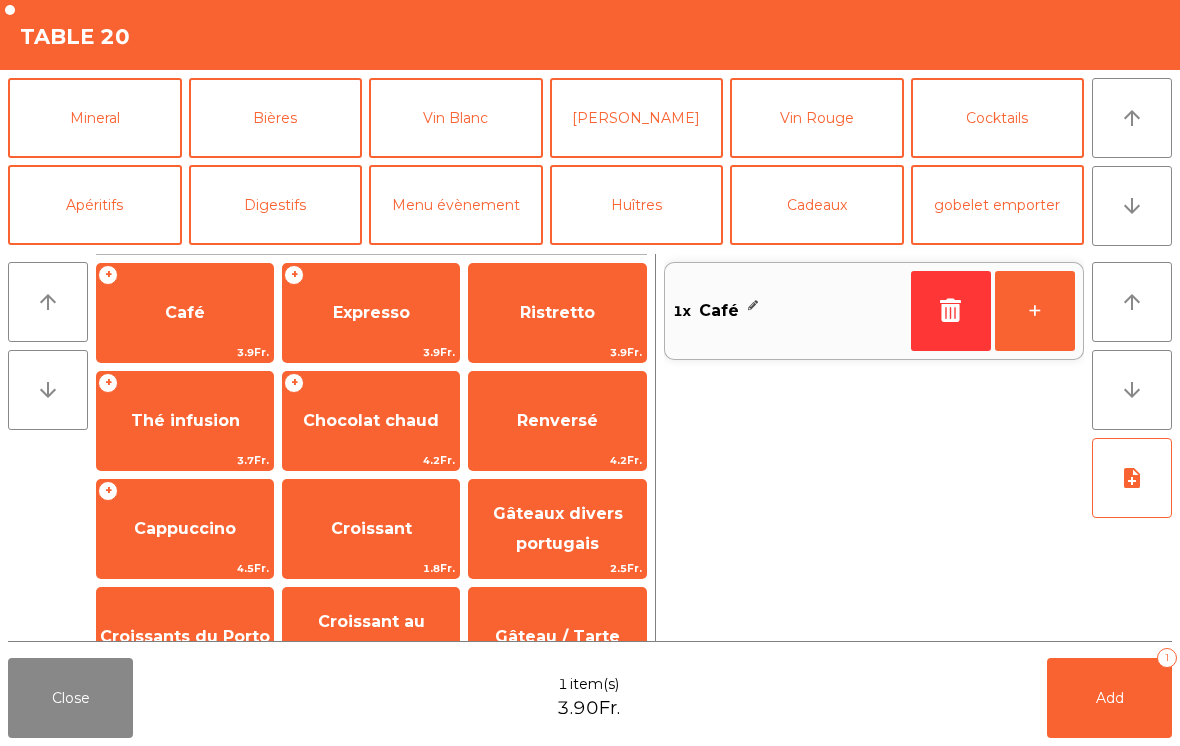 click on "Mineral" 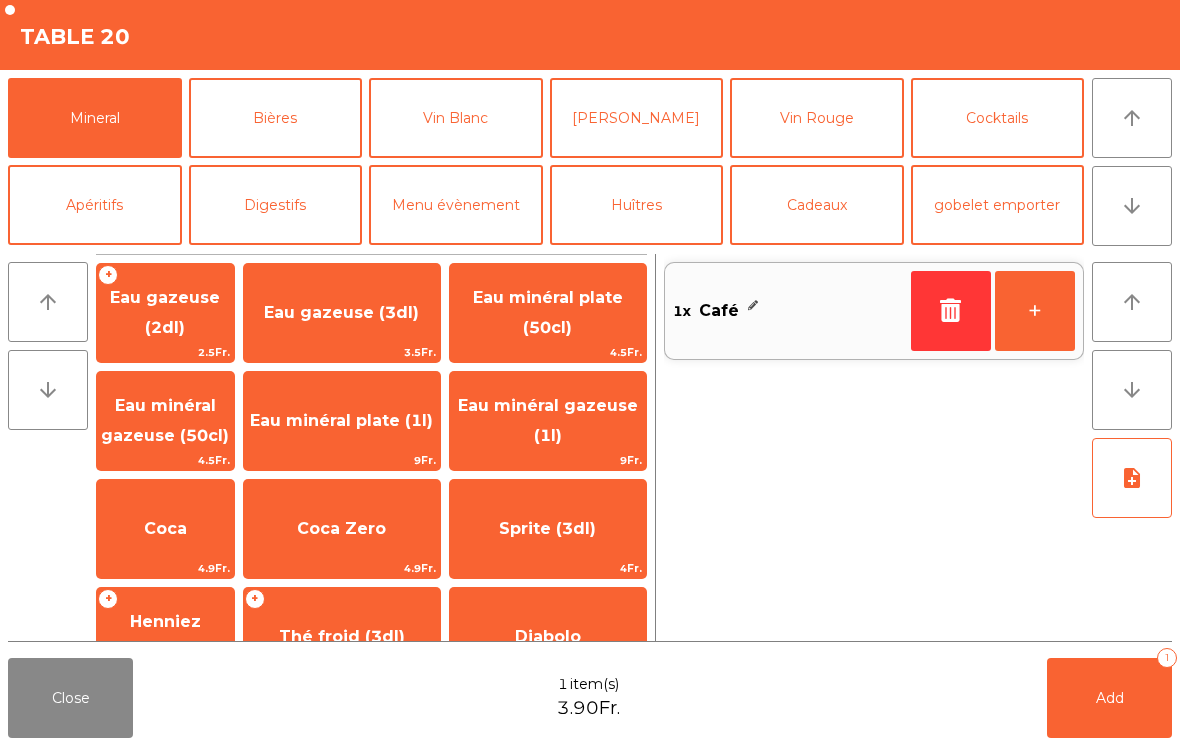 click on "Eau minéral gazeuse (50cl)" 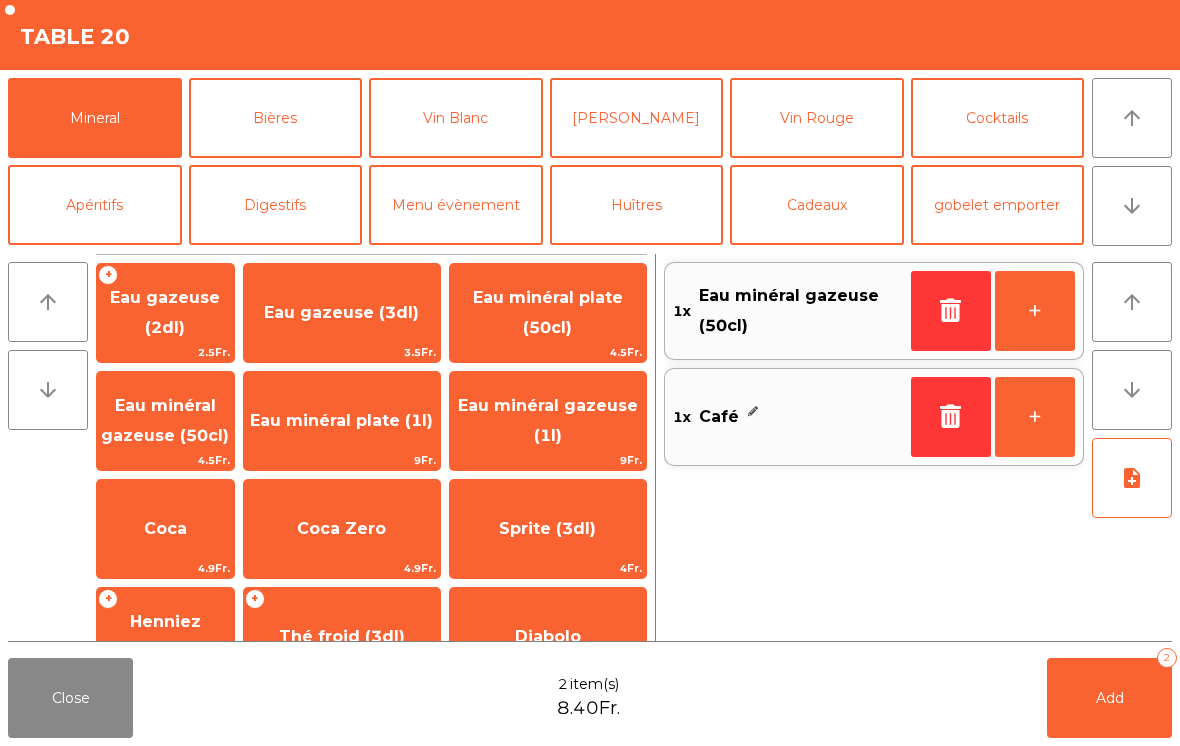 click on "Add   2" 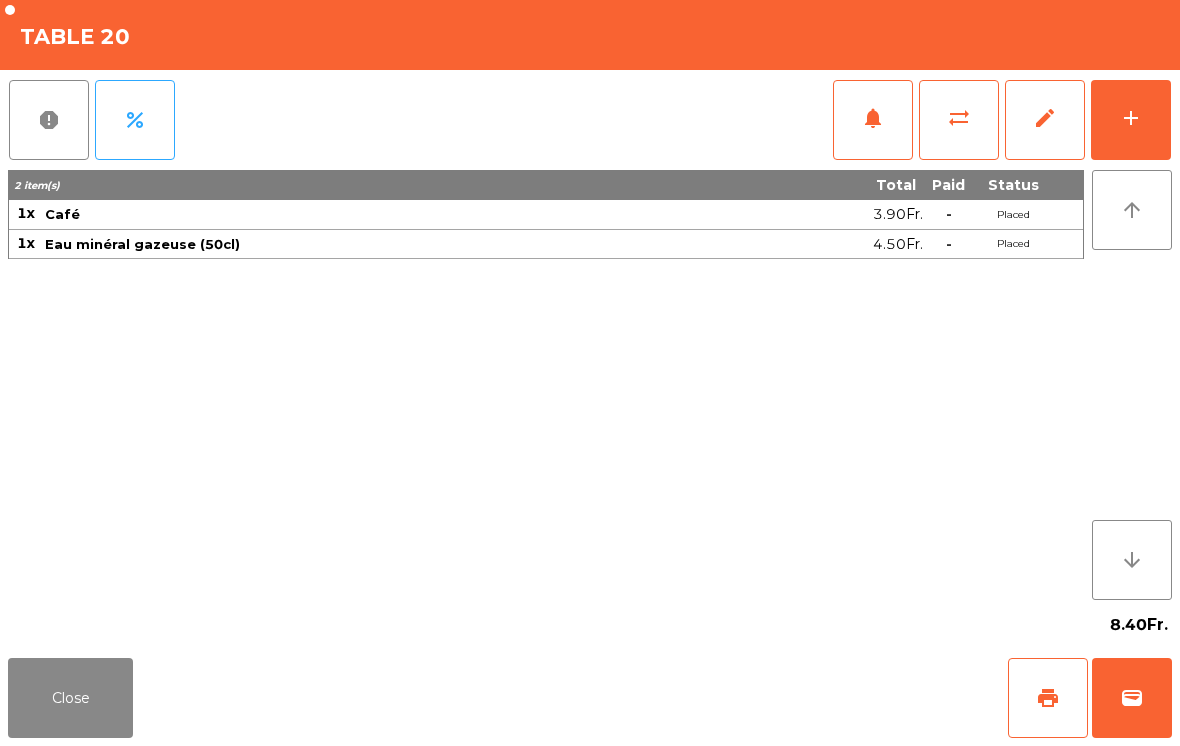 click on "Close" 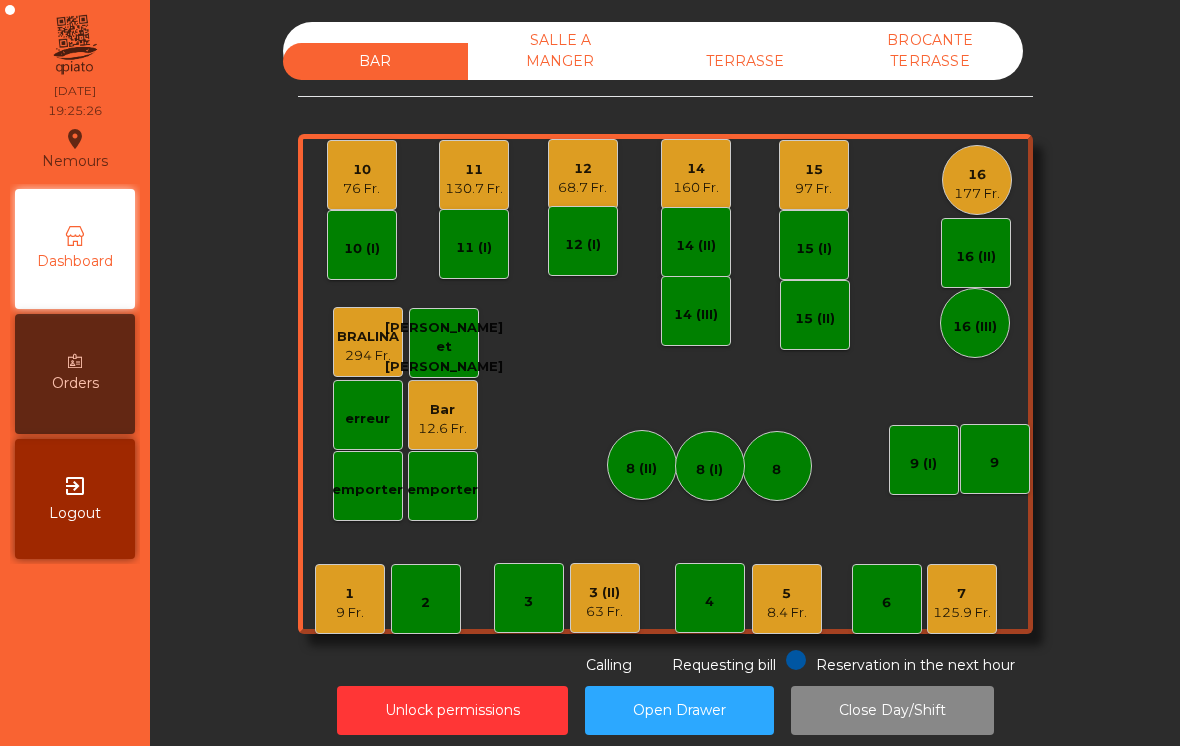 click on "15" 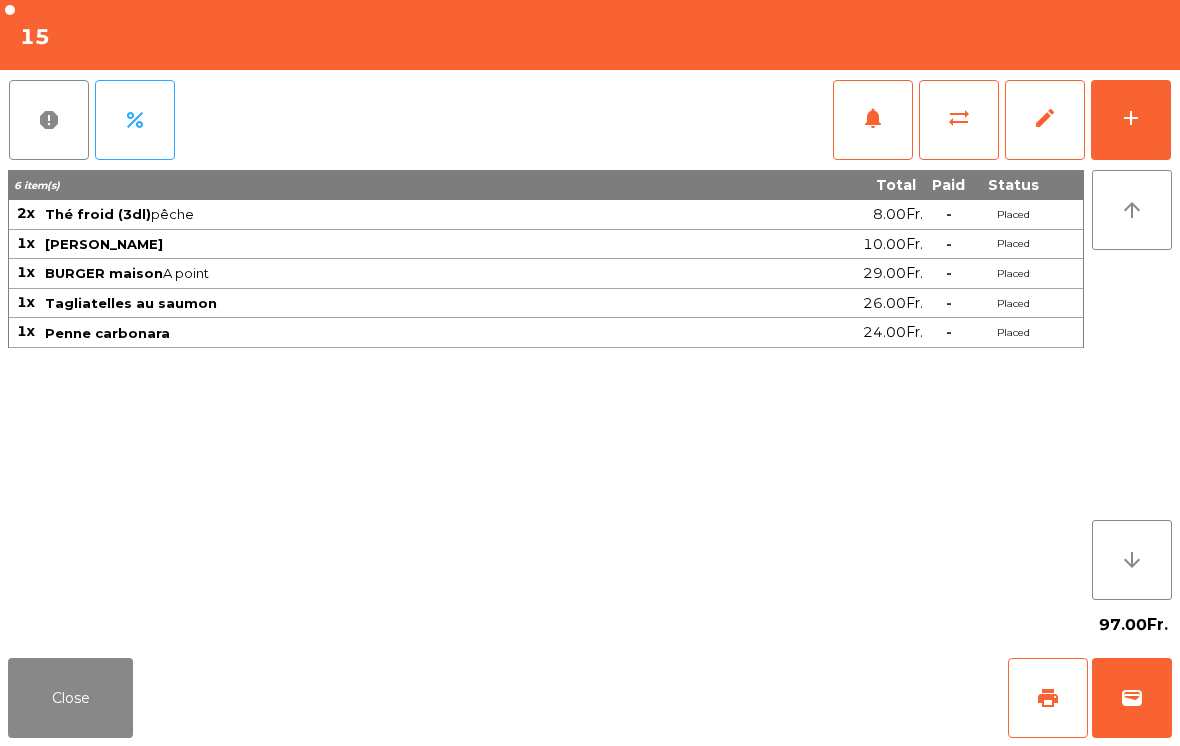 click on "Close" 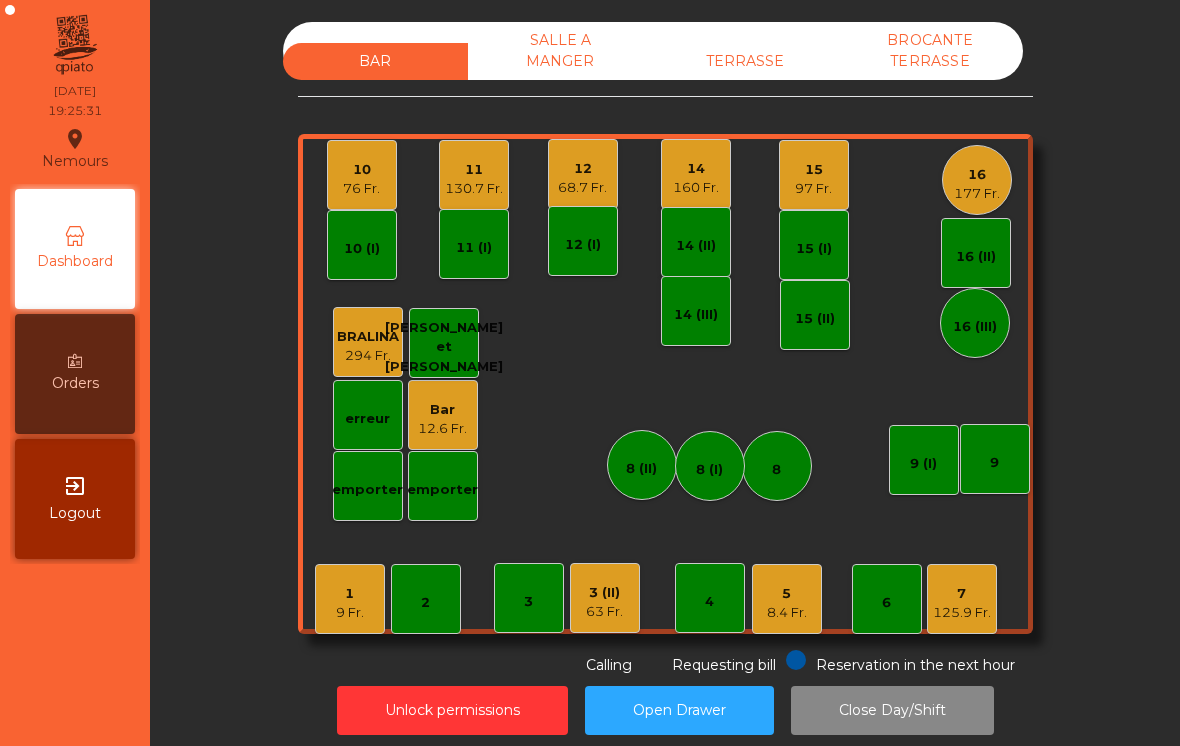 click on "130.7 Fr." 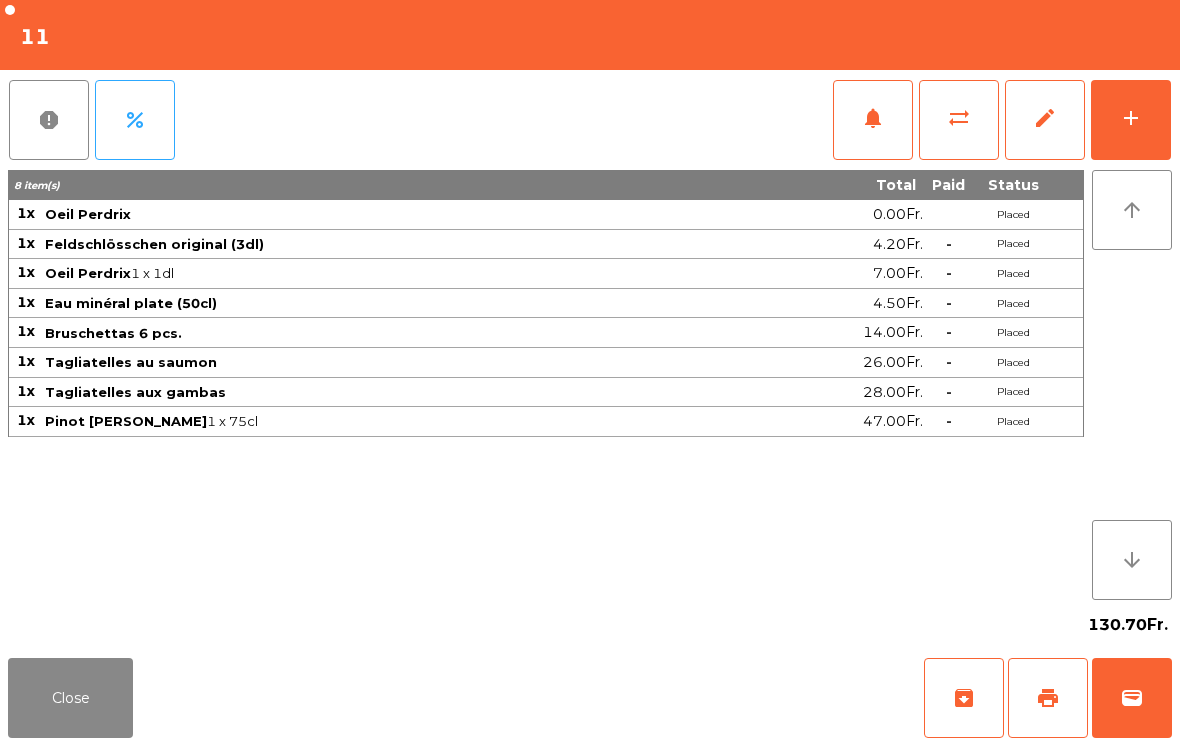 click on "Close" 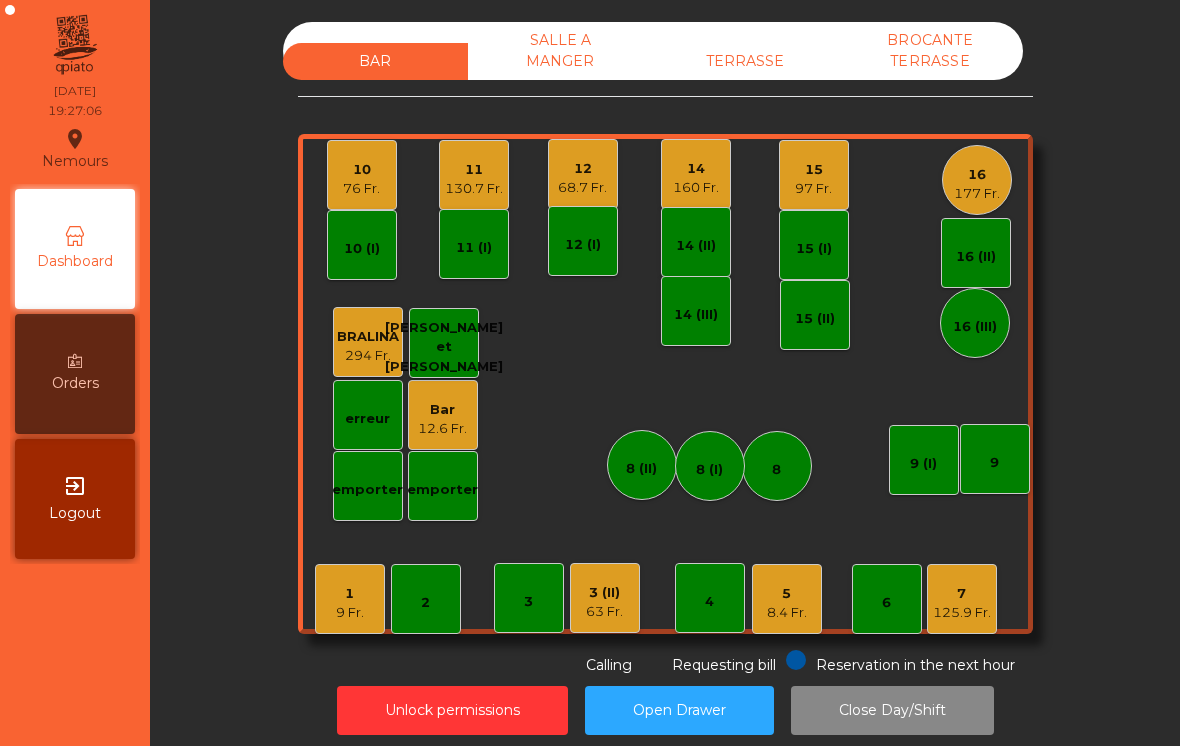 click on "3 (II)   63 Fr." 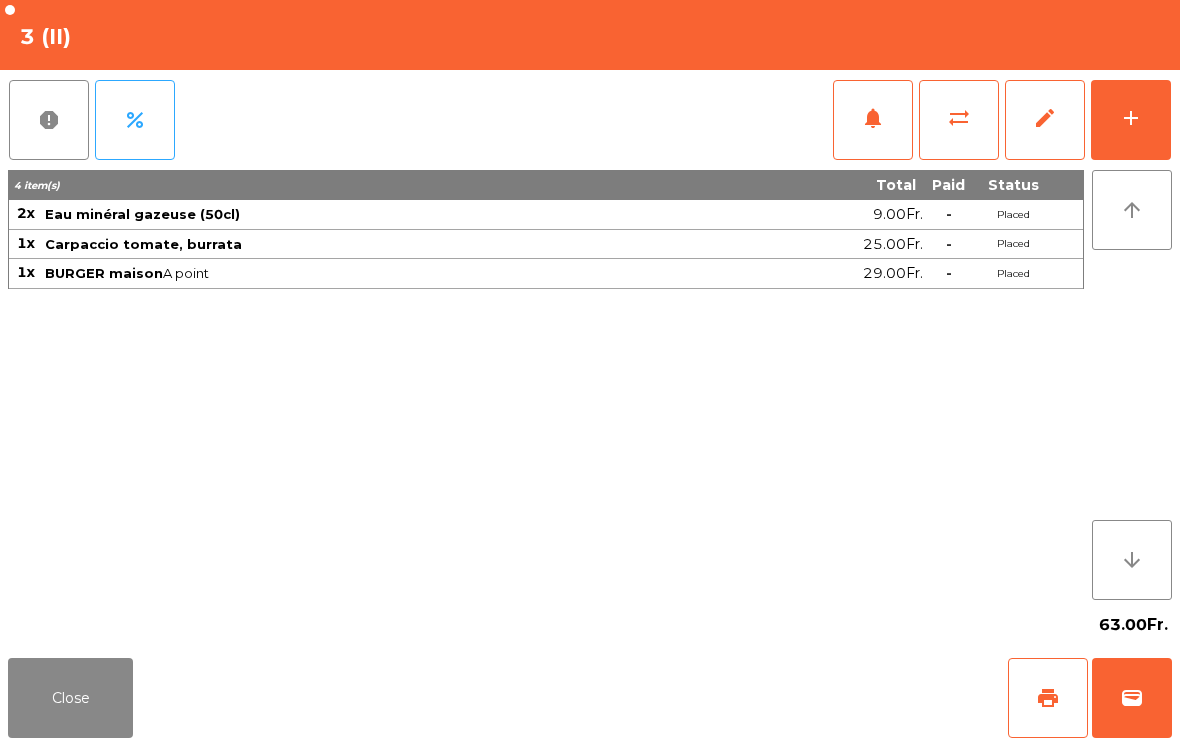 click on "add" 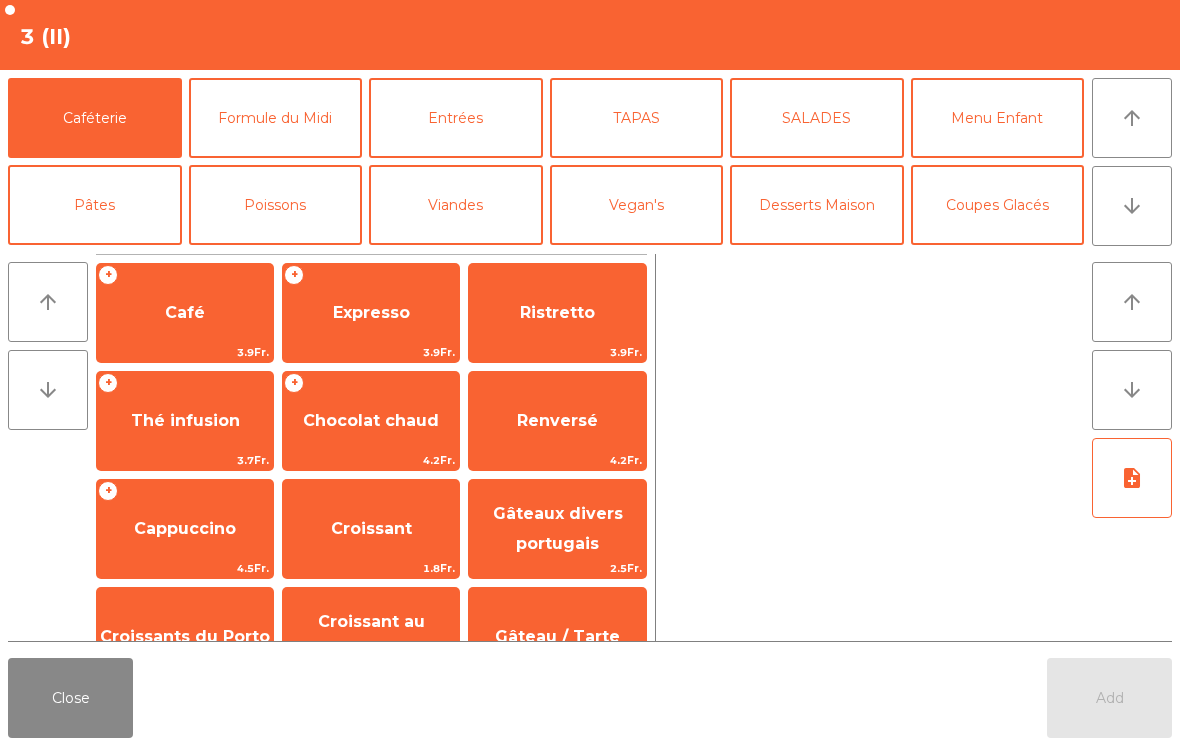 click on "Desserts Maison" 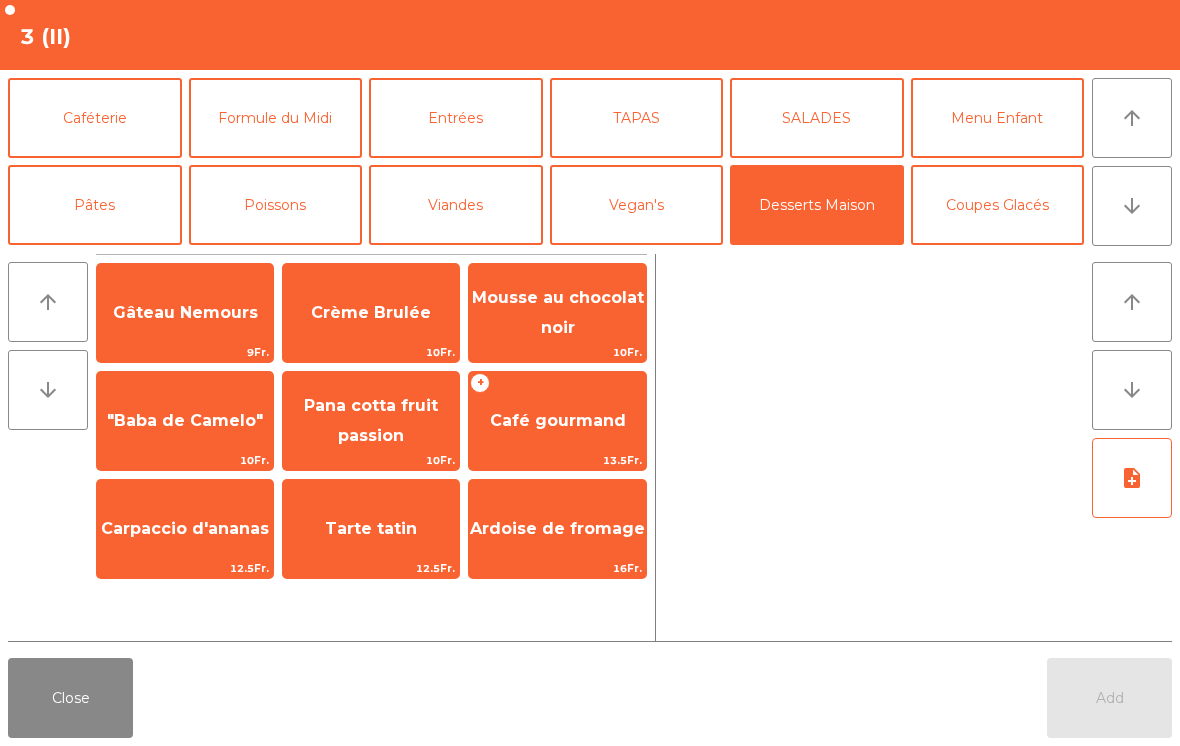 click on "9Fr." 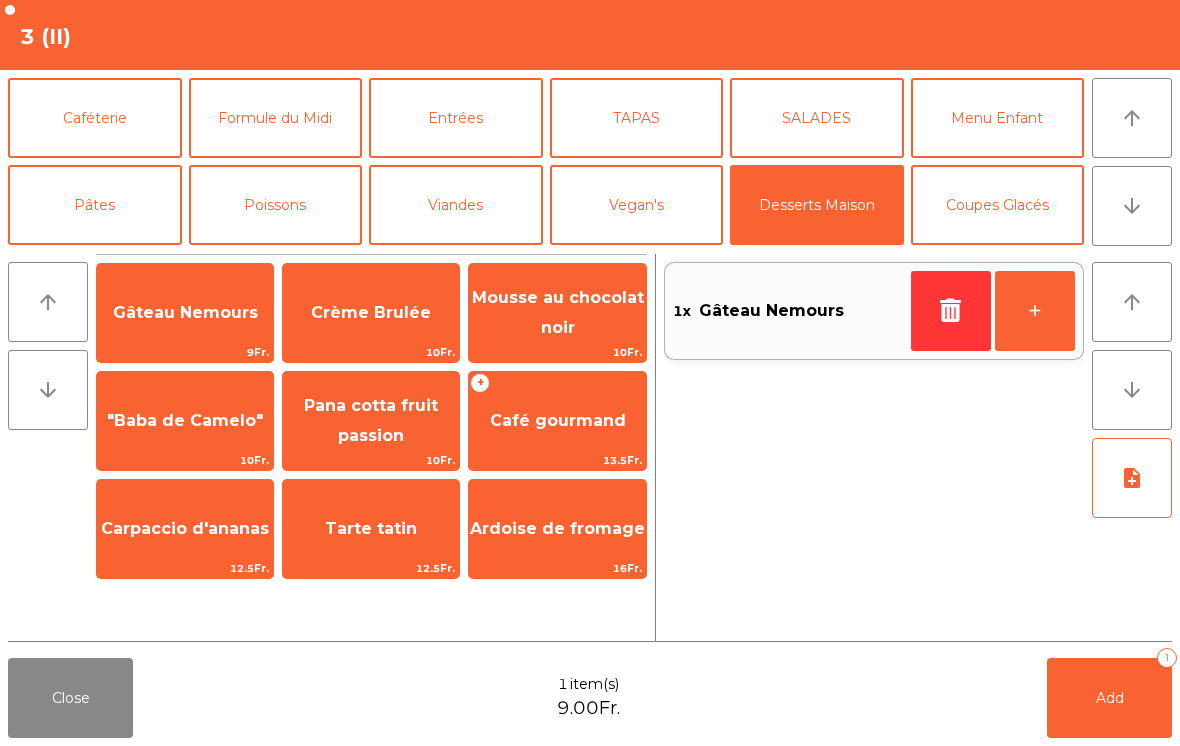 click on "Add   1" 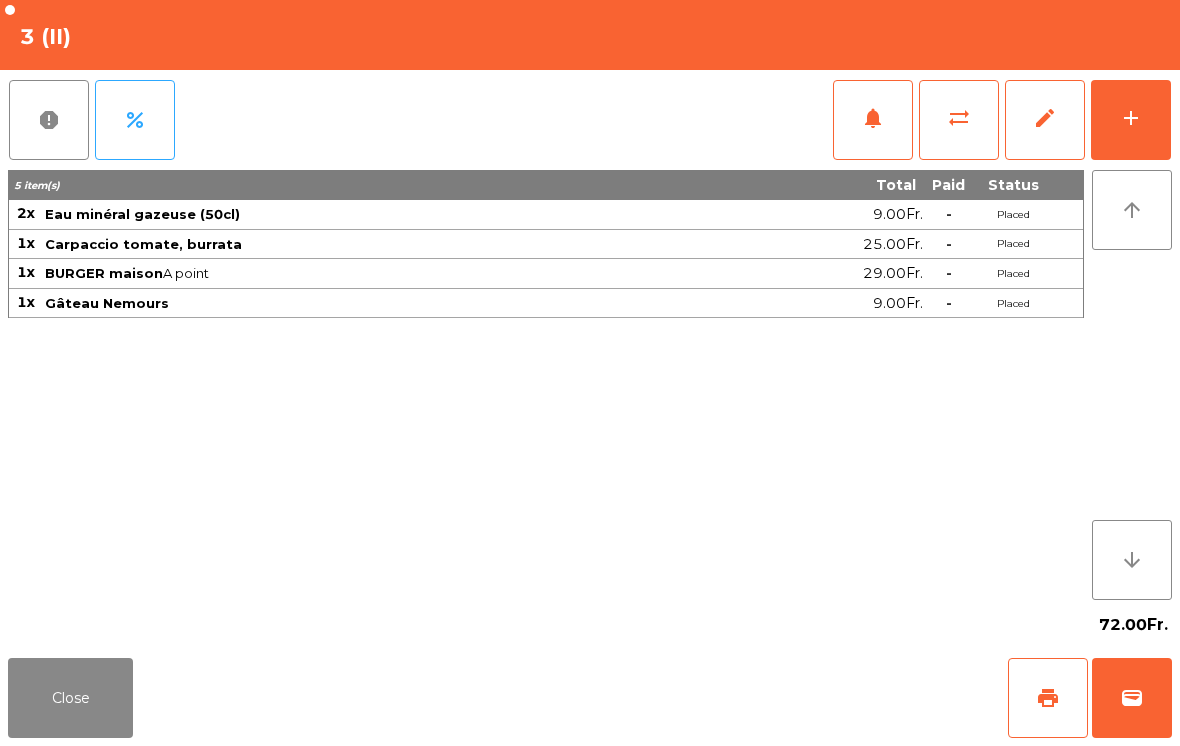 click on "Close" 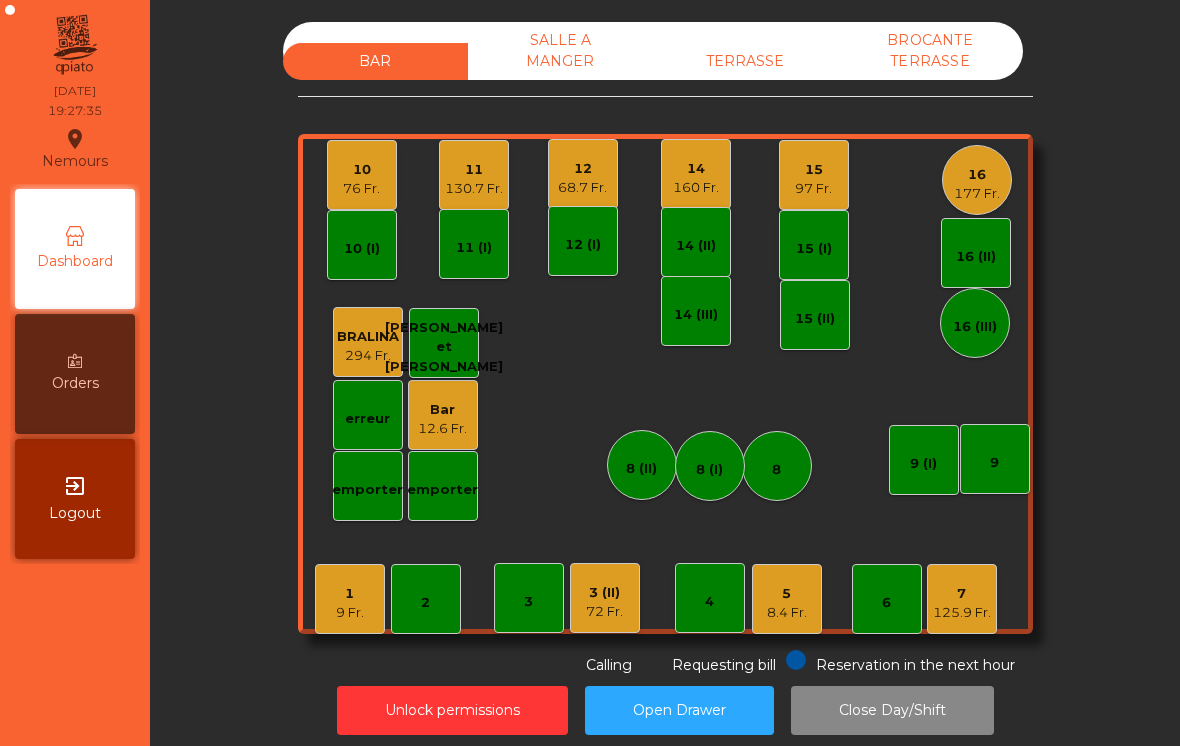 click on "5" 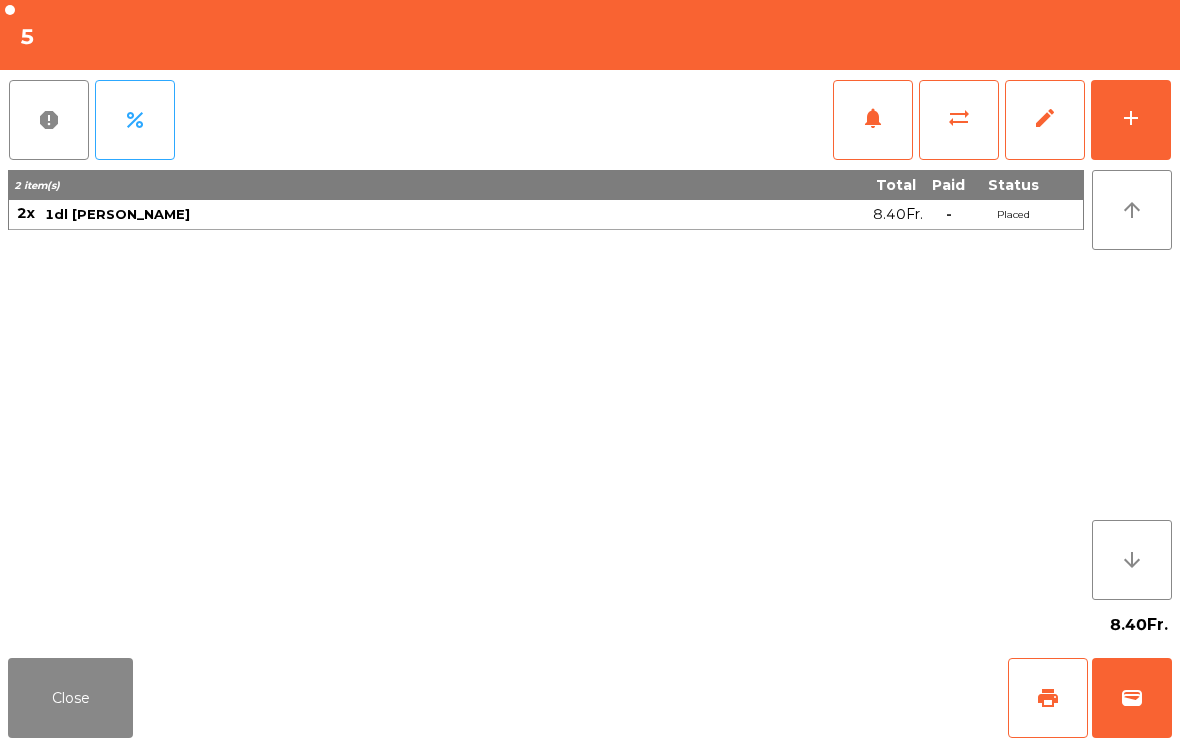 click on "add" 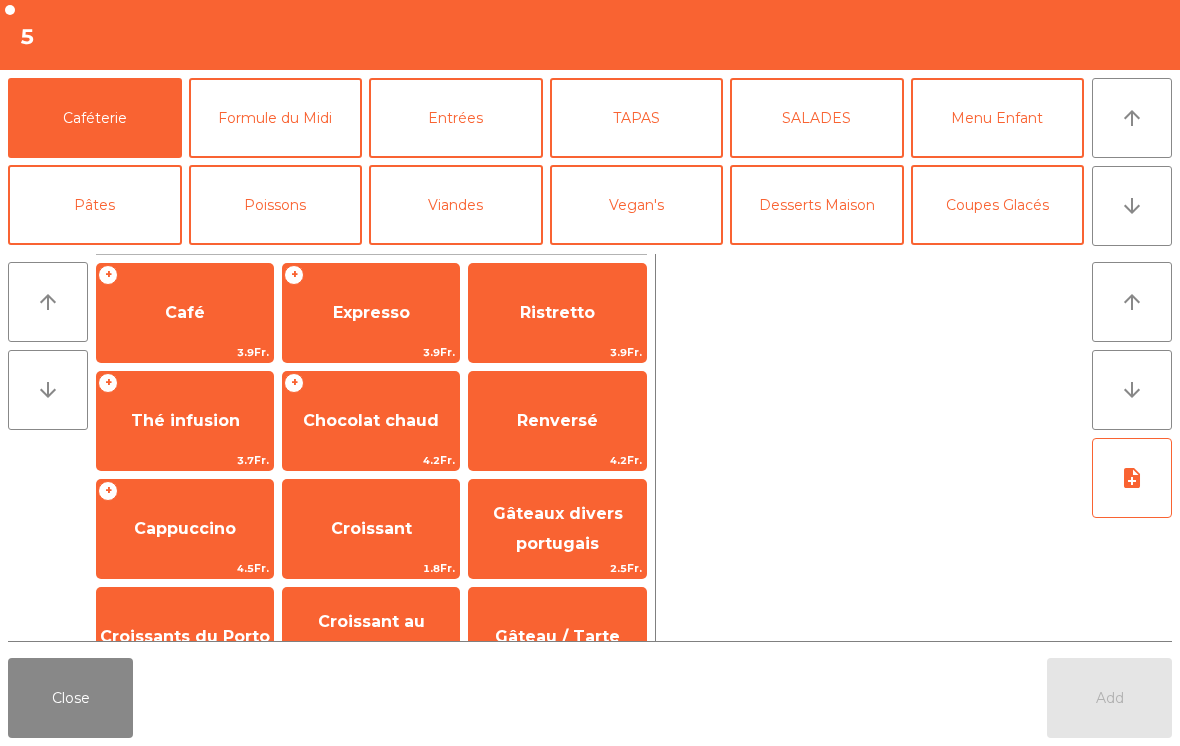 click on "Entrées" 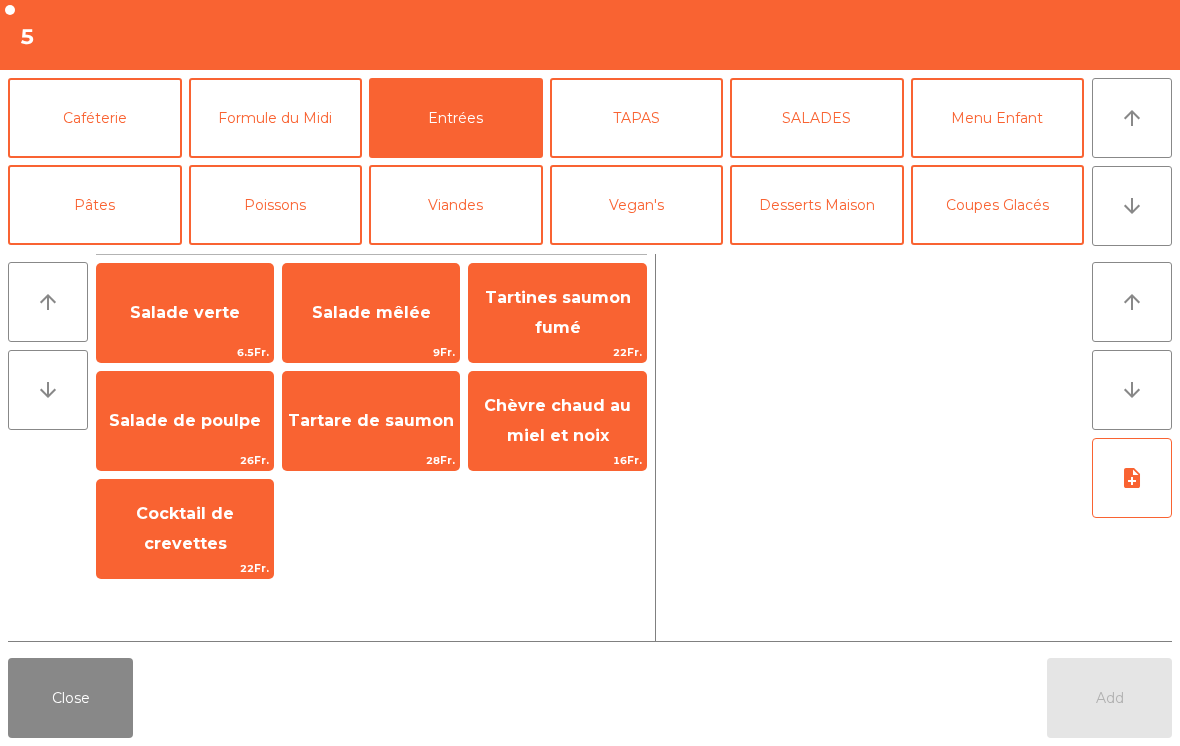 click on "SALADES" 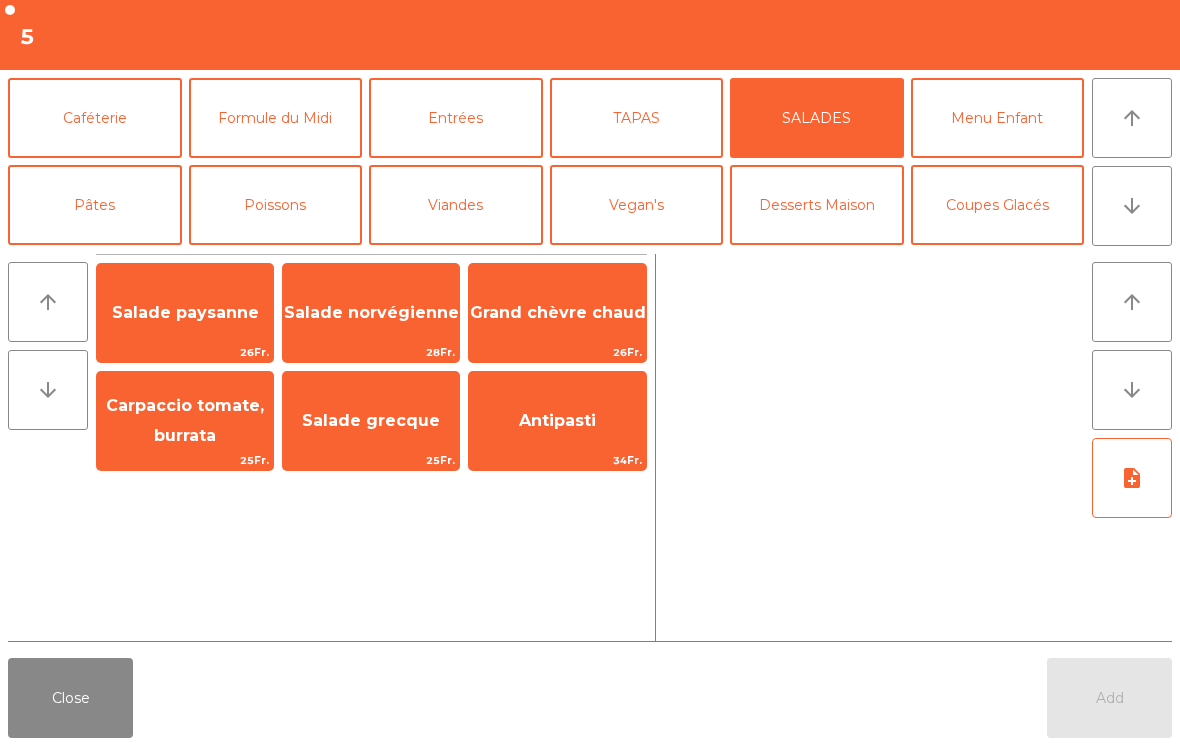 click on "Grand chèvre chaud" 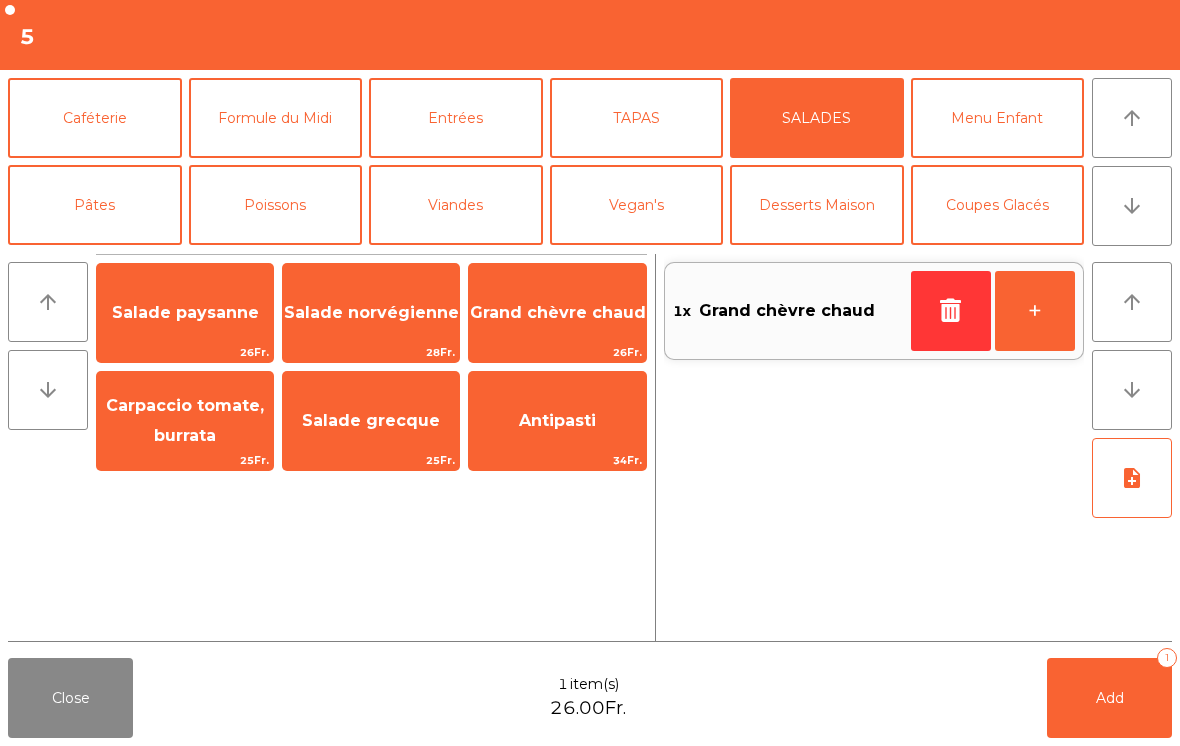 click on "Poissons" 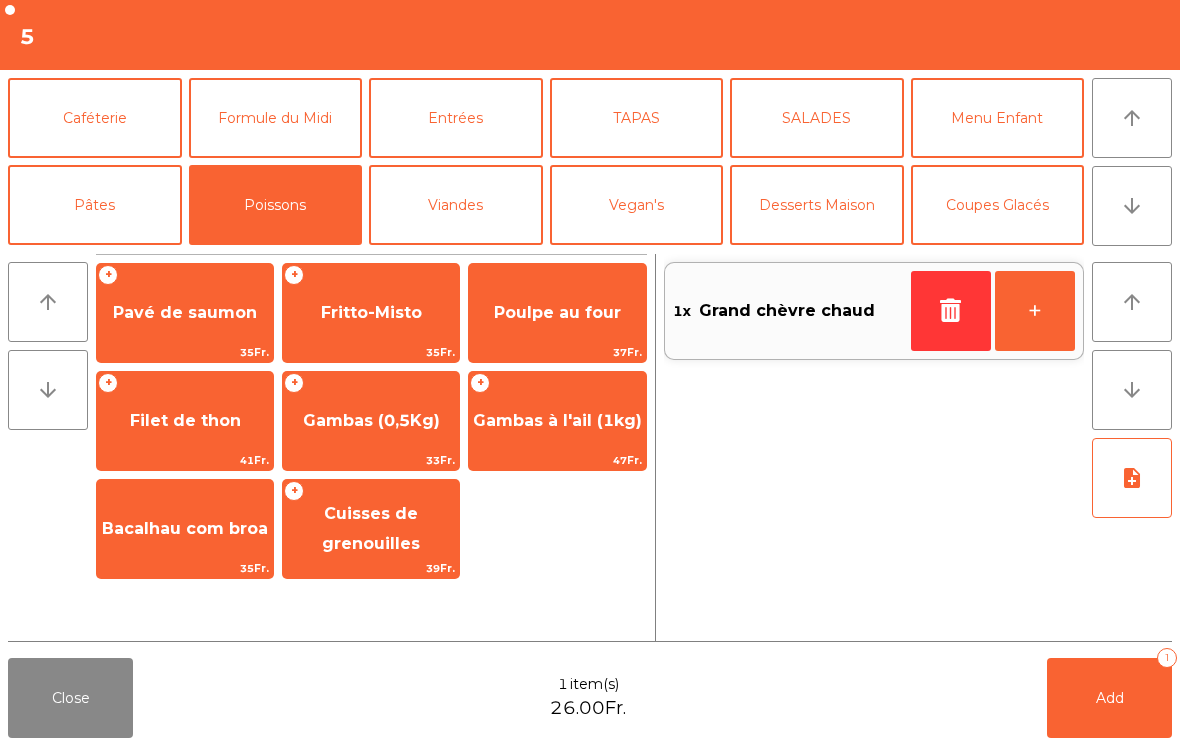 click on "Gambas (0,5Kg)" 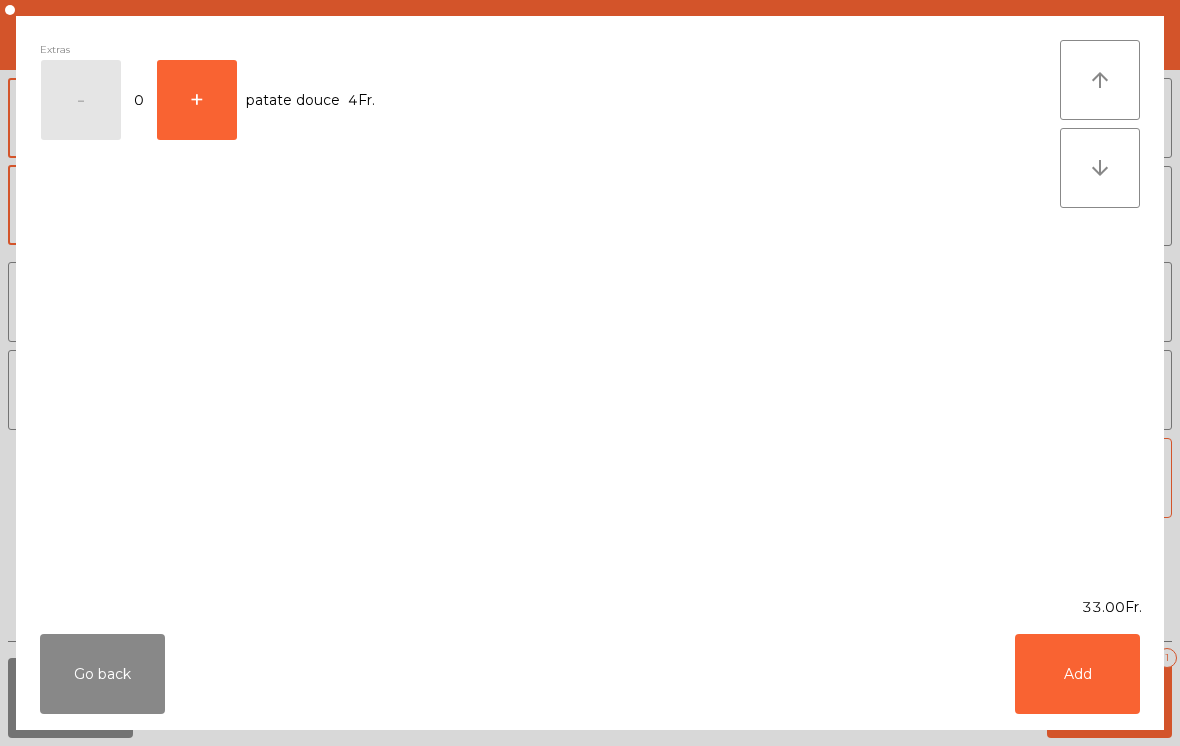click on "Go back   Add" 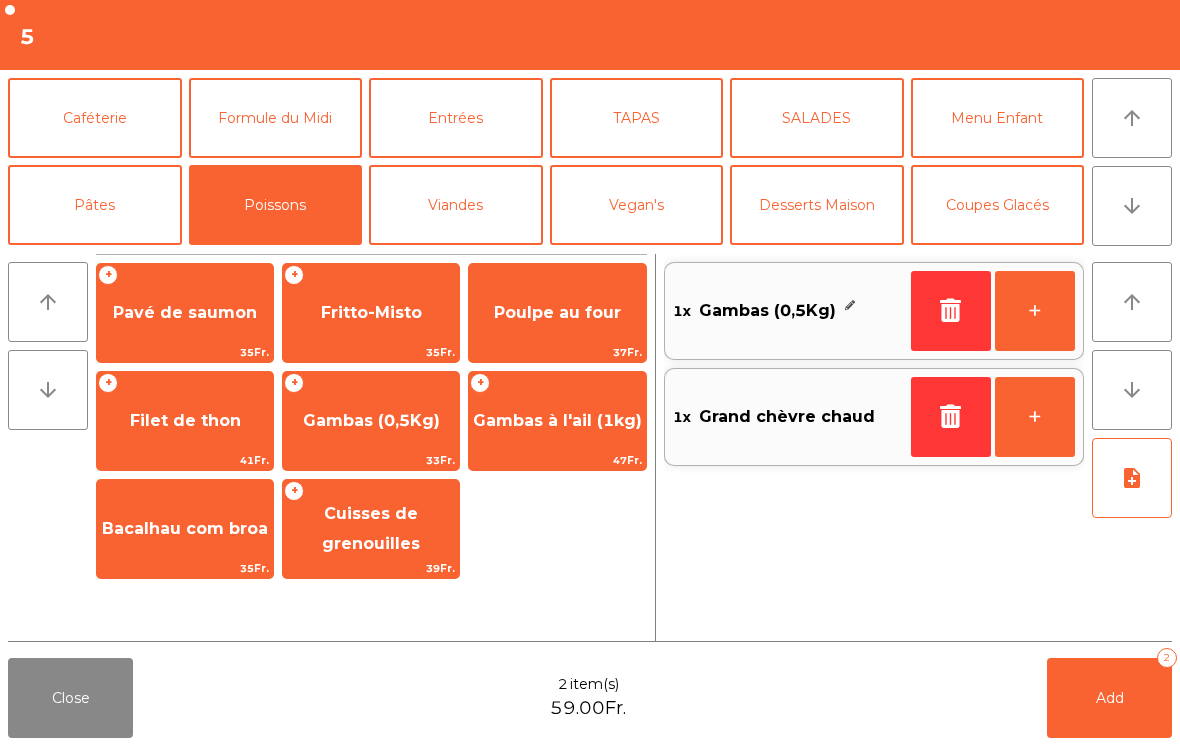 click on "Viandes" 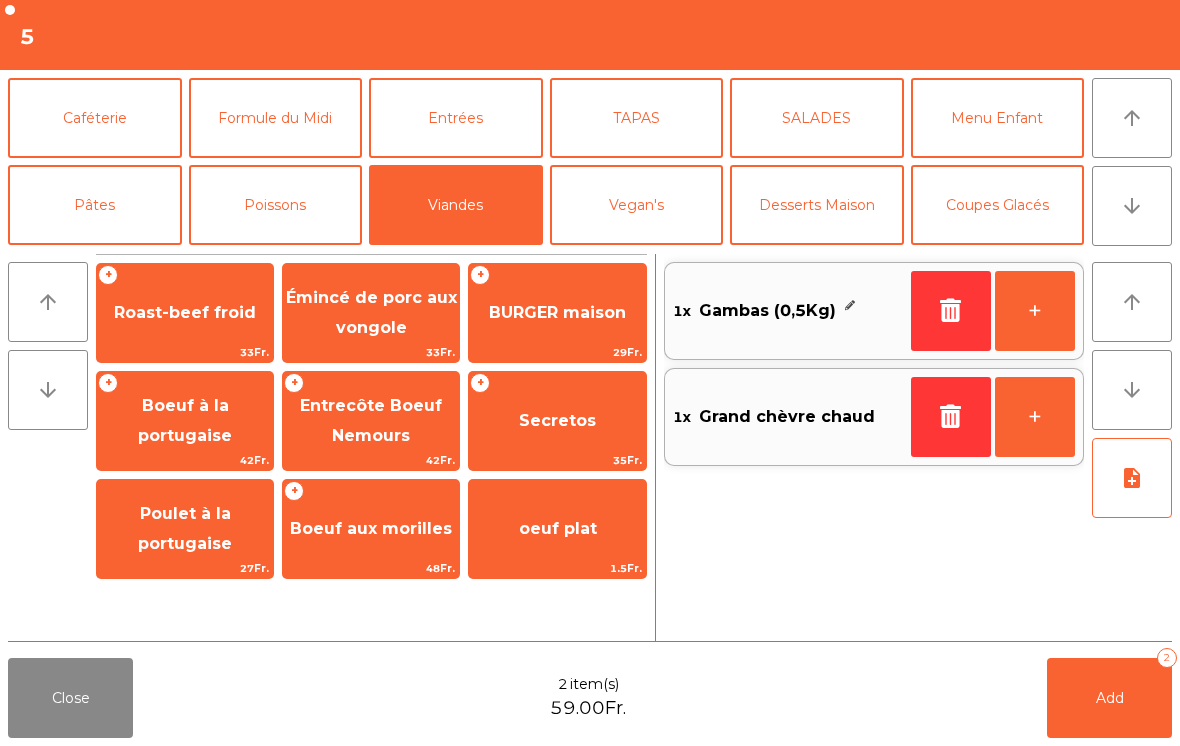 click on "BURGER maison" 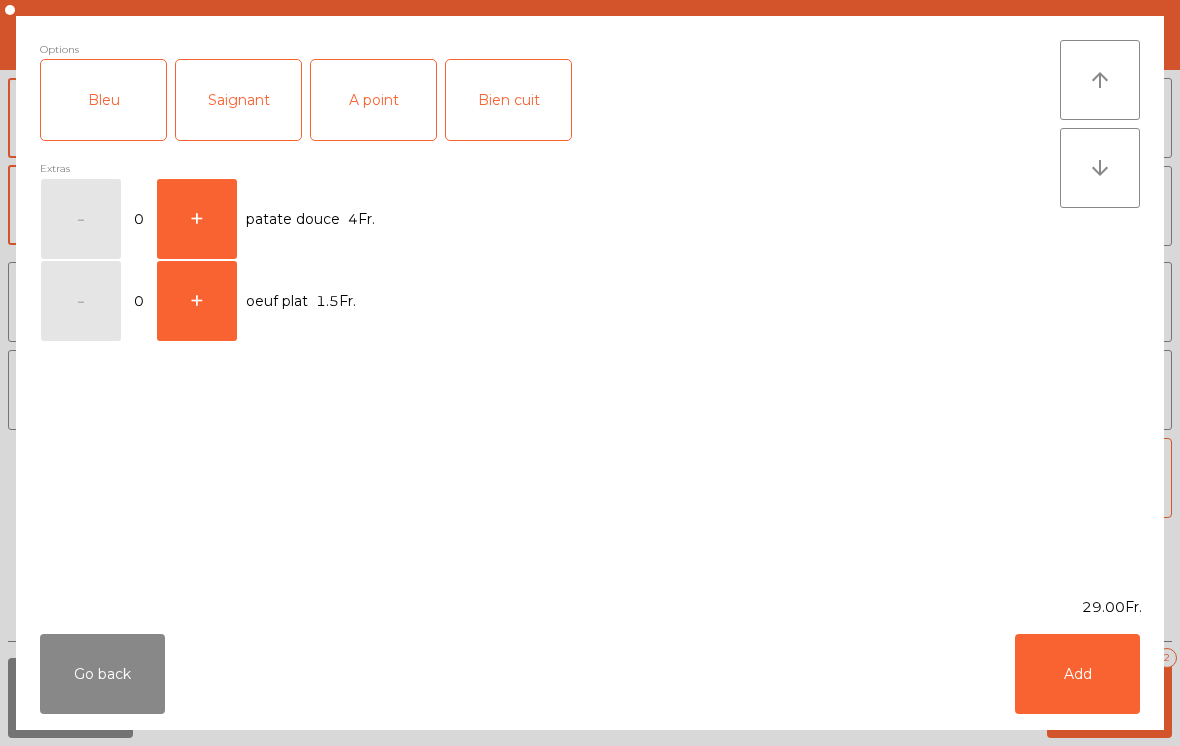 click on "Saignant" 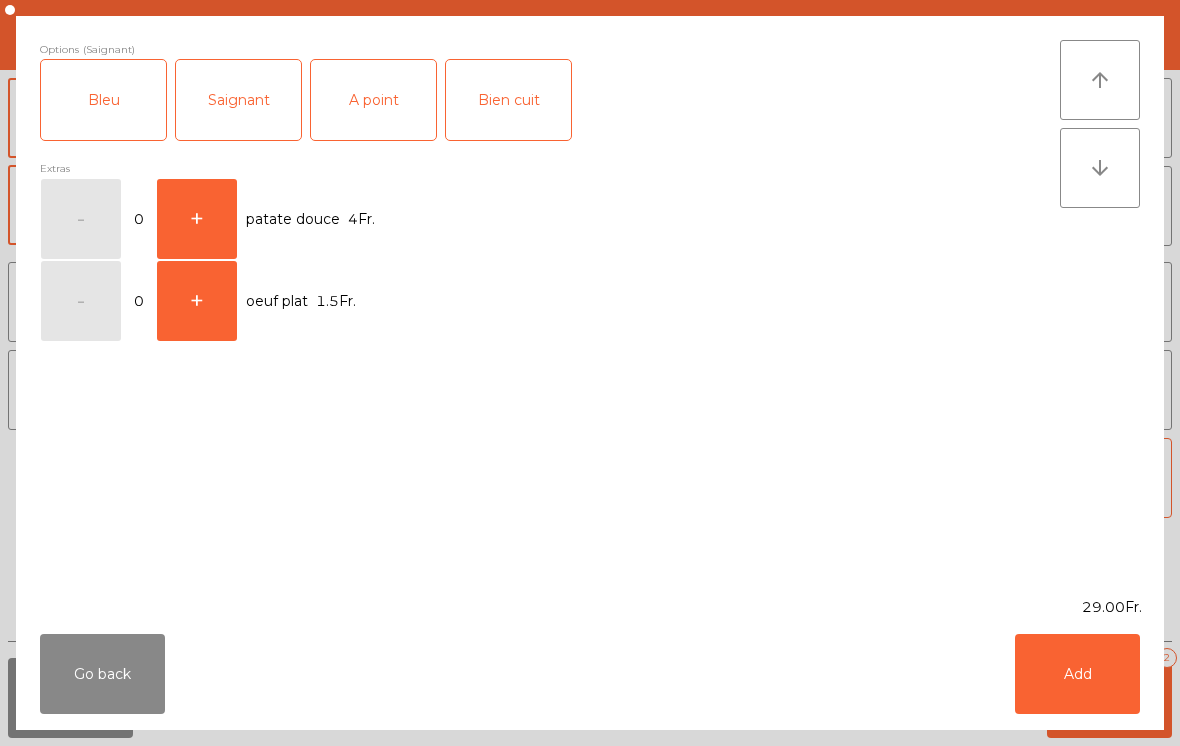 click on "Add" 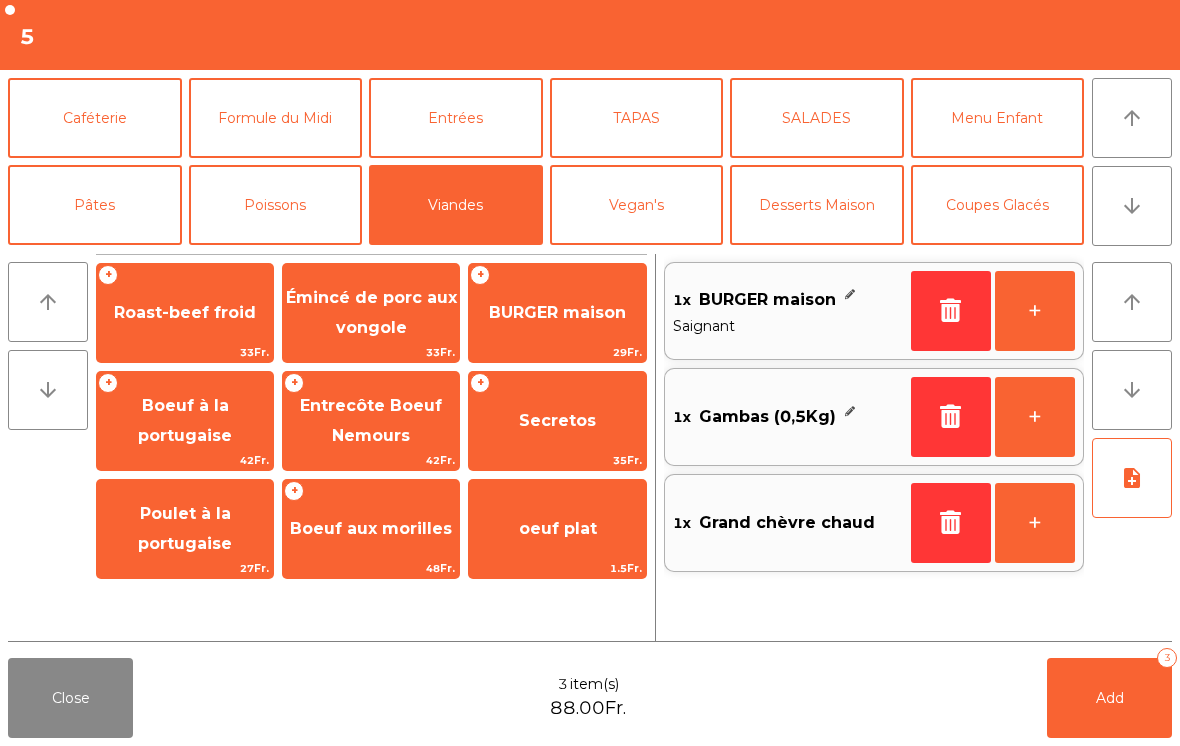 click on "Poissons" 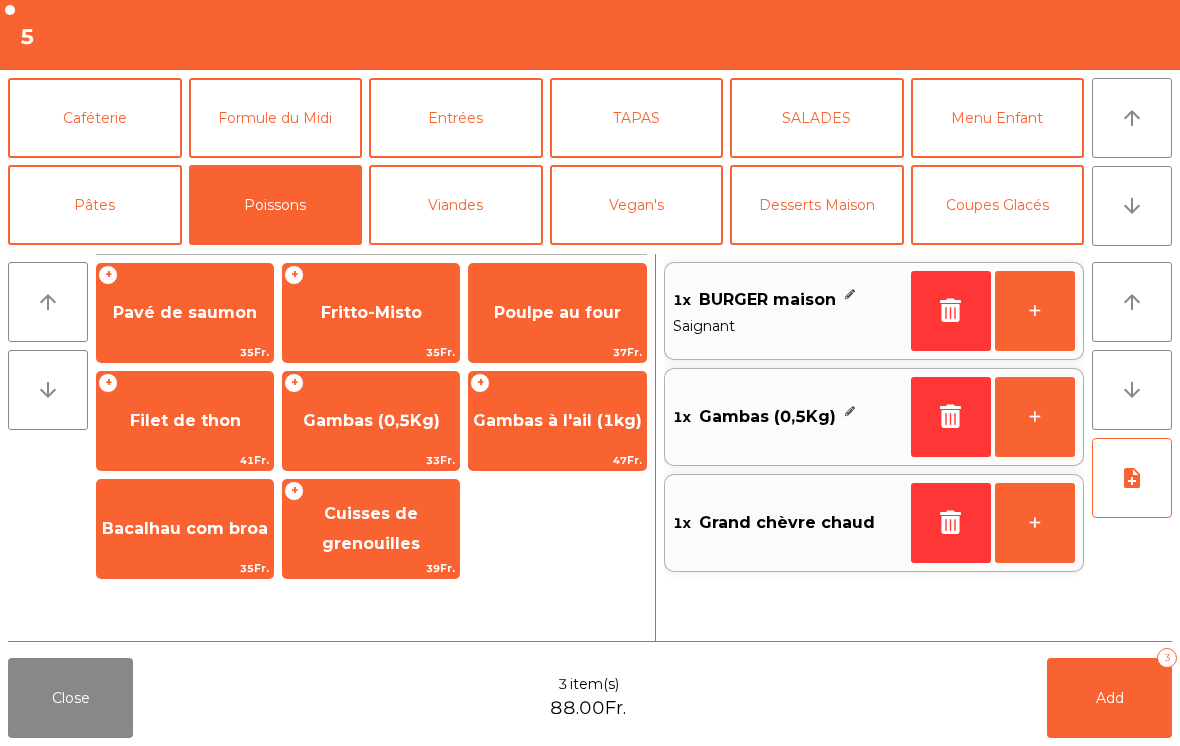 click on "Poulpe au four" 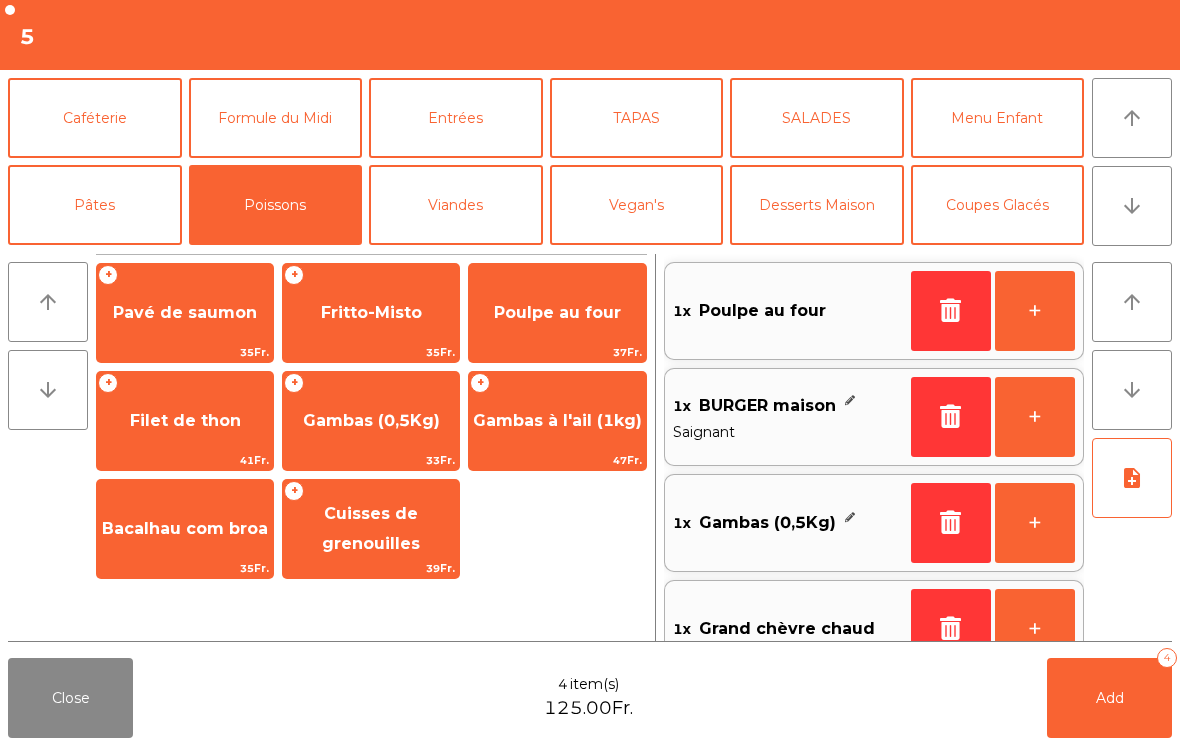 click on "note_add" 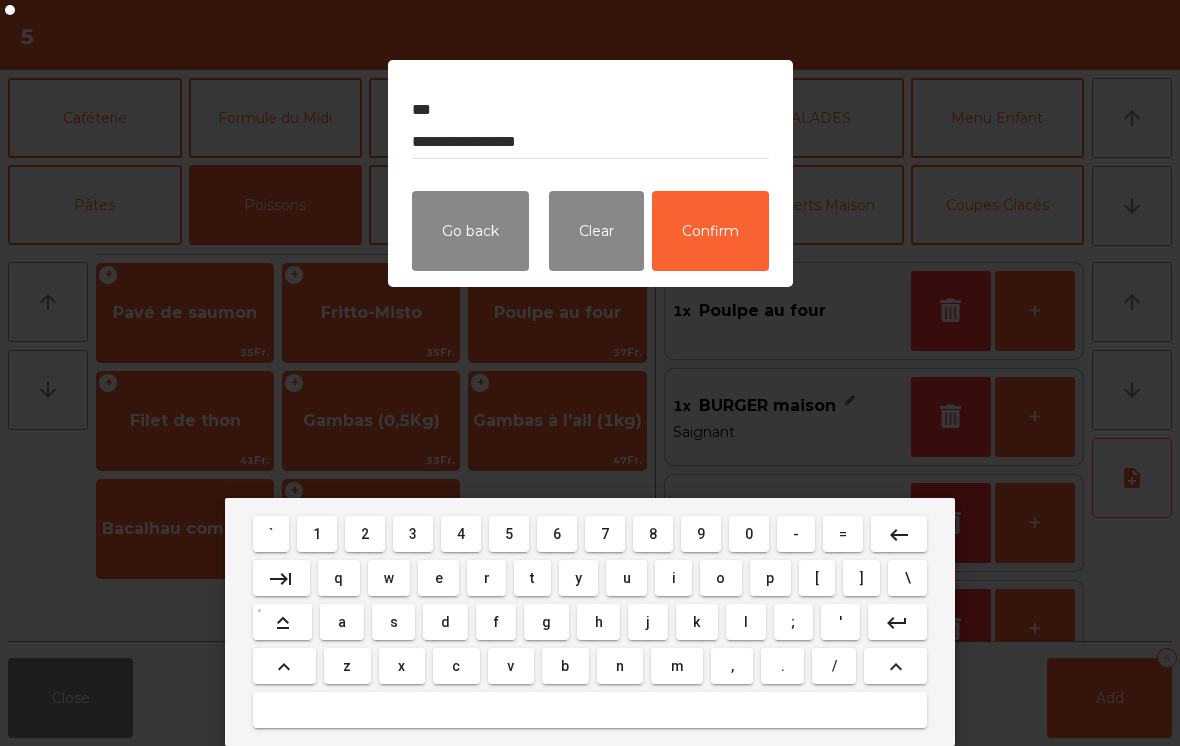 type on "**********" 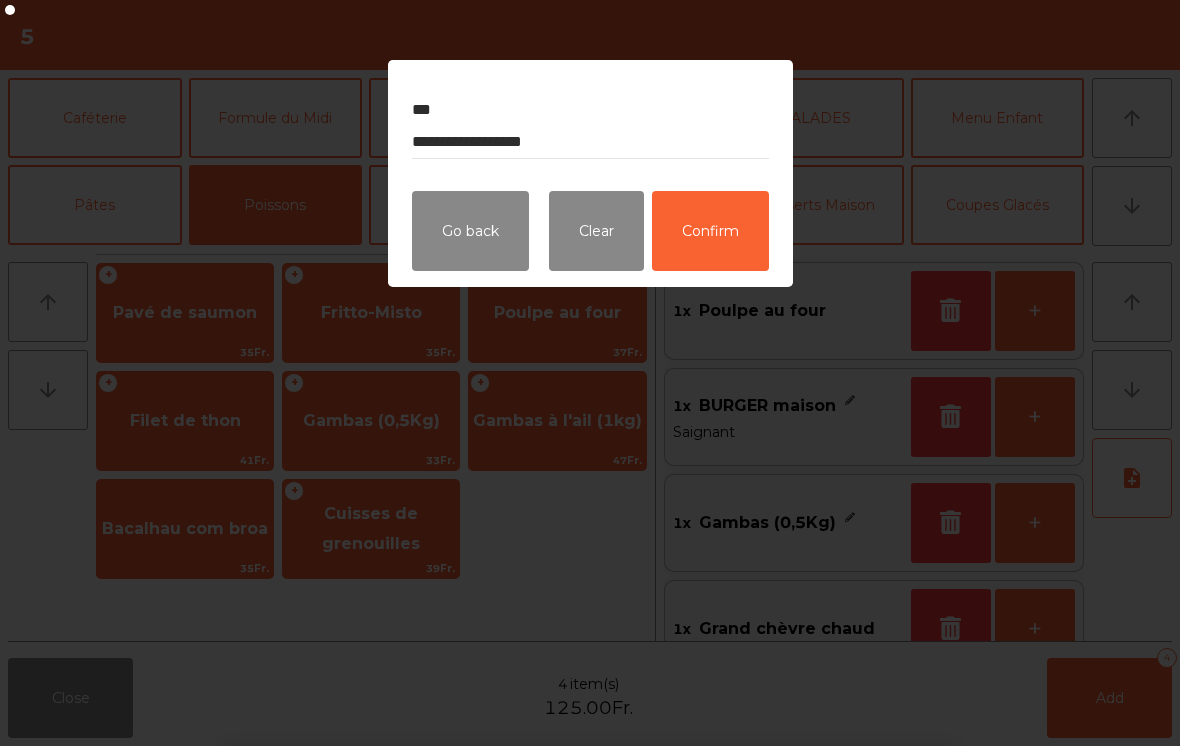 click on "Confirm" 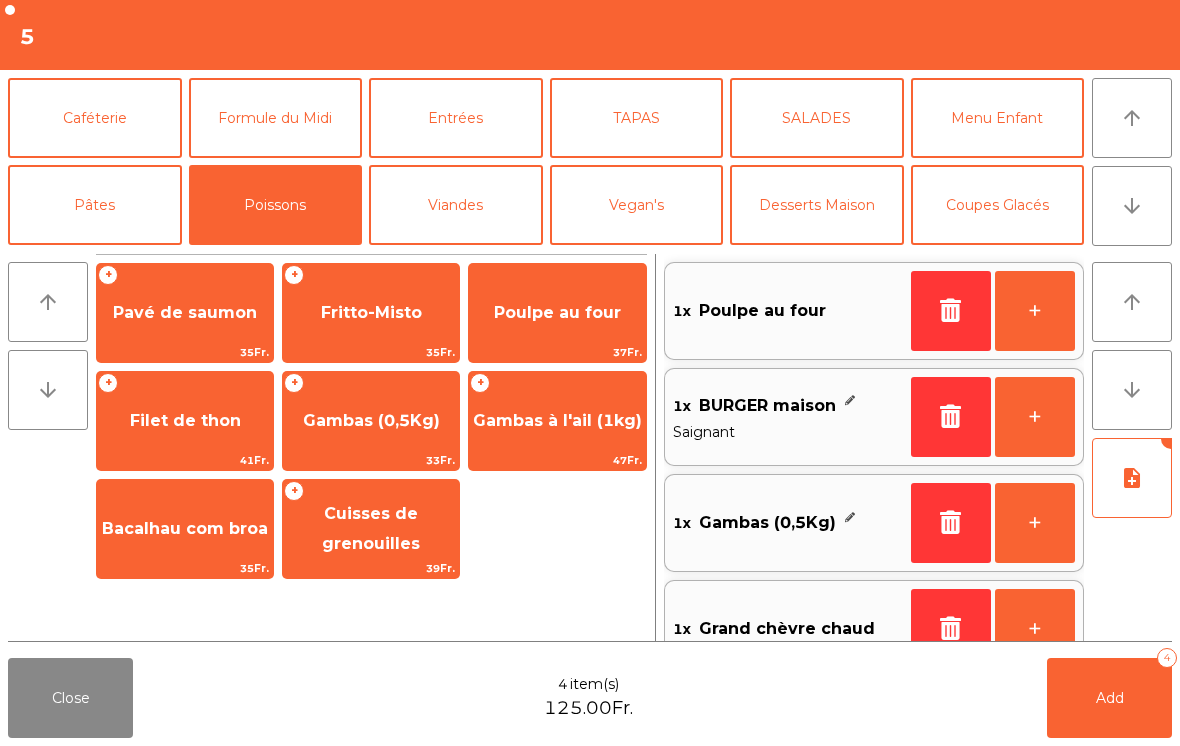 click on "Add   4" 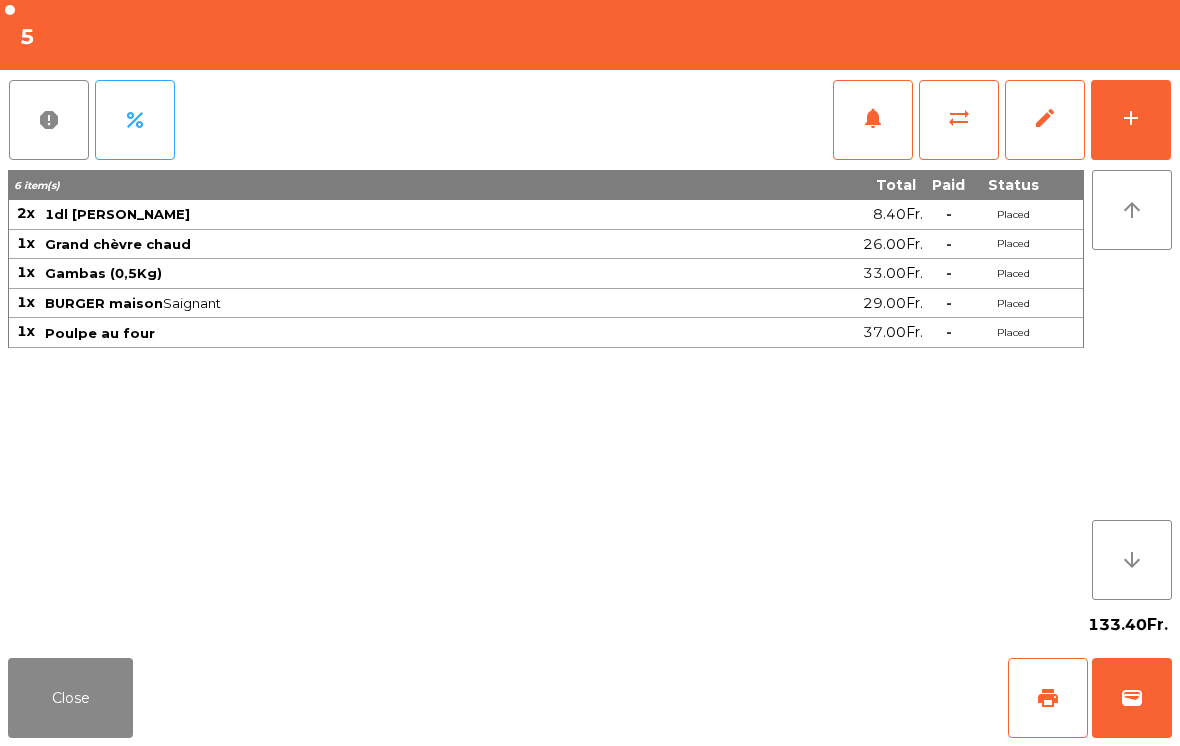 click on "Close" 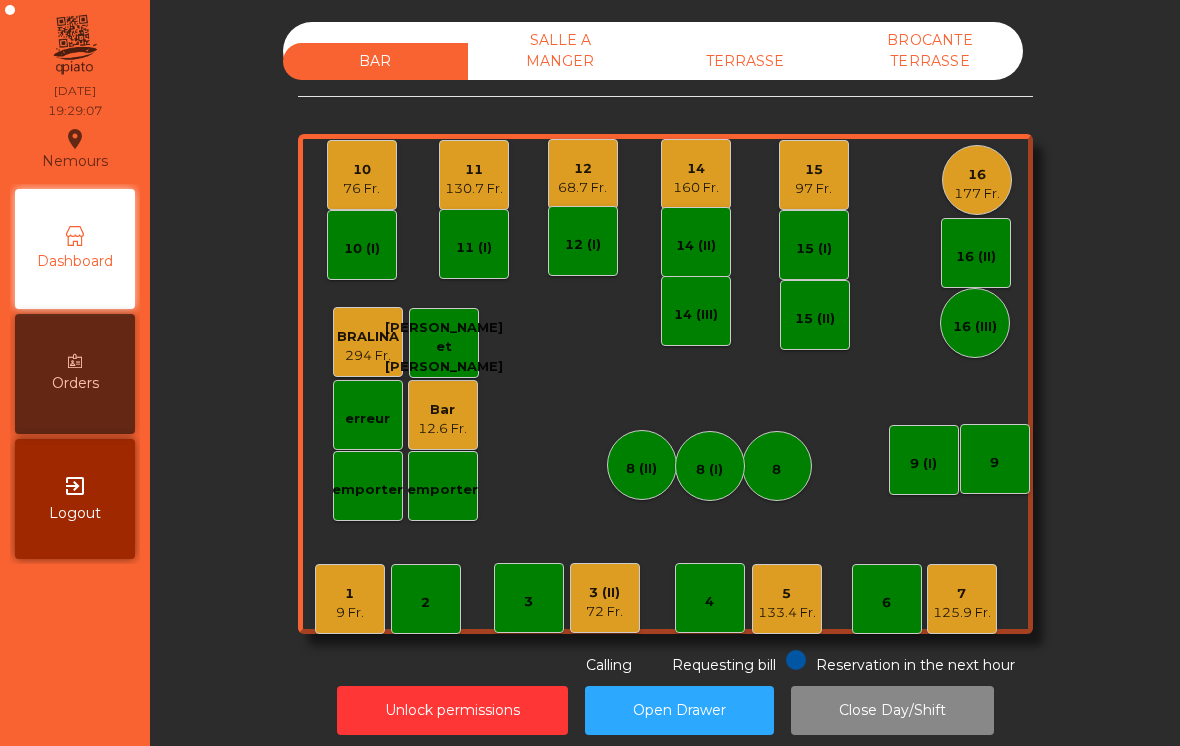 click on "SALLE A MANGER" 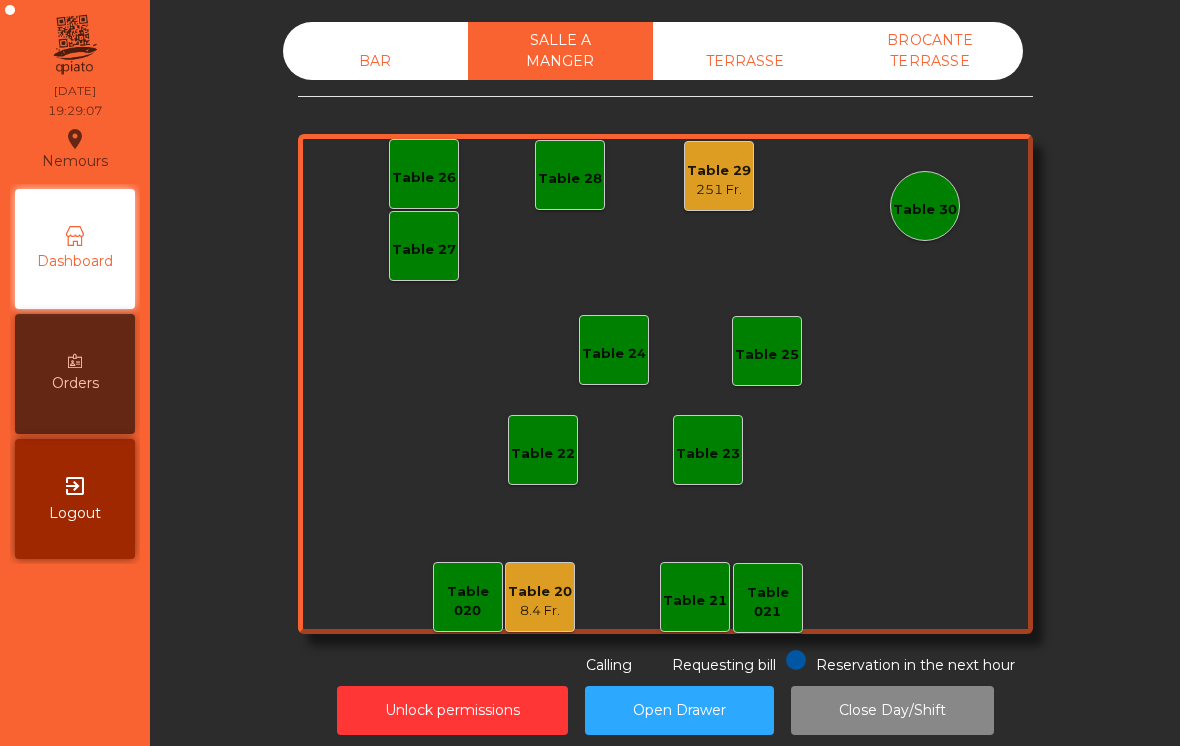 click on "8.4 Fr." 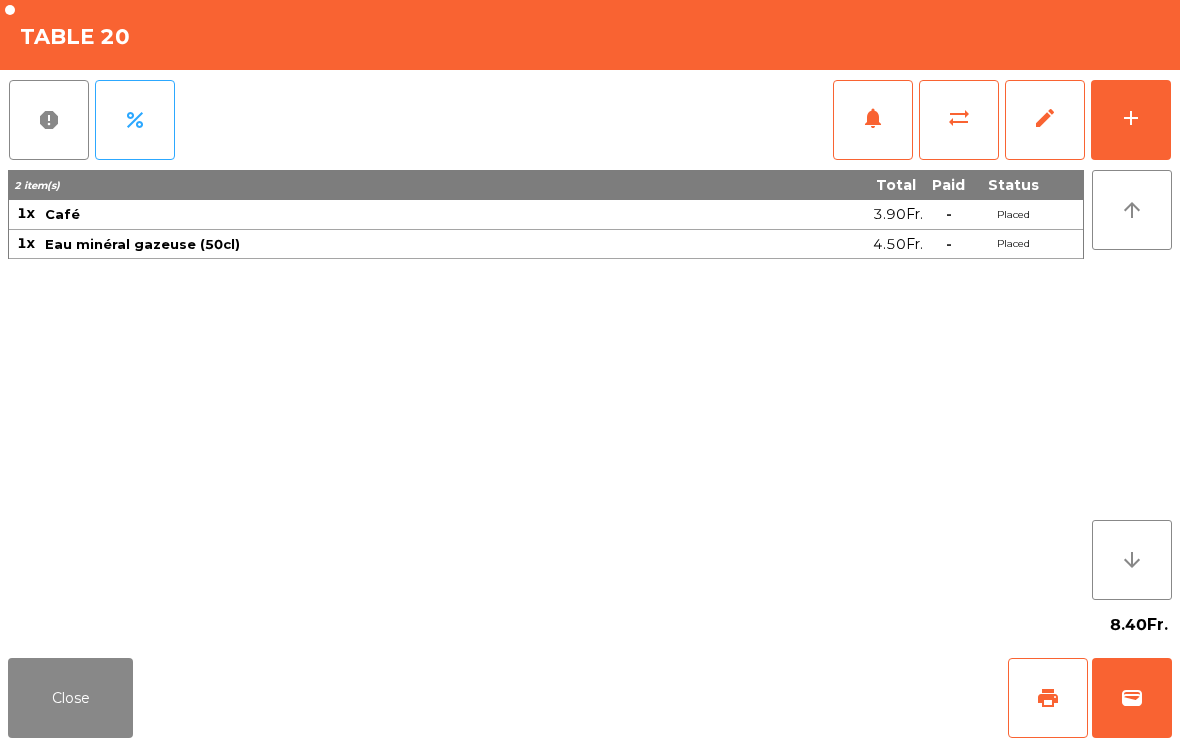 click on "add" 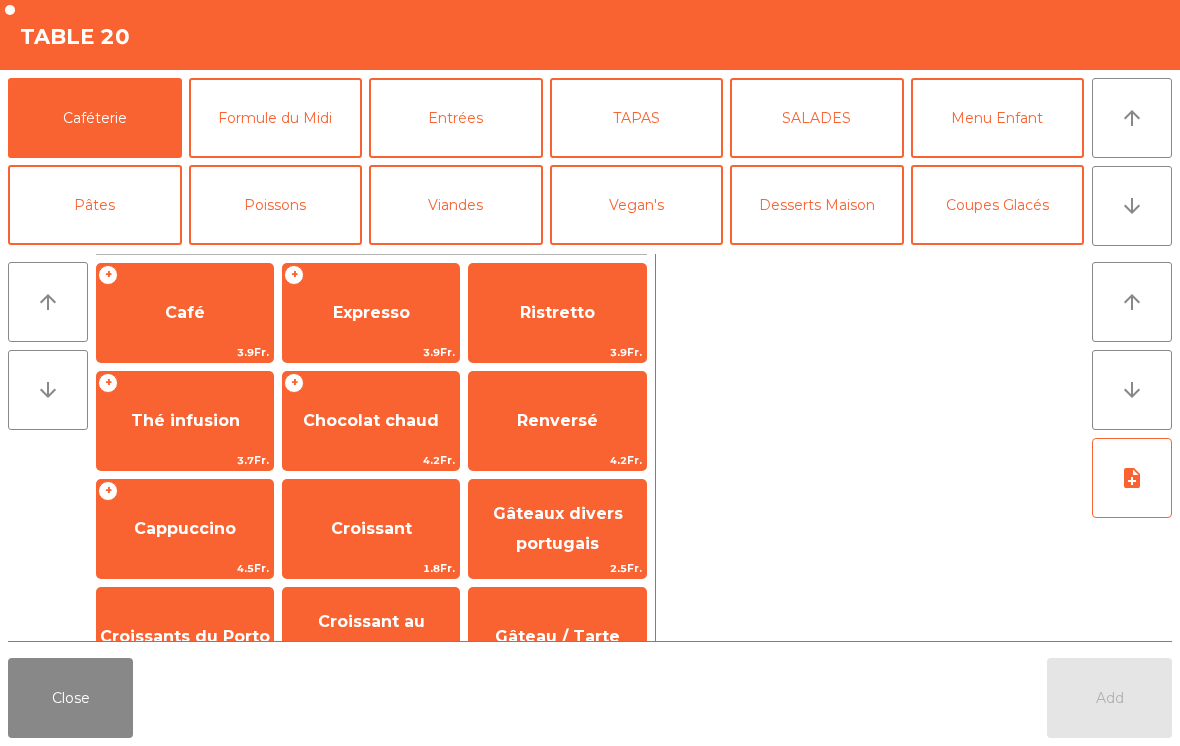 click on "arrow_downward" 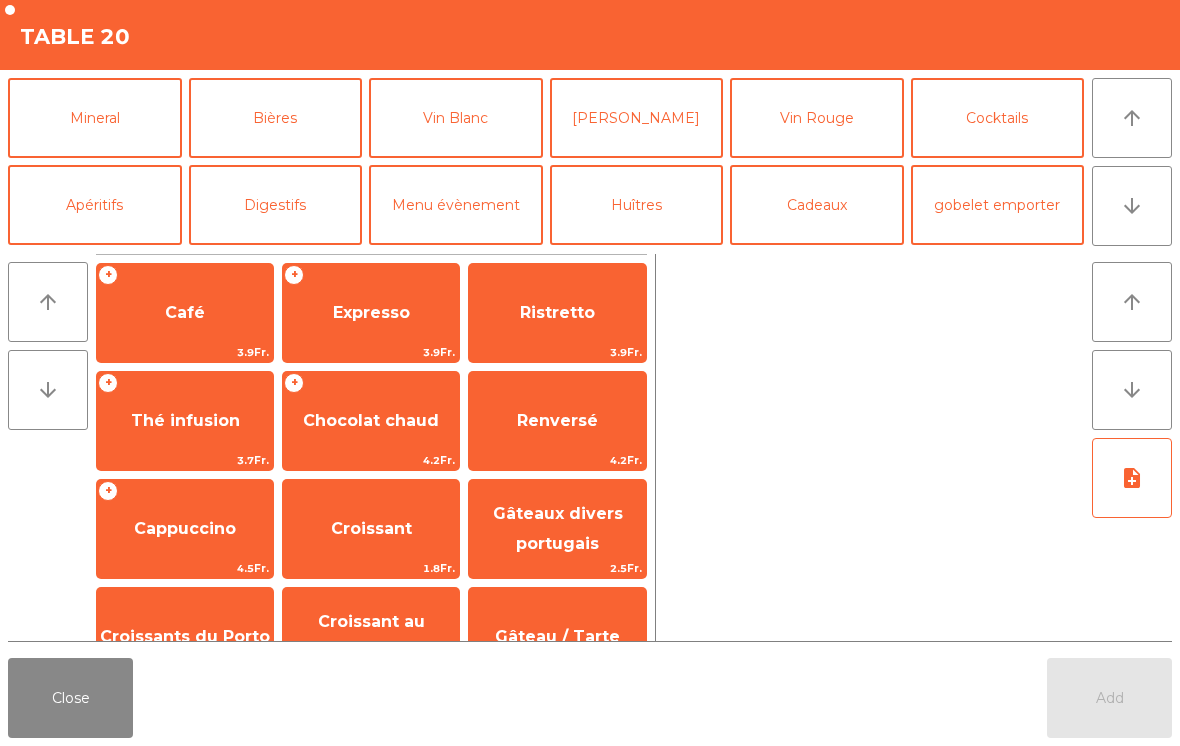 click on "Mineral" 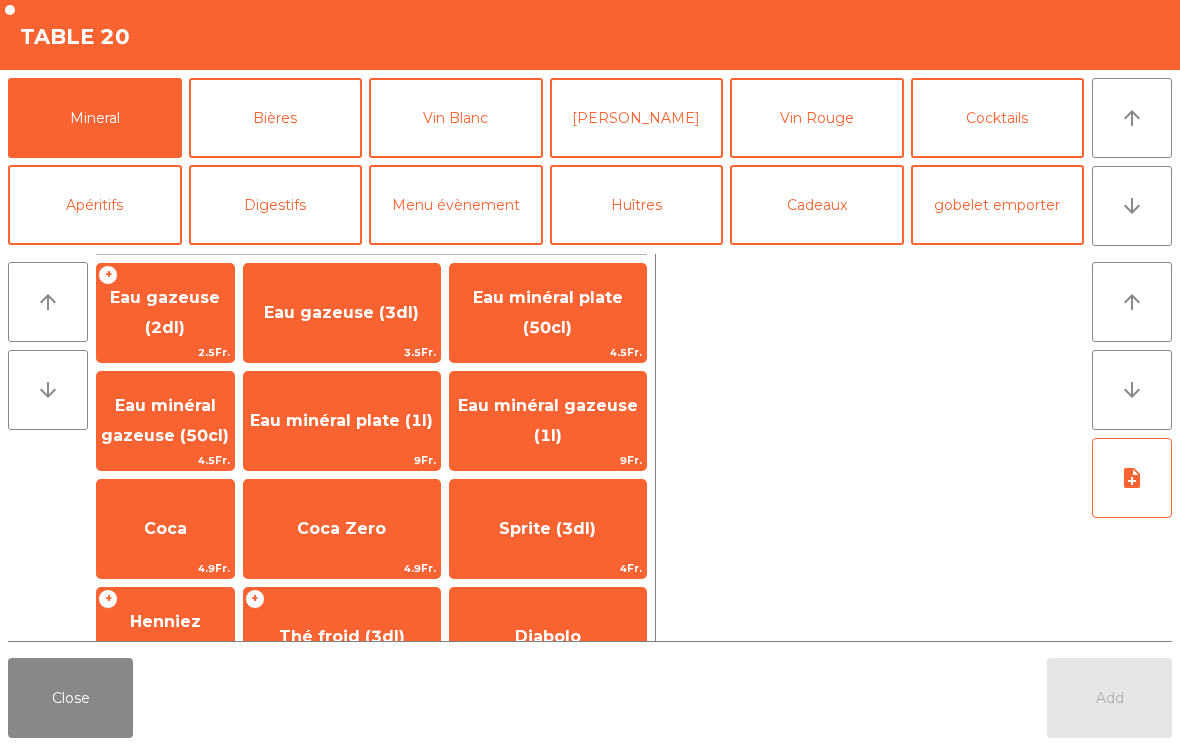 click on "Eau minéral gazeuse (50cl)" 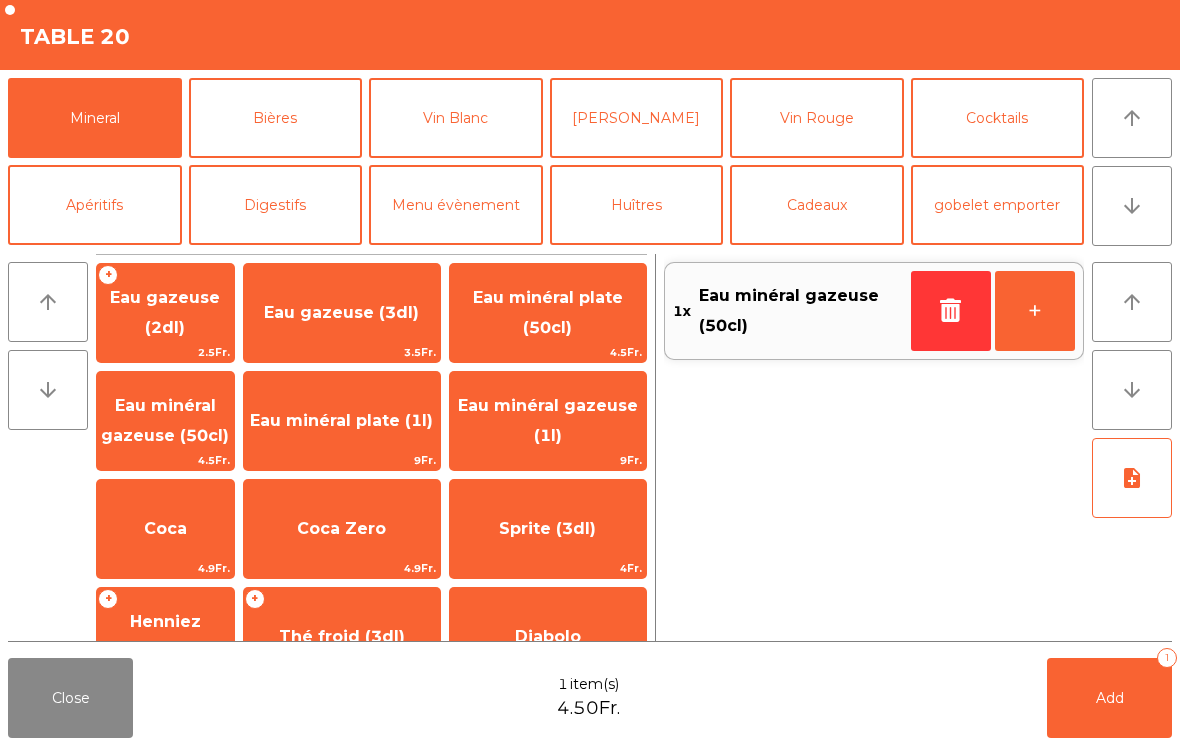 click on "+" 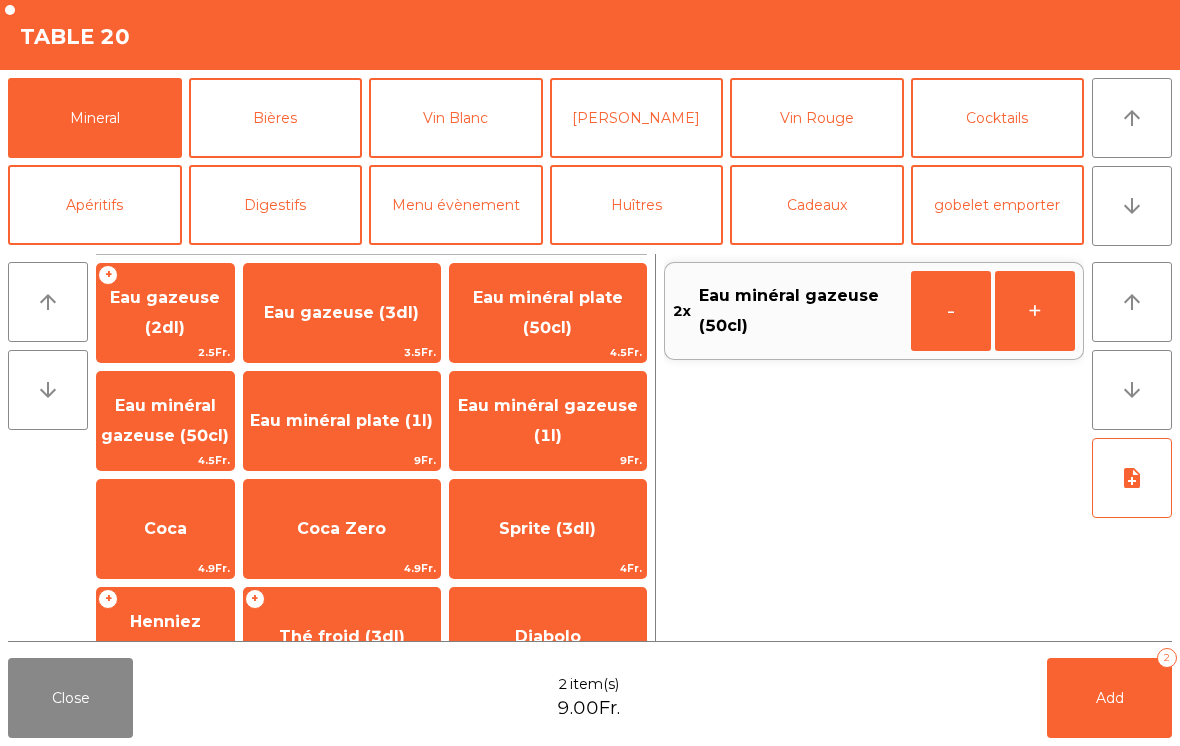 click on "+" 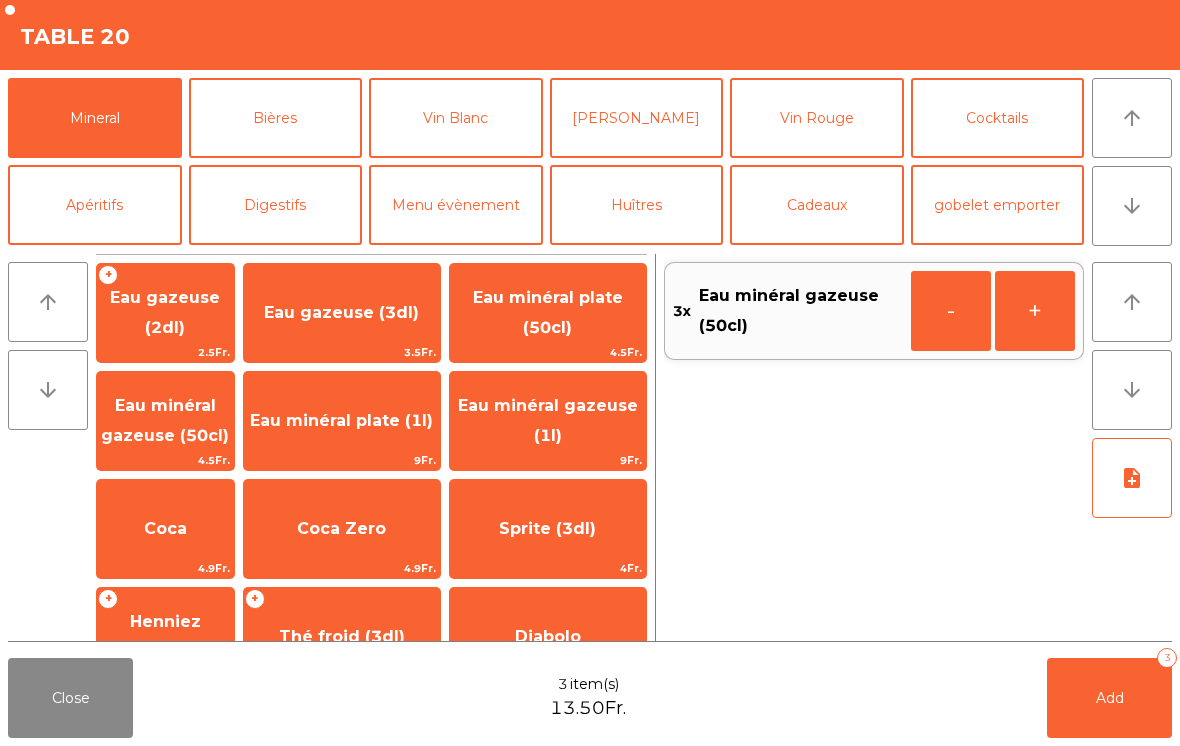 click on "Coca Zero" 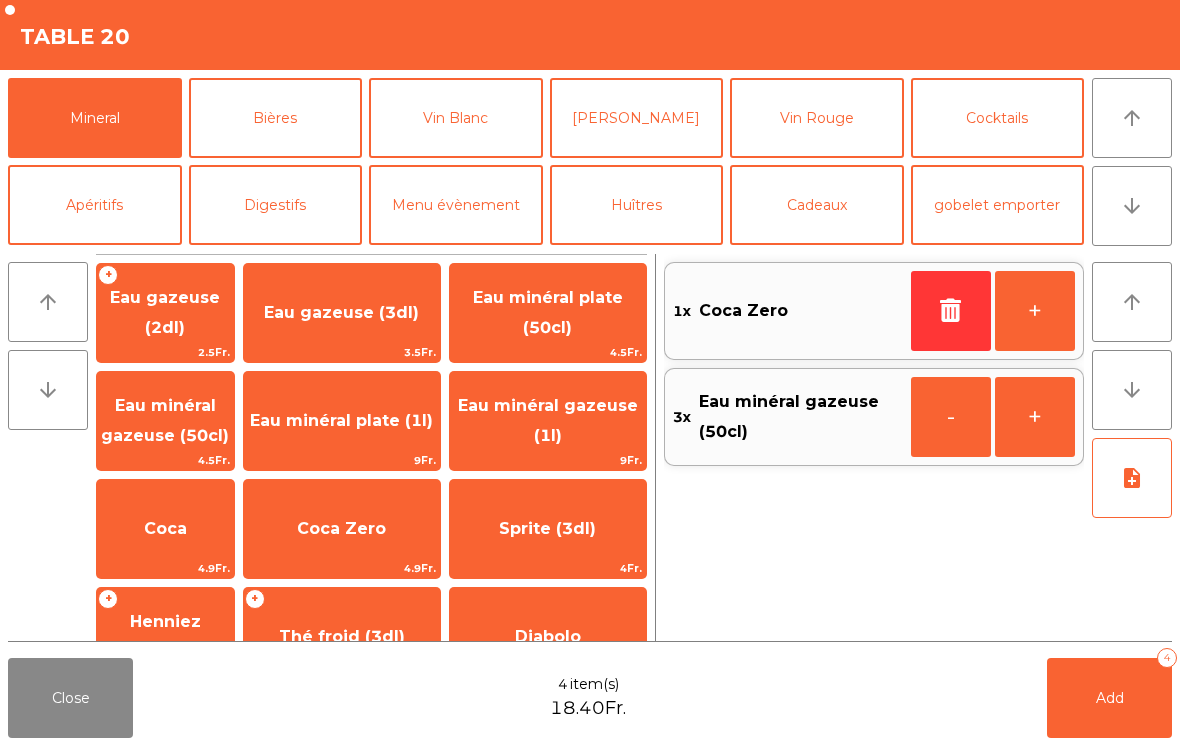 click on "Add   4" 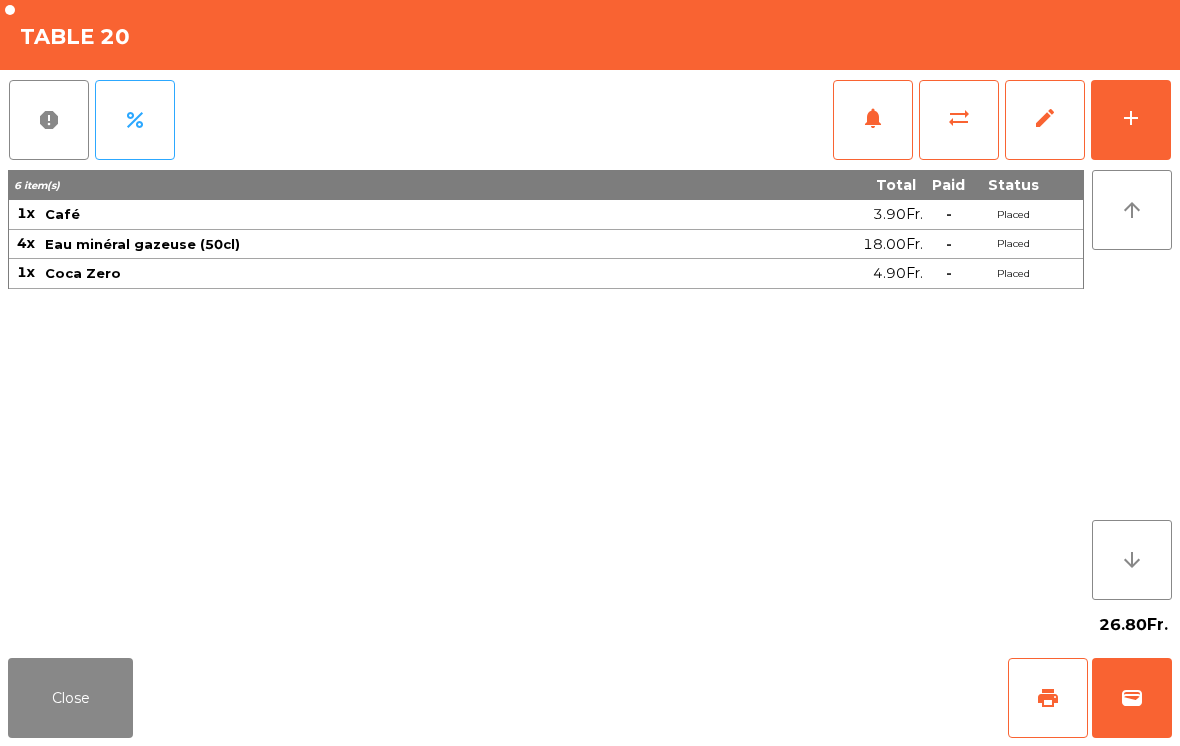 click on "add" 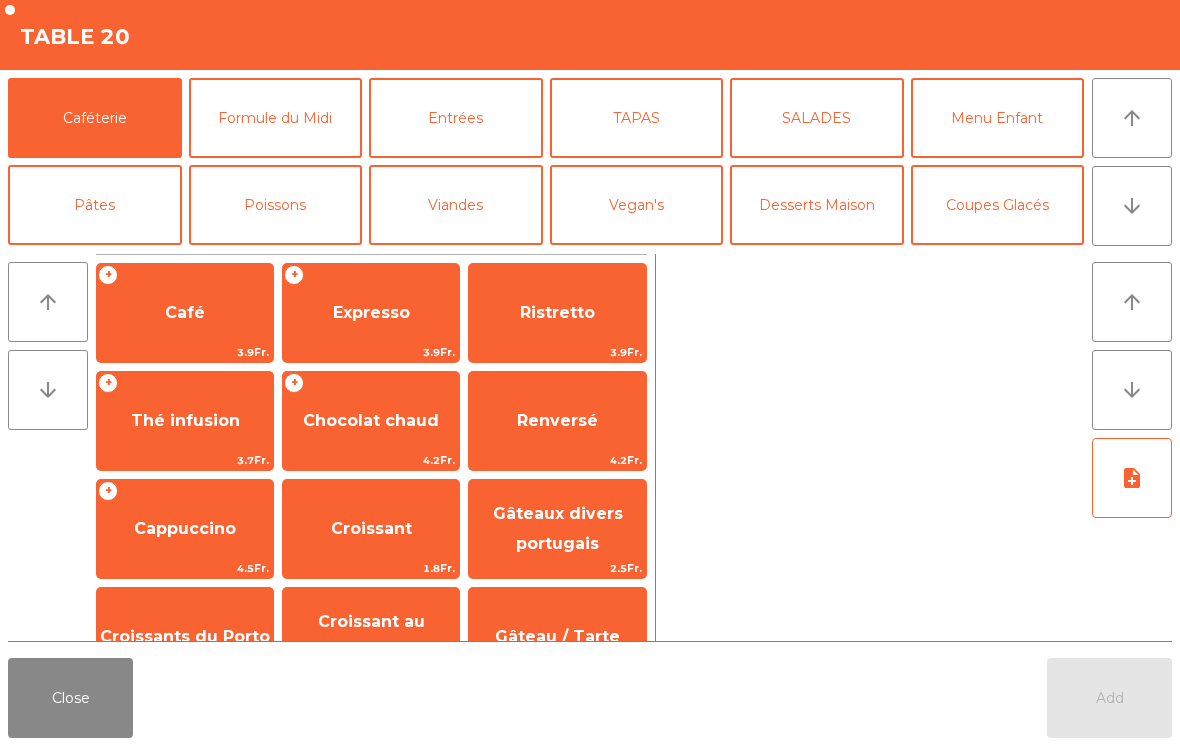 click on "arrow_downward" 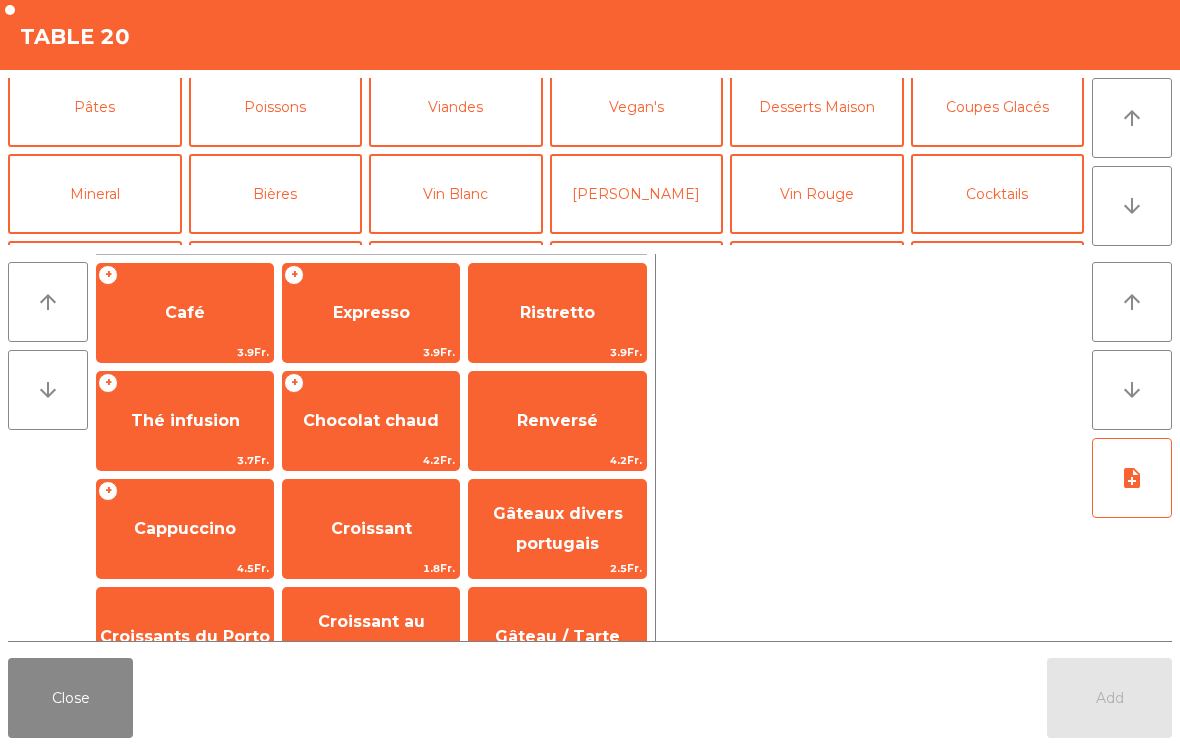 scroll, scrollTop: 174, scrollLeft: 0, axis: vertical 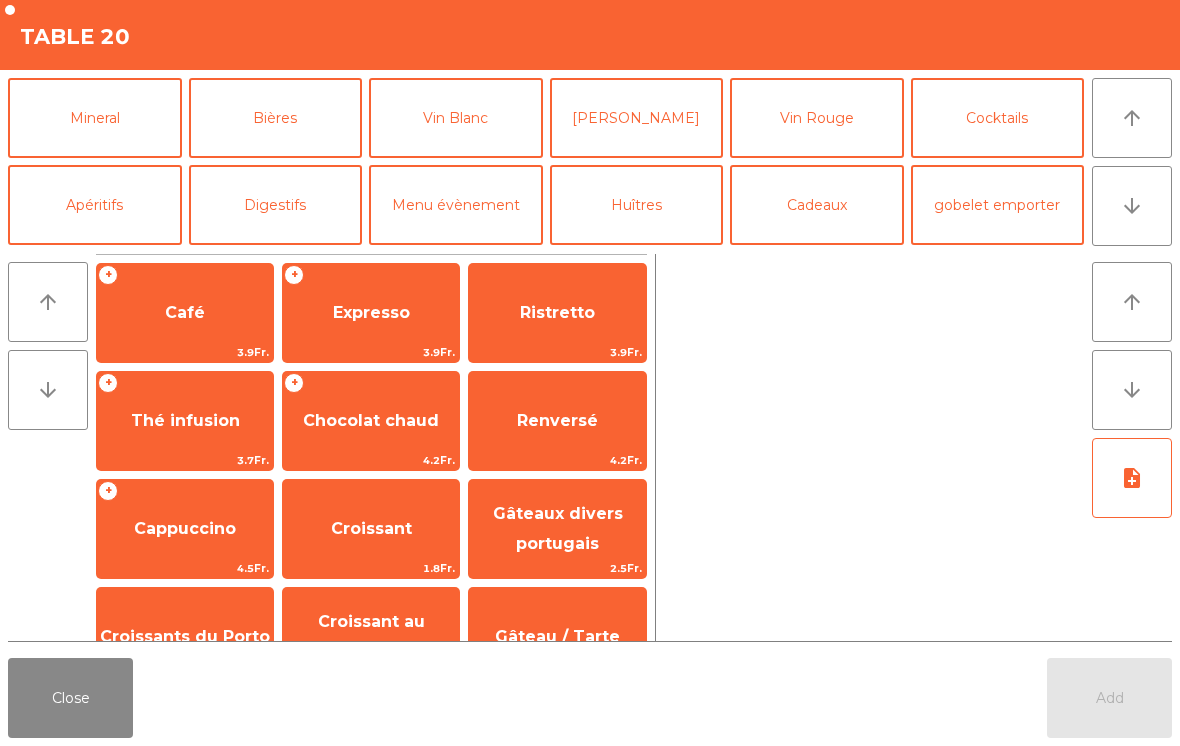 click on "Mineral" 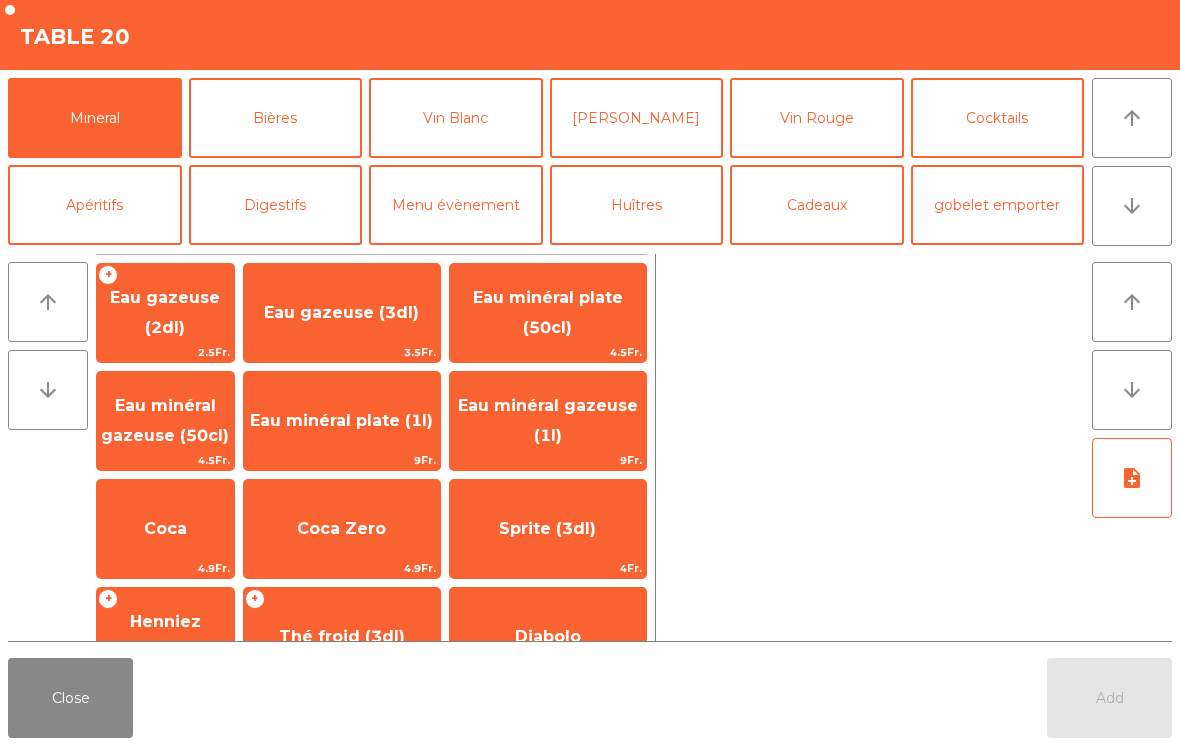 click on "Eau minéral gazeuse (50cl)" 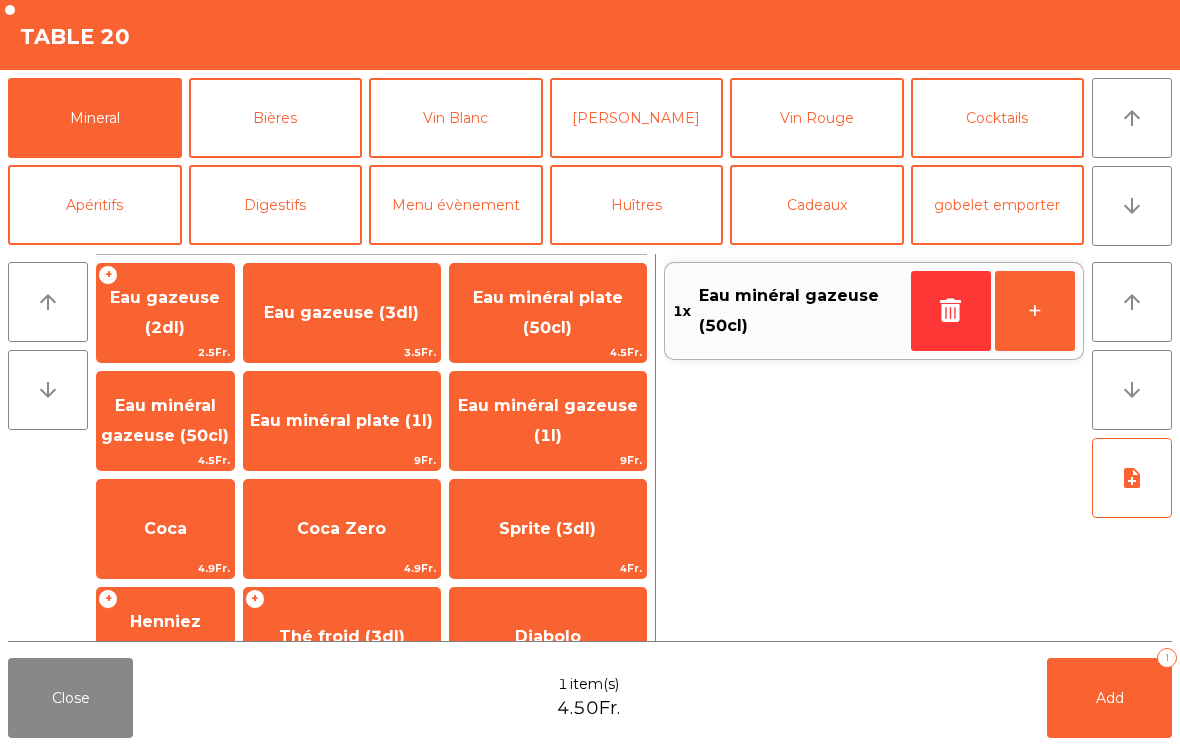 click on "Eau minéral plate (50cl)" 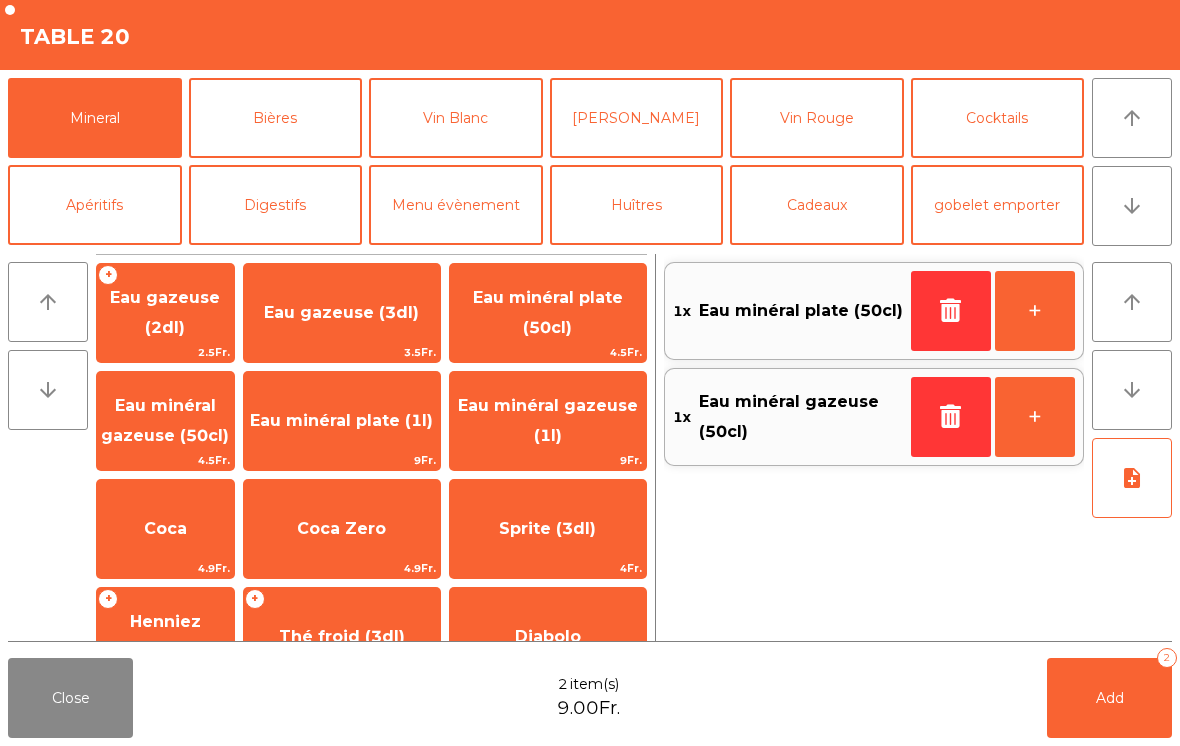 click on "Add   2" 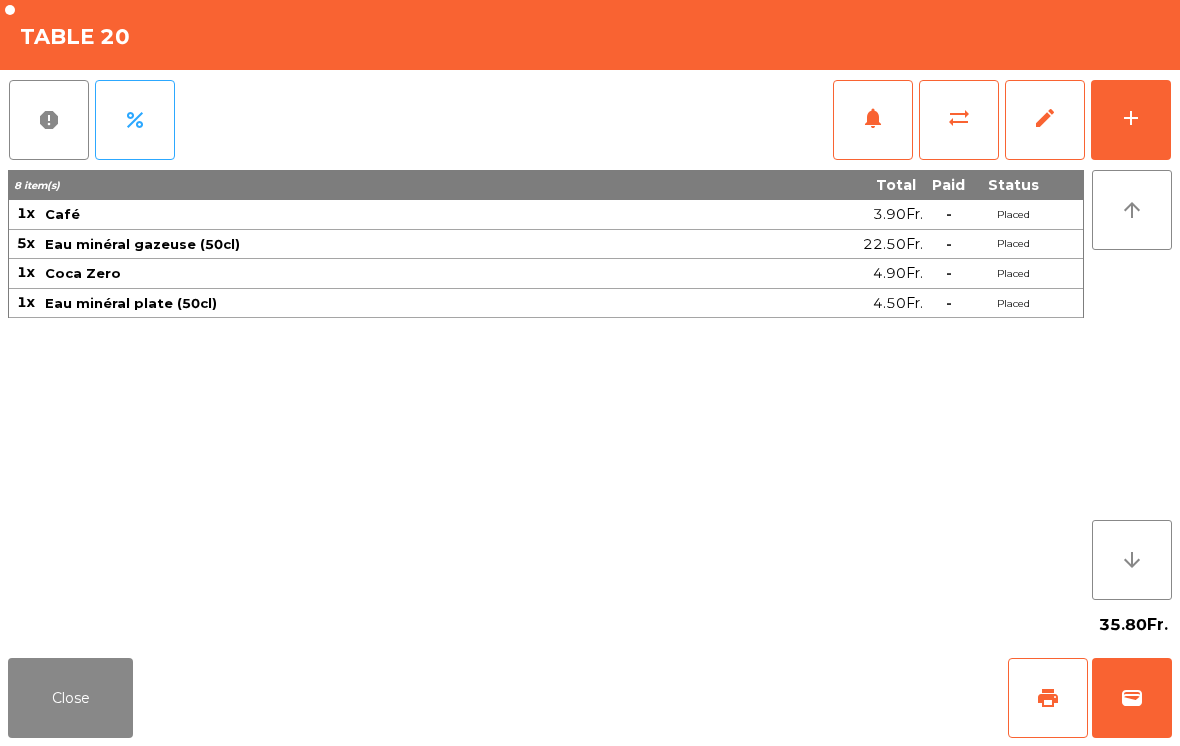 click on "Close" 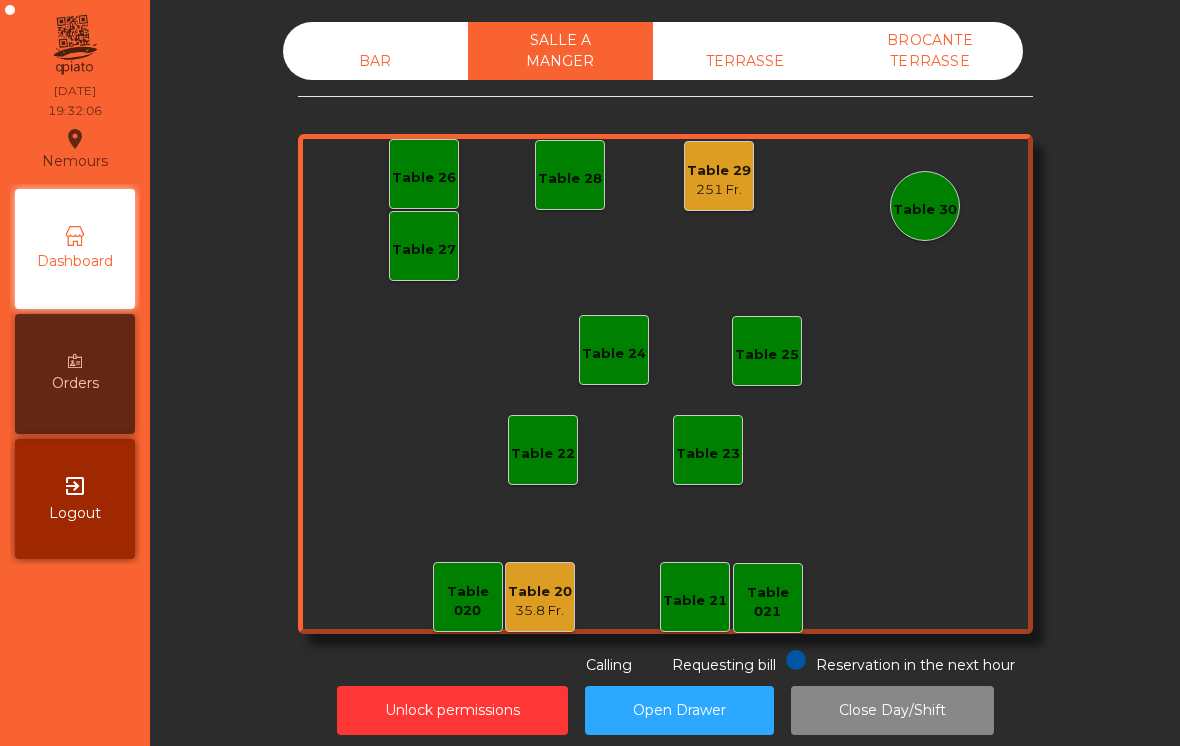 click on "BAR   SALLE A MANGER   TERRASSE   BROCANTE TERRASSE   Table 20   35.8 Fr.   Table 21   Table 26   Table 27   Table 28   Table 29   251 Fr.   Table 30   Table 24   Table 25   Table 22   Table 23   Table 020   Table 021  Reservation in the next hour Requesting bill Calling" 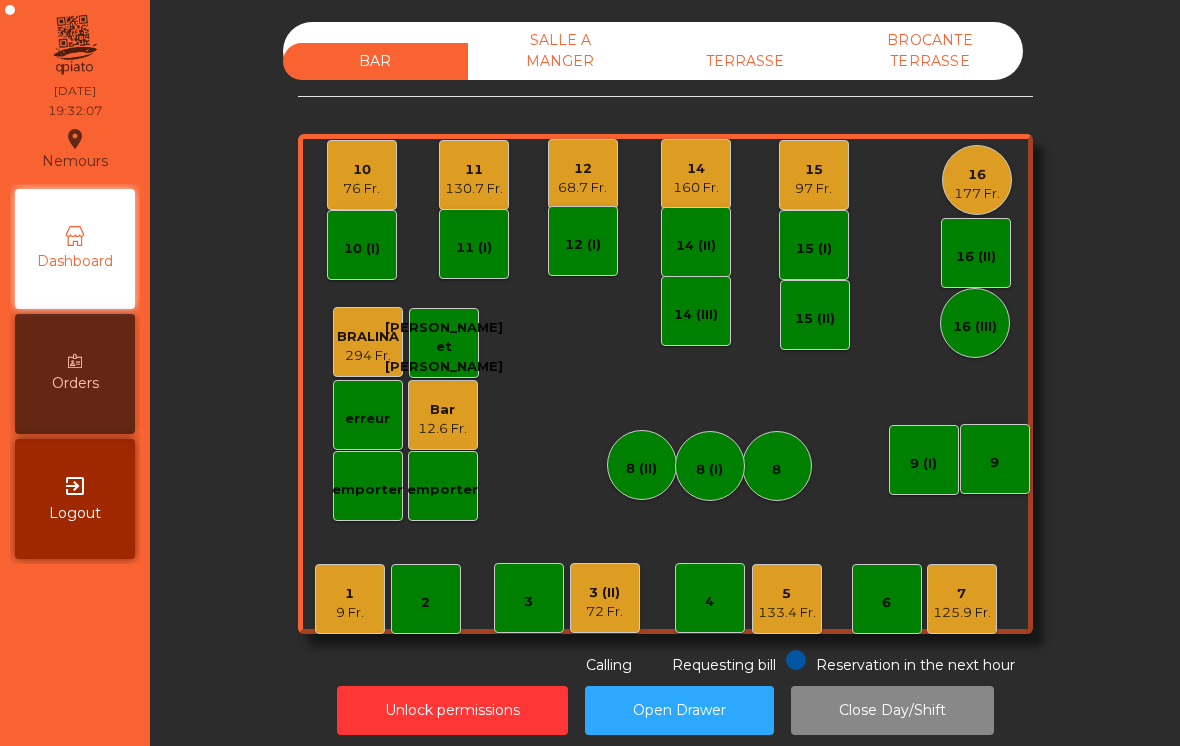 click on "5" 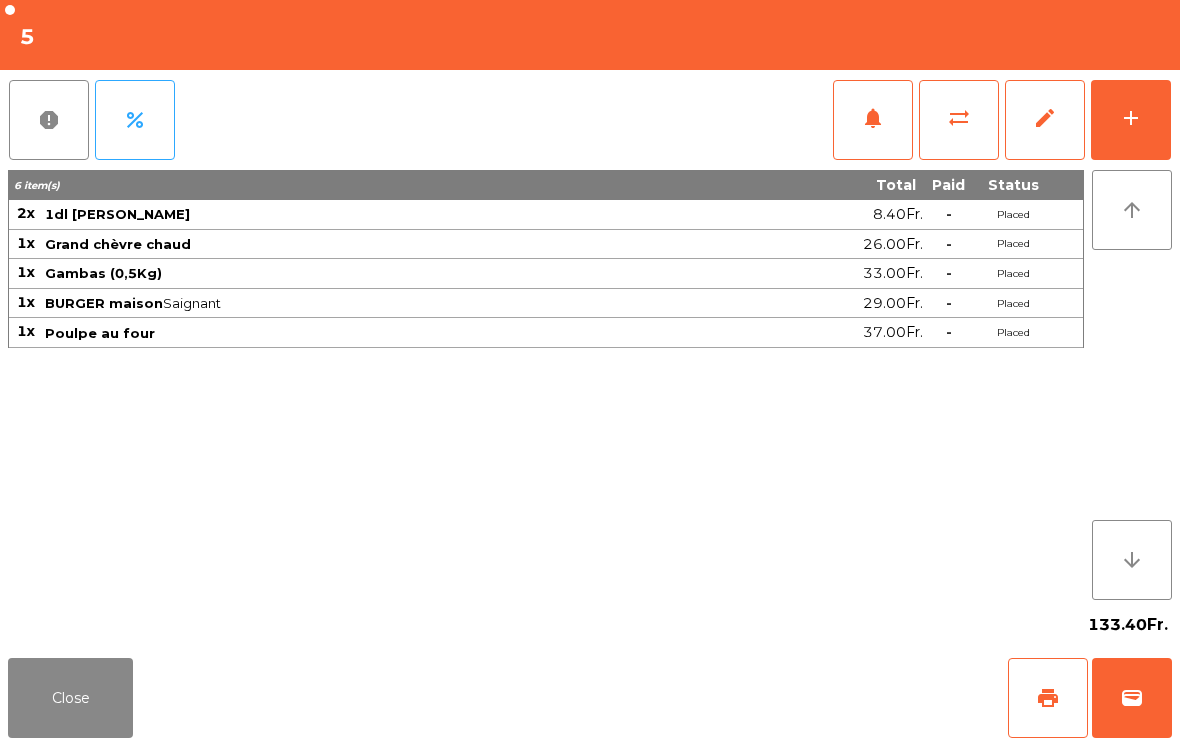 click on "add" 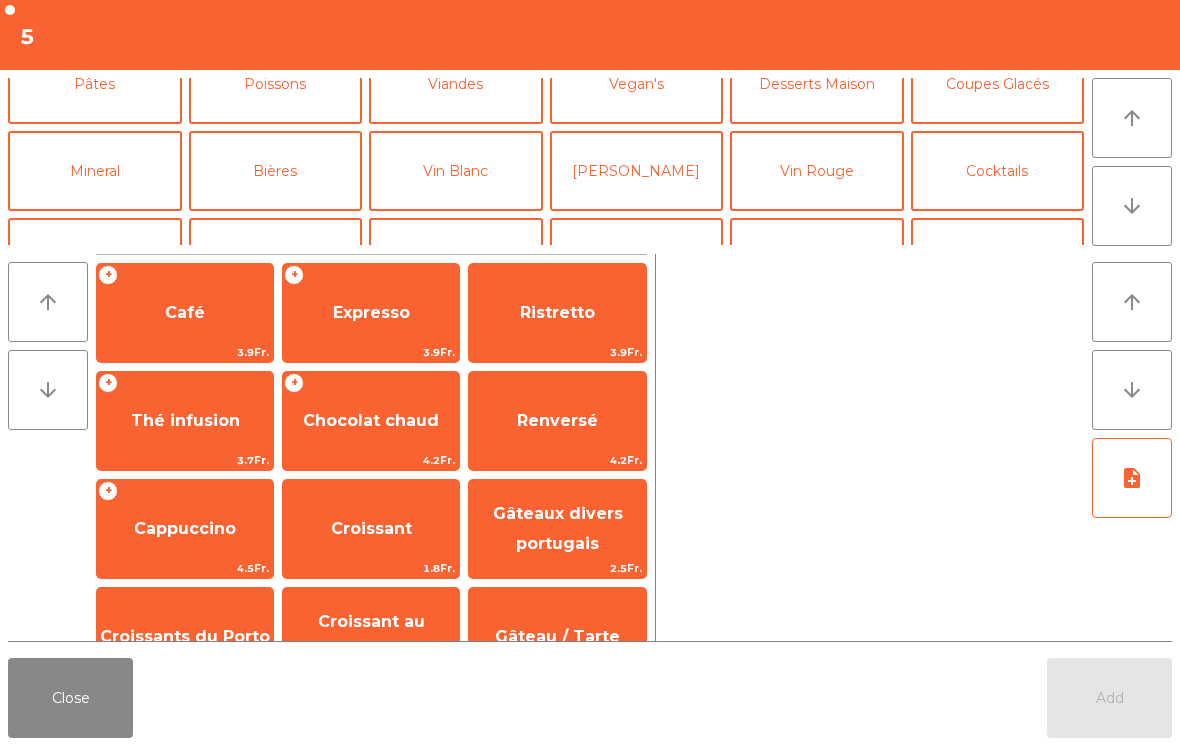 scroll, scrollTop: 123, scrollLeft: 0, axis: vertical 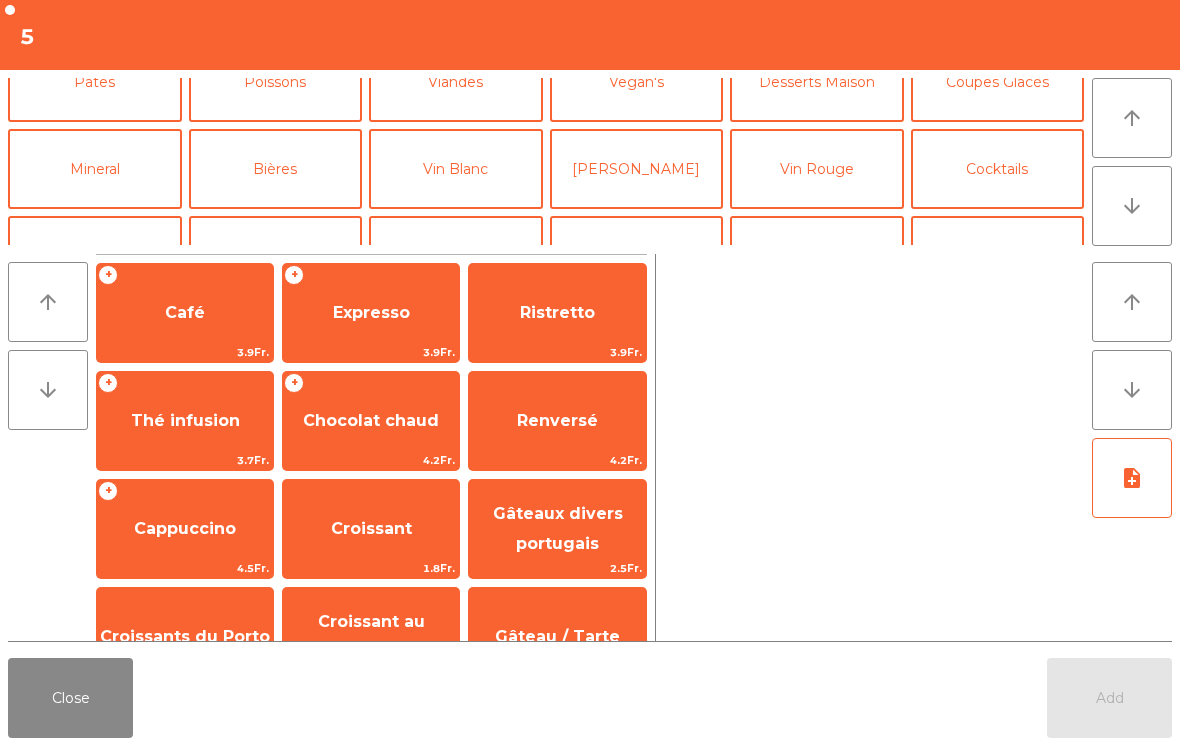 click on "Vin Rouge" 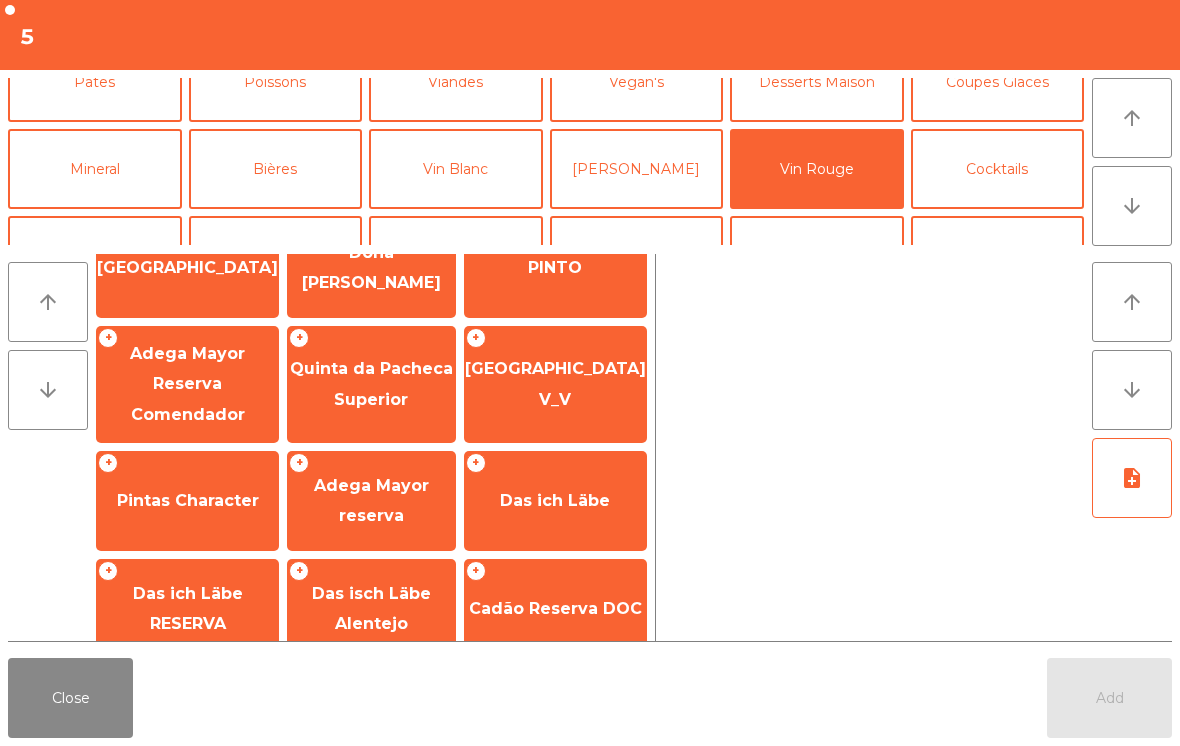 scroll, scrollTop: 437, scrollLeft: 0, axis: vertical 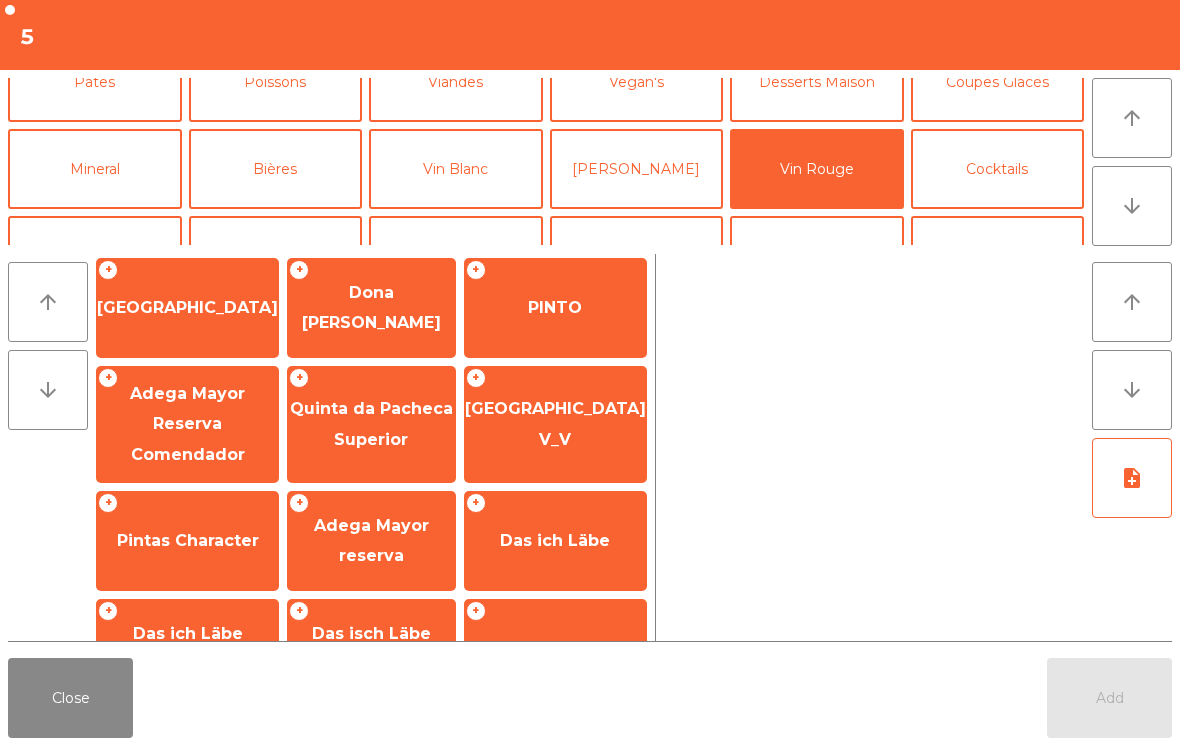 click on "Das ich Läbe" 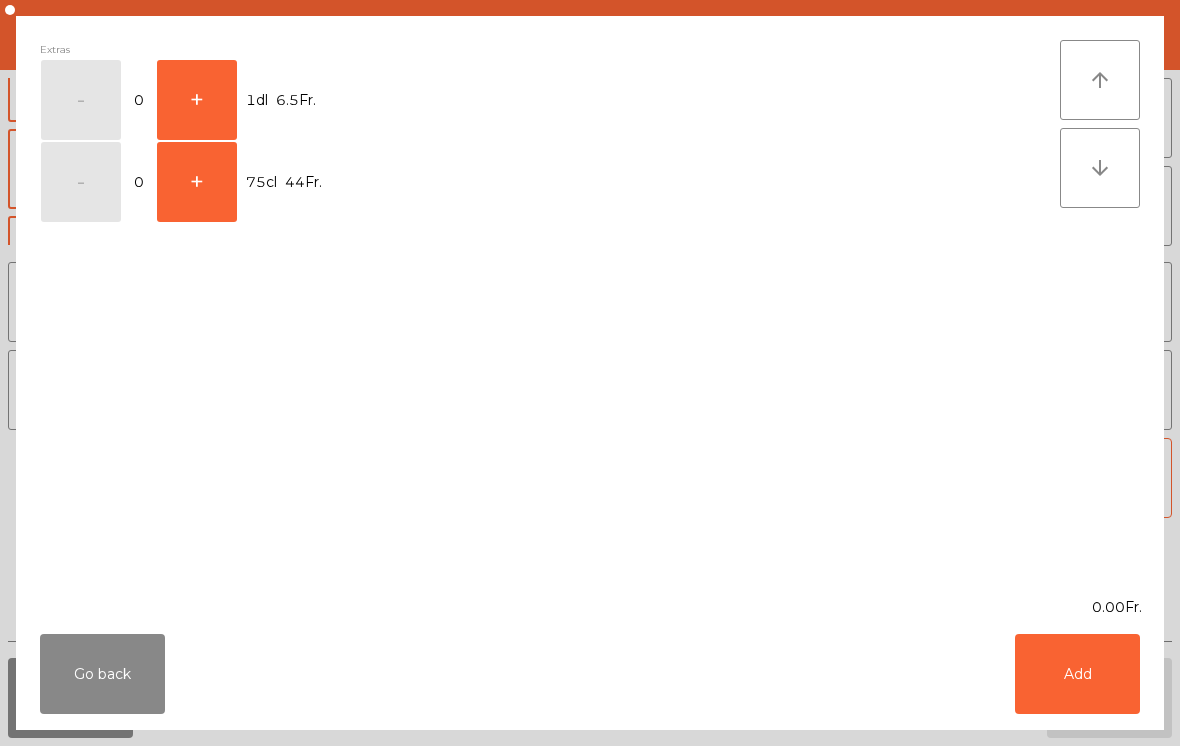 click on "+" 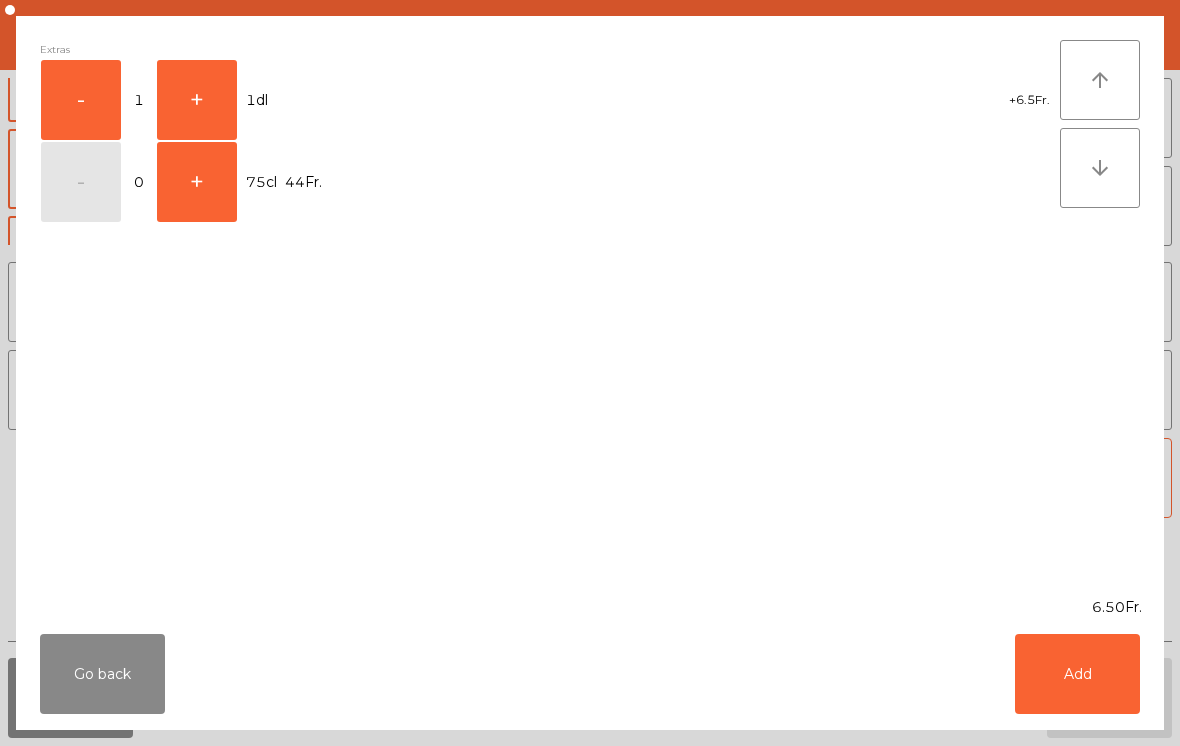 click on "Add" 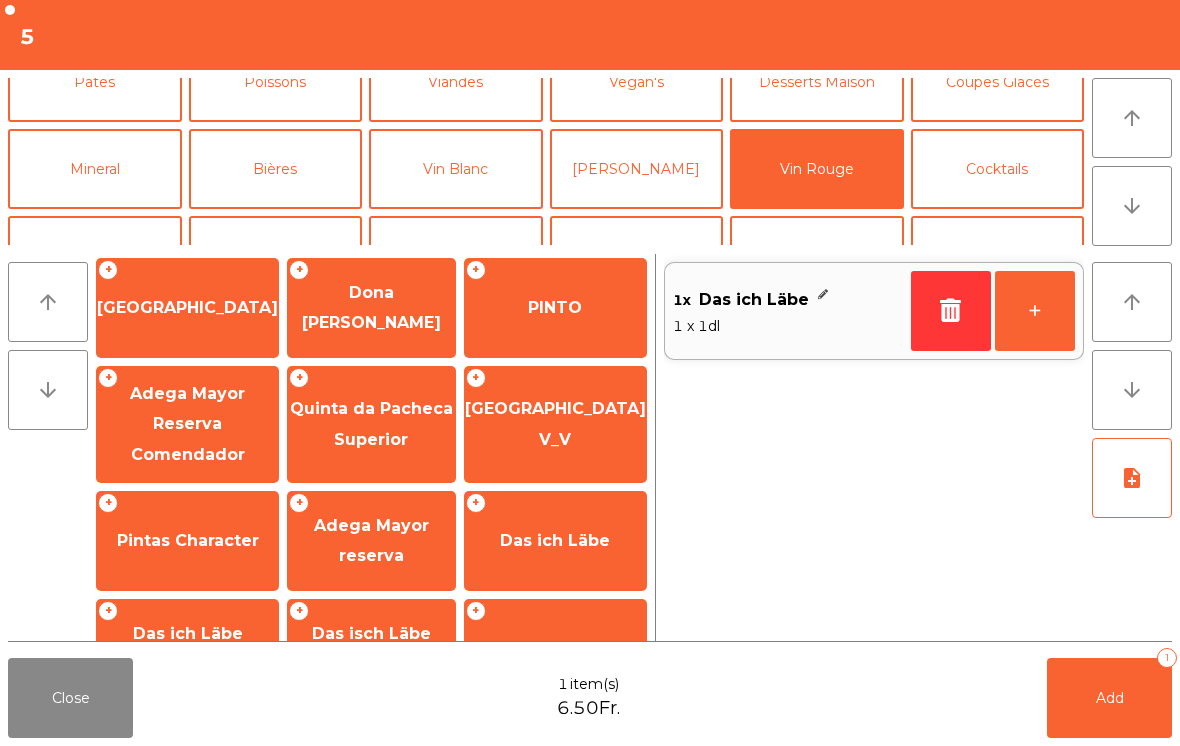 click on "+" 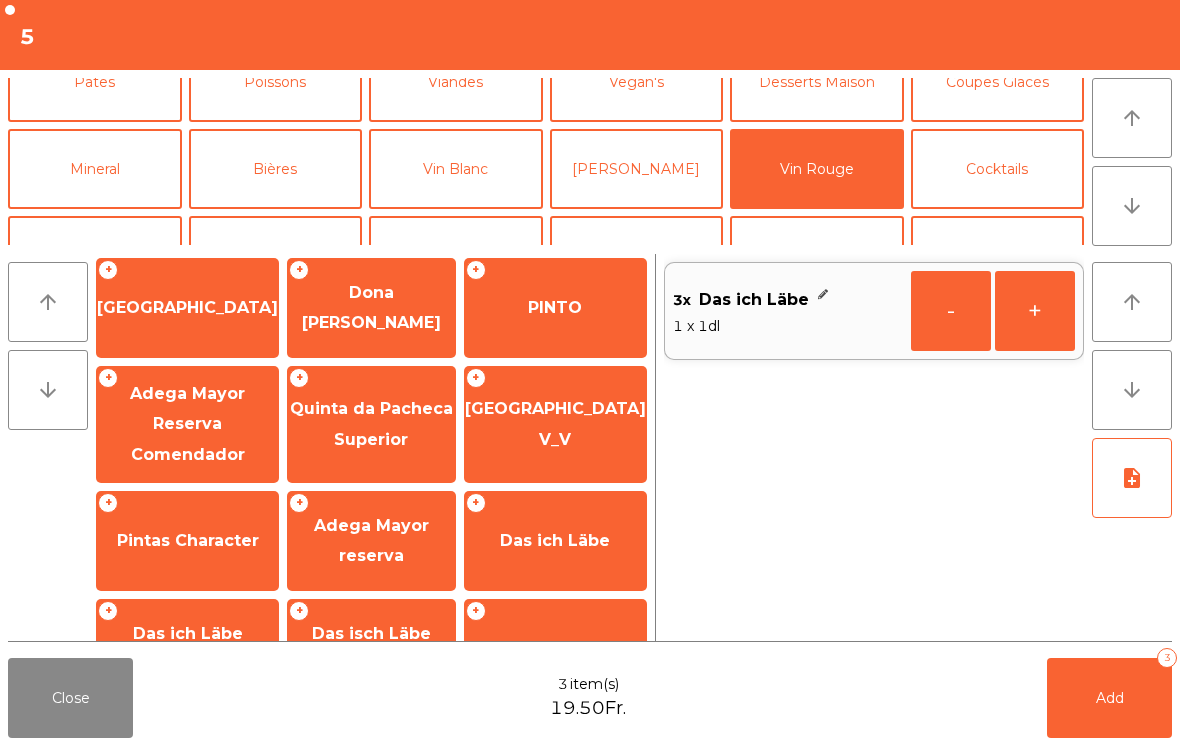 click on "Add   3" 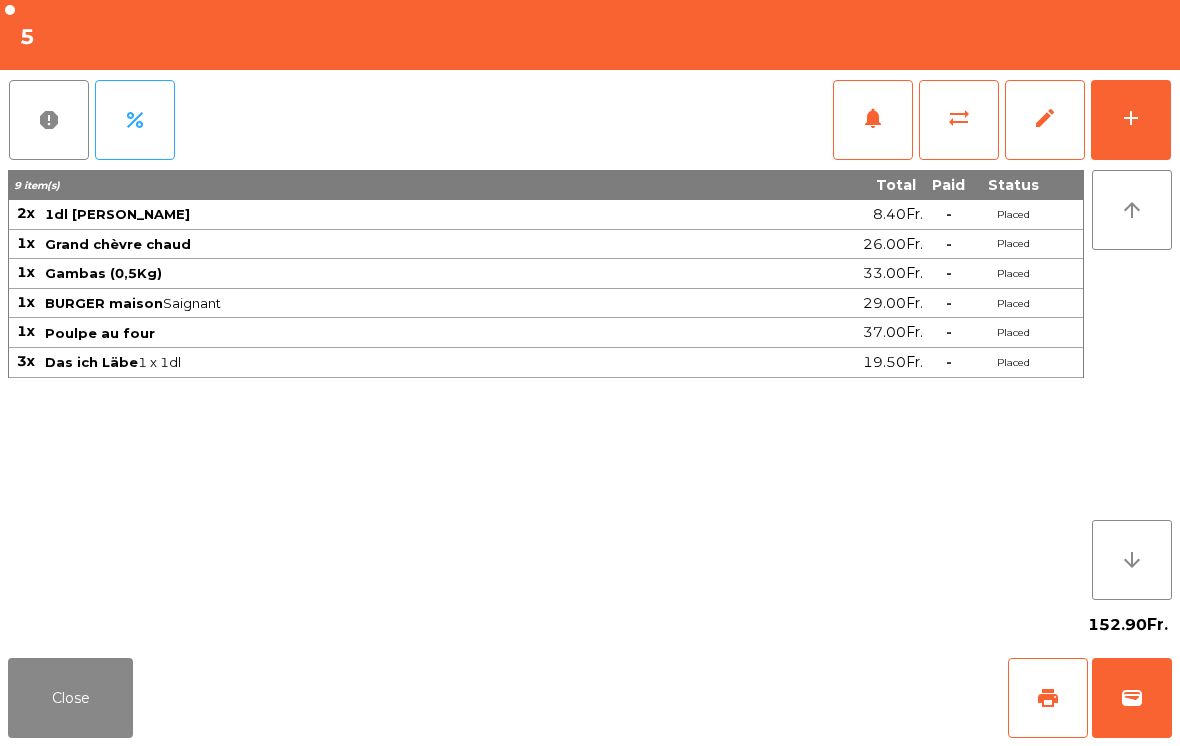 click on "Close" 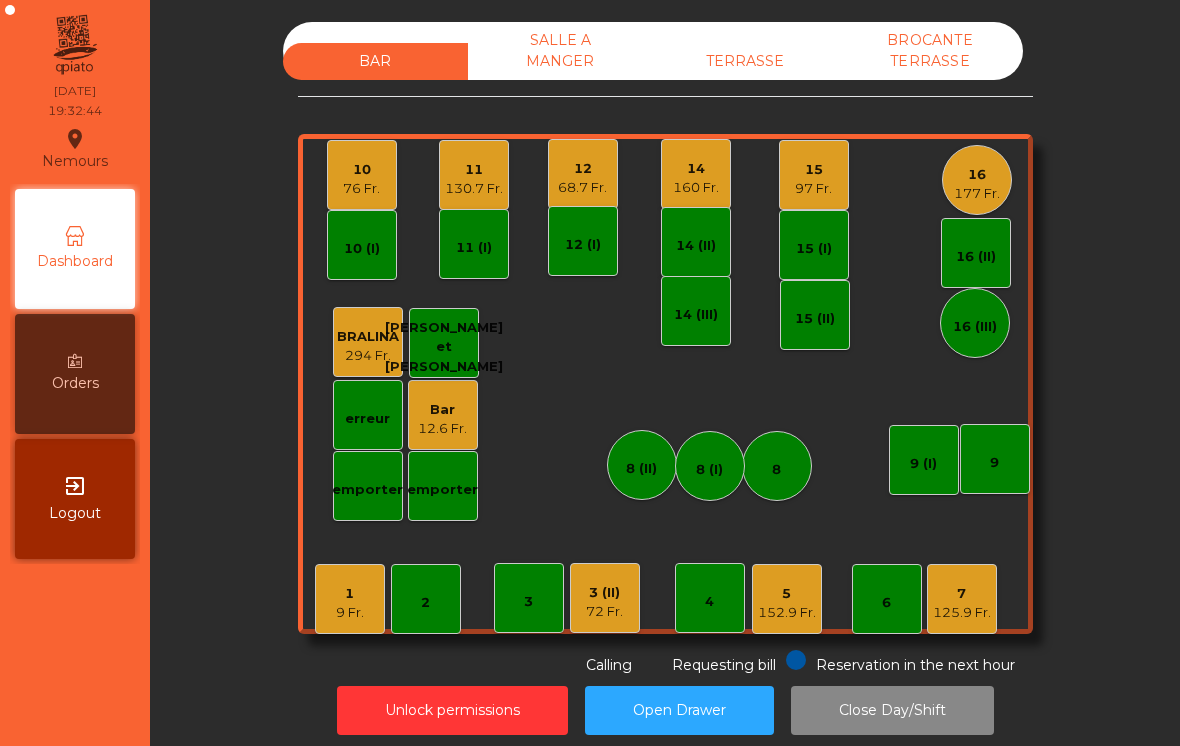 click on "14" 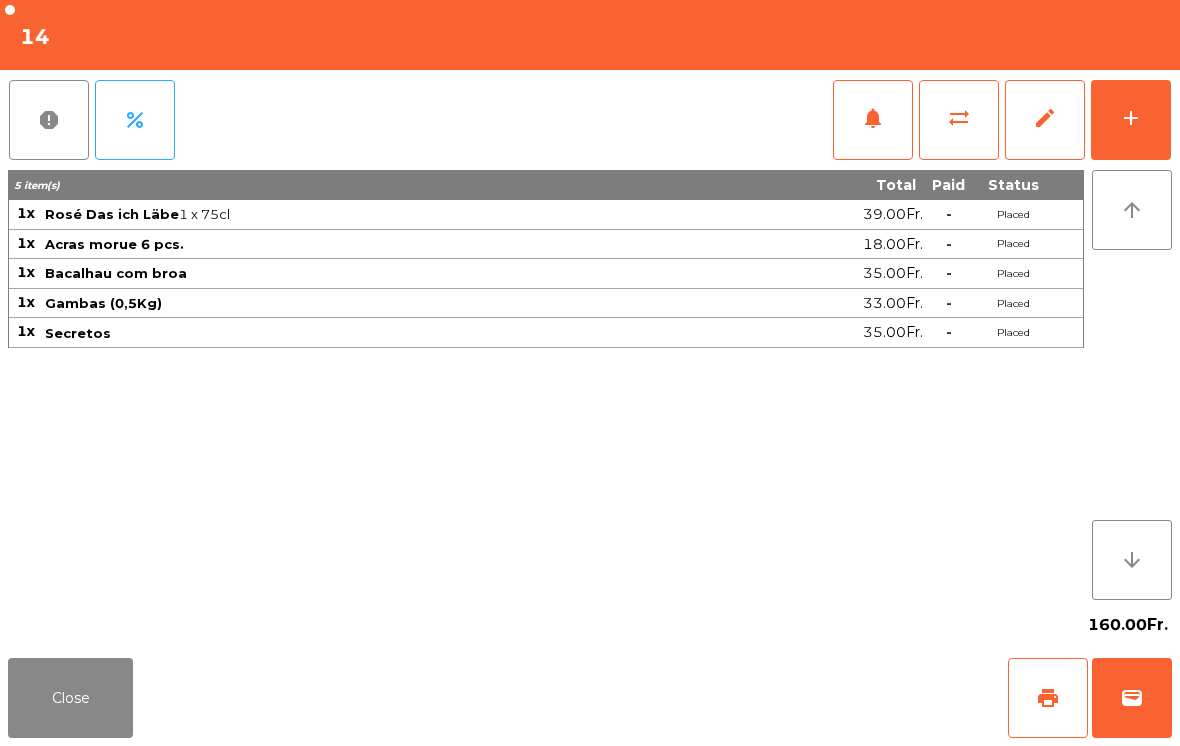 click on "sync_alt" 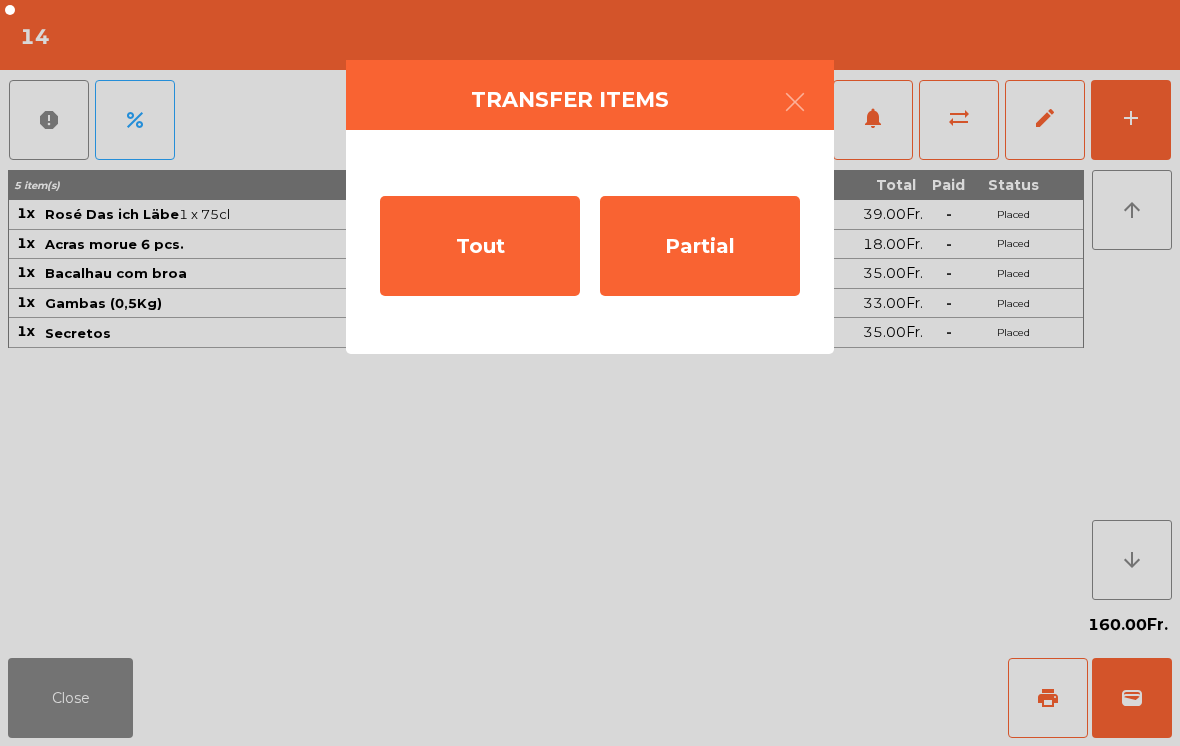 click on "Partial" 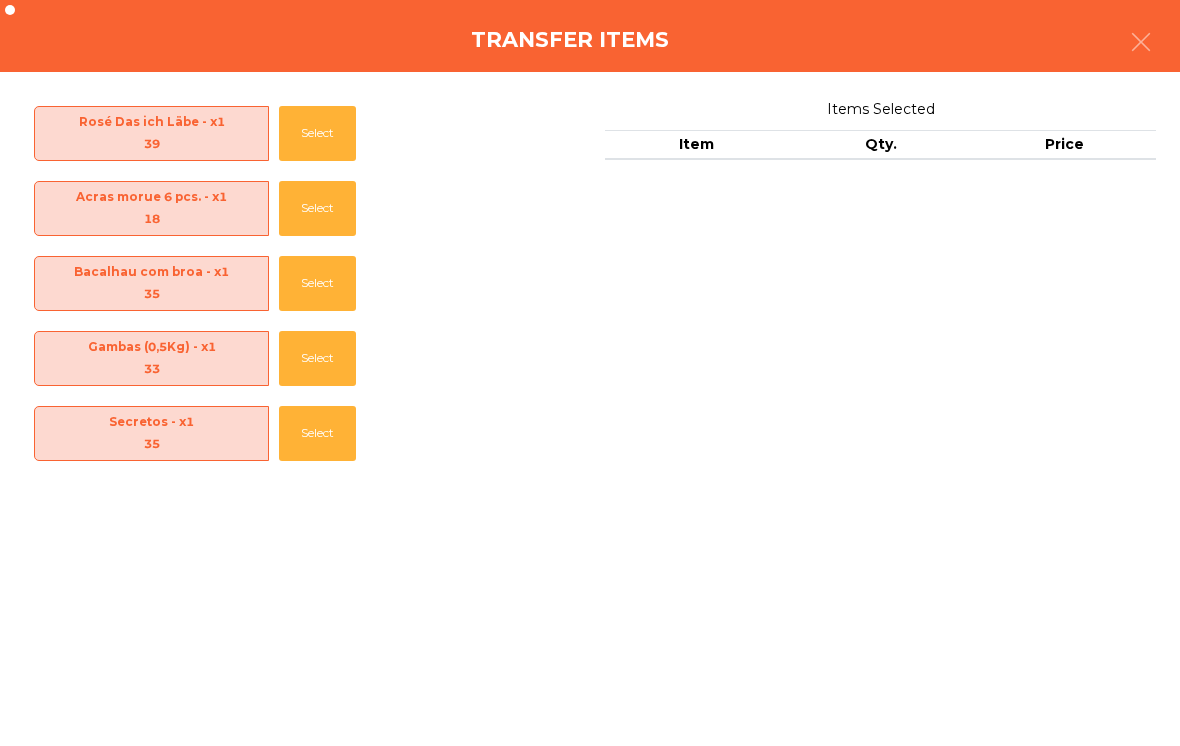 click on "Select" 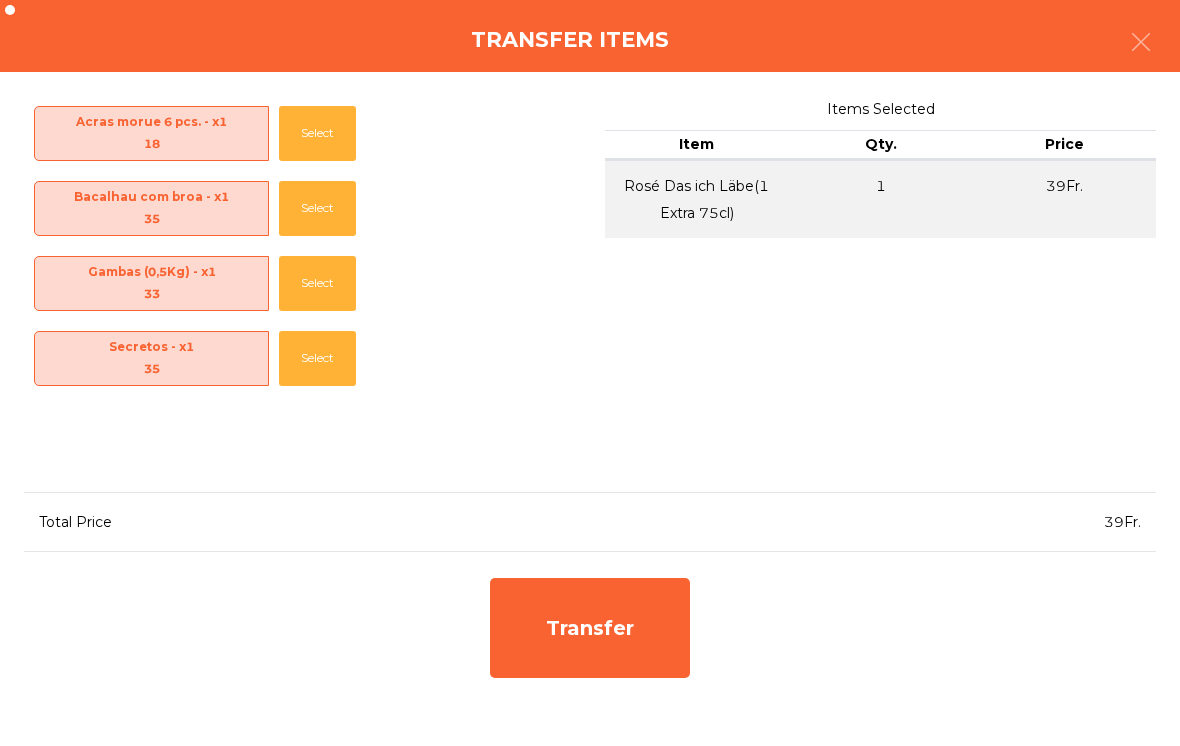 click on "Transfer" 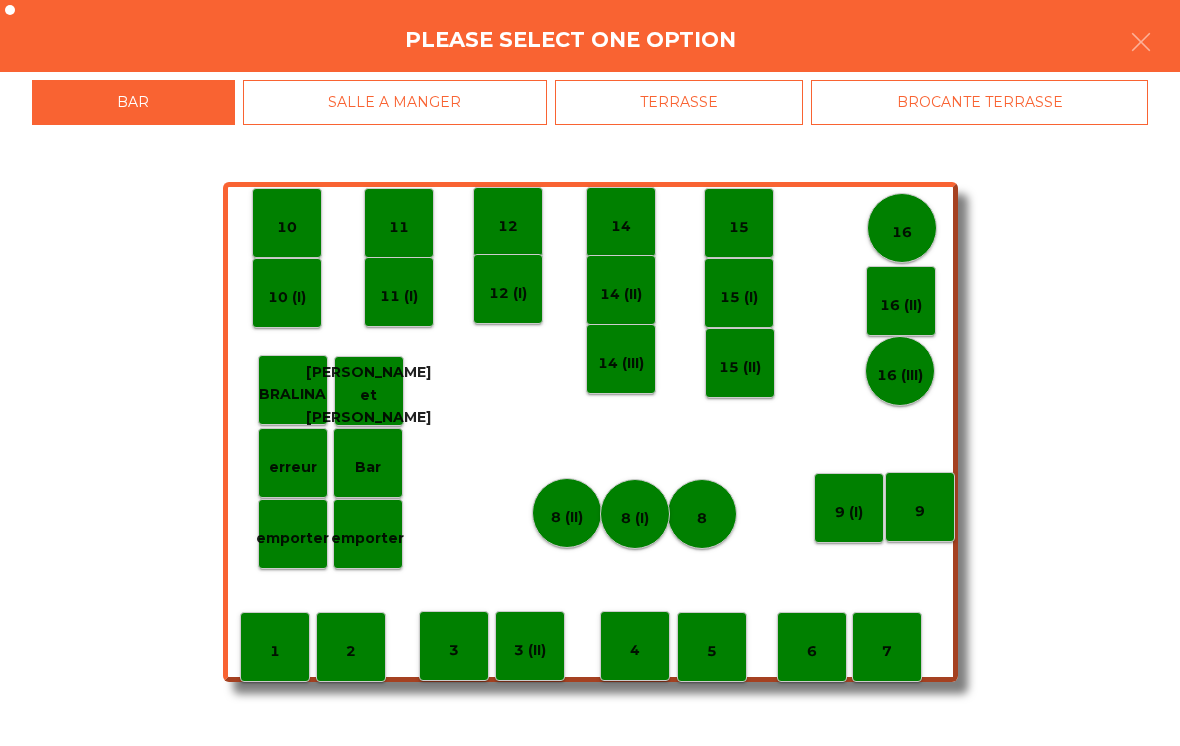 click on "erreur" 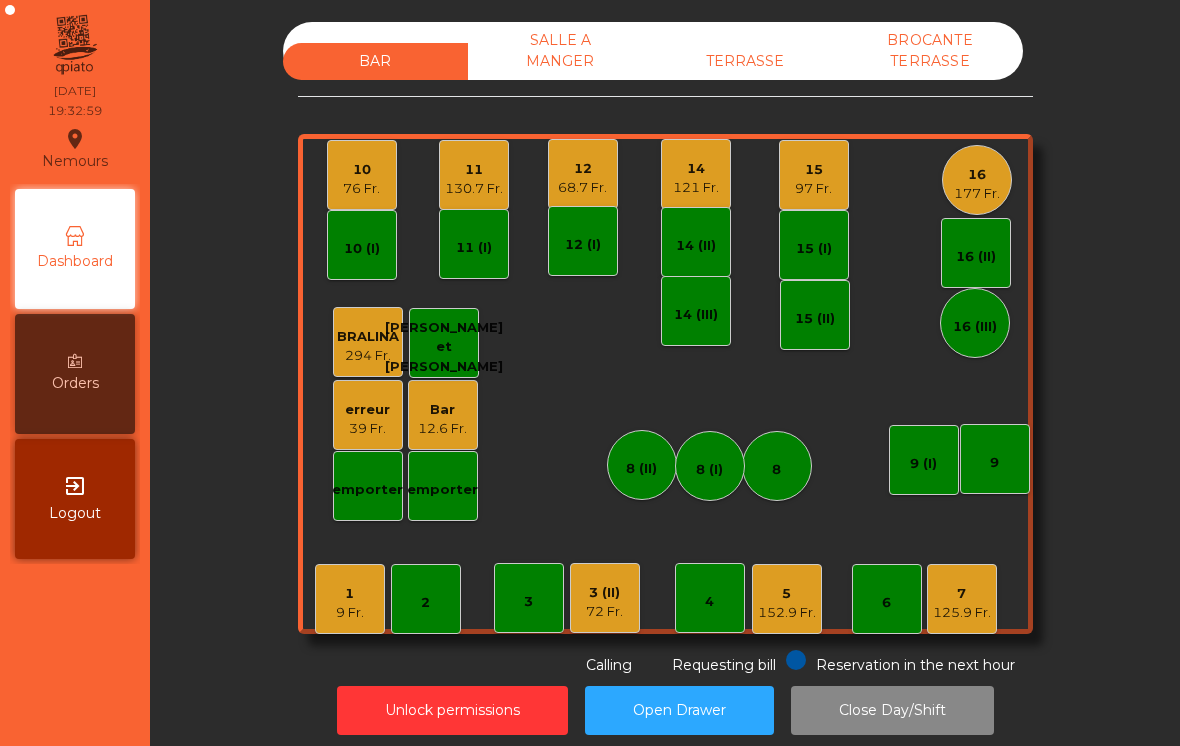 click on "14   121 Fr." 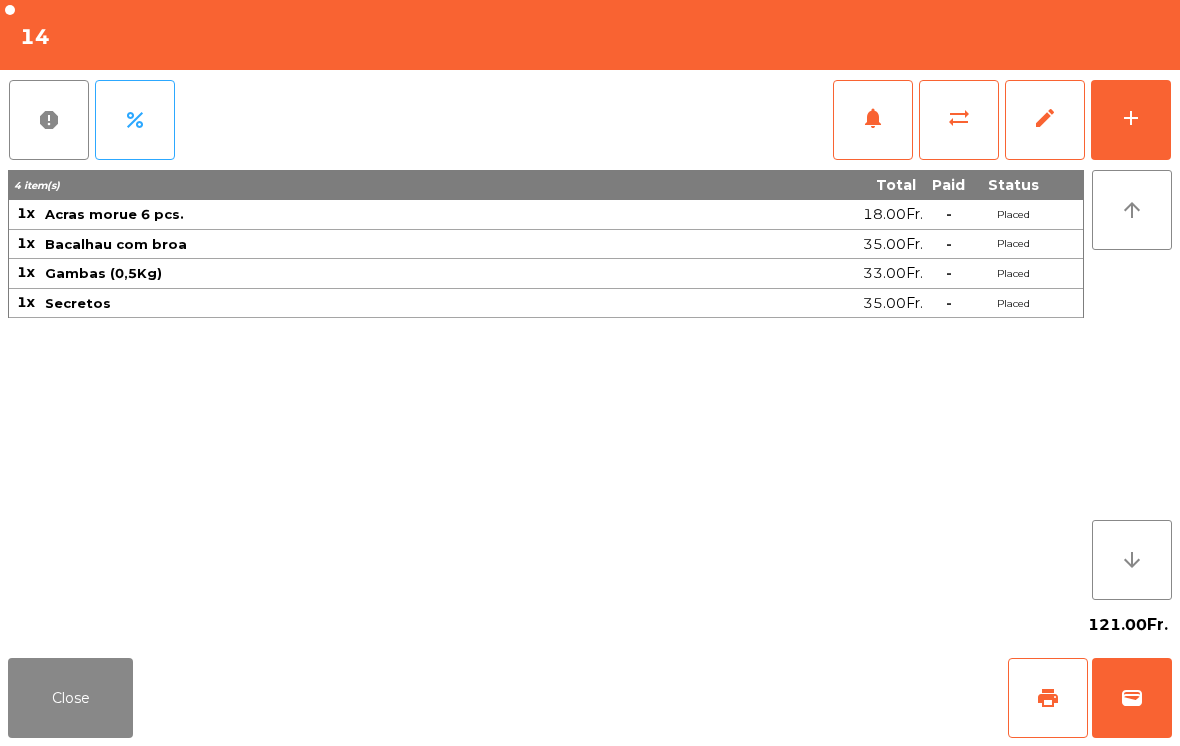 click on "add" 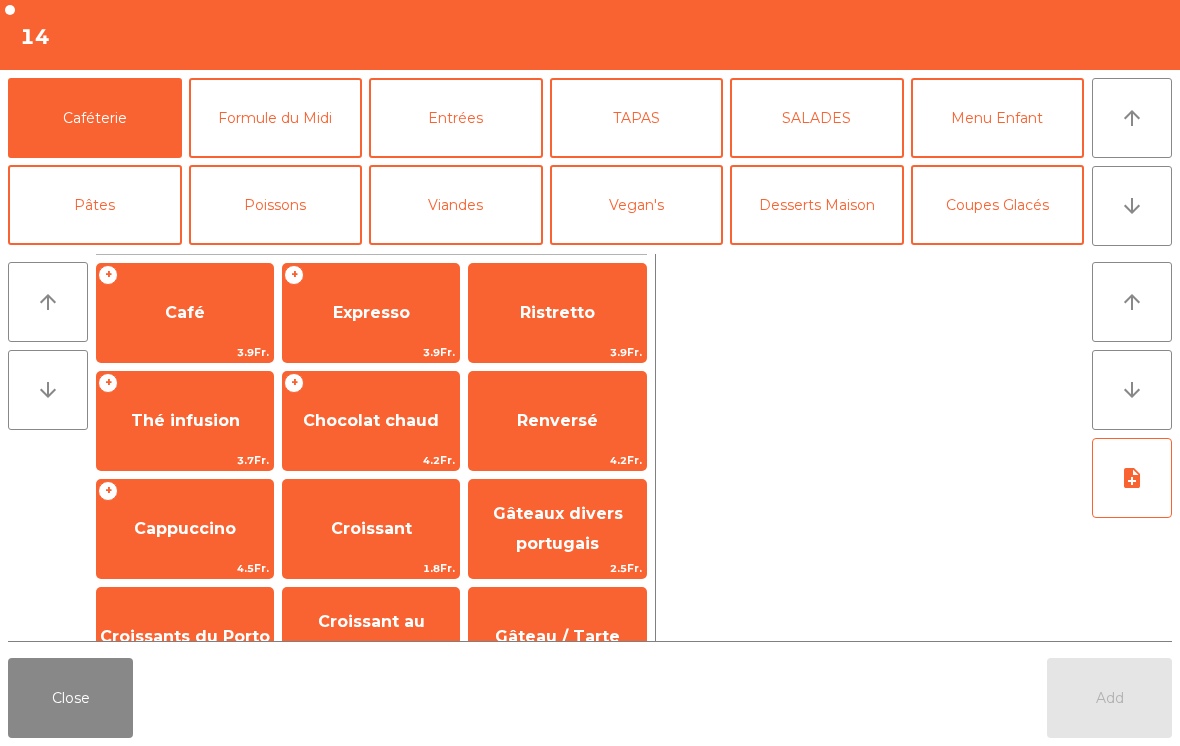click on "Close" 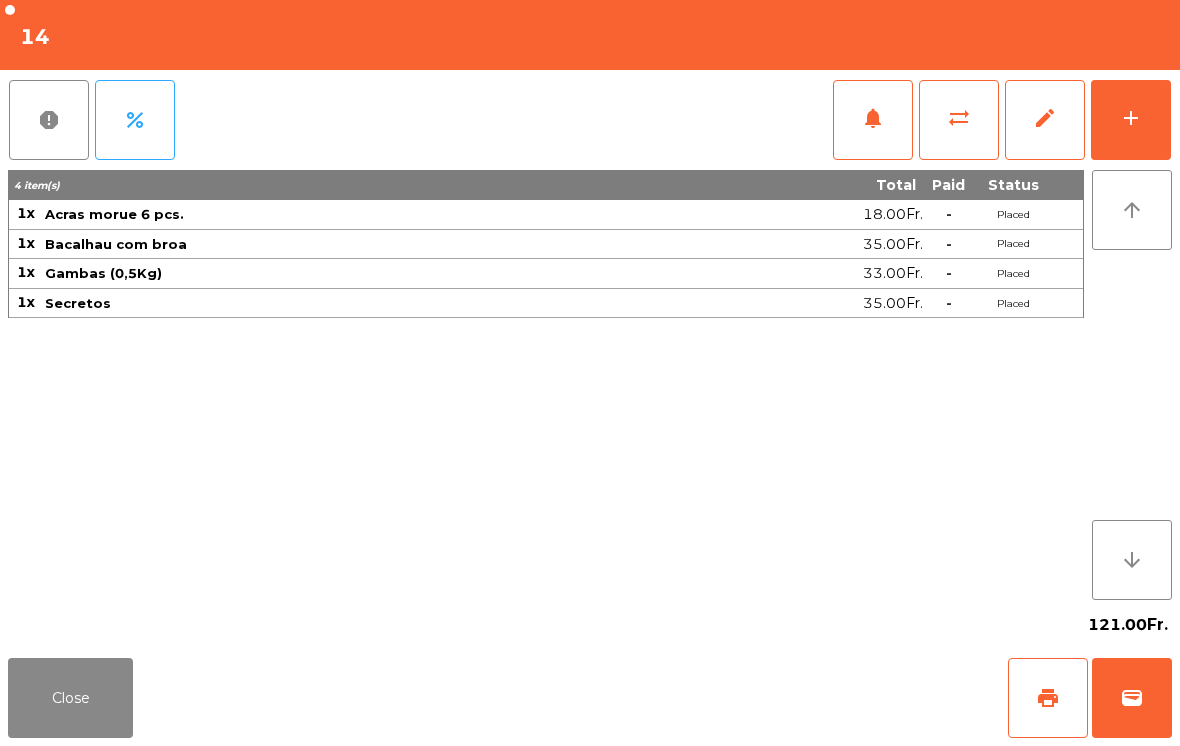 click on "add" 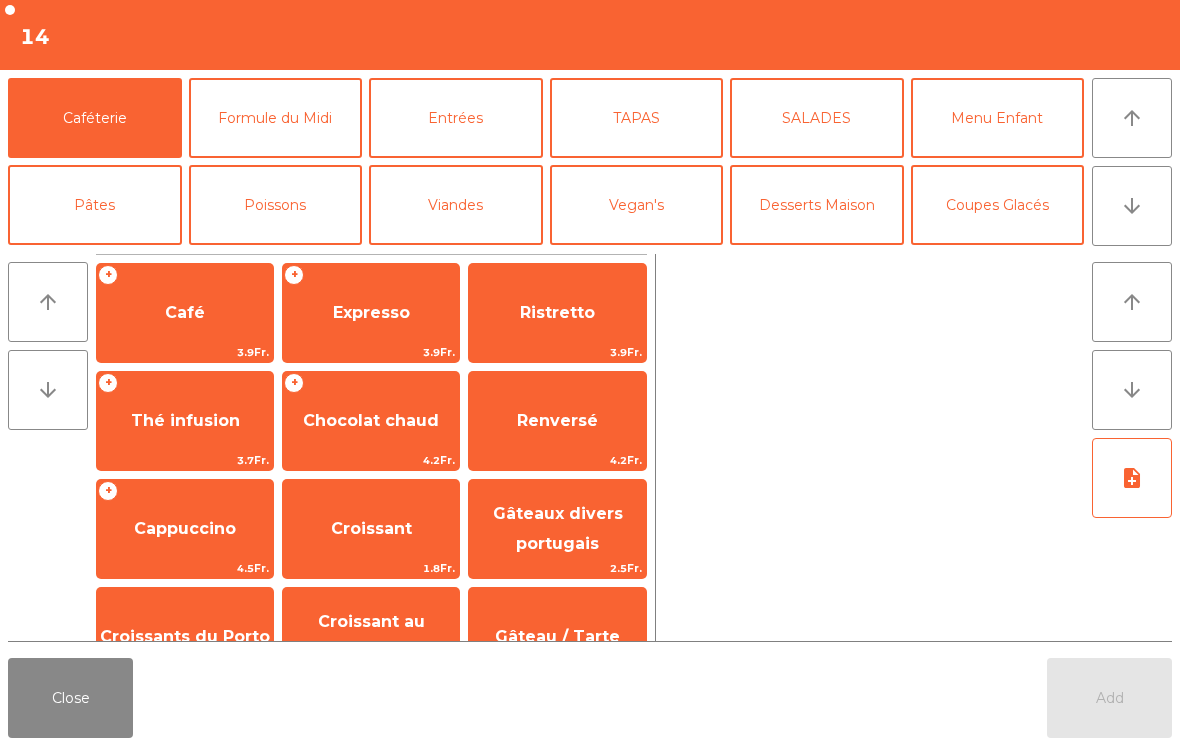 click on "arrow_downward" 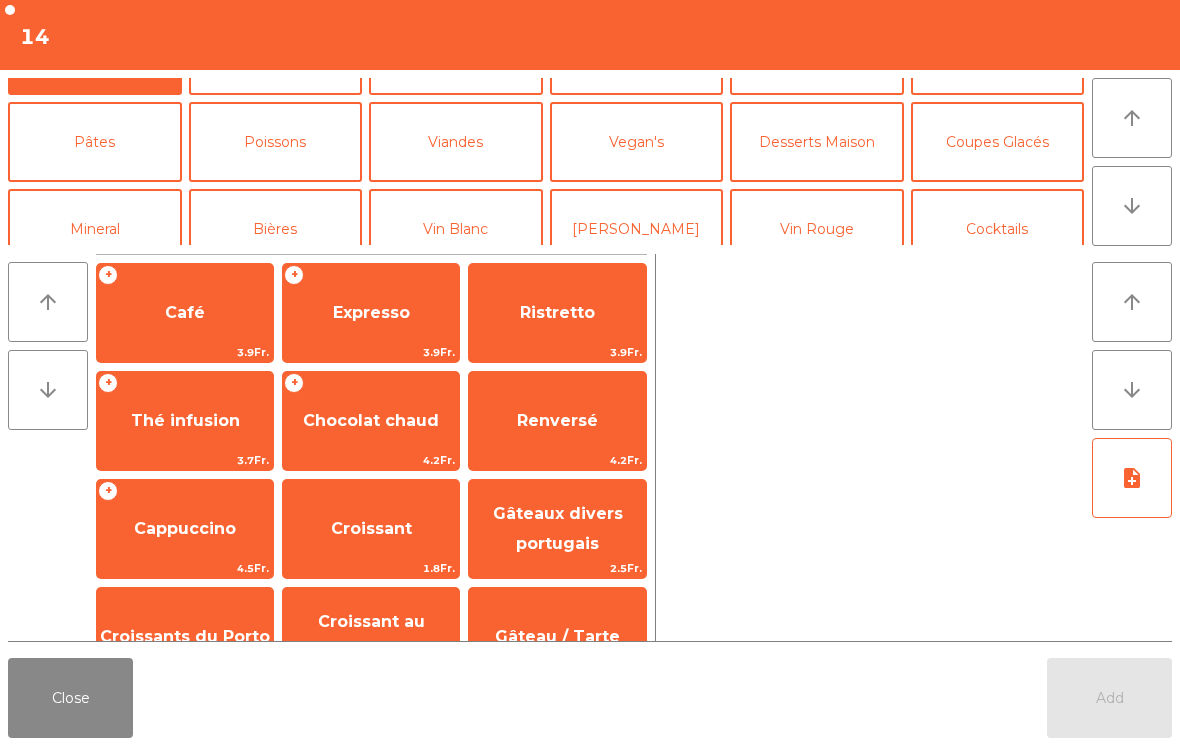 scroll, scrollTop: 101, scrollLeft: 0, axis: vertical 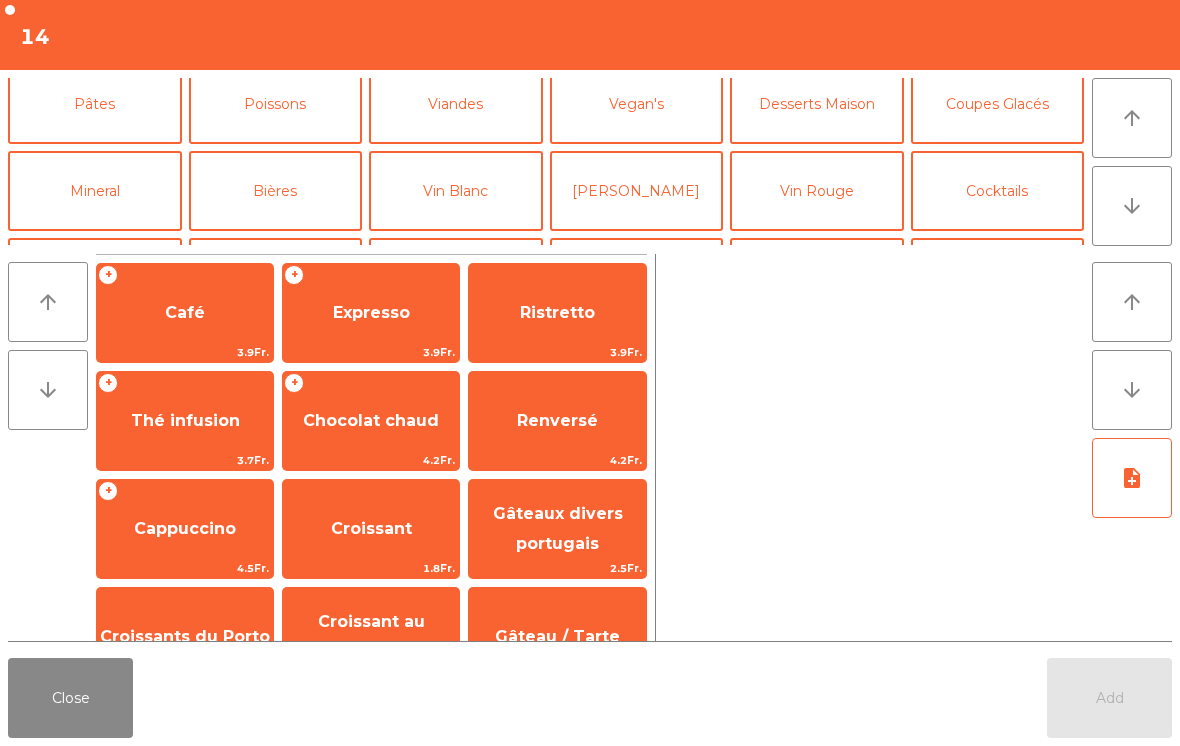 click on "[PERSON_NAME]" 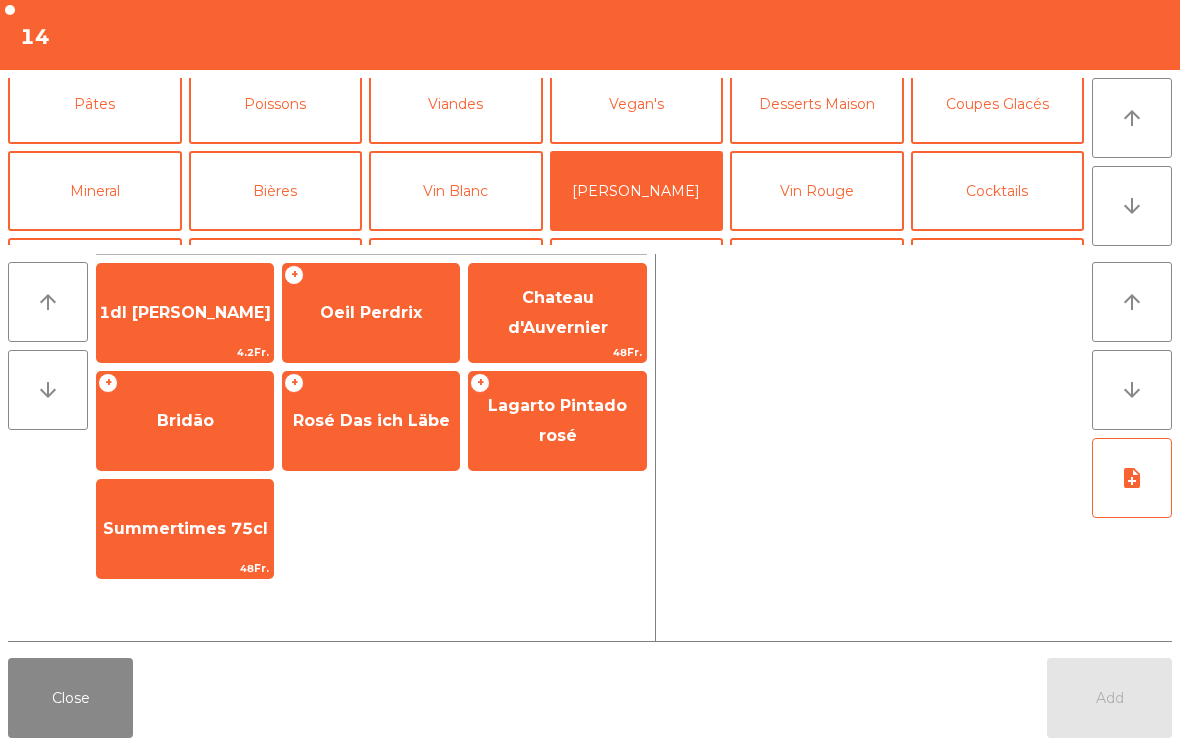 click on "Summertimes 75cl" 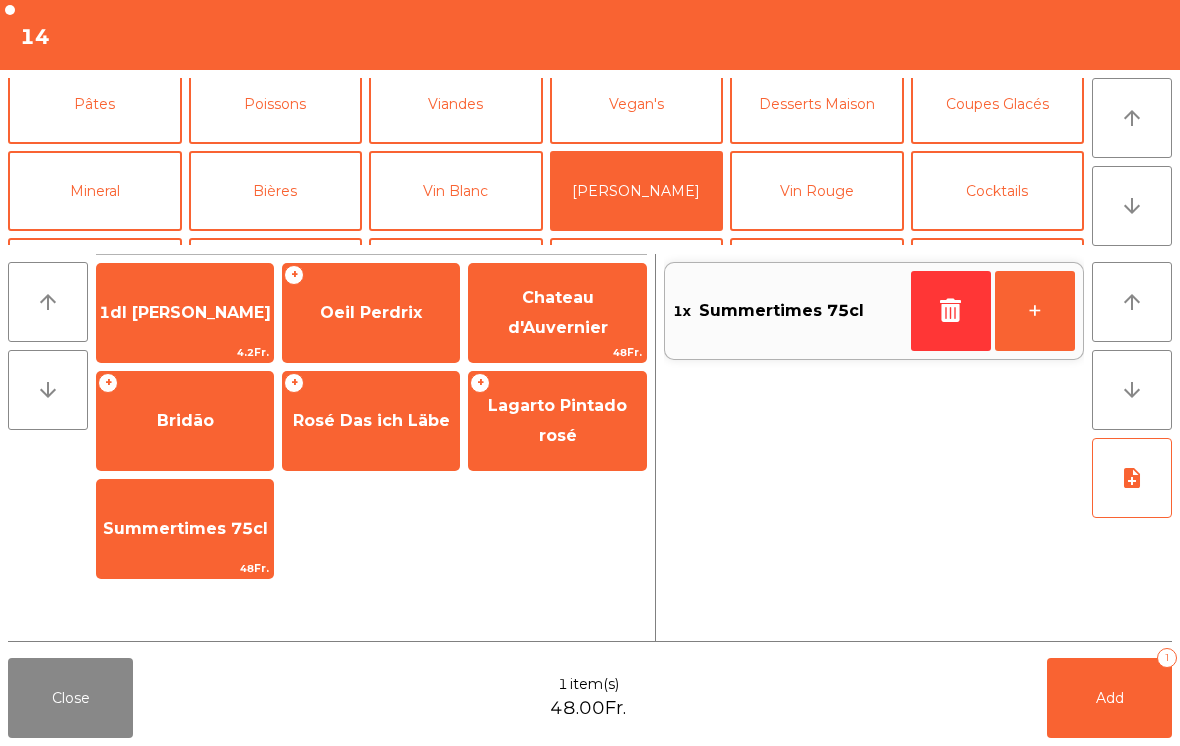 click on "Add" 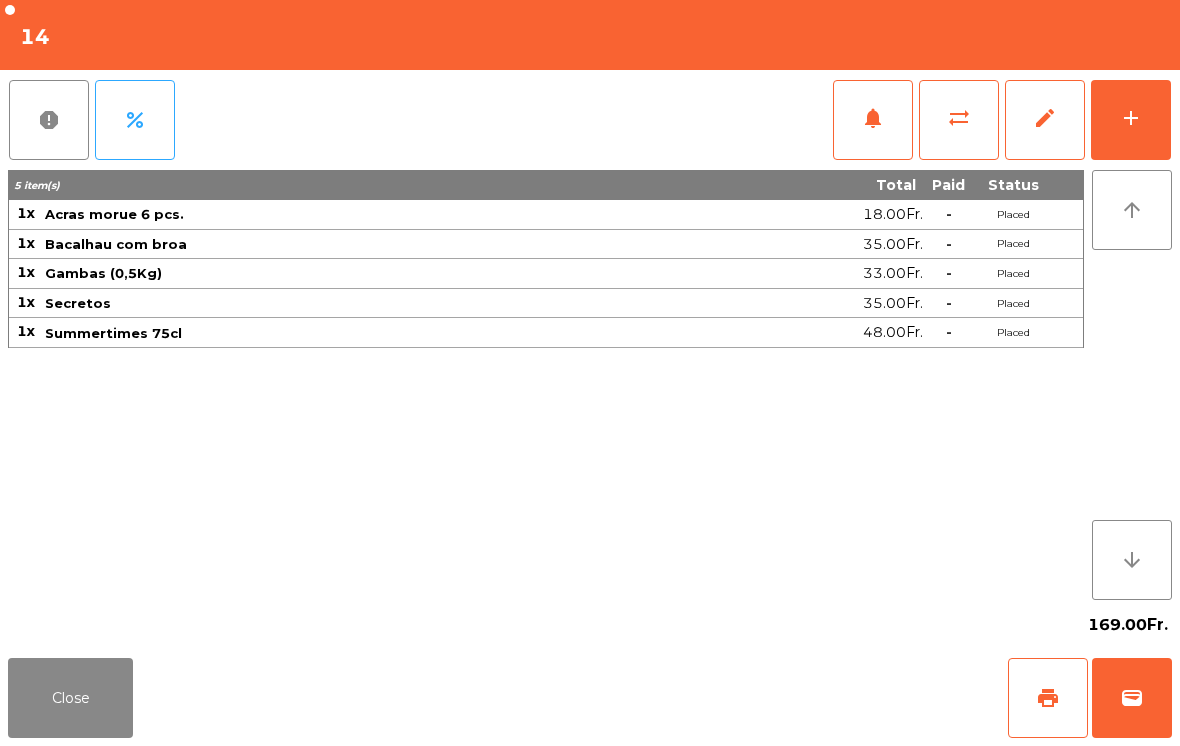 click on "Close" 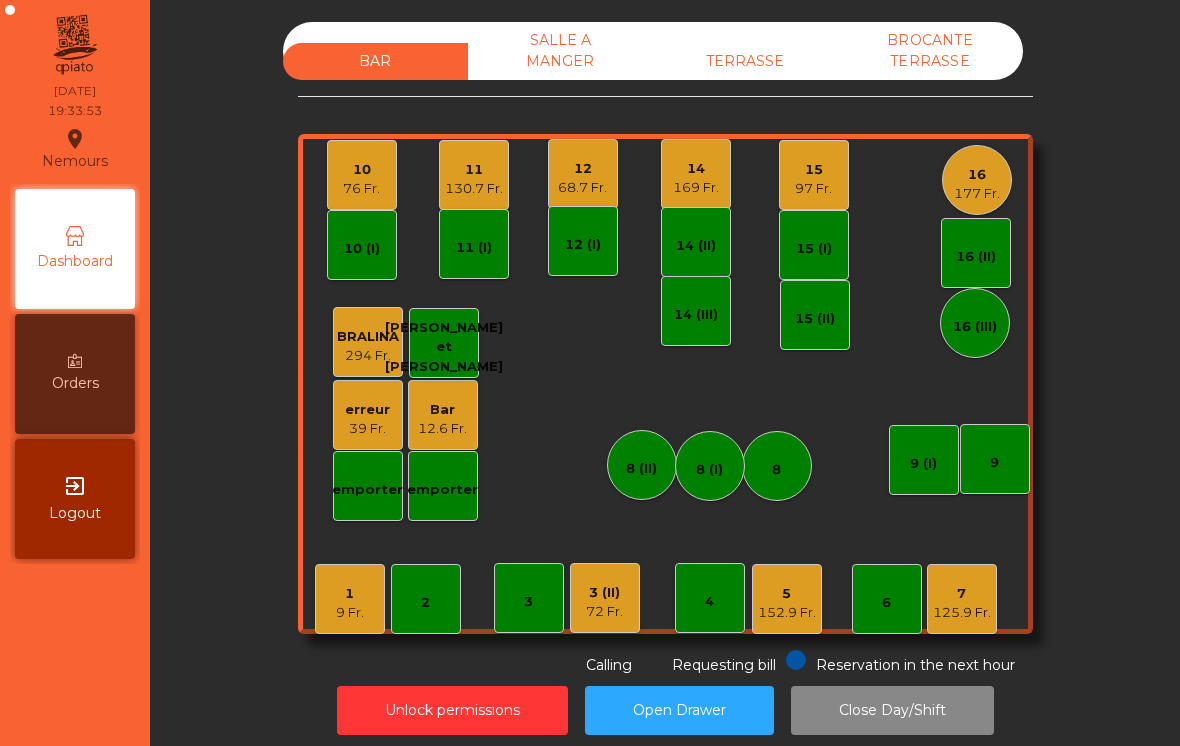 click on "SALLE A MANGER" 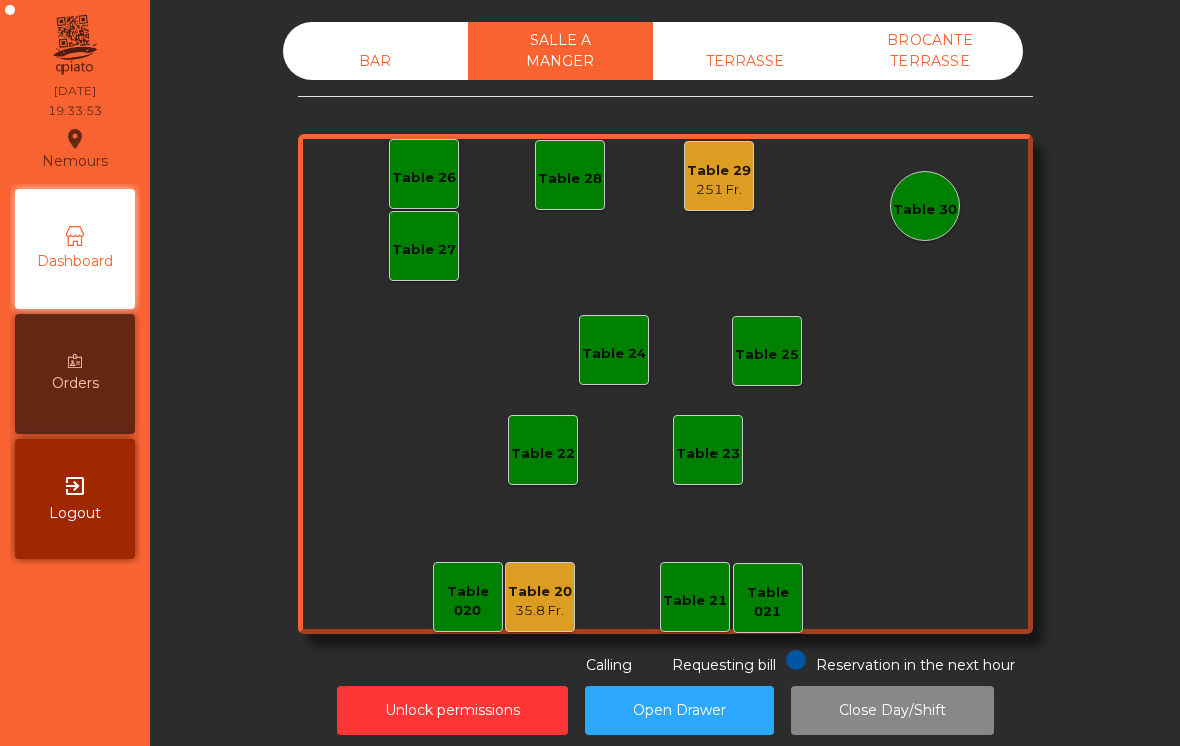 click on "Table 20" 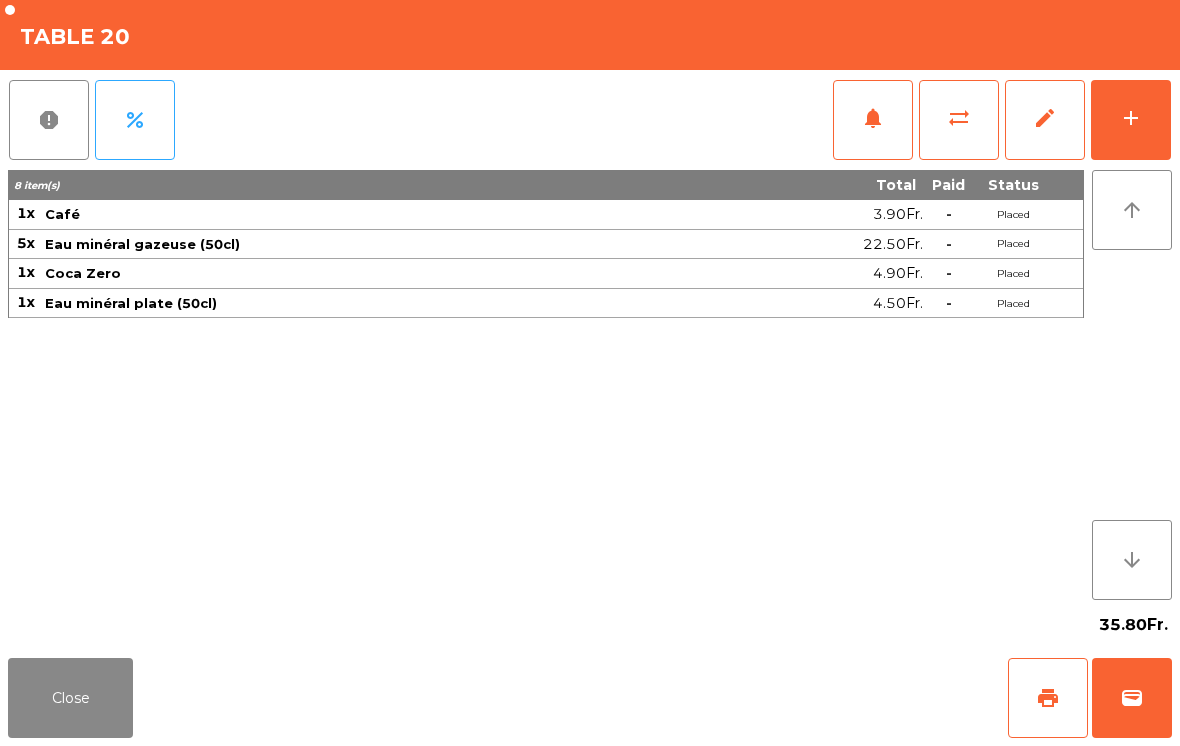 click on "add" 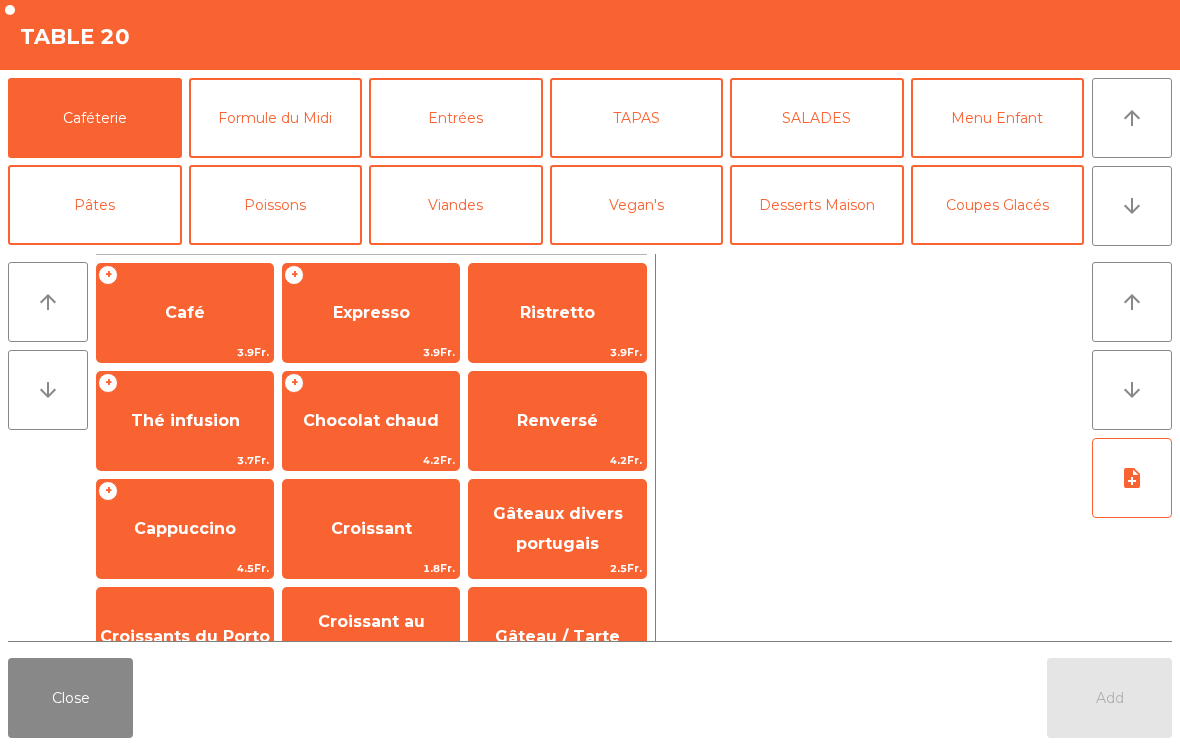 click on "arrow_downward" 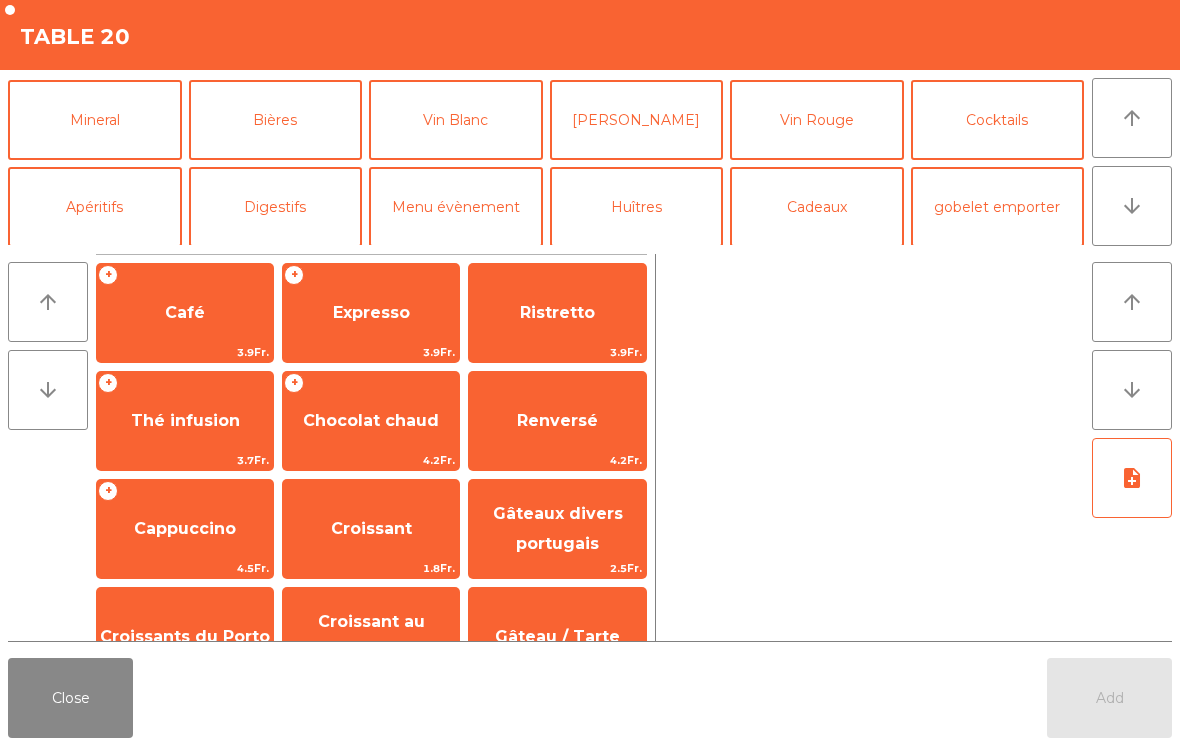 scroll, scrollTop: 174, scrollLeft: 0, axis: vertical 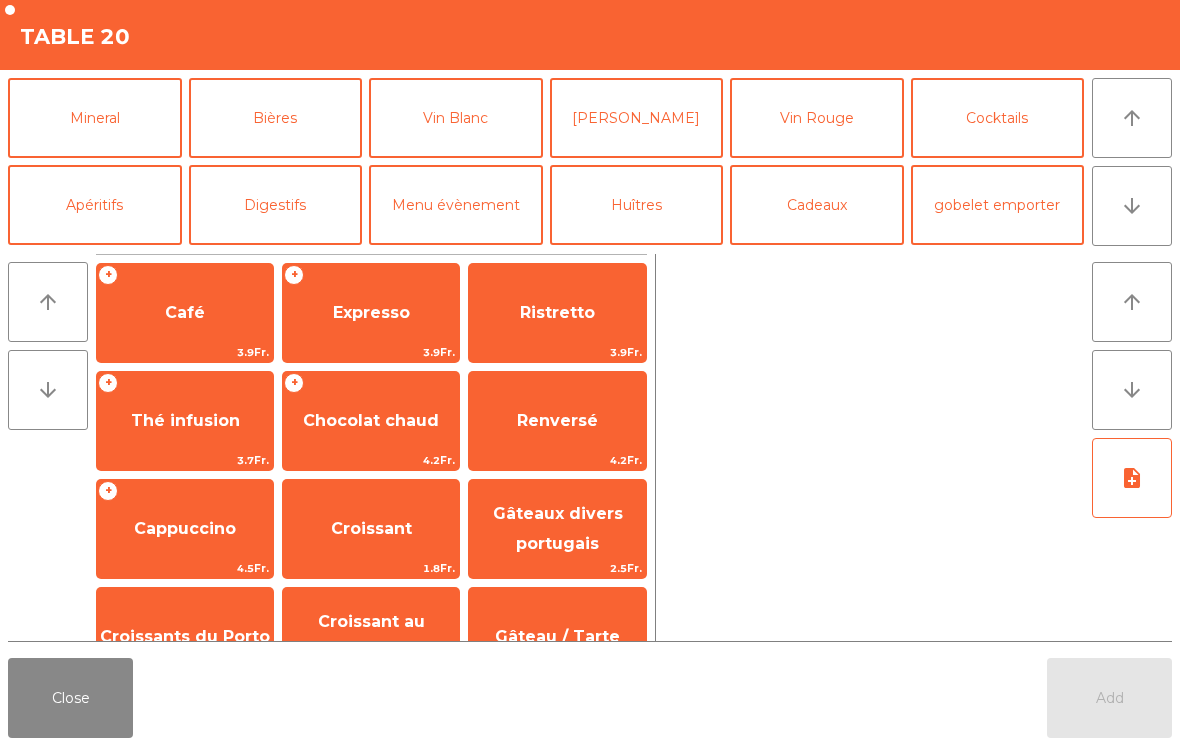 click on "Bières" 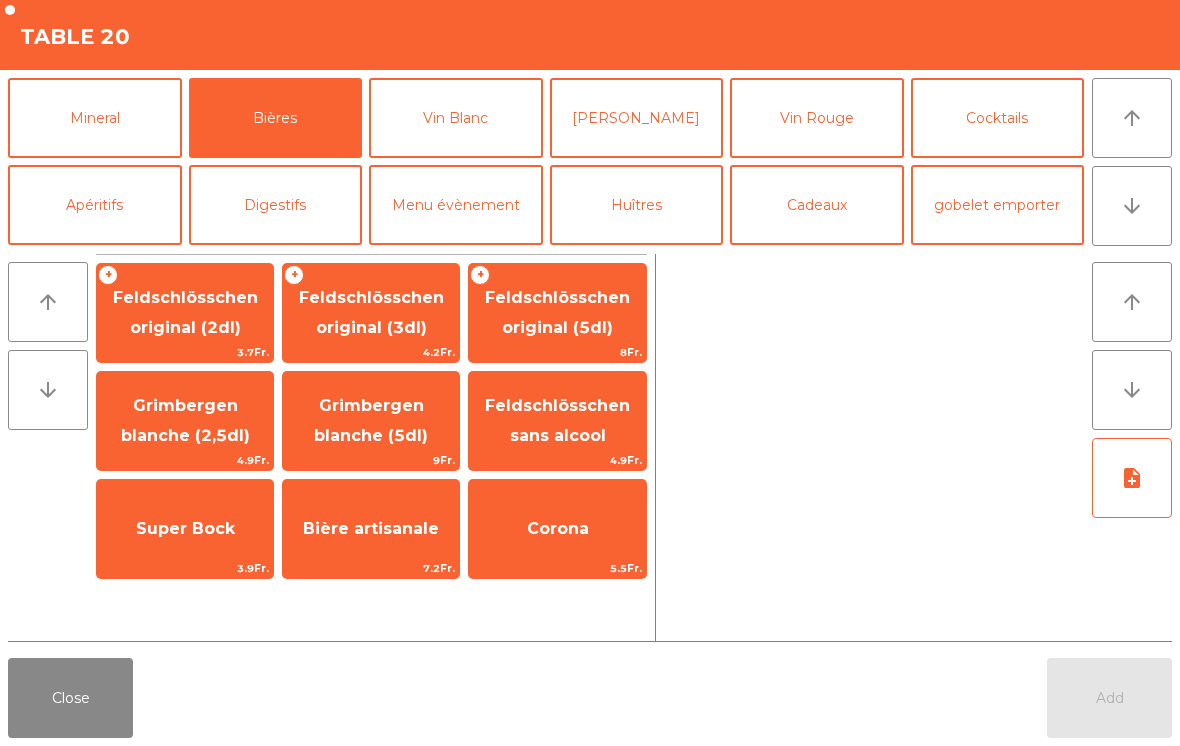 click on "Feldschlösschen original (3dl)" 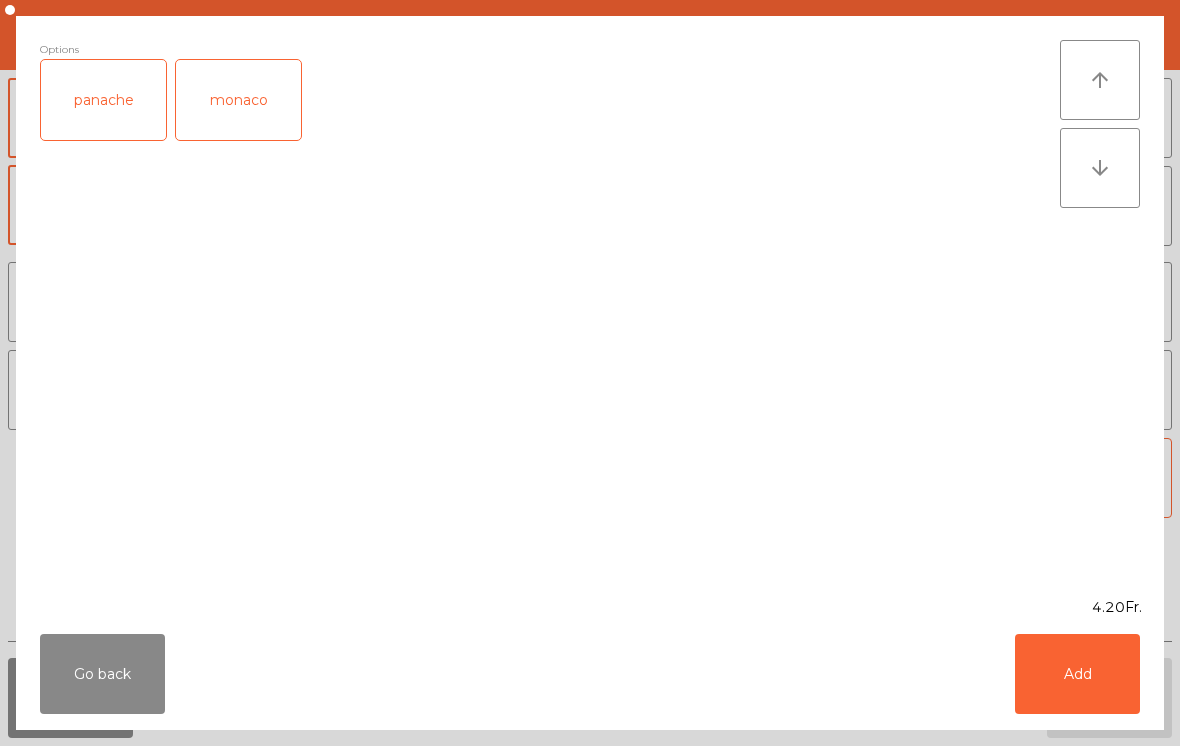 click on "Add" 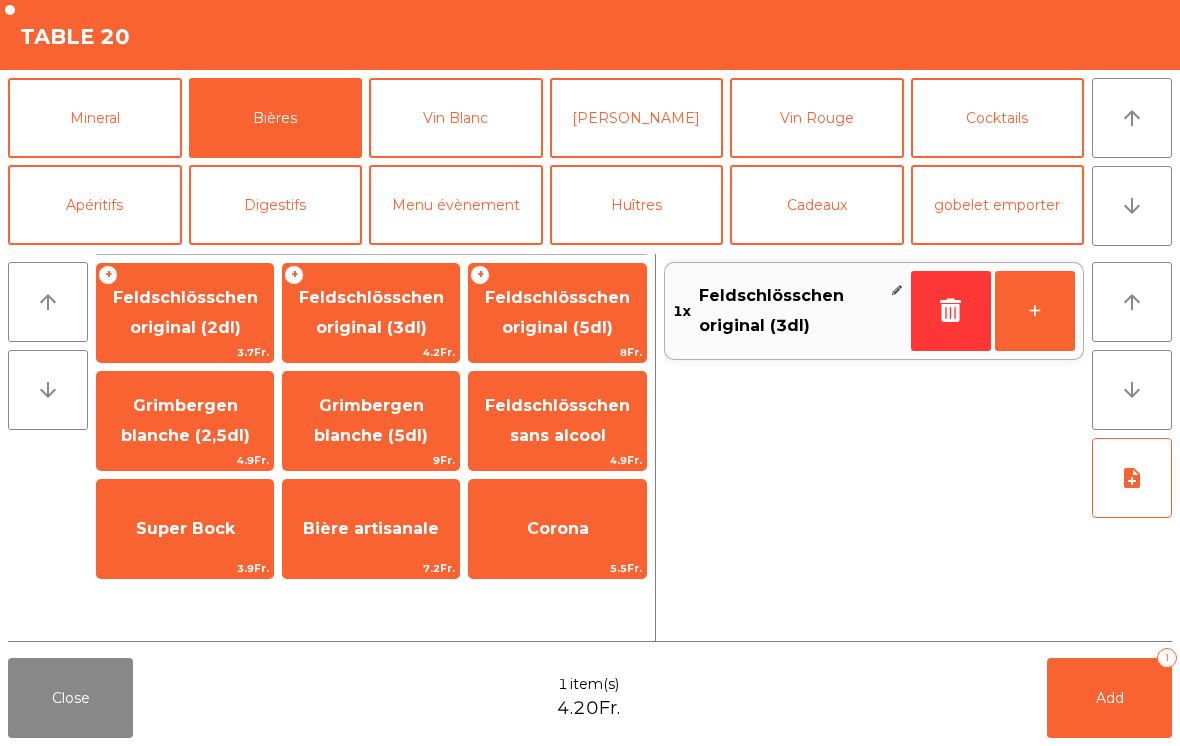 click on "Add   1" 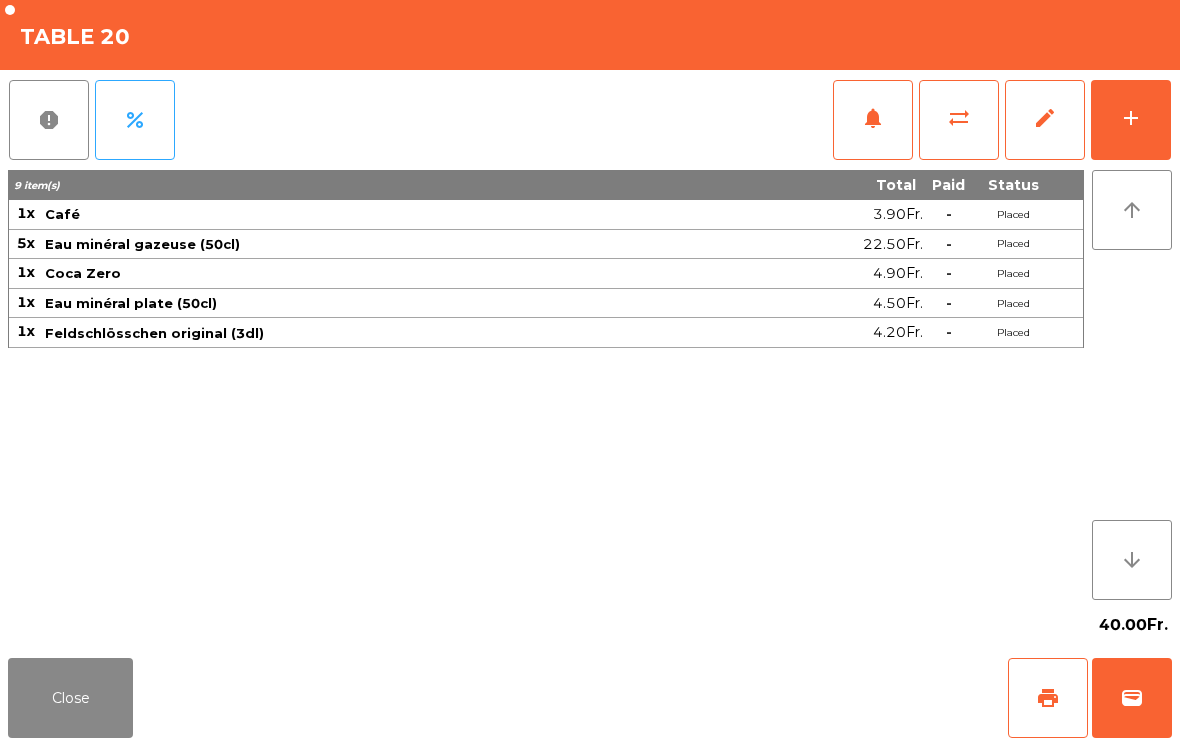 click on "Close" 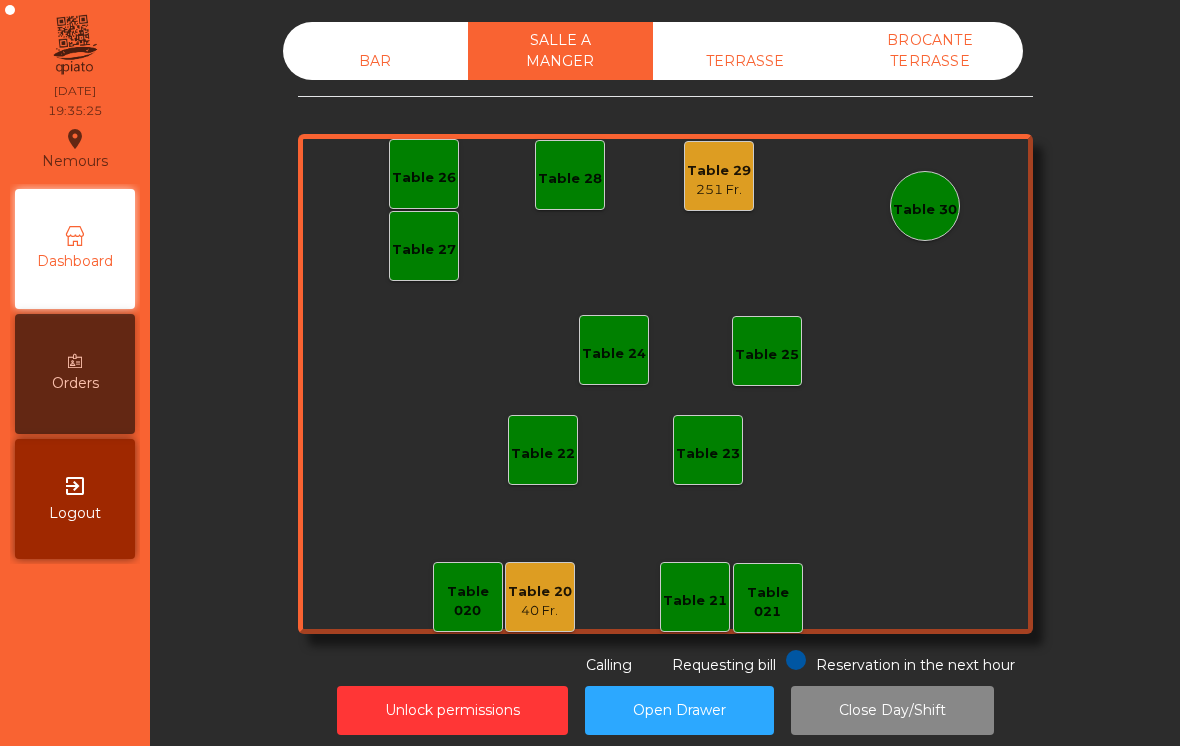 click on "Table 20   40 Fr." 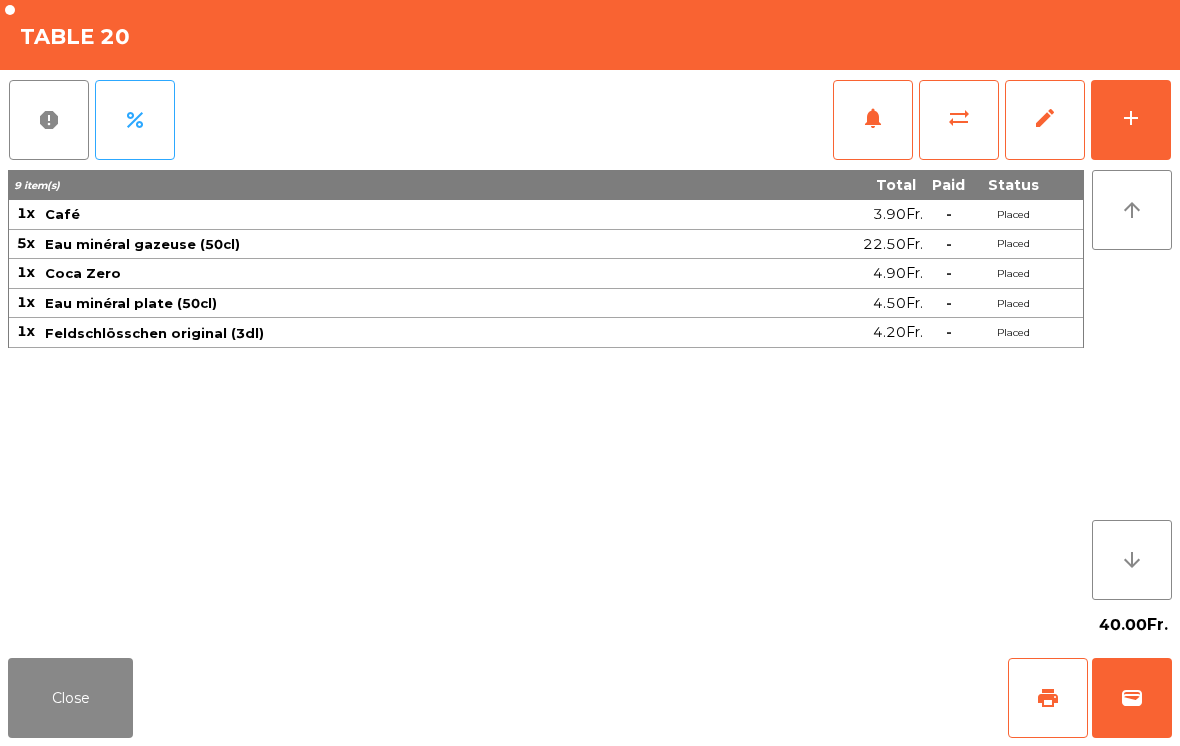 click on "add" 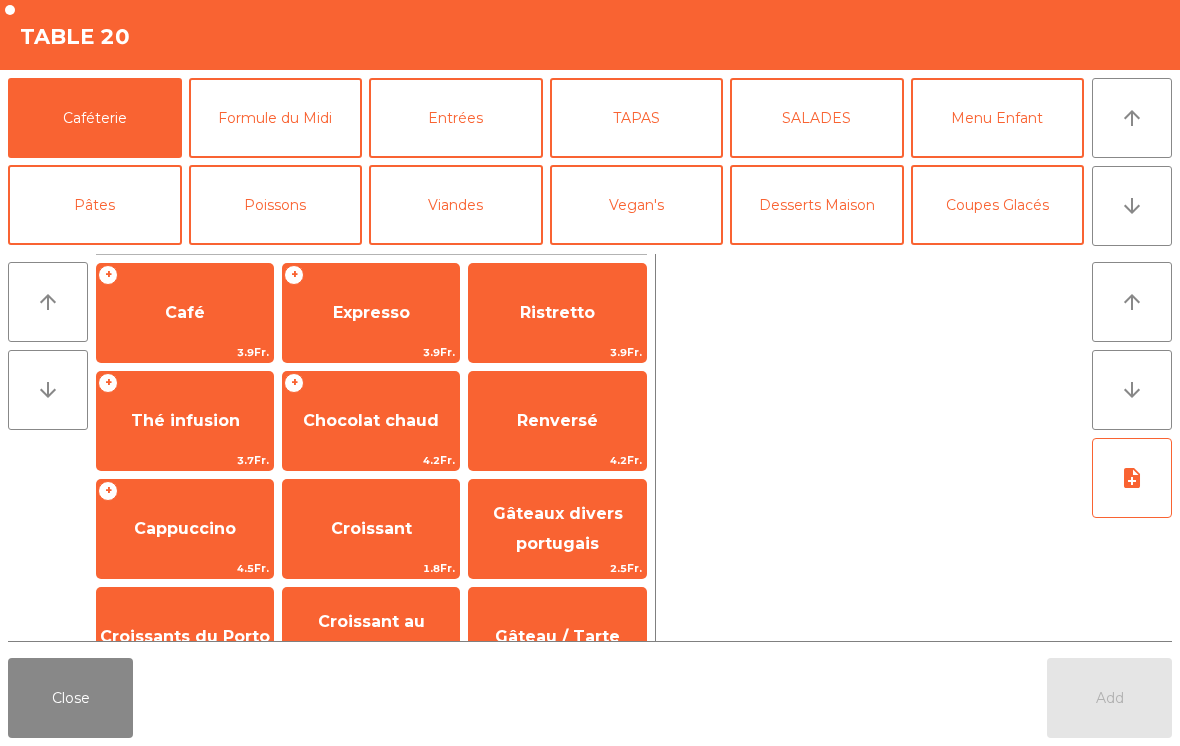 click on "arrow_downward" 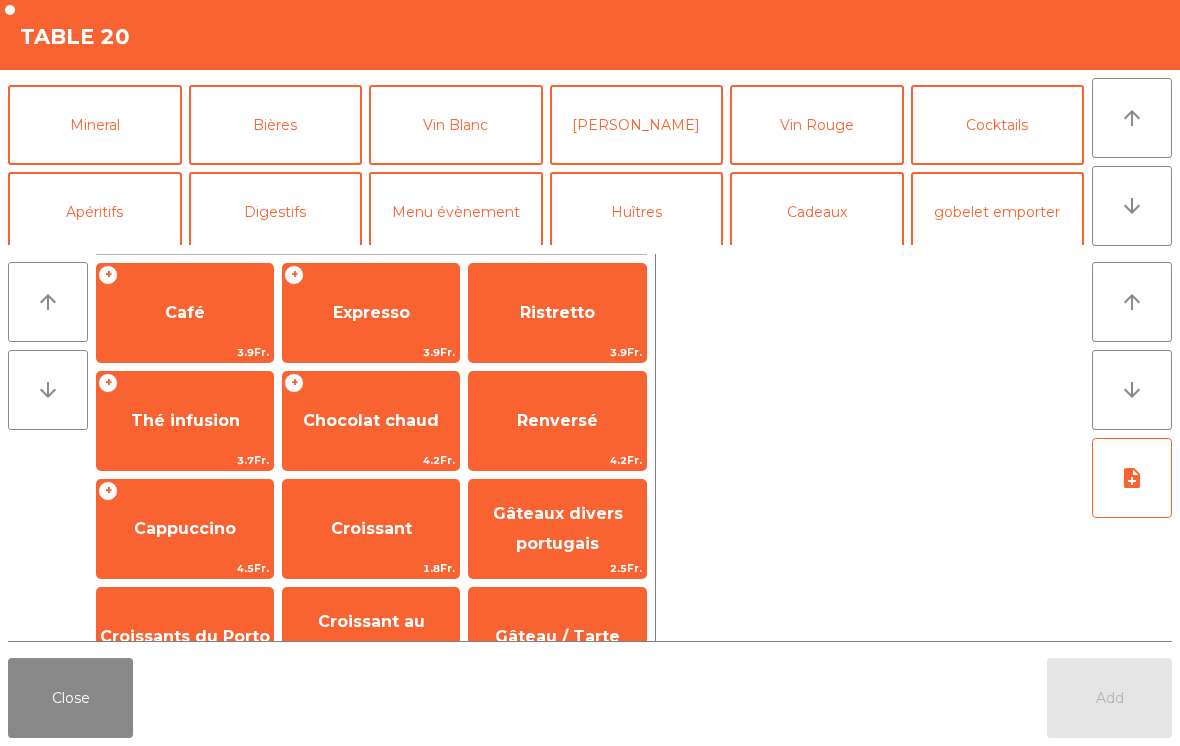 scroll, scrollTop: 174, scrollLeft: 0, axis: vertical 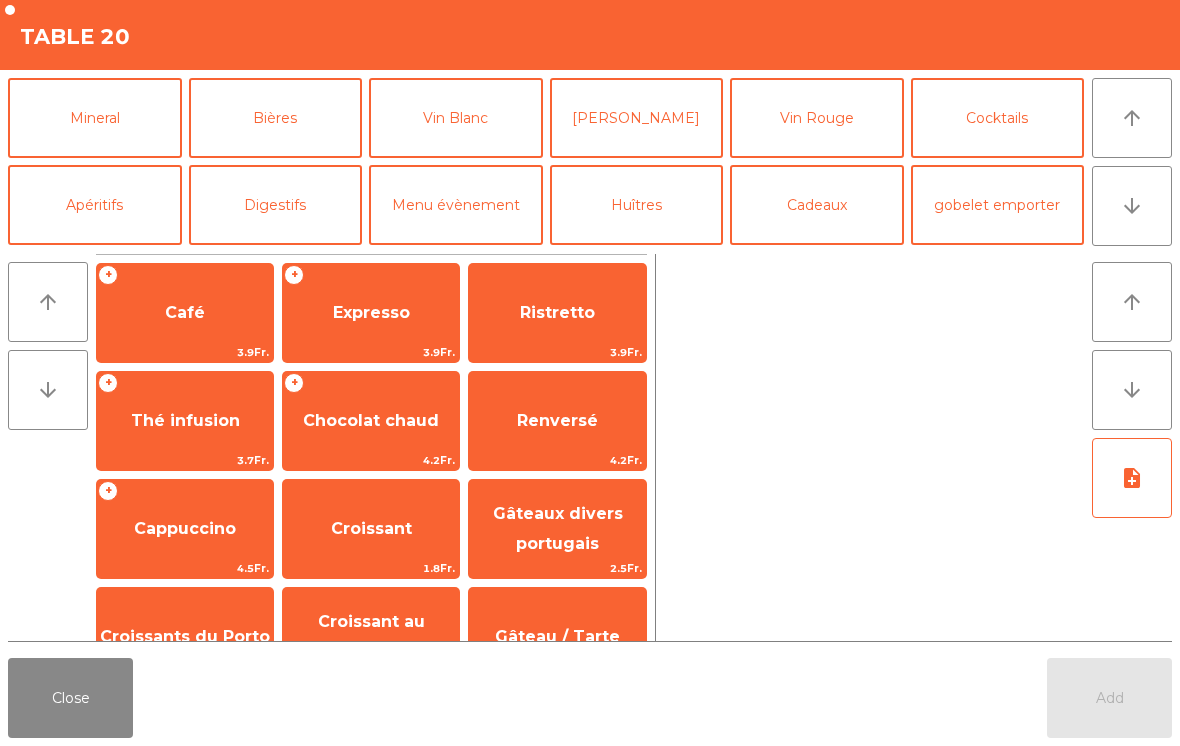 click on "Bières" 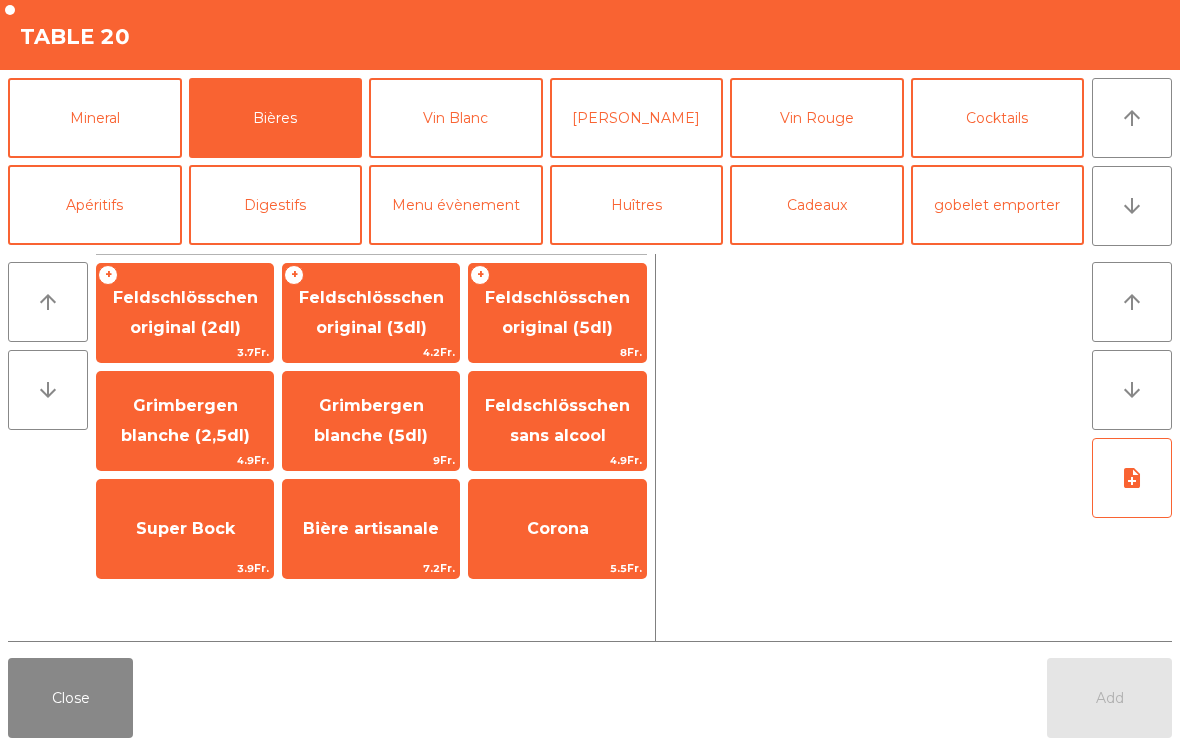 click on "Grimbergen blanche (2,5dl)" 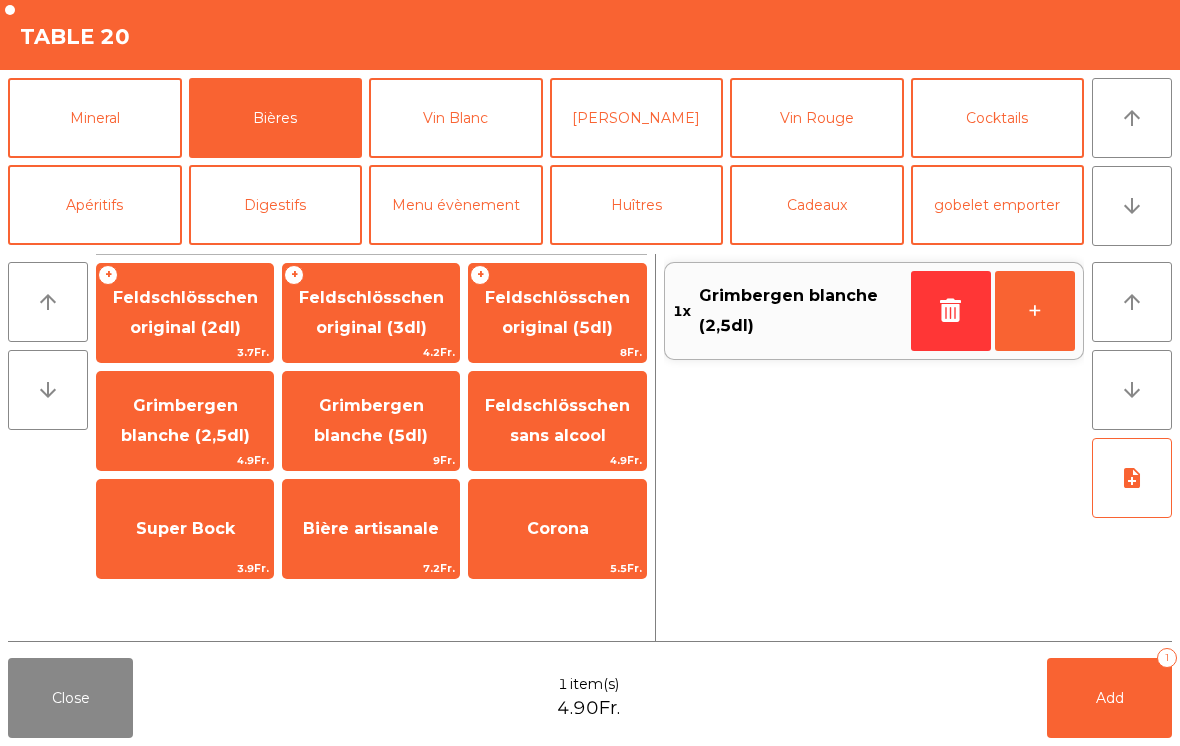 click on "Add   1" 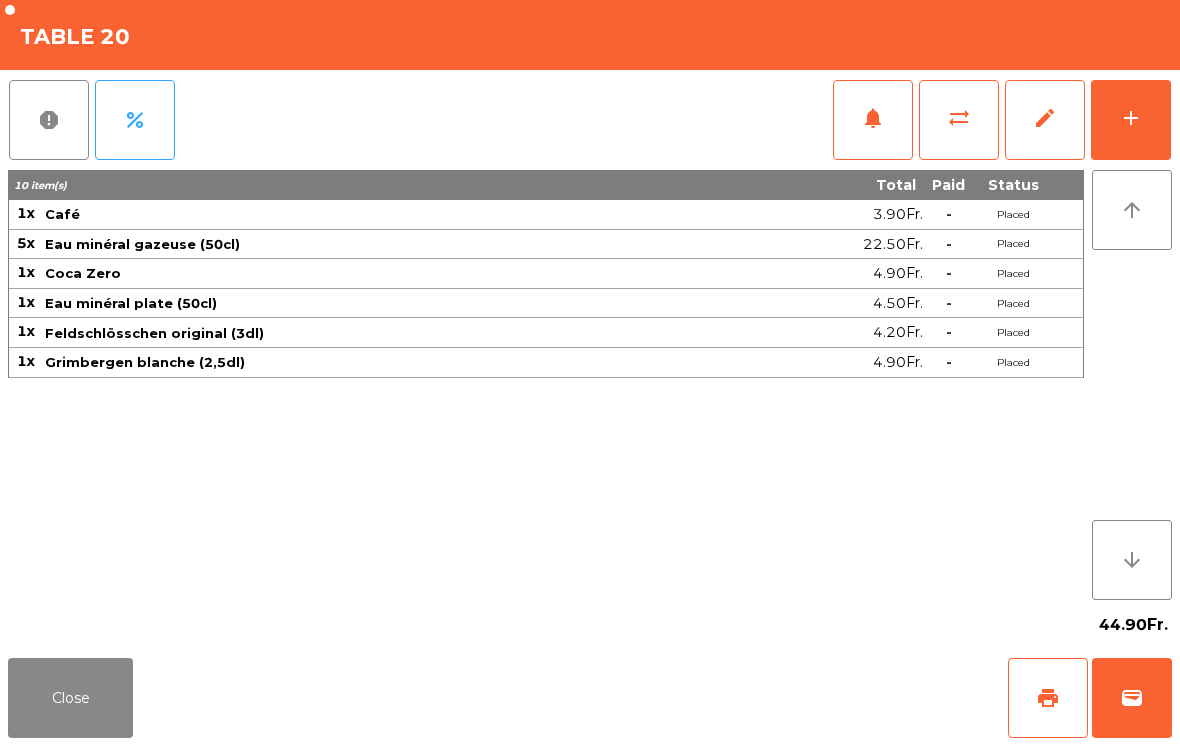 click on "Close" 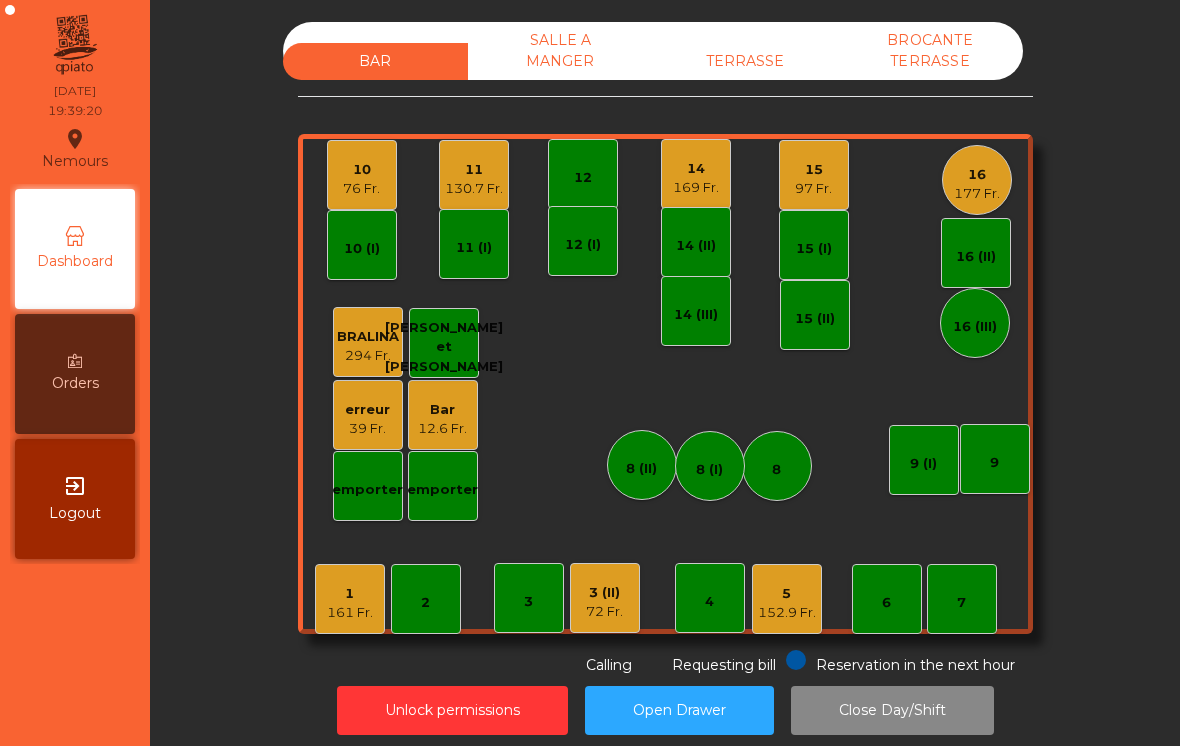 click on "152.9 Fr." 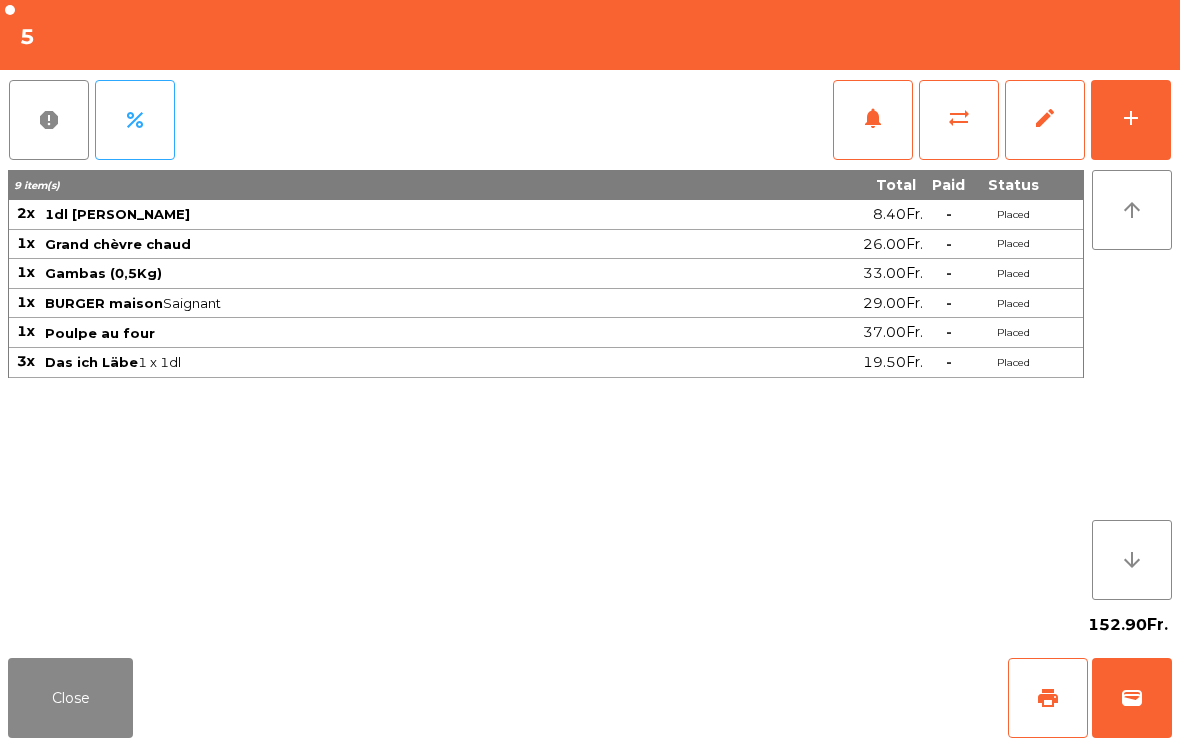click on "Close   print   wallet" 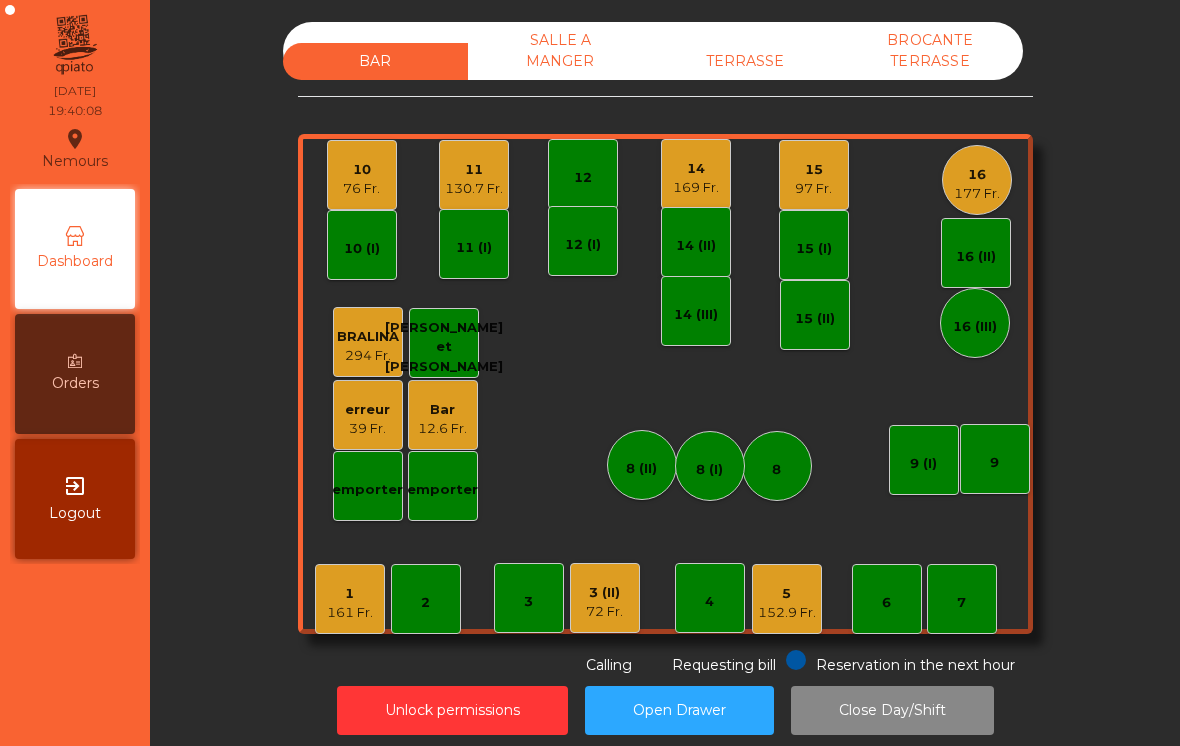 click on "3 (II)   72 Fr." 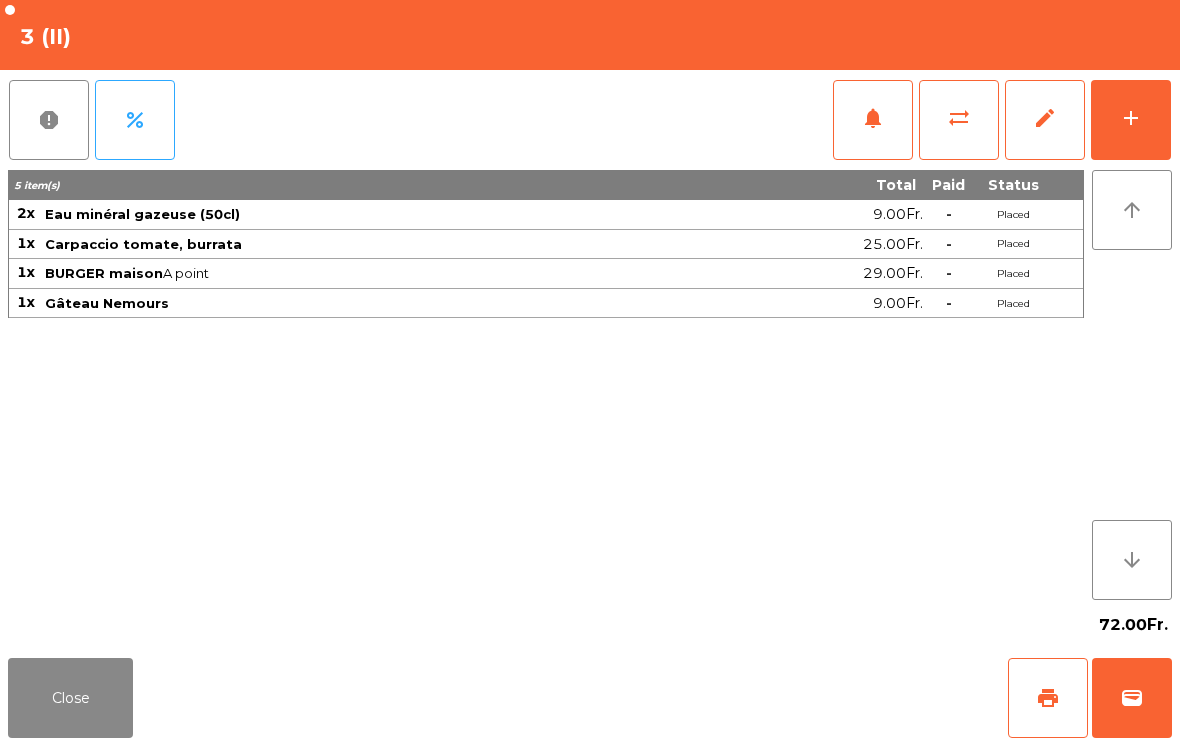 click on "add" 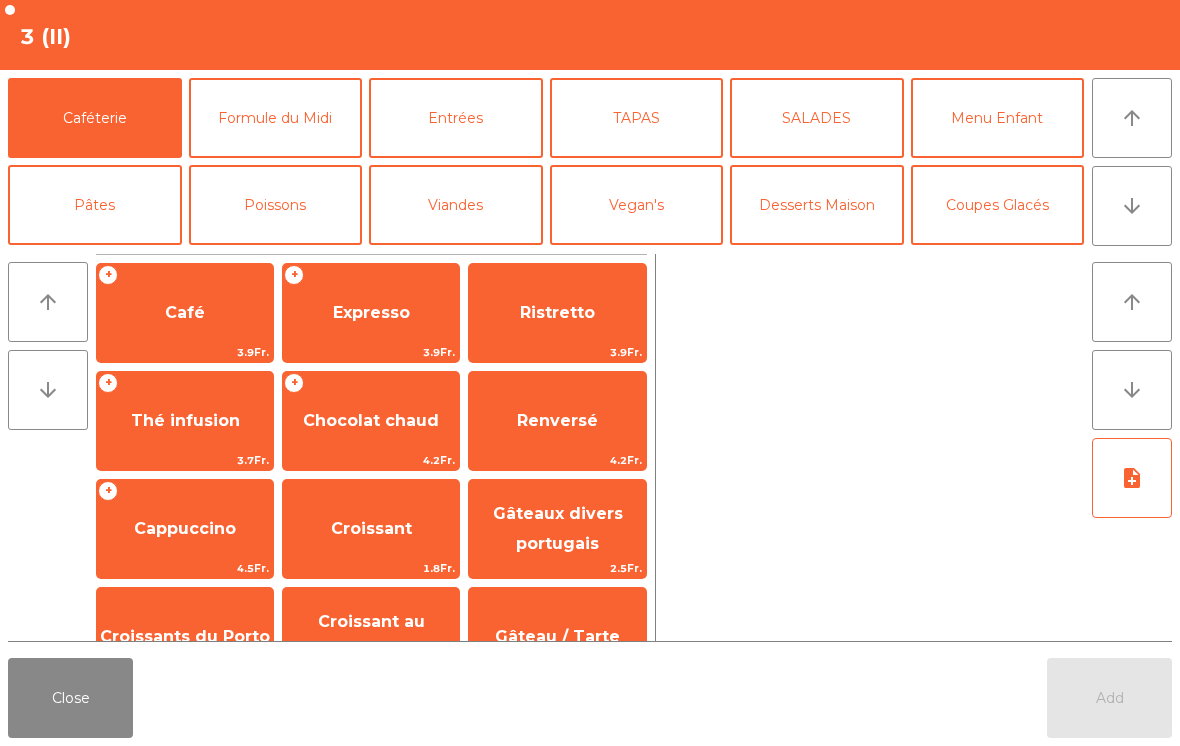 scroll, scrollTop: 130, scrollLeft: 0, axis: vertical 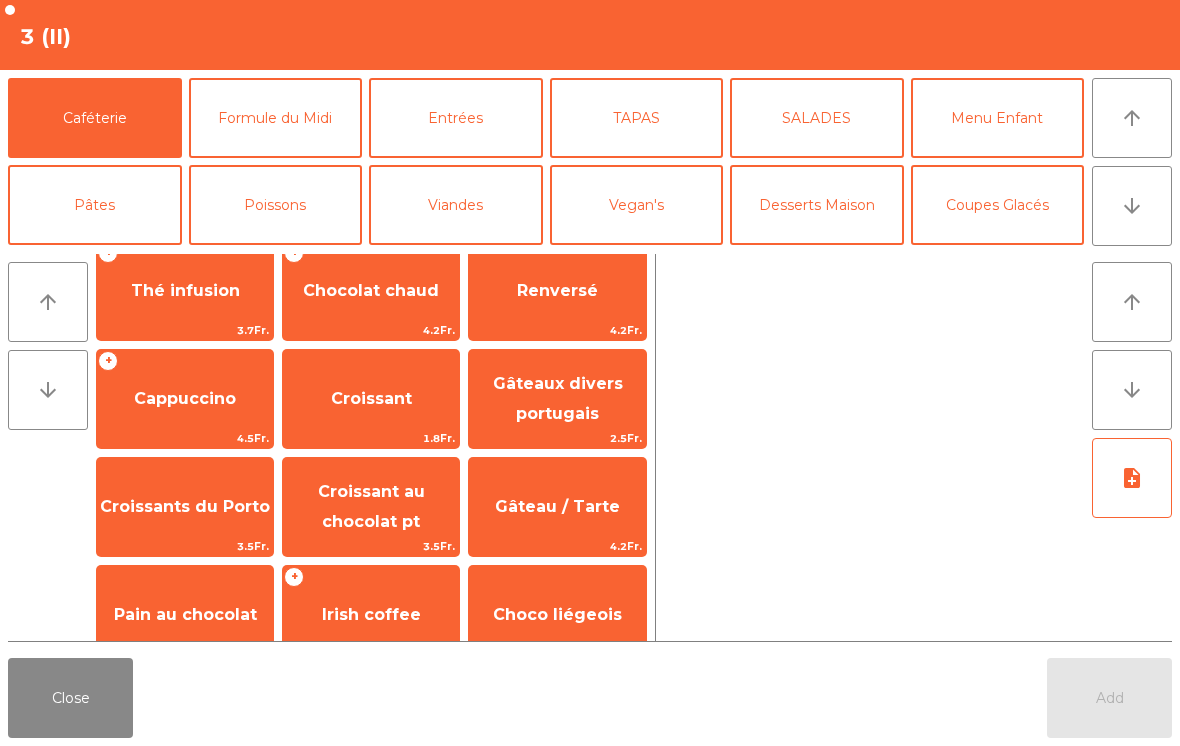 click on "Cappuccino" 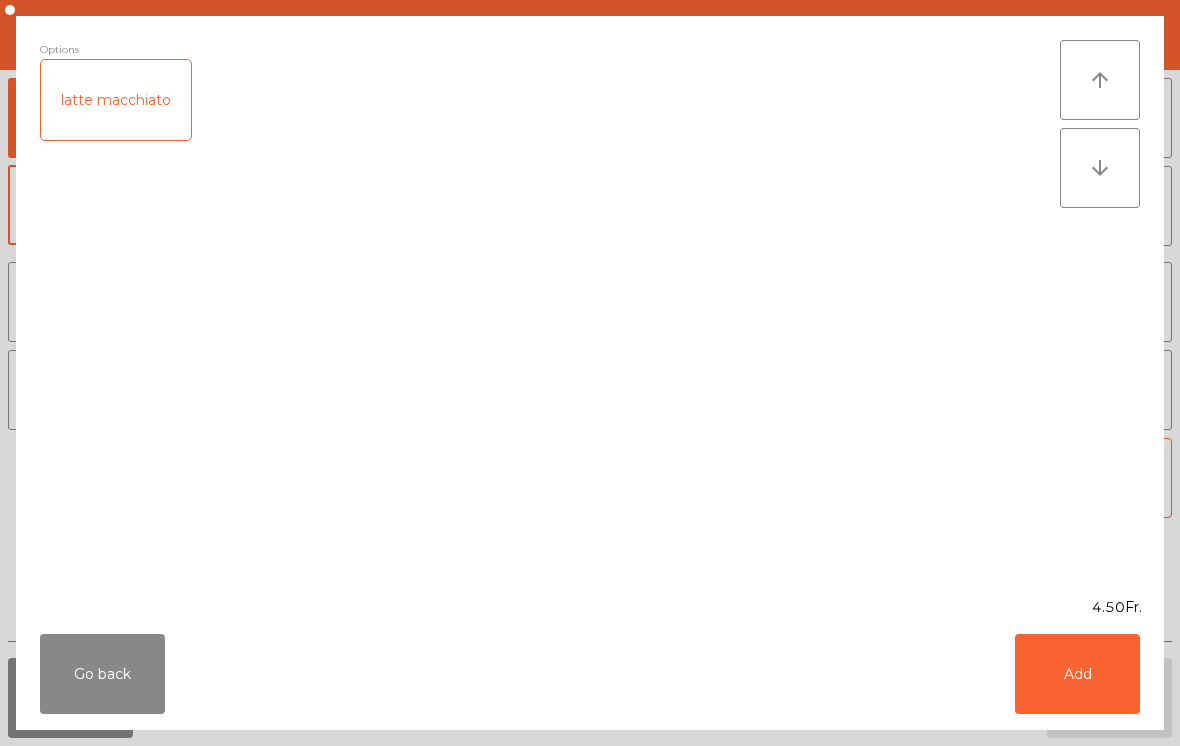 click on "latte macchiato" 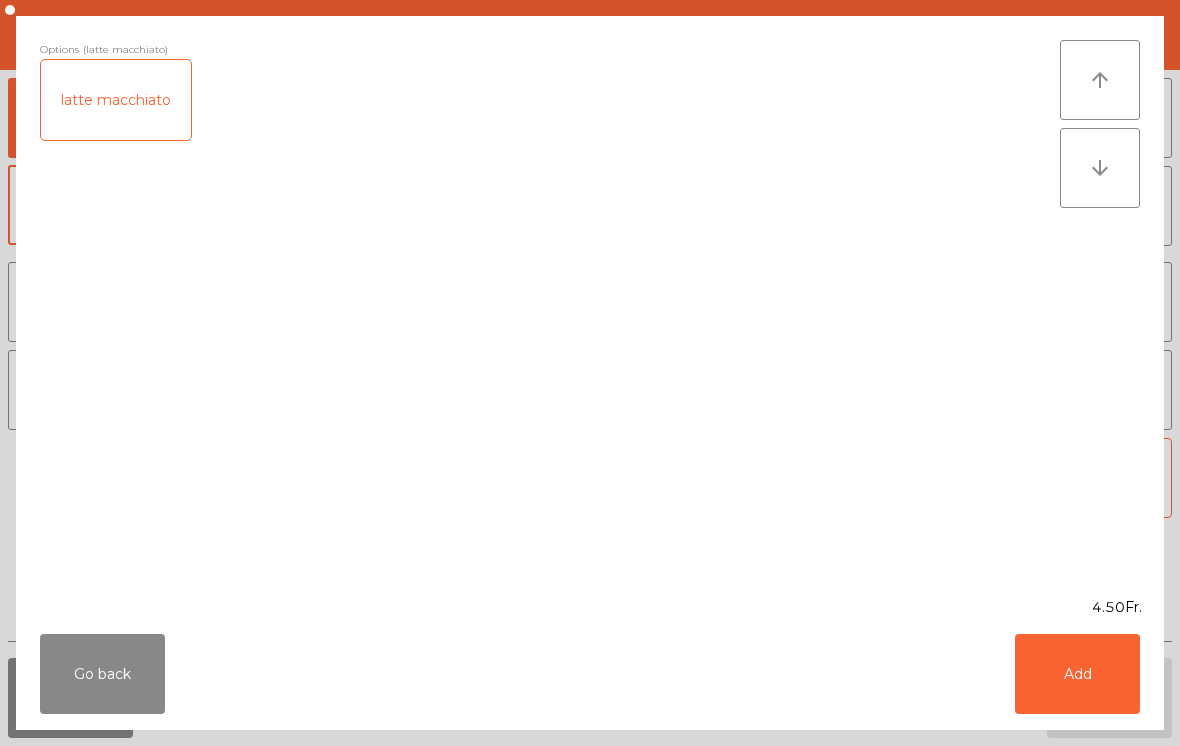 click on "Add" 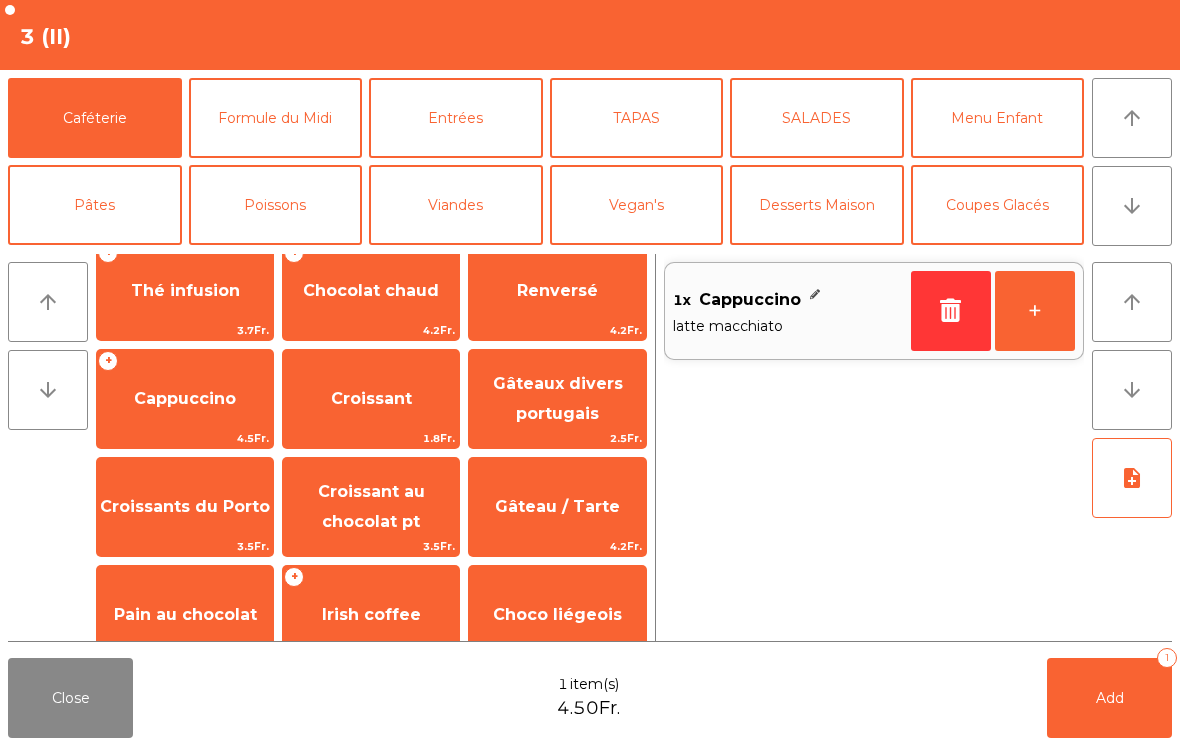 click on "Add   1" 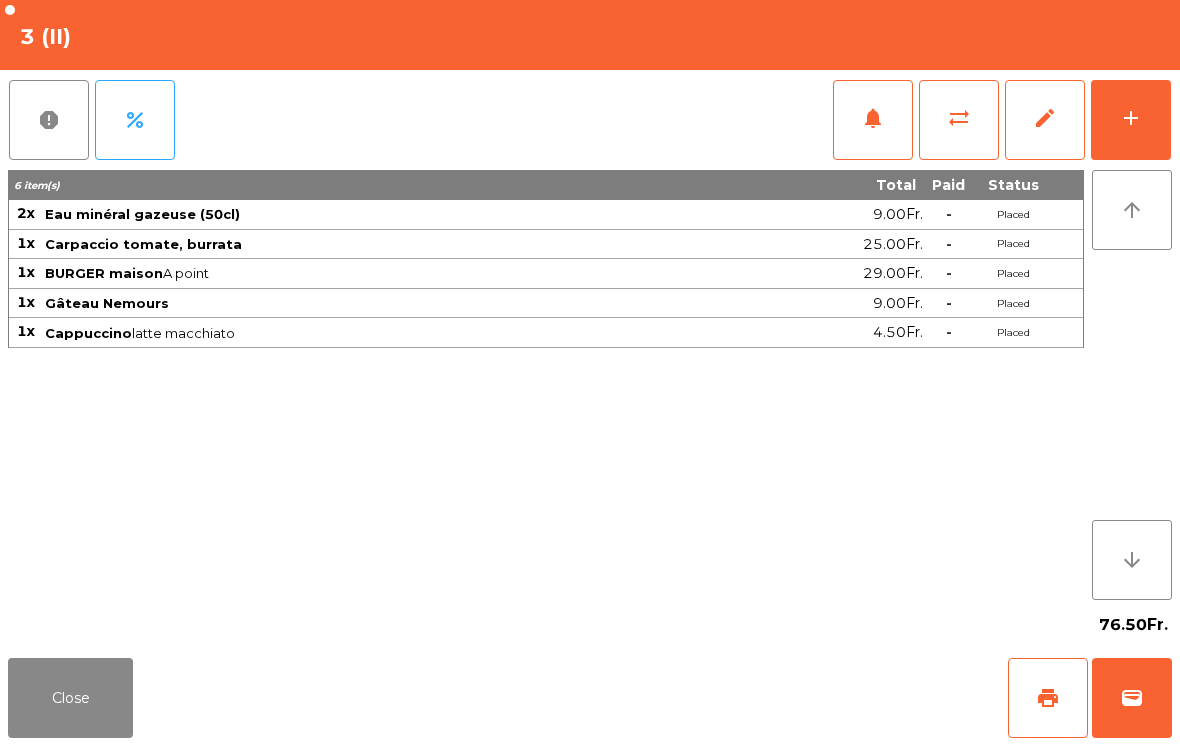 click on "Close" 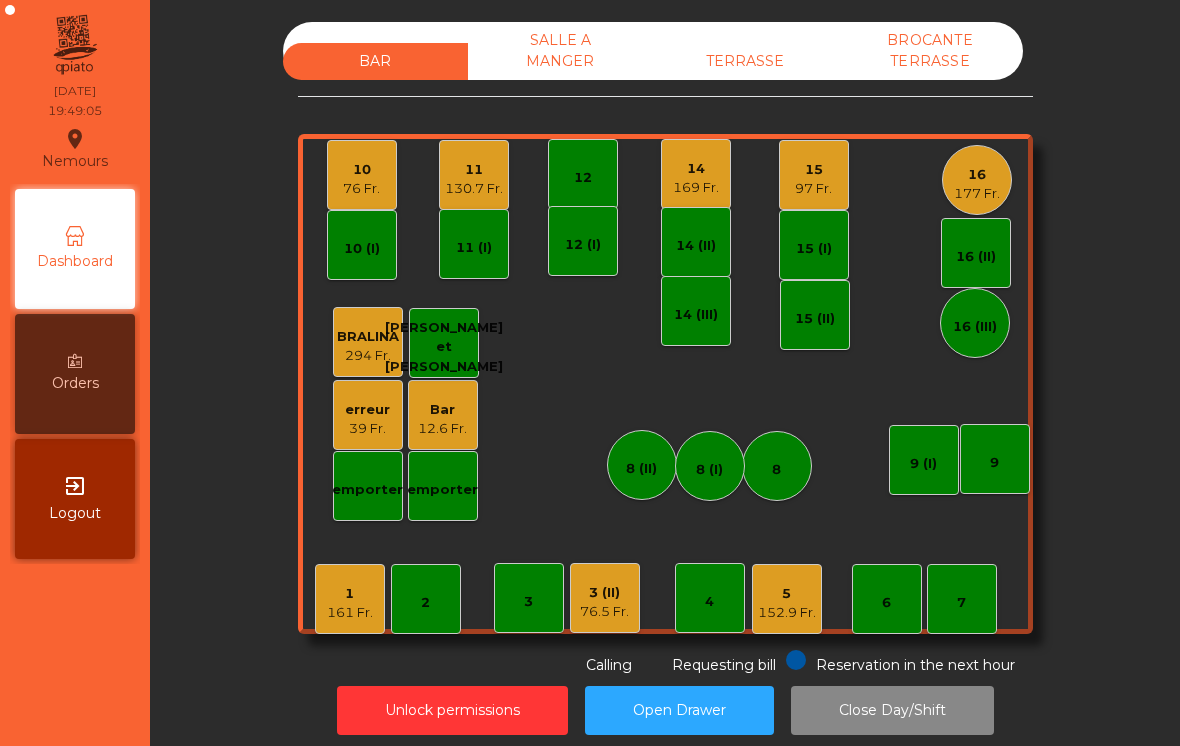 click on "1   161 Fr." 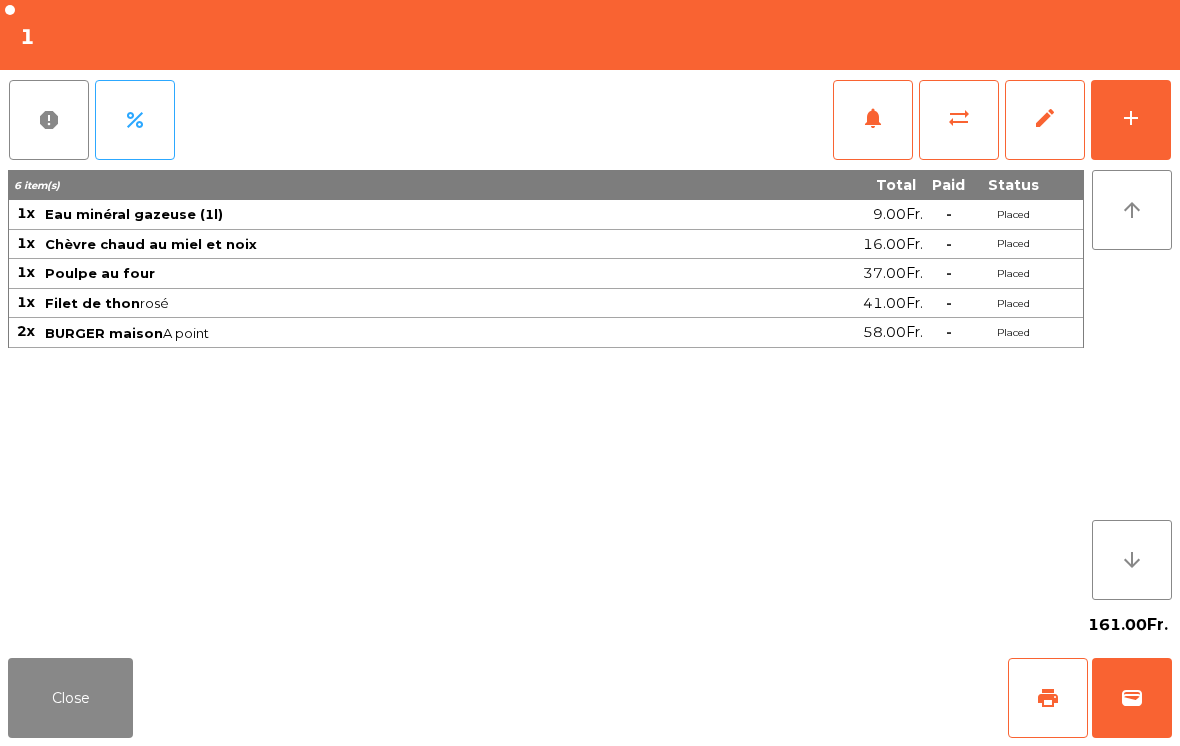 click on "Close" 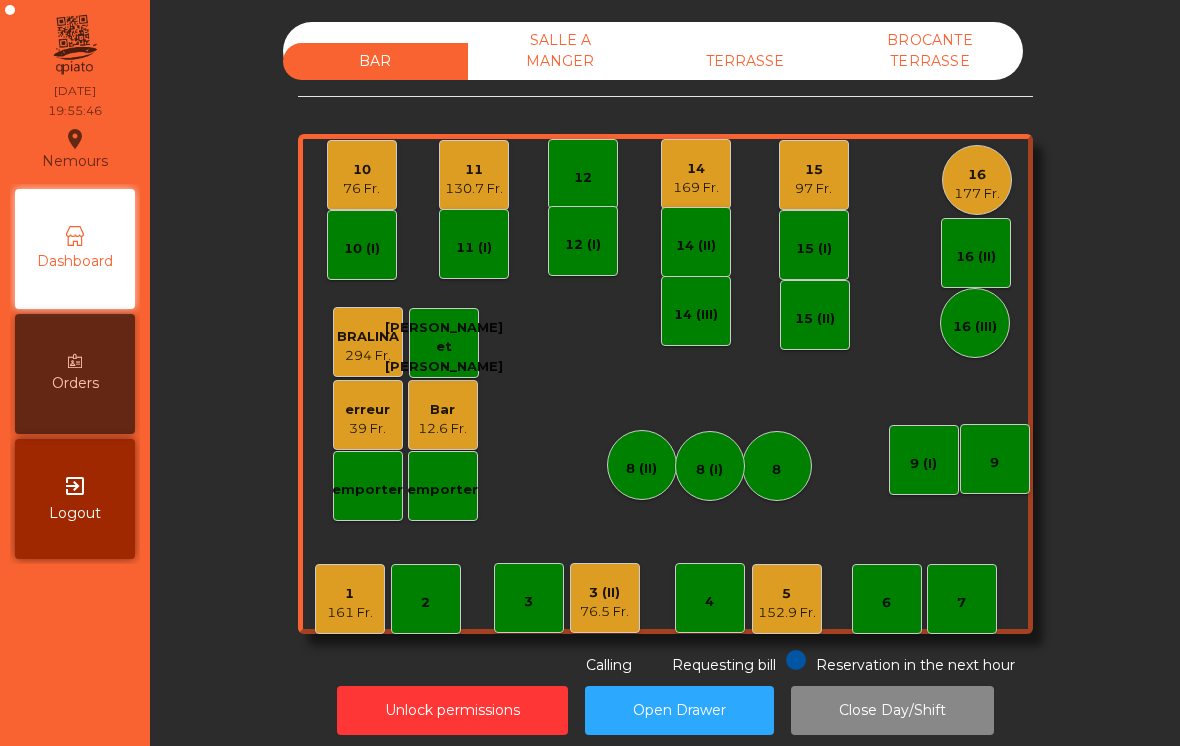 click on "152.9 Fr." 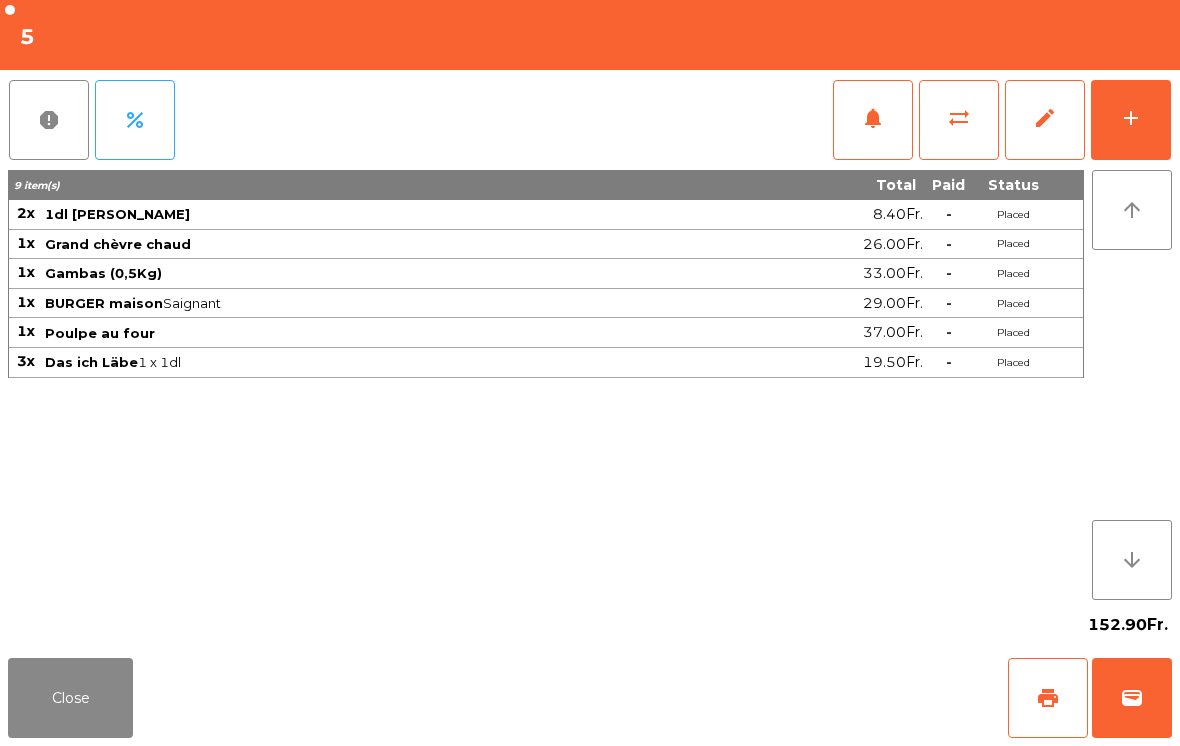 click on "Close" 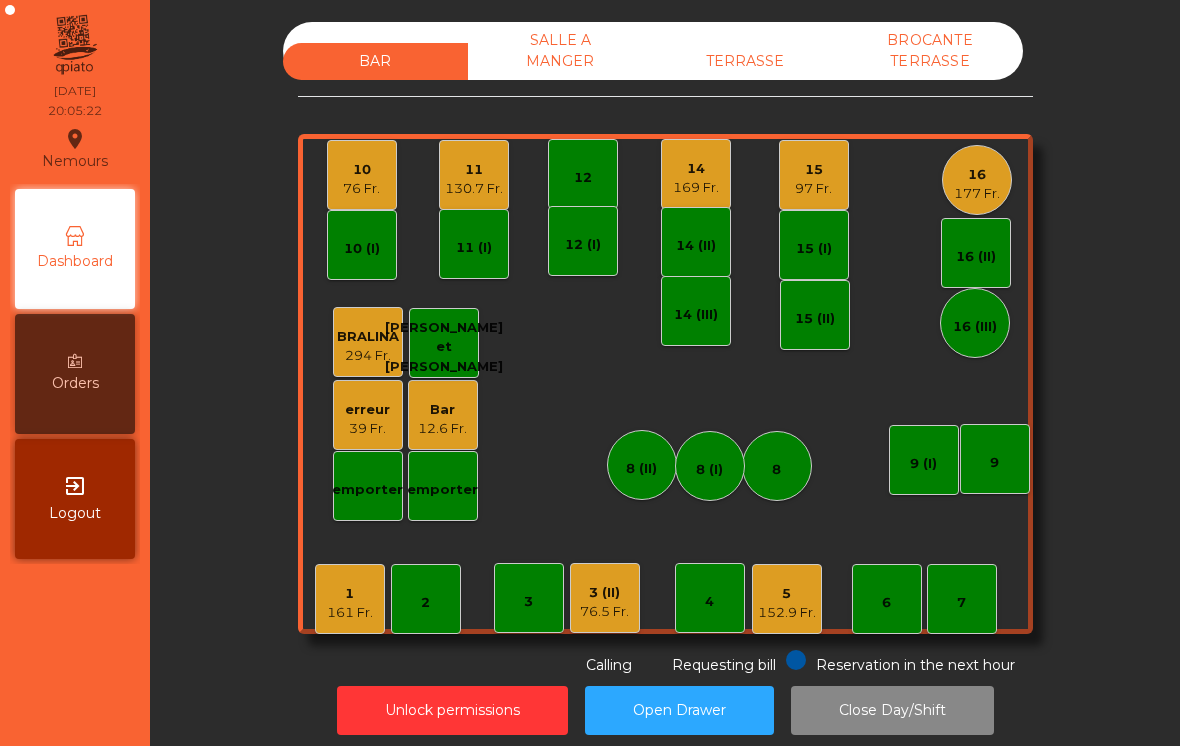 click on "SALLE A MANGER" 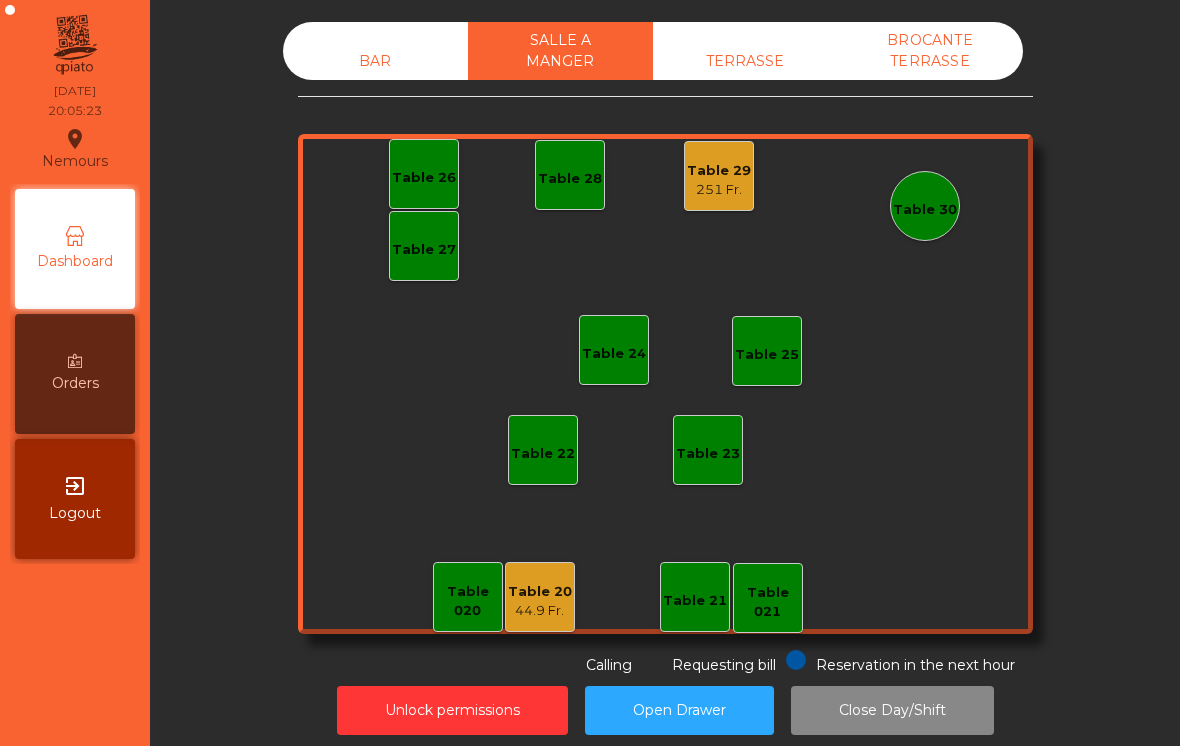 click on "44.9 Fr." 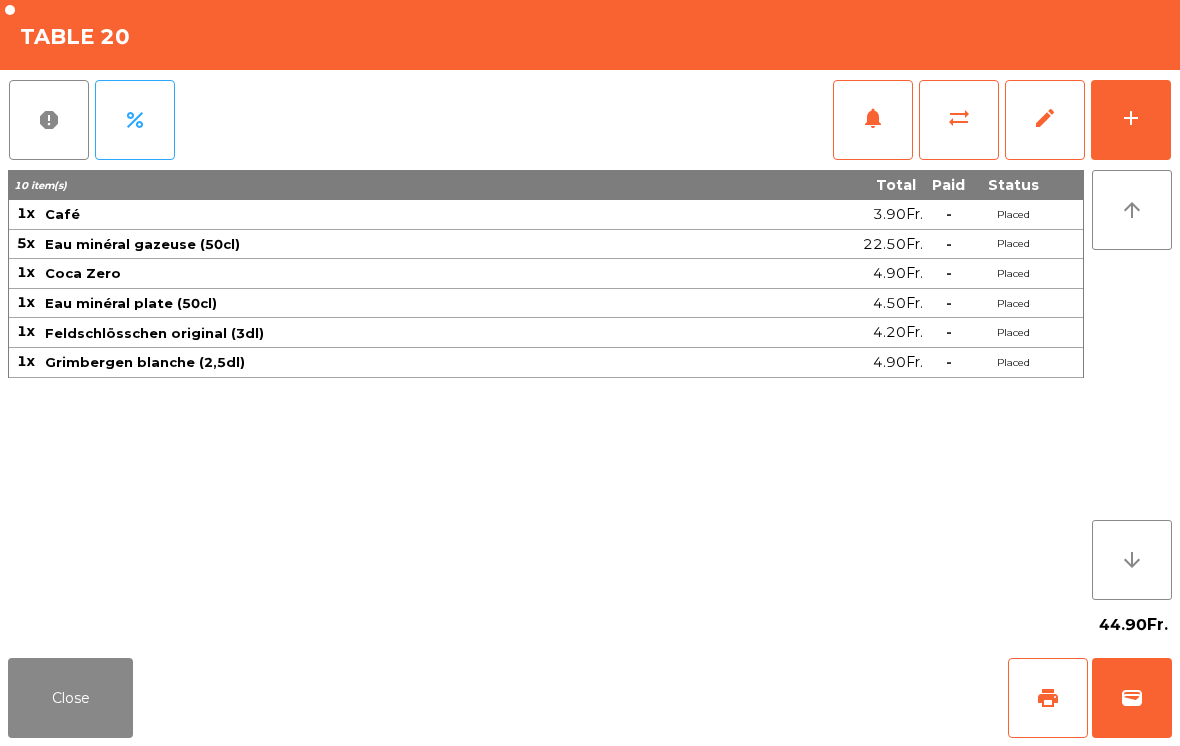 click on "add" 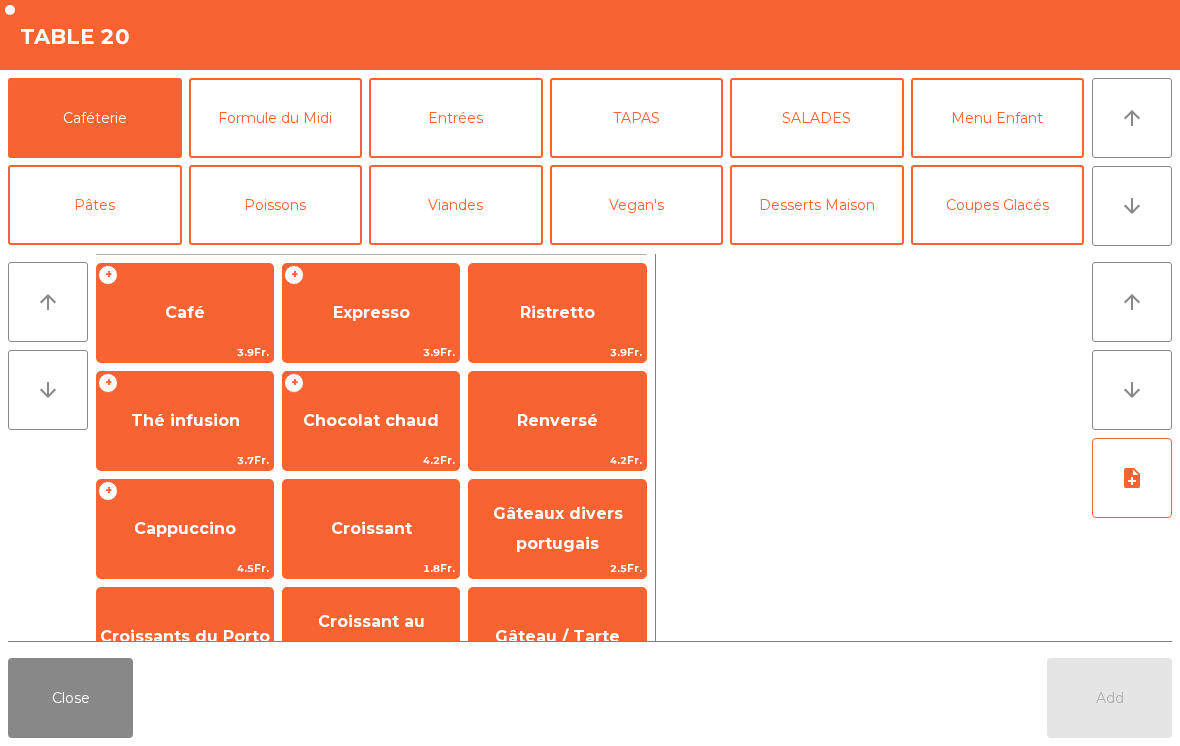 click on "arrow_downward" 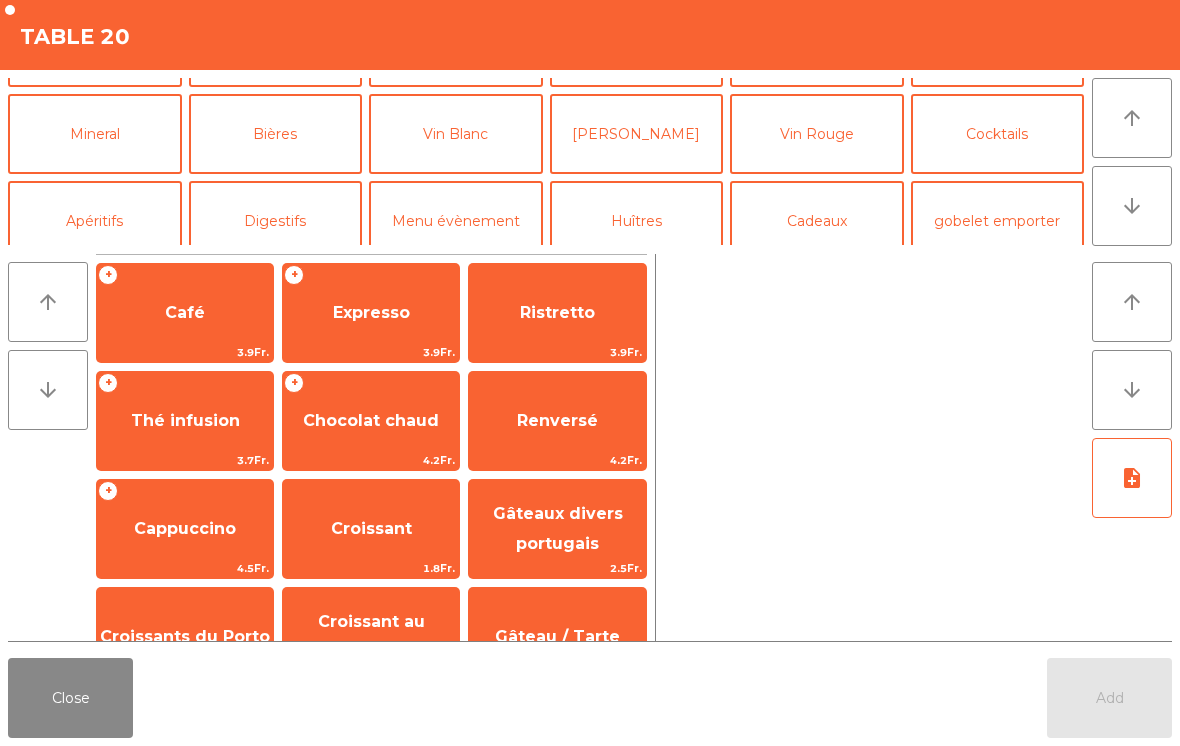 click on "Mineral" 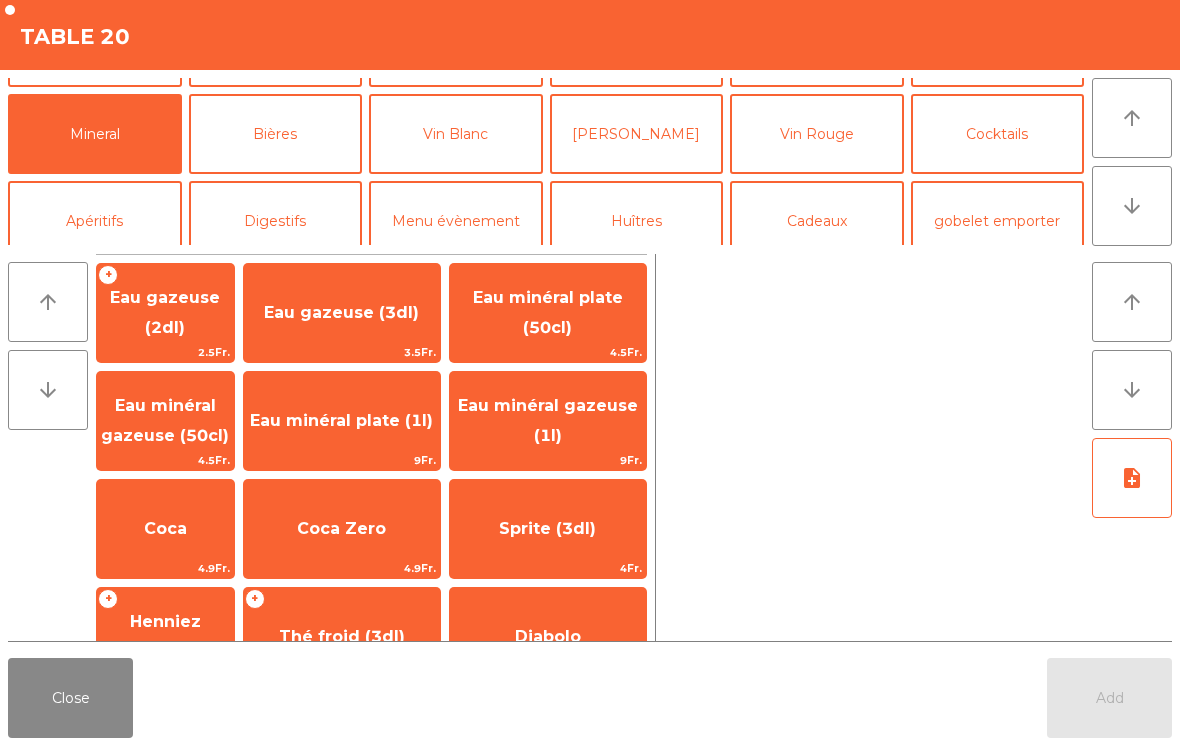 scroll, scrollTop: 174, scrollLeft: 0, axis: vertical 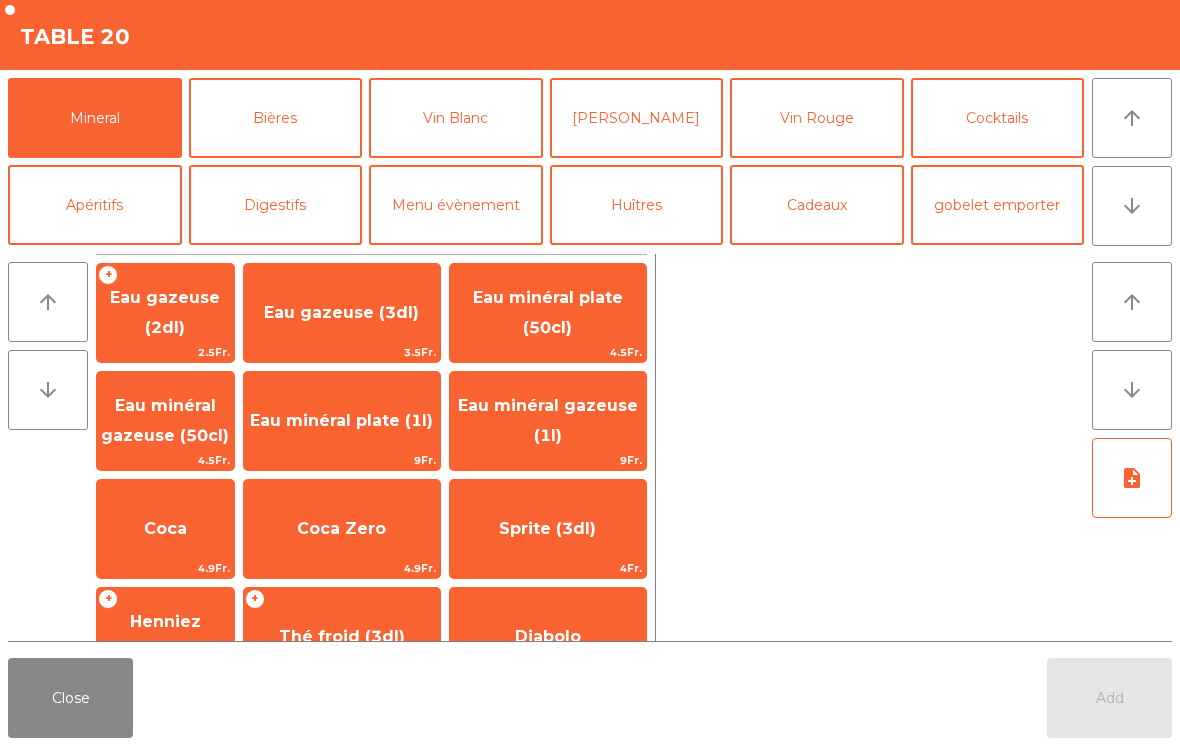 click on "4.5Fr." 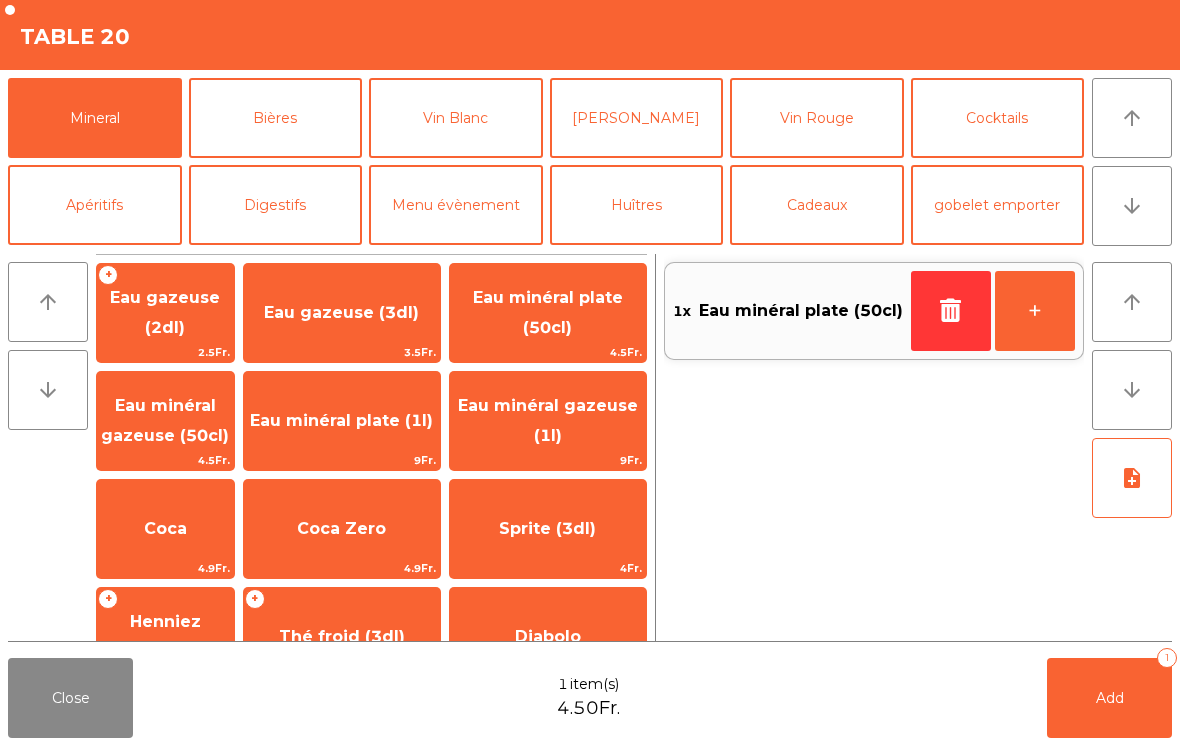 click on "Add   1" 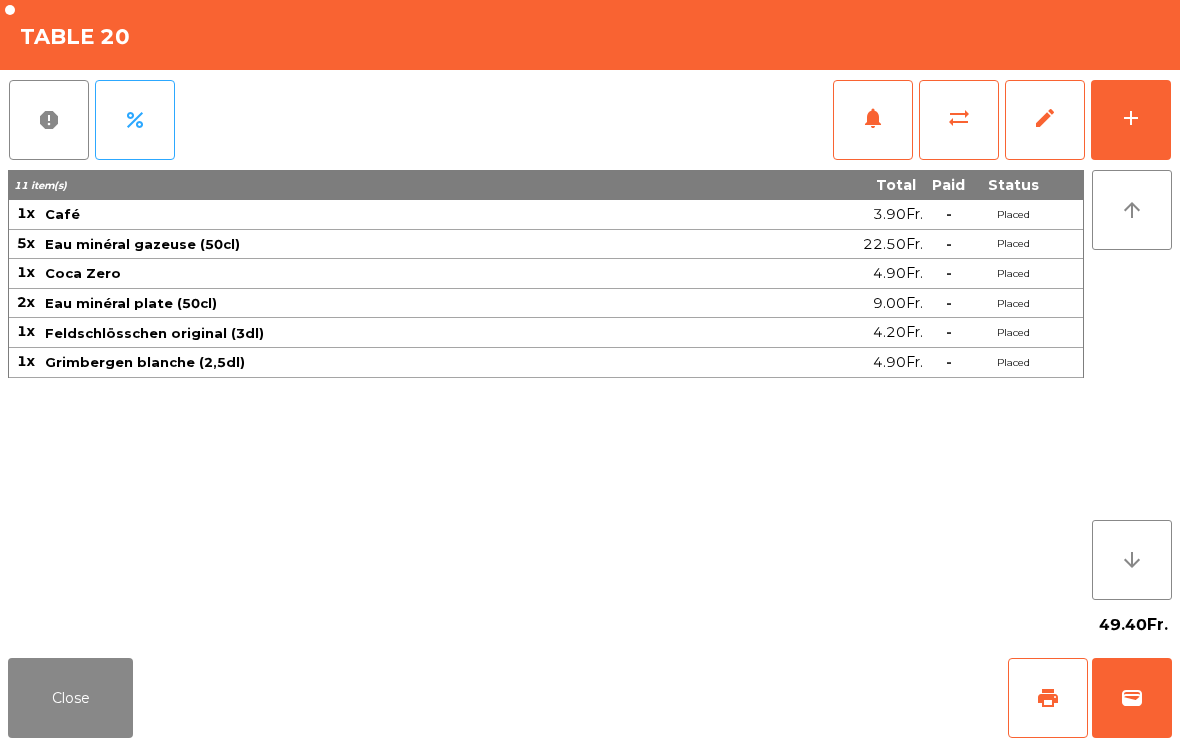 click on "Close" 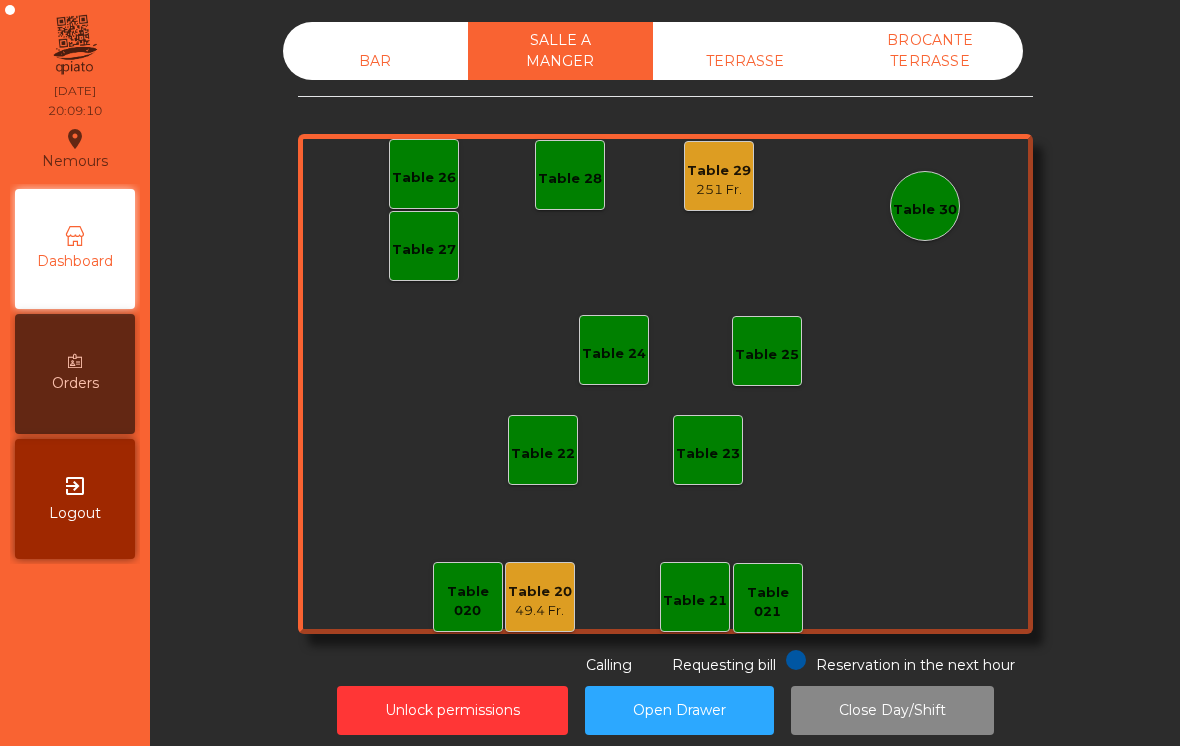 click on "BAR   SALLE A MANGER   TERRASSE   BROCANTE TERRASSE   Table 20   49.4 Fr.   Table 21   Table 26   Table 27   Table 28   Table 29   251 Fr.   Table 30   Table 24   Table 25   Table 22   Table 23   Table 020   Table 021  Reservation in the next hour Requesting bill Calling" 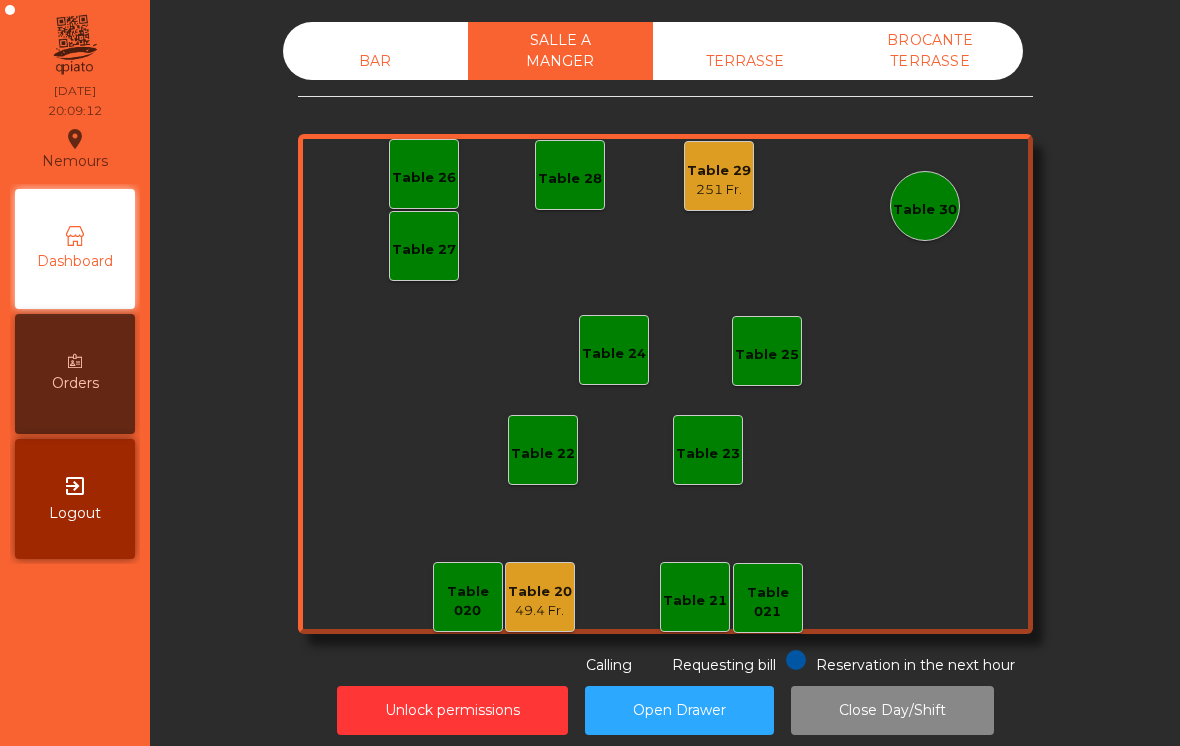 click on "BAR   SALLE A MANGER   TERRASSE   BROCANTE TERRASSE   Table 20   49.4 Fr.   Table 21   Table 26   Table 27   Table 28   Table 29   251 Fr.   Table 30   Table 24   Table 25   Table 22   Table 23   Table 020   Table 021  Reservation in the next hour Requesting bill Calling  Unlock permissions   Open Drawer   Close Day/Shift" 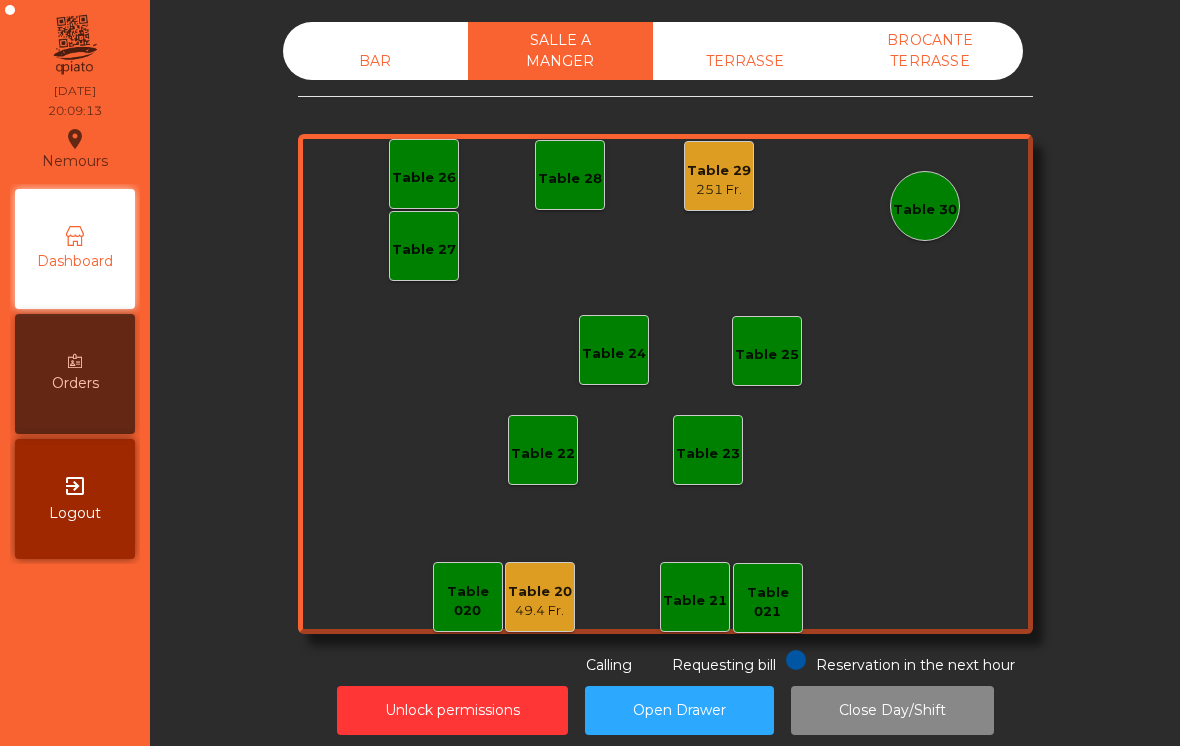 click on "BAR   SALLE A MANGER   TERRASSE   BROCANTE TERRASSE   Table 20   49.4 Fr.   Table 21   Table 26   Table 27   Table 28   Table 29   251 Fr.   Table 30   Table 24   Table 25   Table 22   Table 23   Table 020   Table 021  Reservation in the next hour Requesting bill Calling" 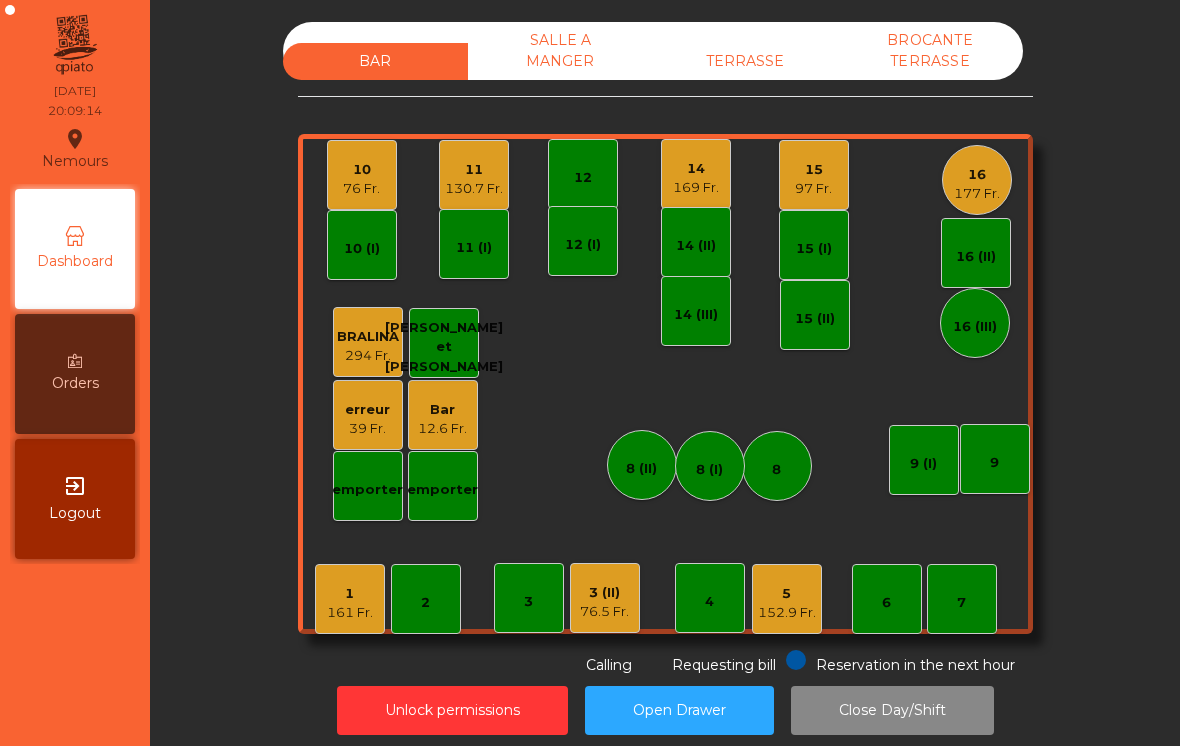 click on "177 Fr." 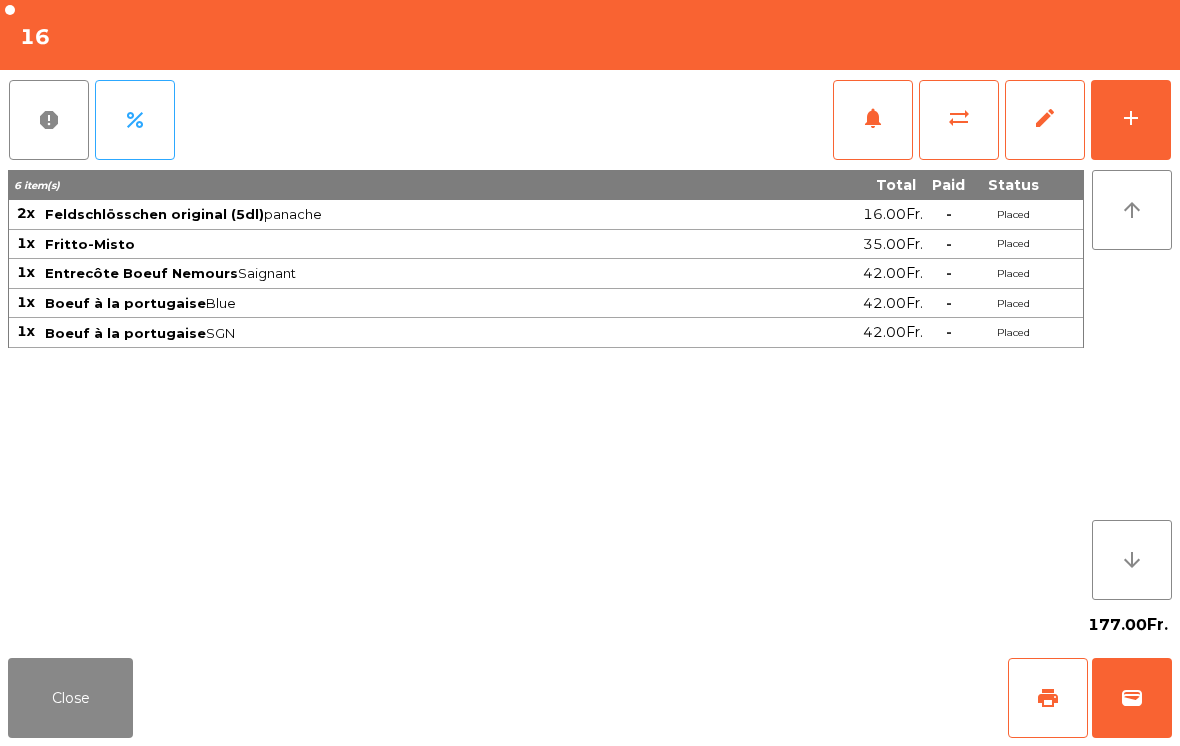 click on "add" 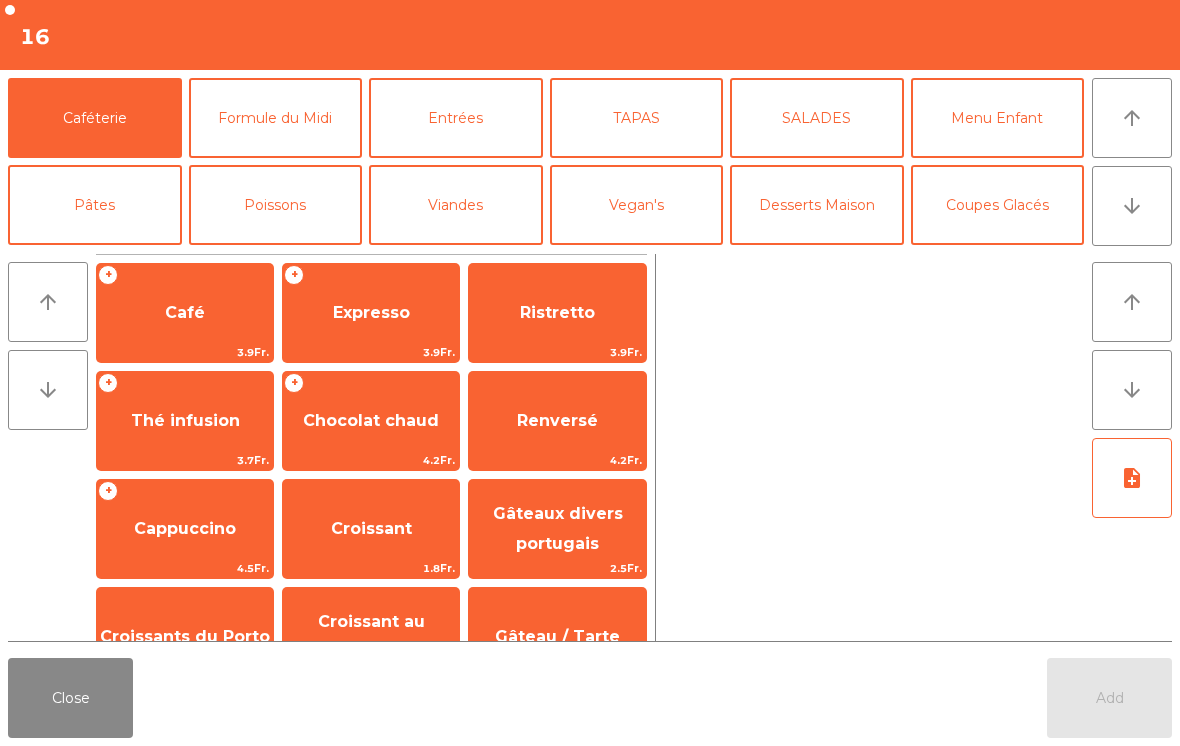 click on "Desserts Maison" 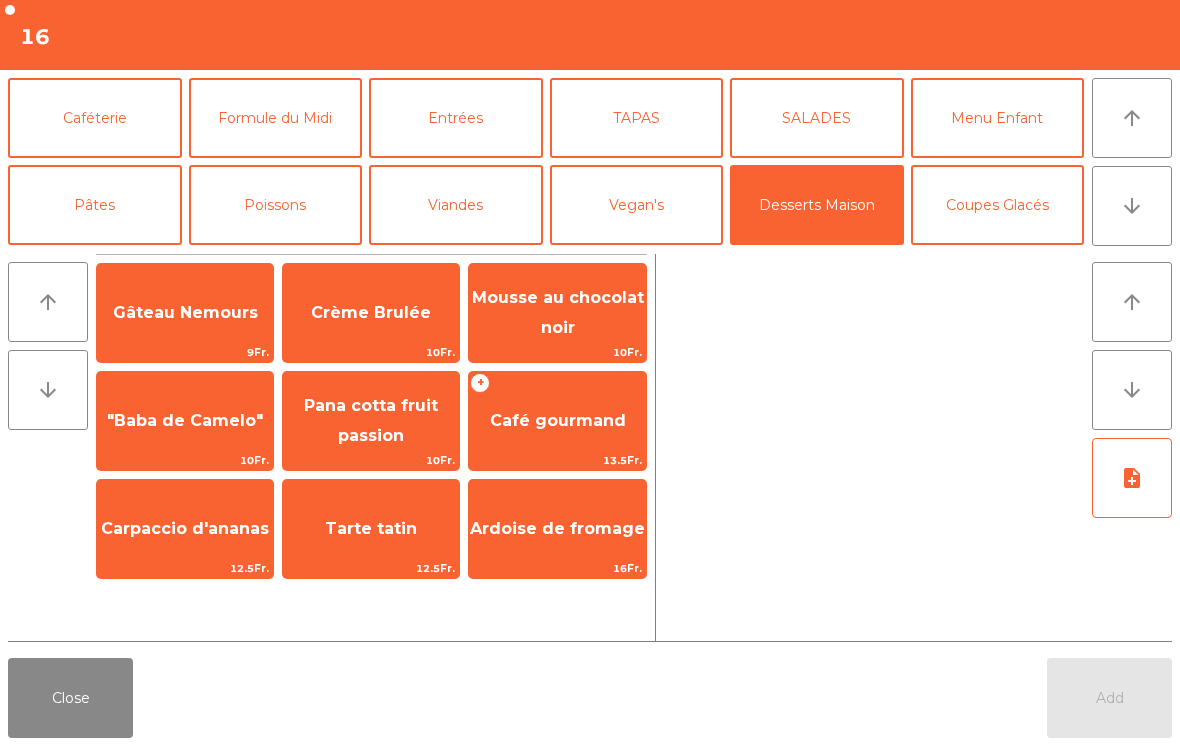 click on "Pana cotta fruit passion" 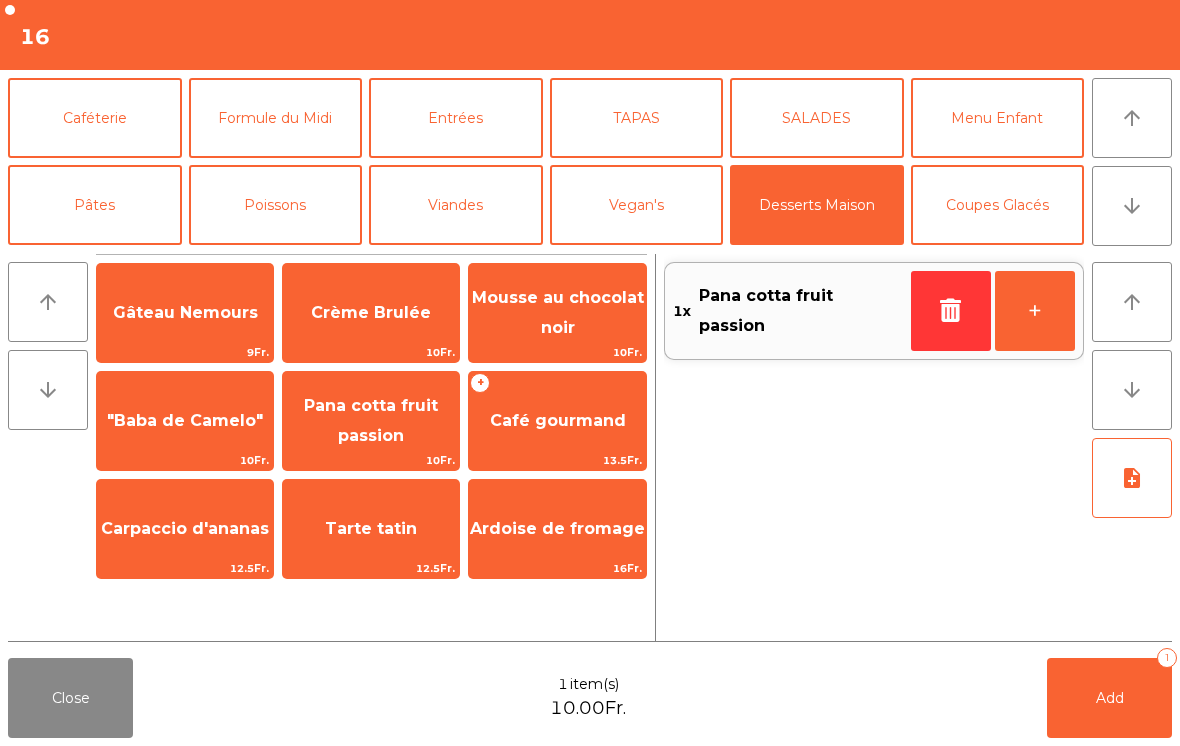 click on "Tarte tatin" 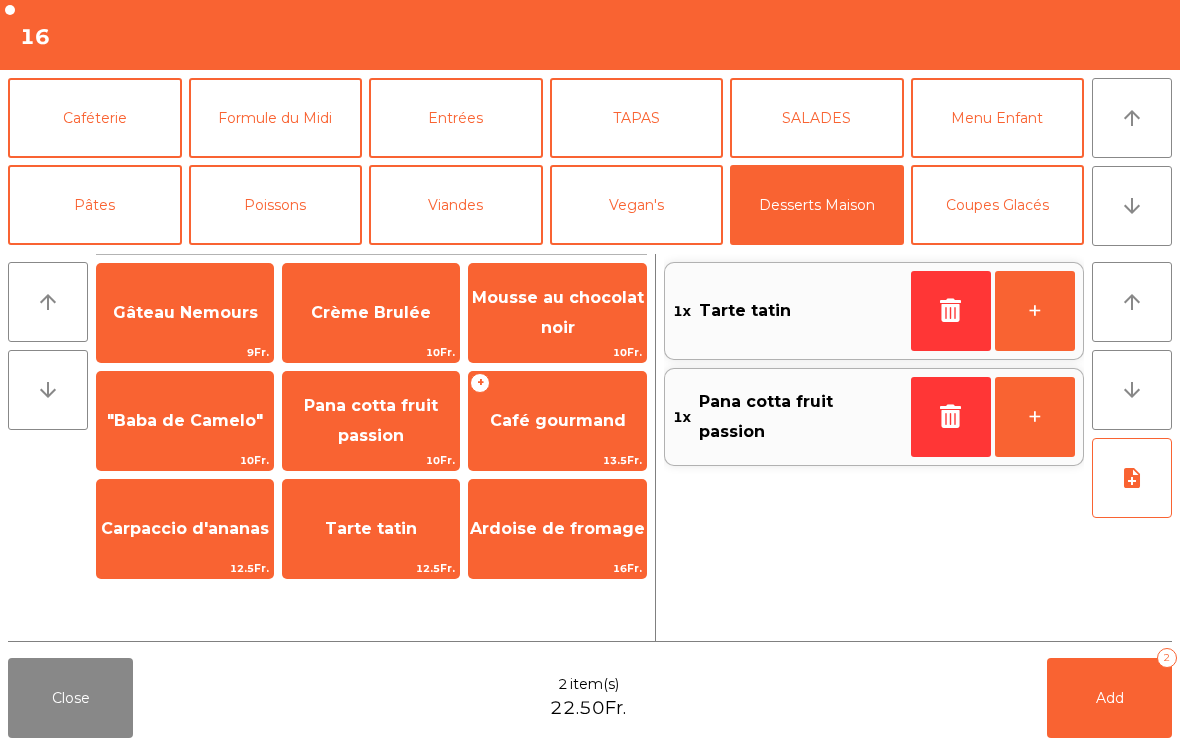 click on "Gâteau Nemours" 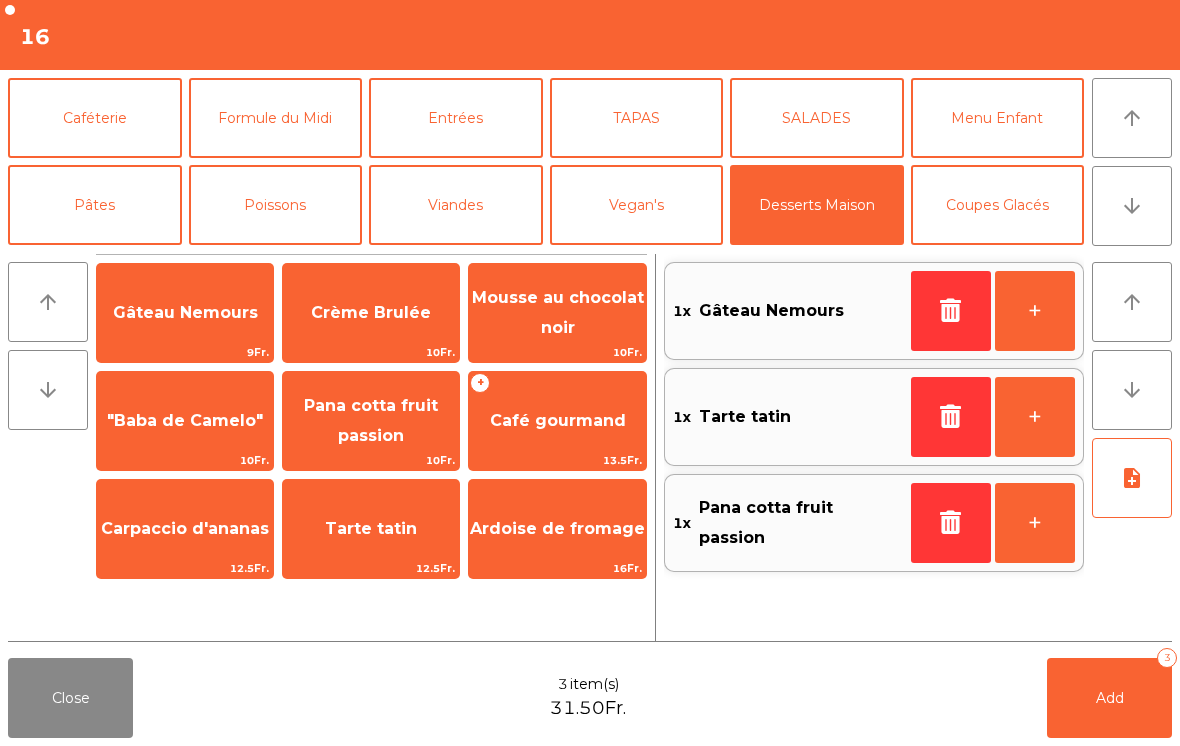 click on "Caféterie" 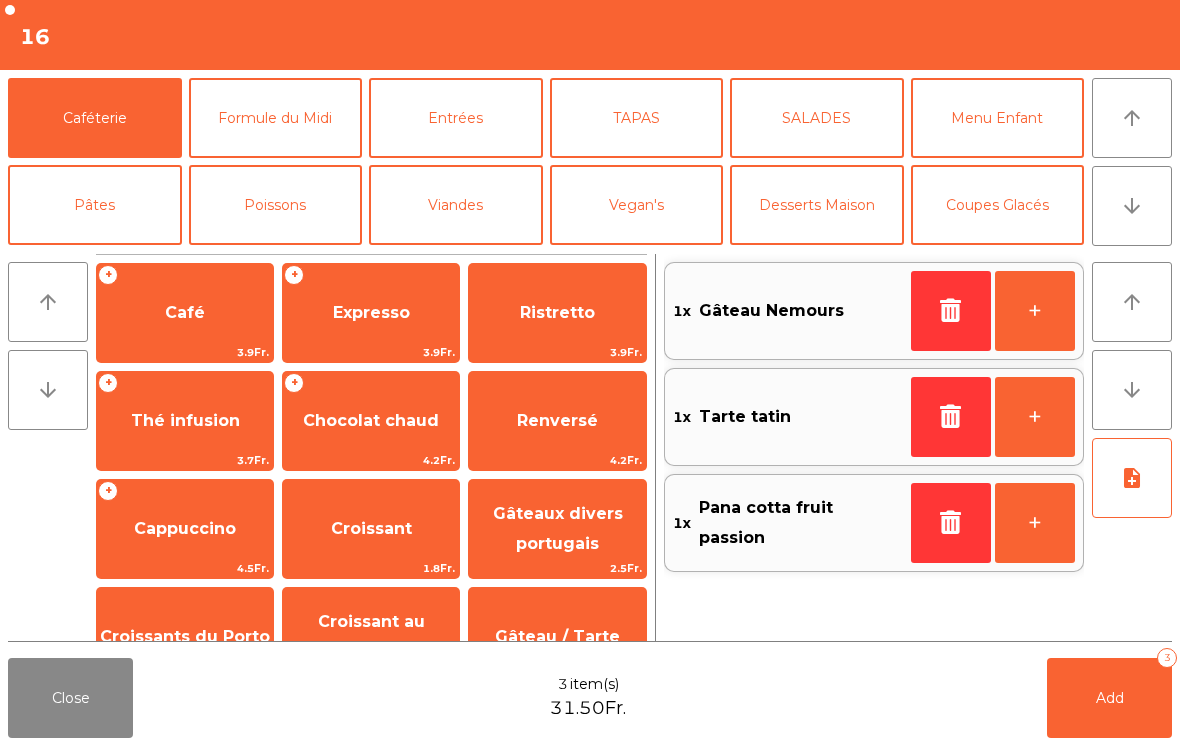 click on "Expresso" 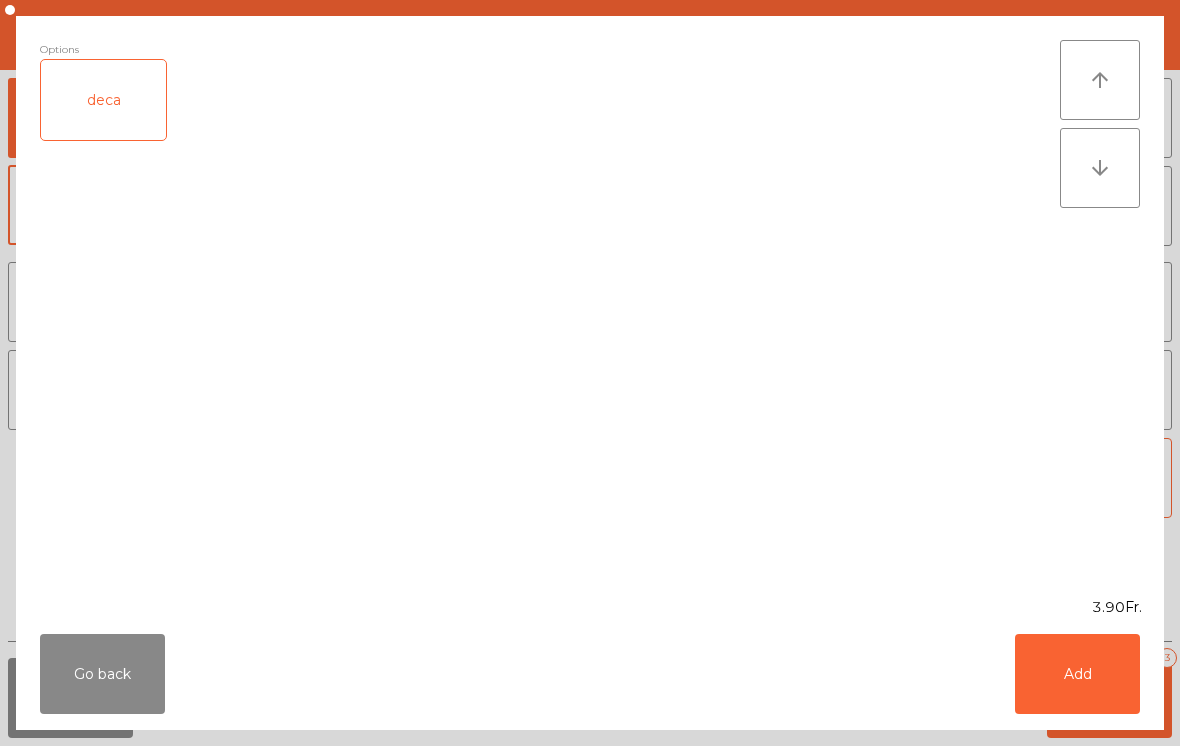 click on "Add" 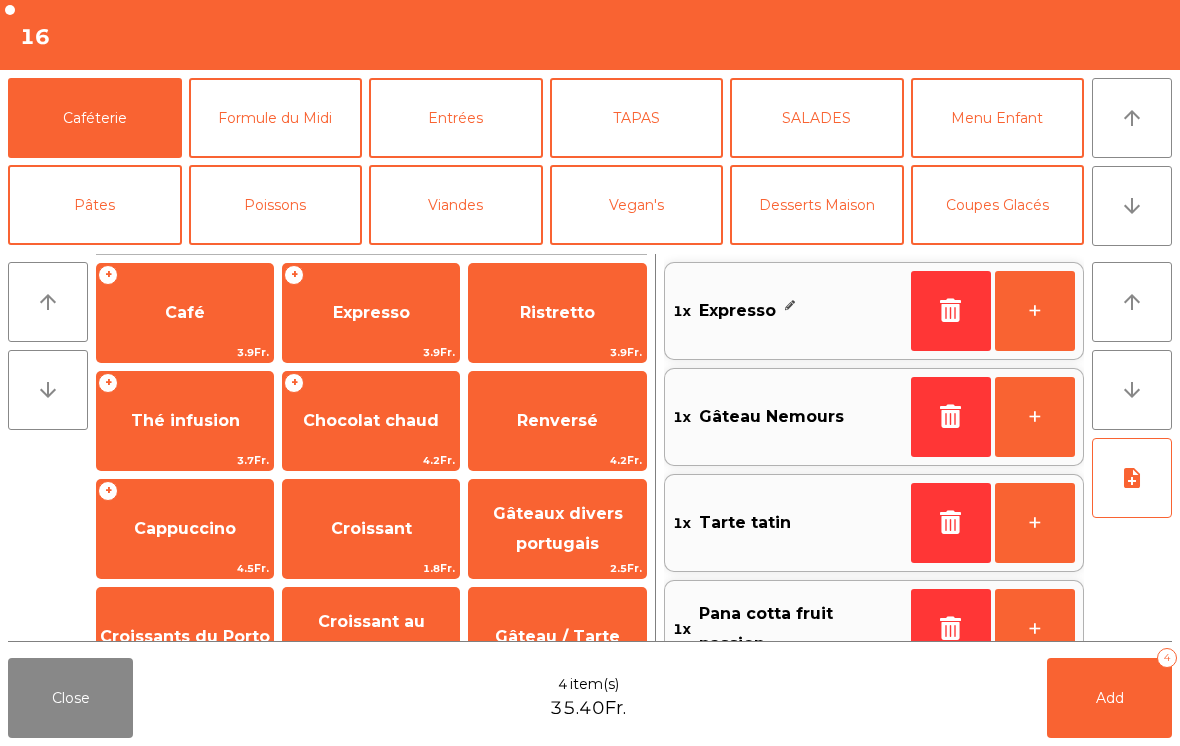 click on "arrow_downward" 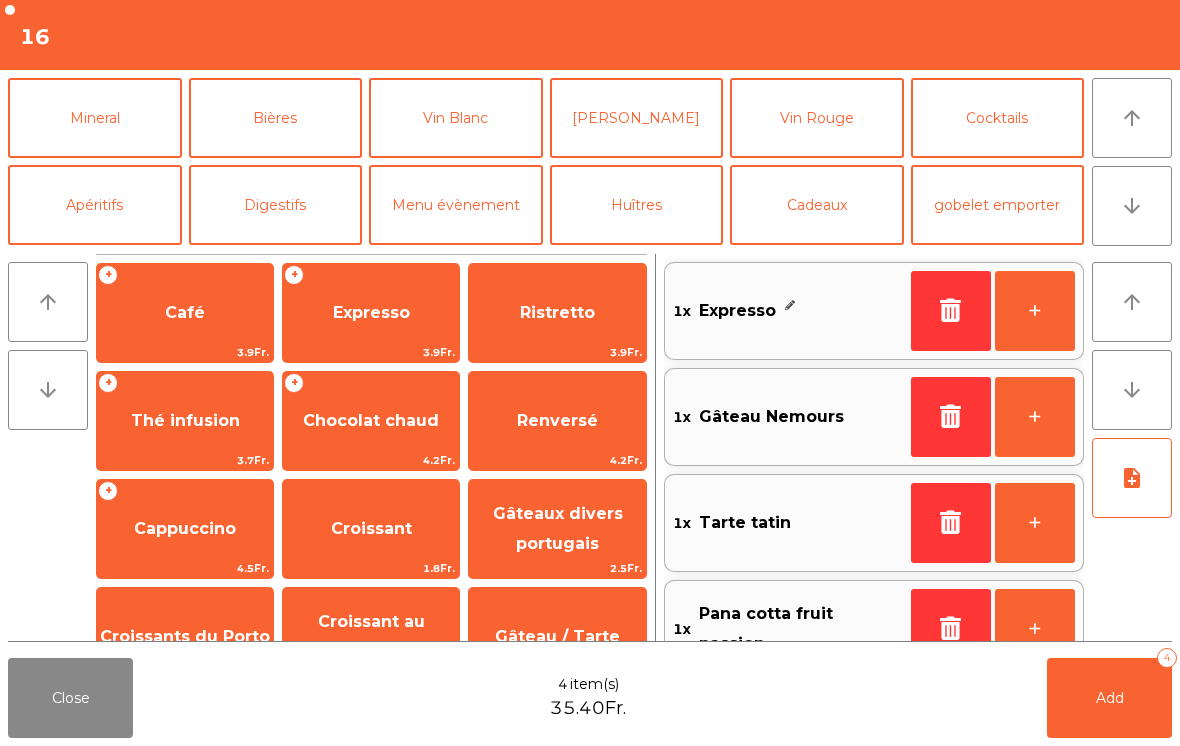 click on "Mineral" 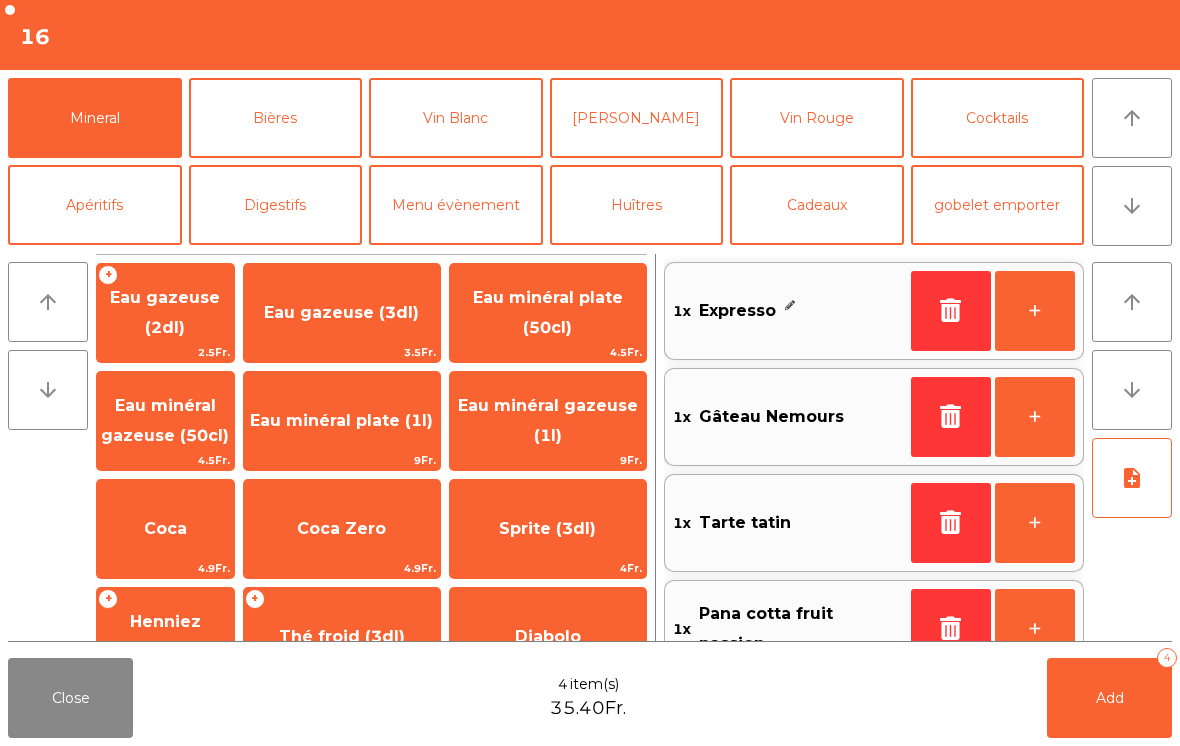 click on "Coca" 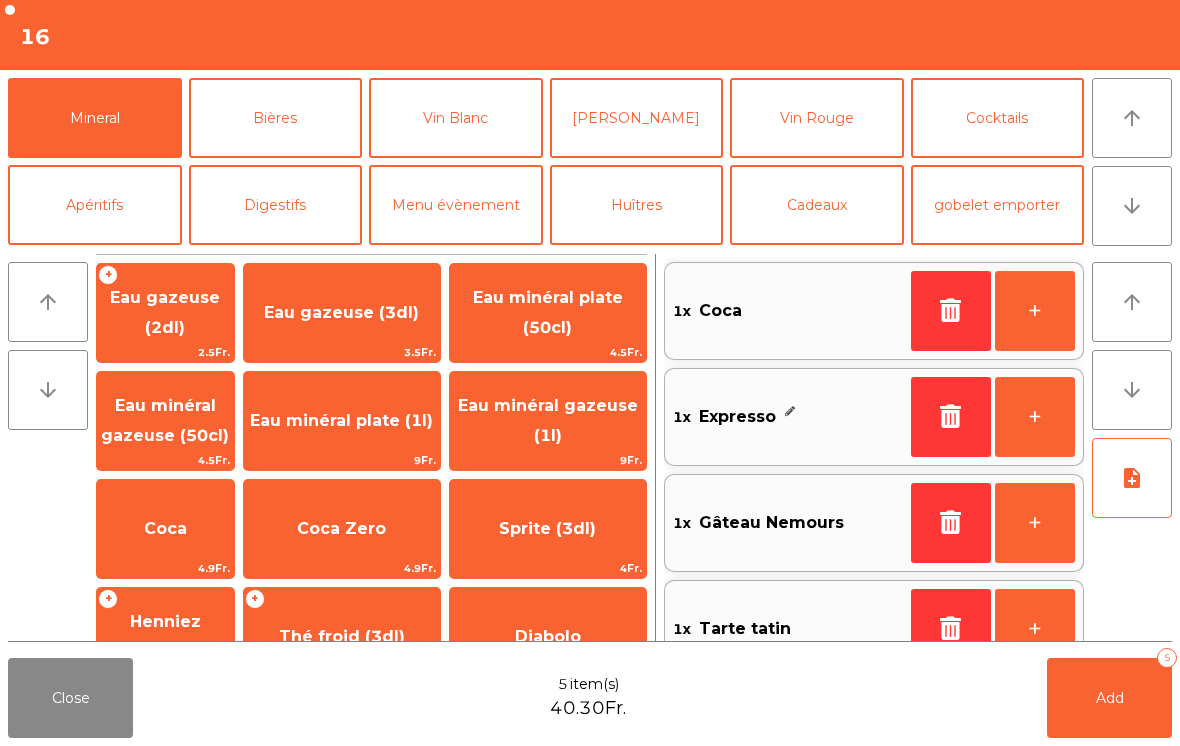 scroll, scrollTop: 8, scrollLeft: 0, axis: vertical 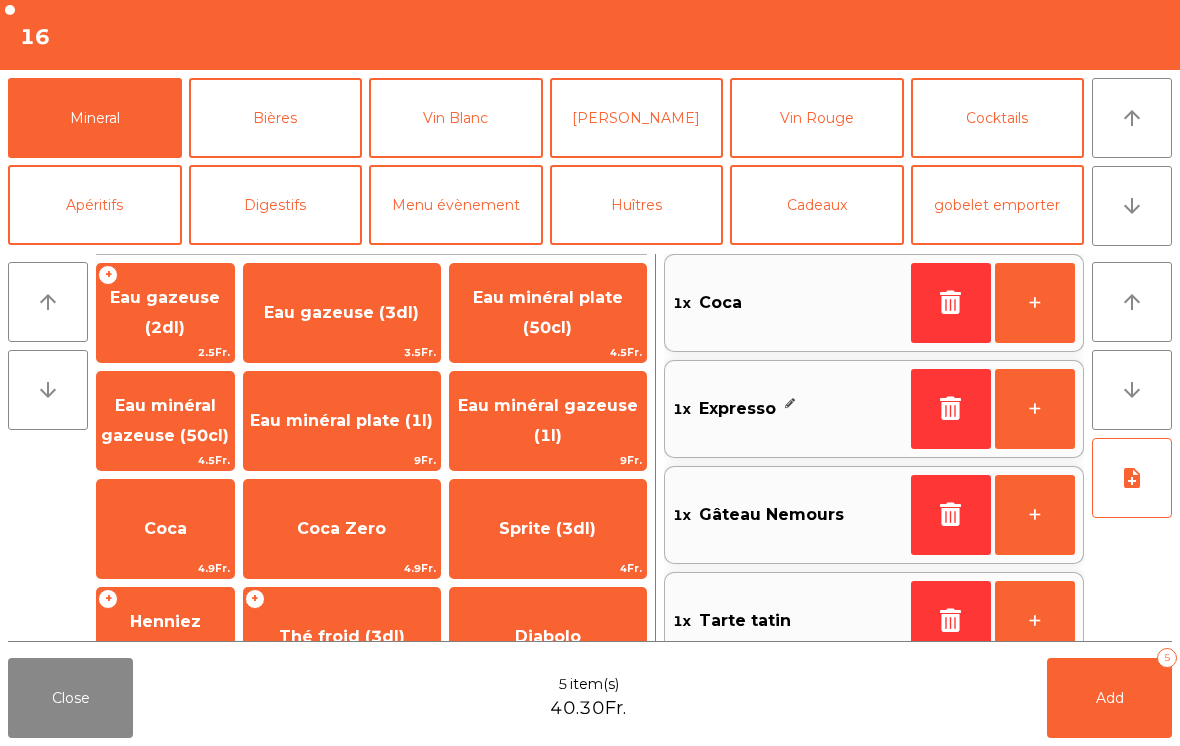 click on "Add" 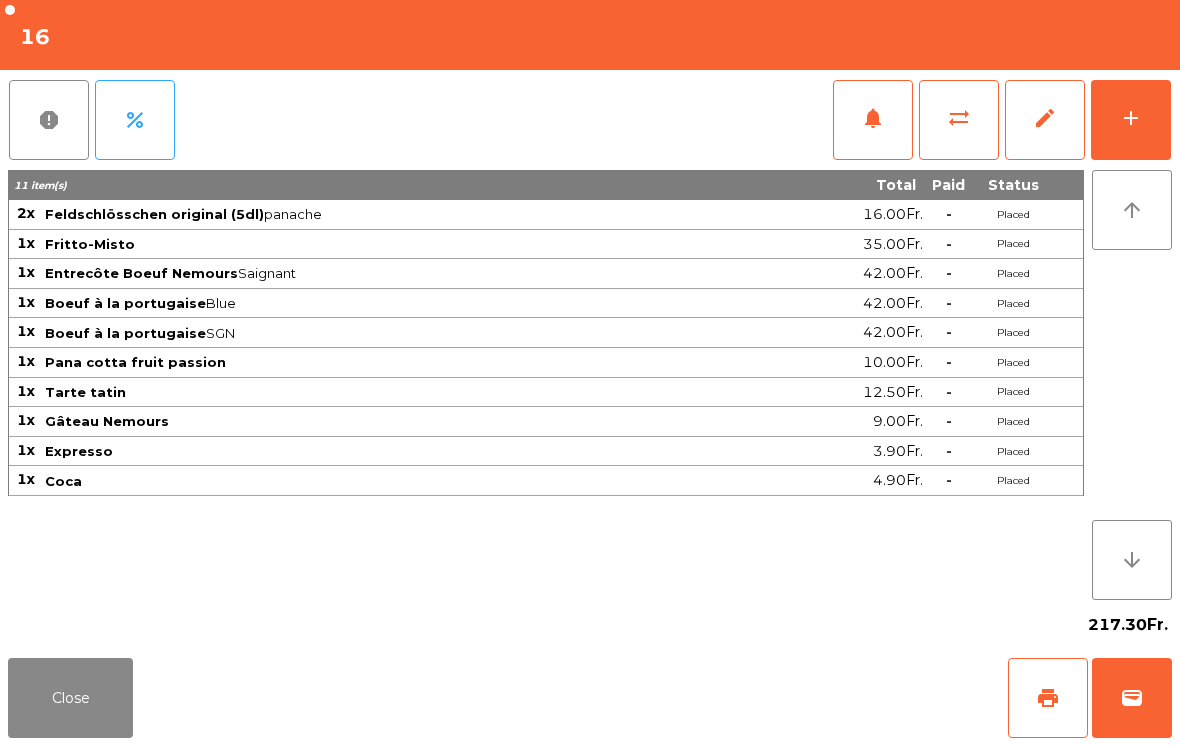 click on "Close" 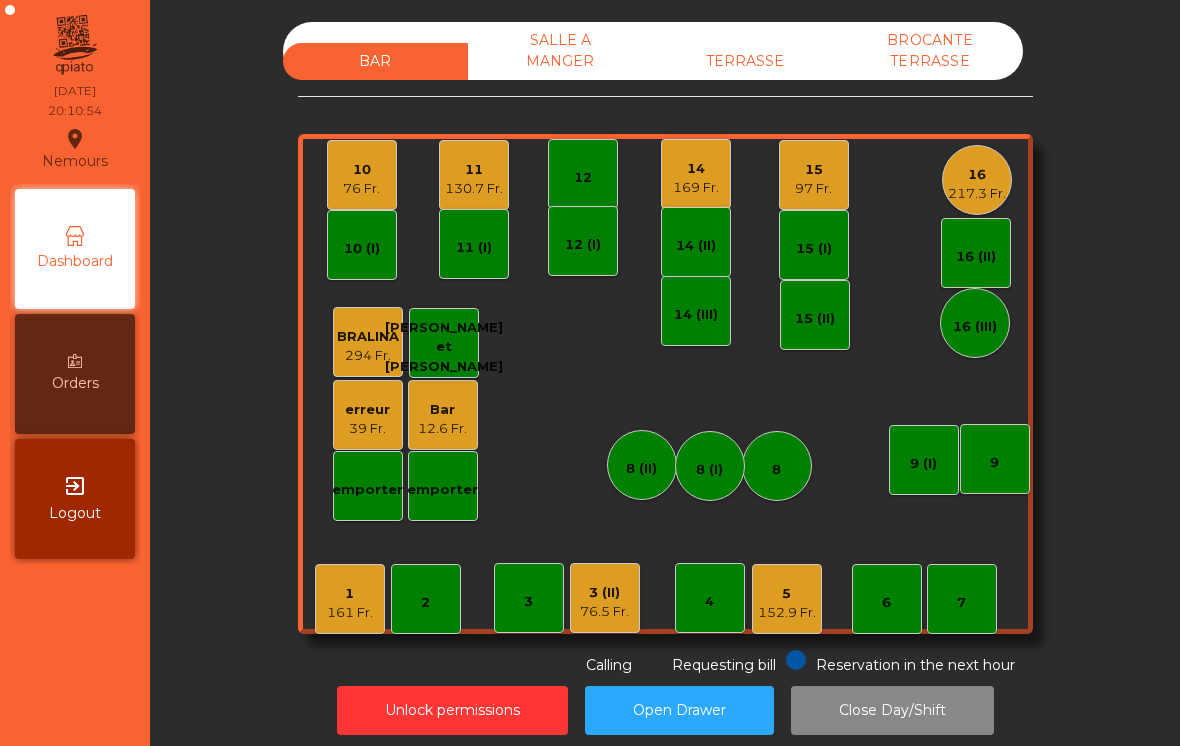 click on "97 Fr." 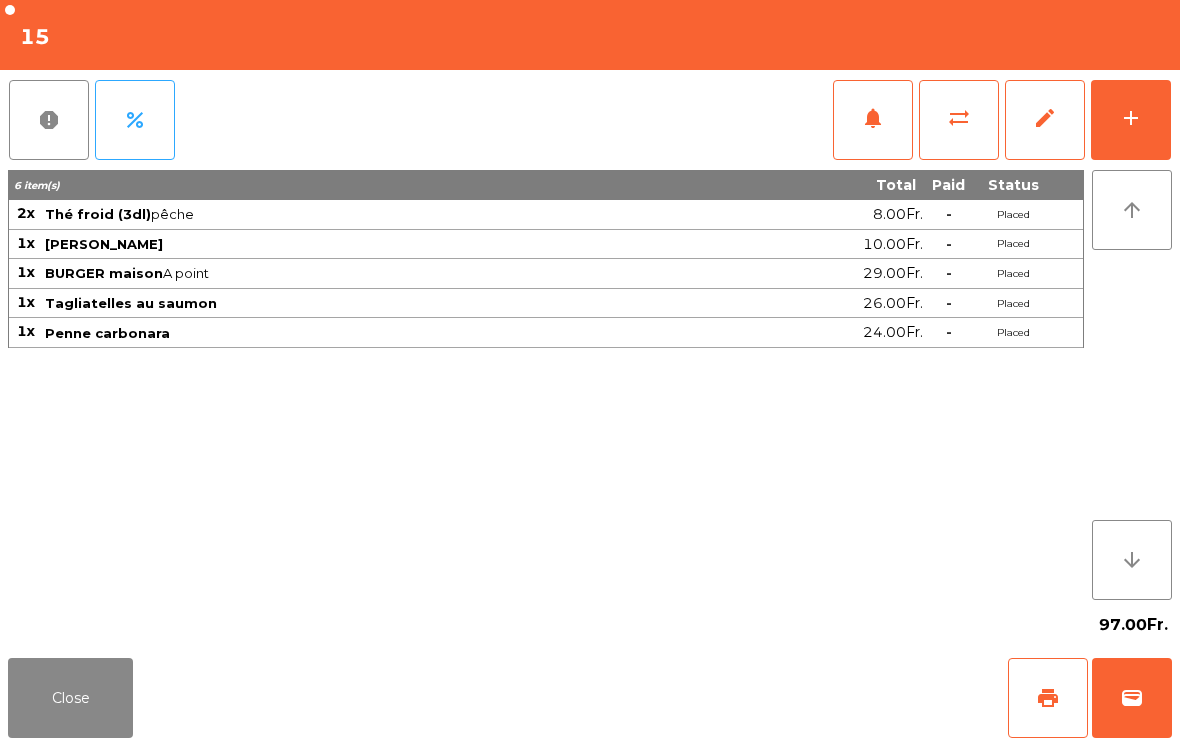 click on "wallet" 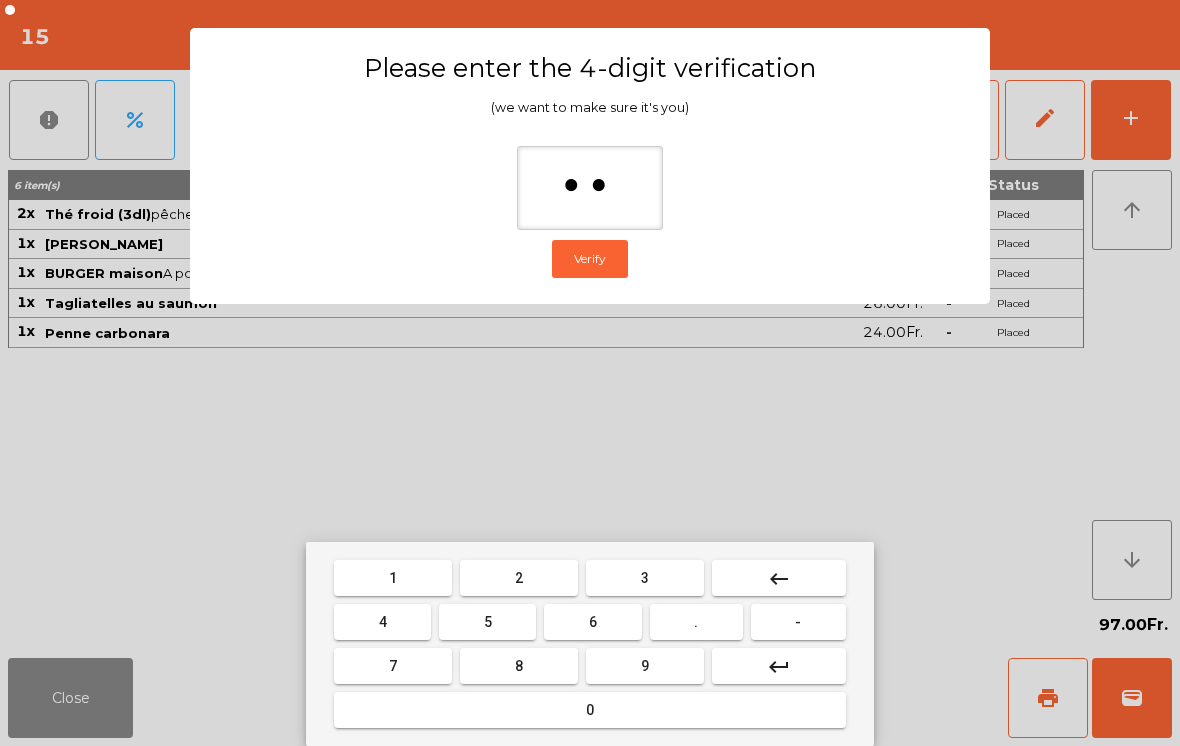 type on "***" 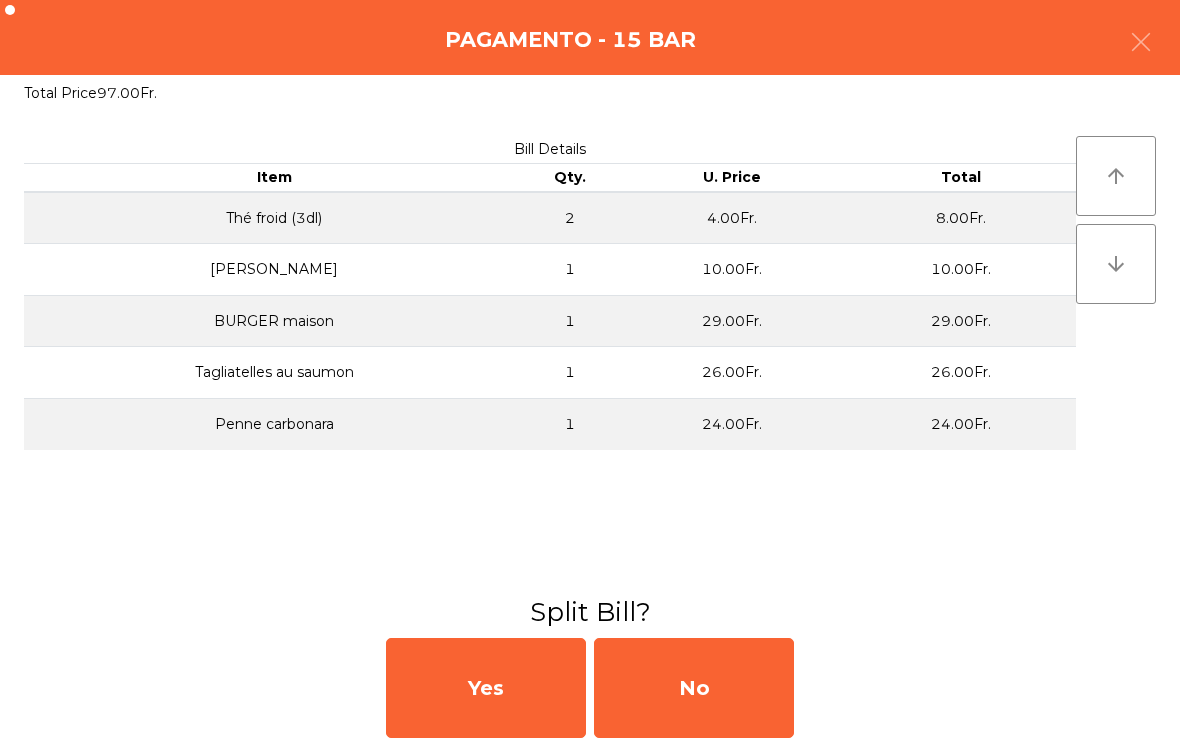 click on "No" 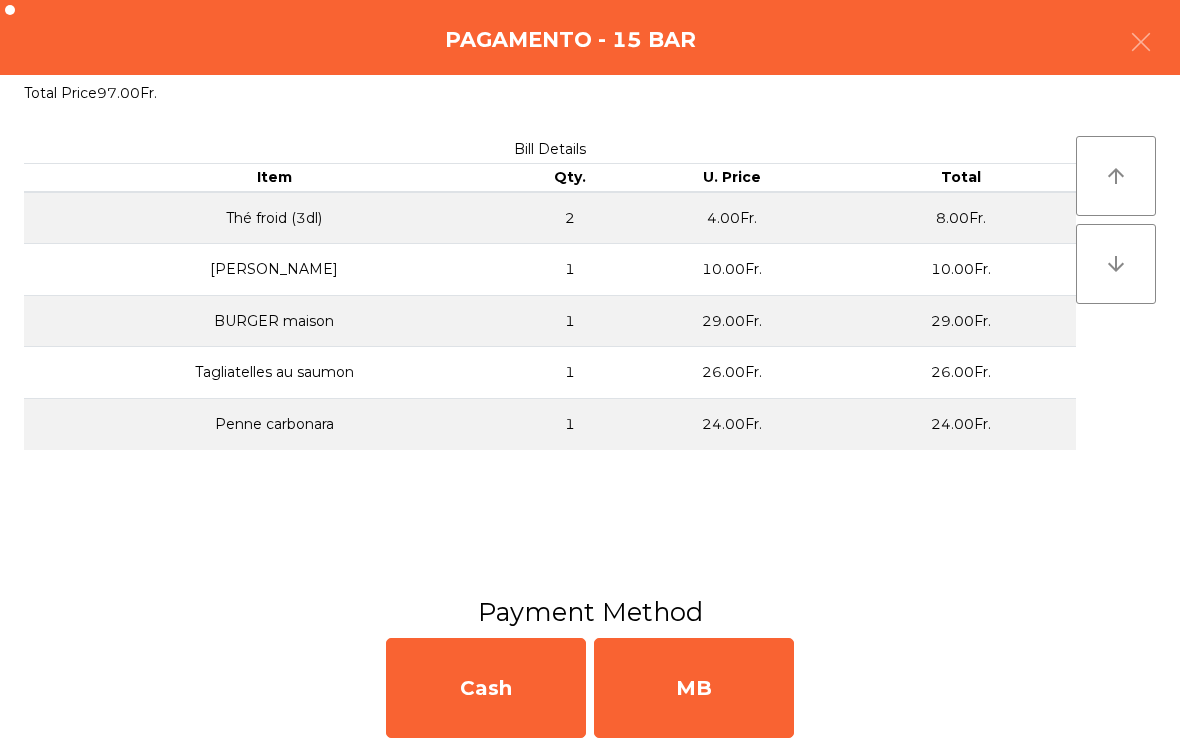 click on "MB" 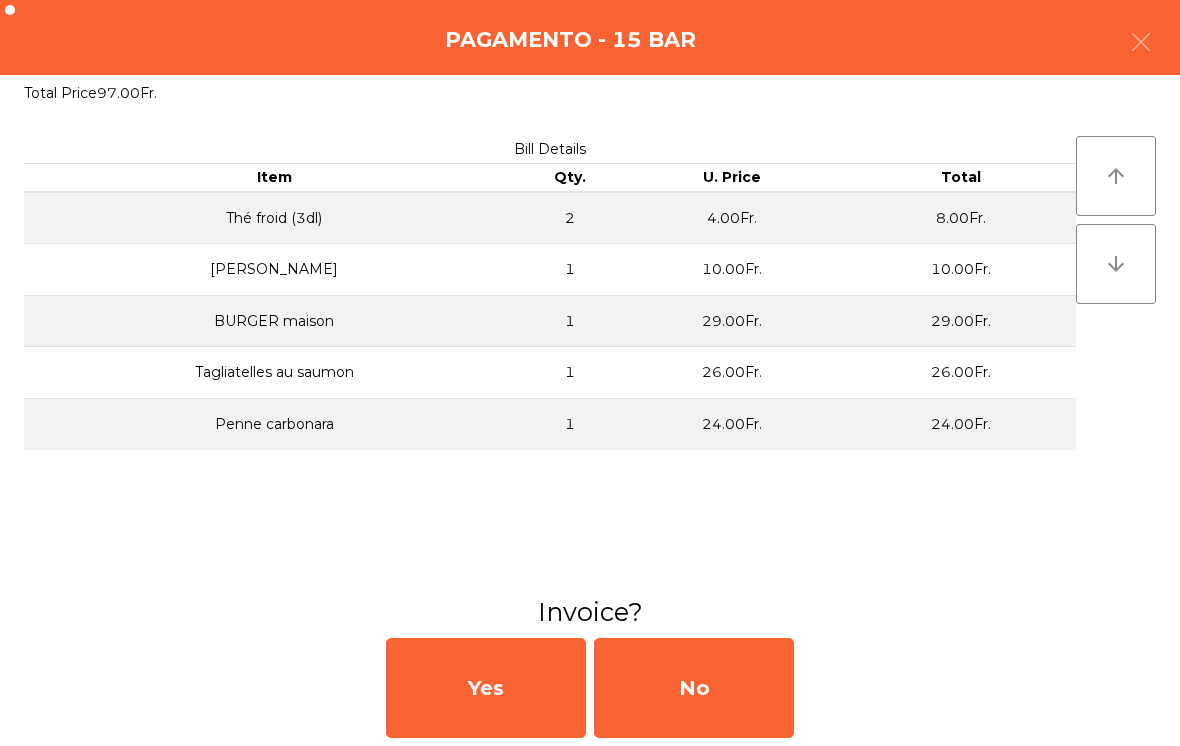 click on "No" 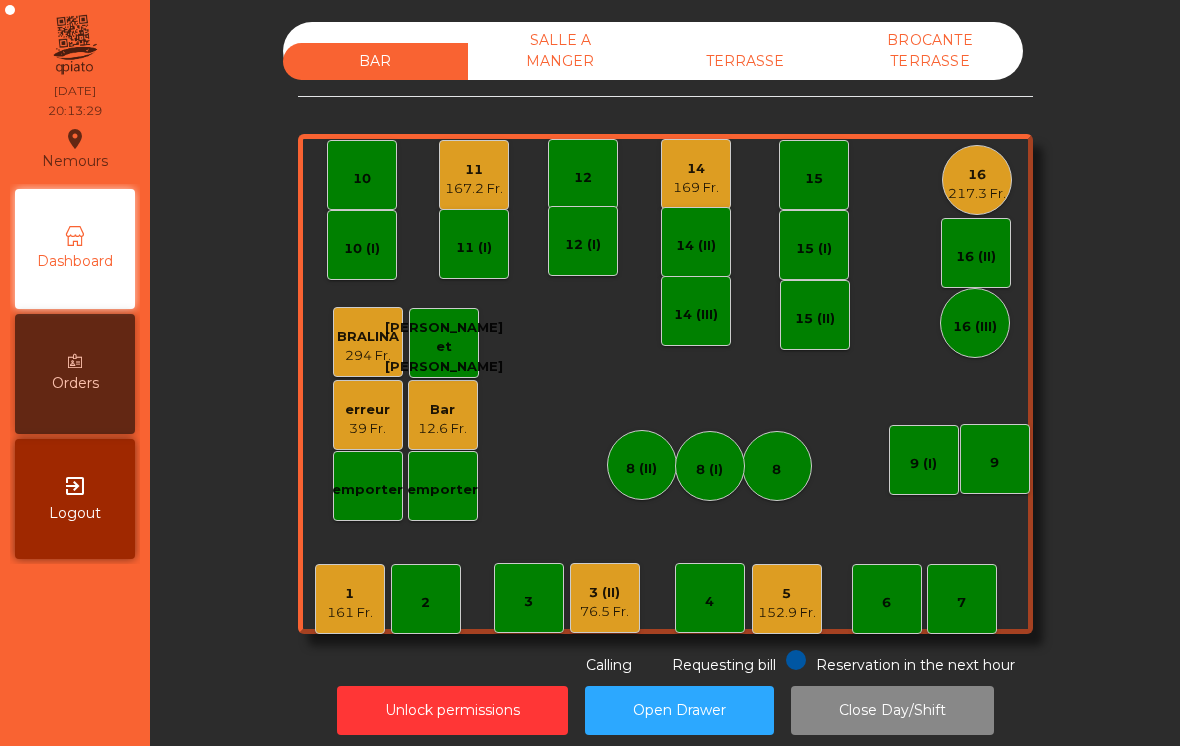 click on "11   167.2 Fr." 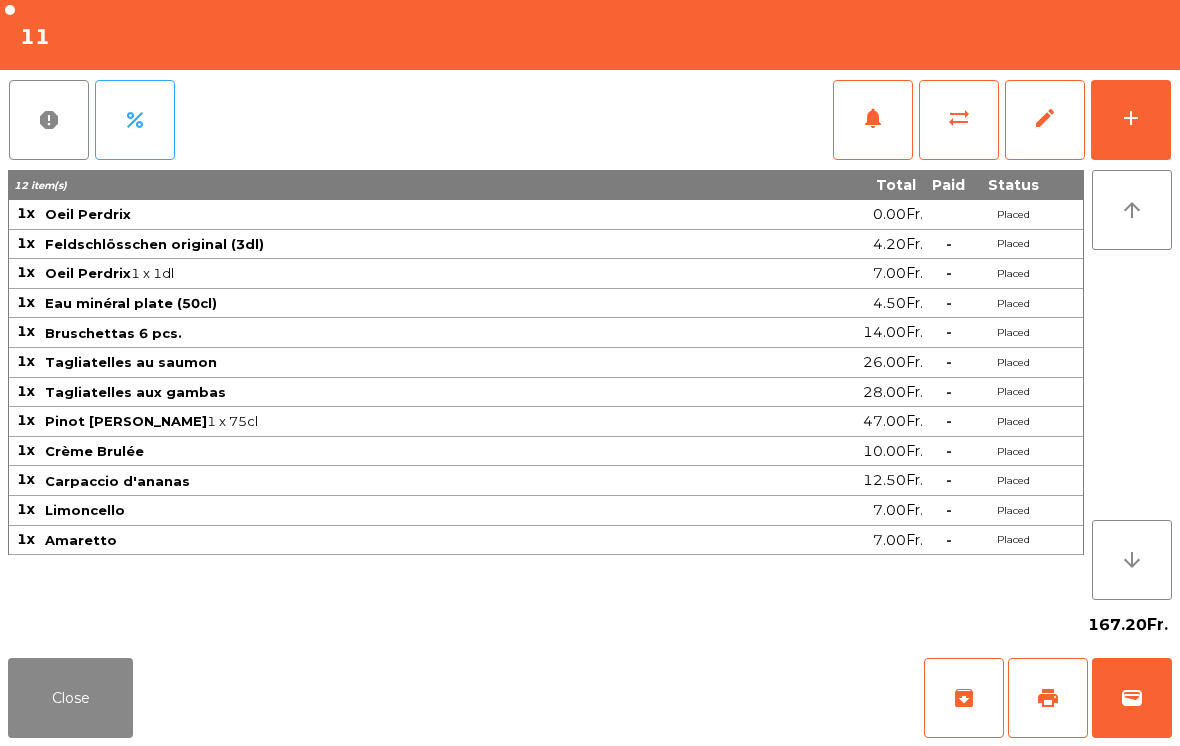 click on "Close" 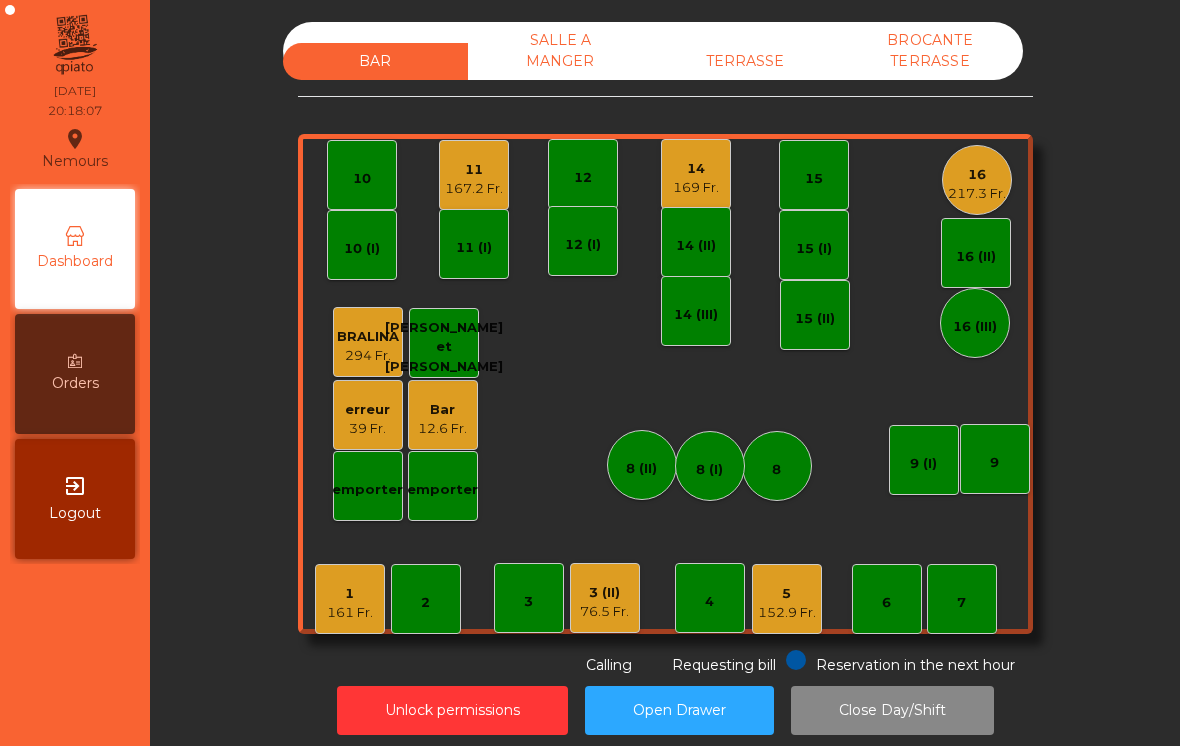 click on "14   169 Fr." 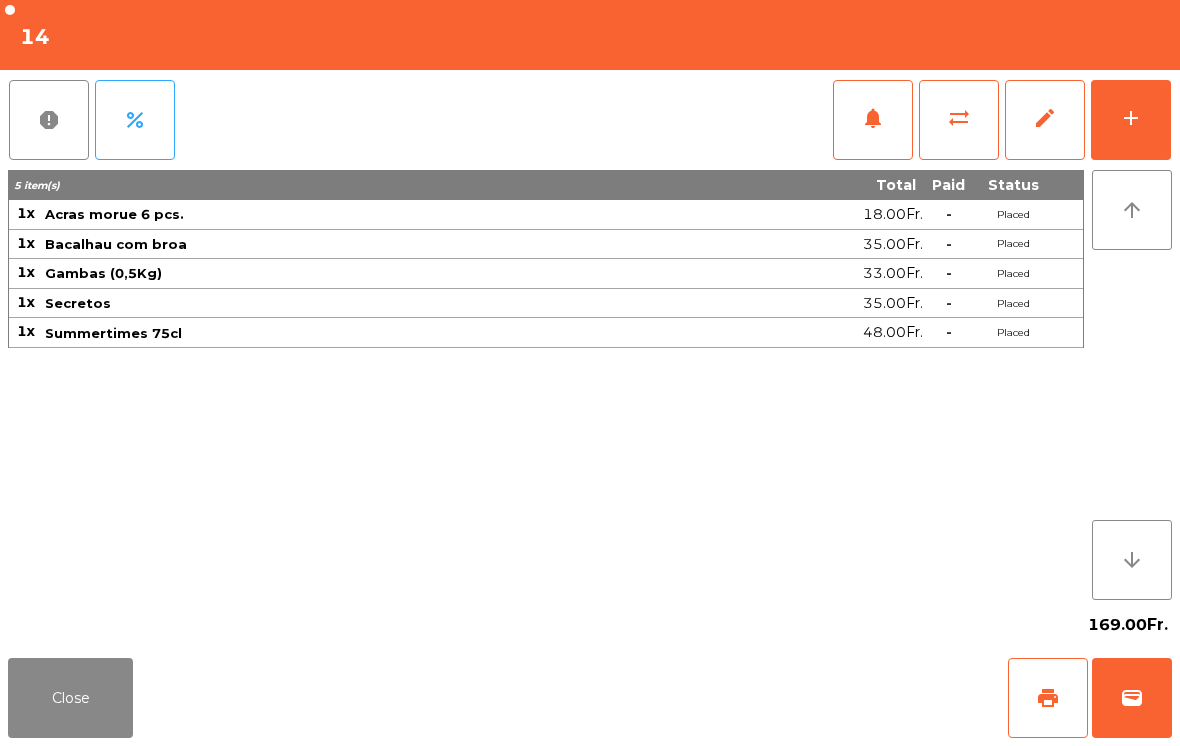 click on "add" 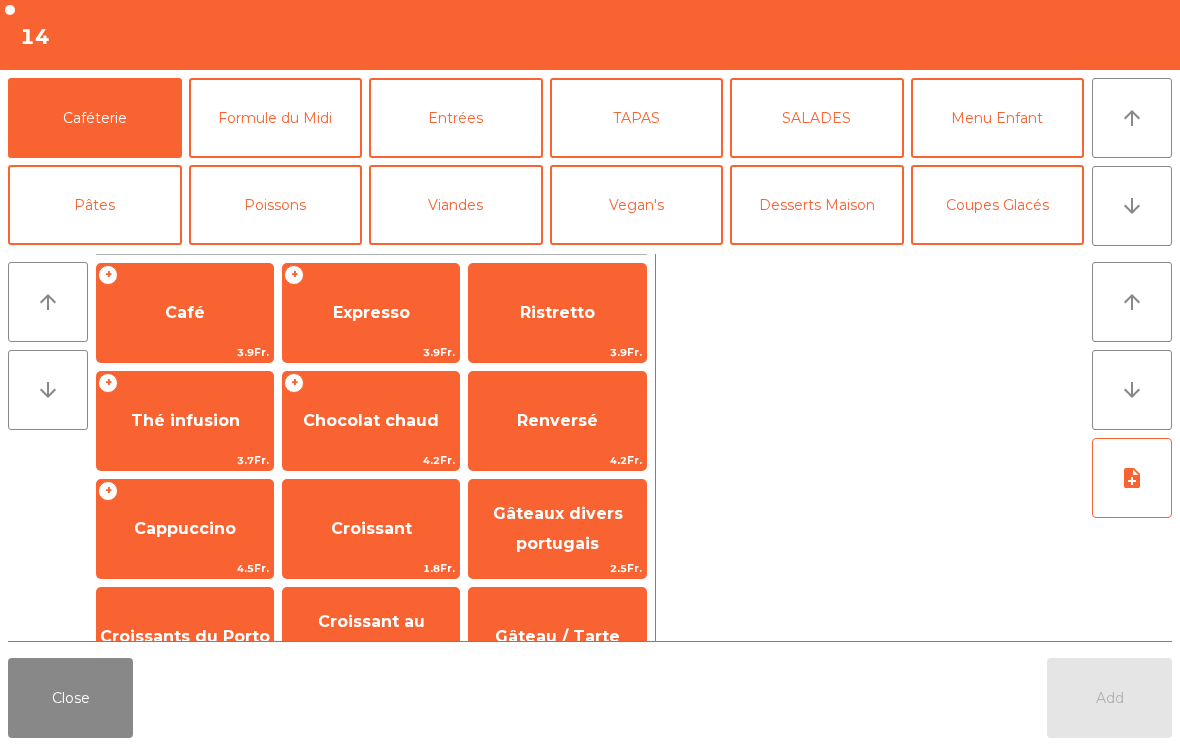click on "arrow_downward" 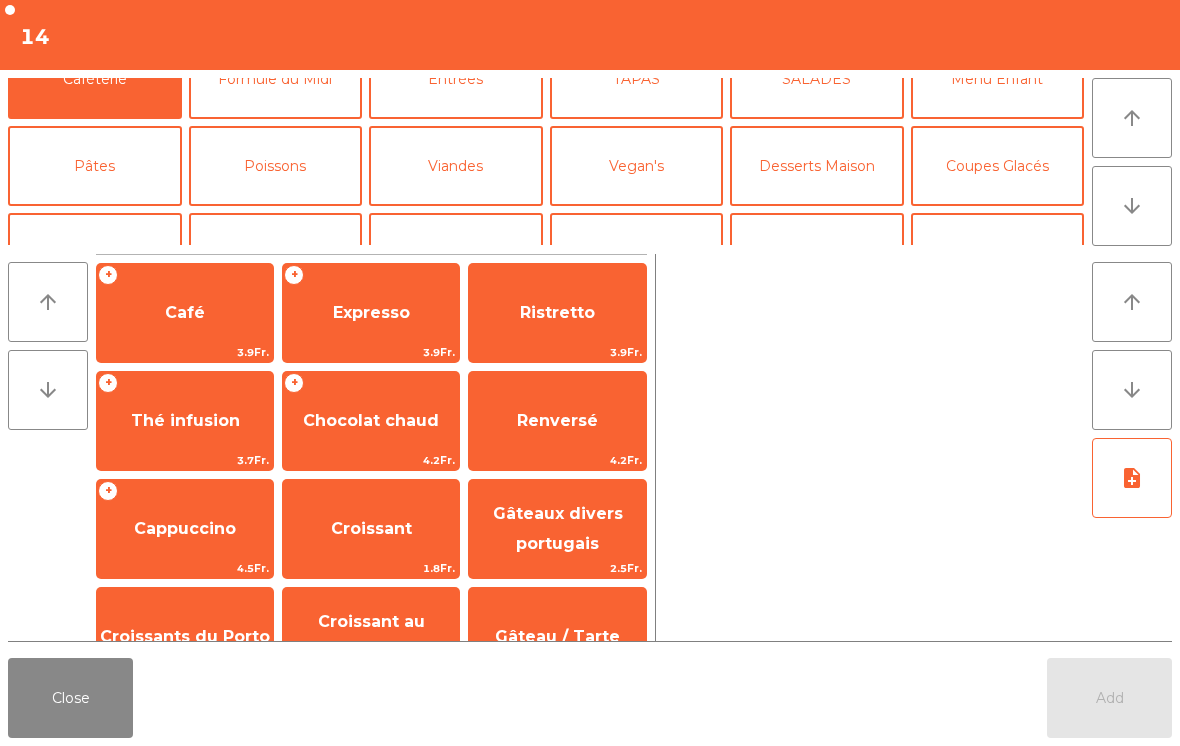 click on "Mineral" 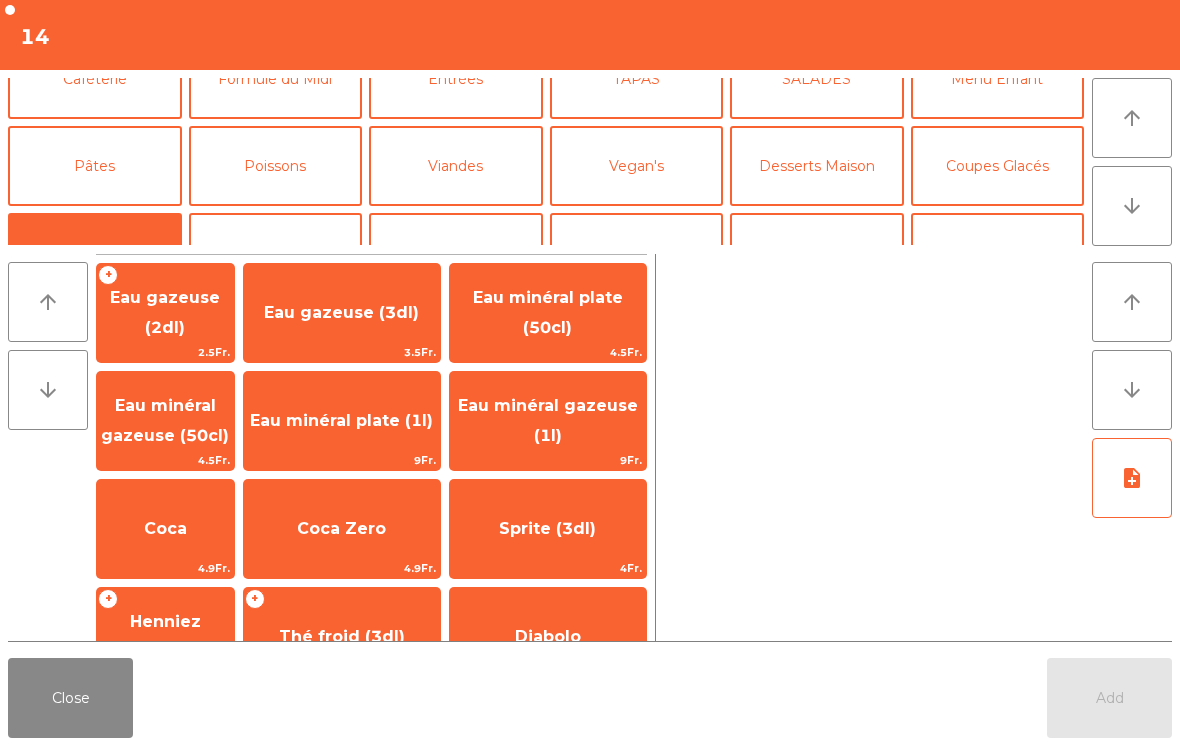 click on "Bières" 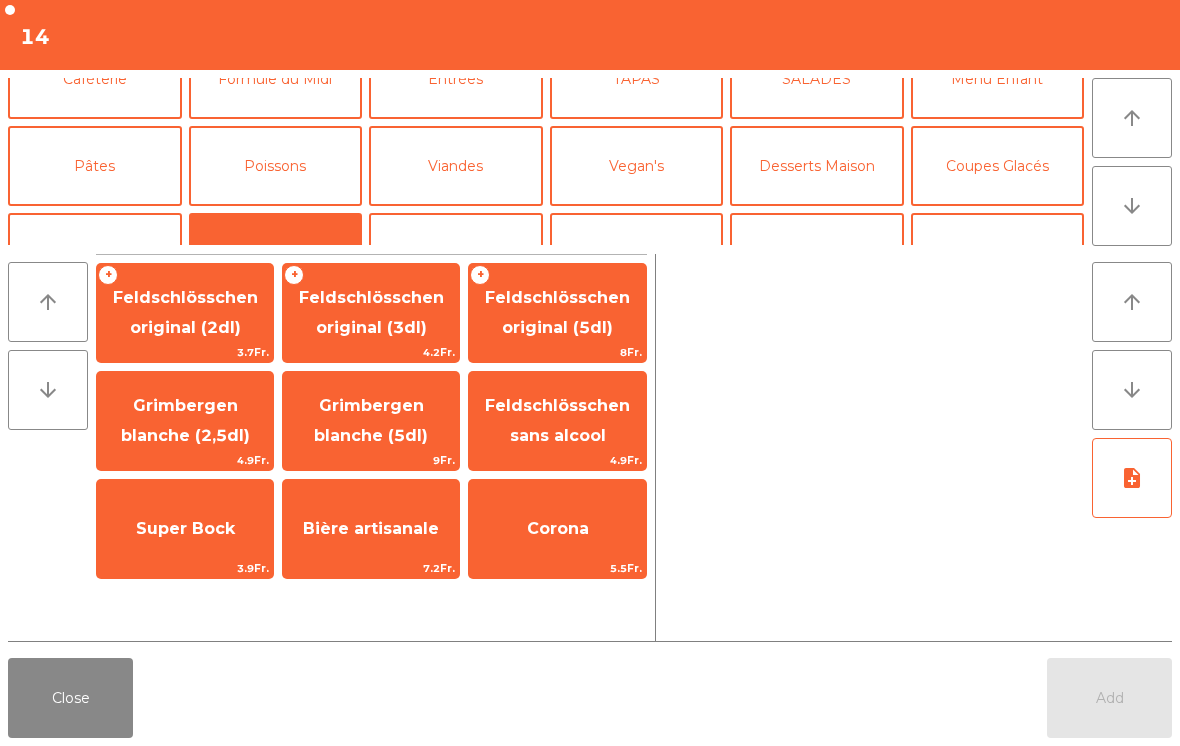 scroll, scrollTop: 174, scrollLeft: 0, axis: vertical 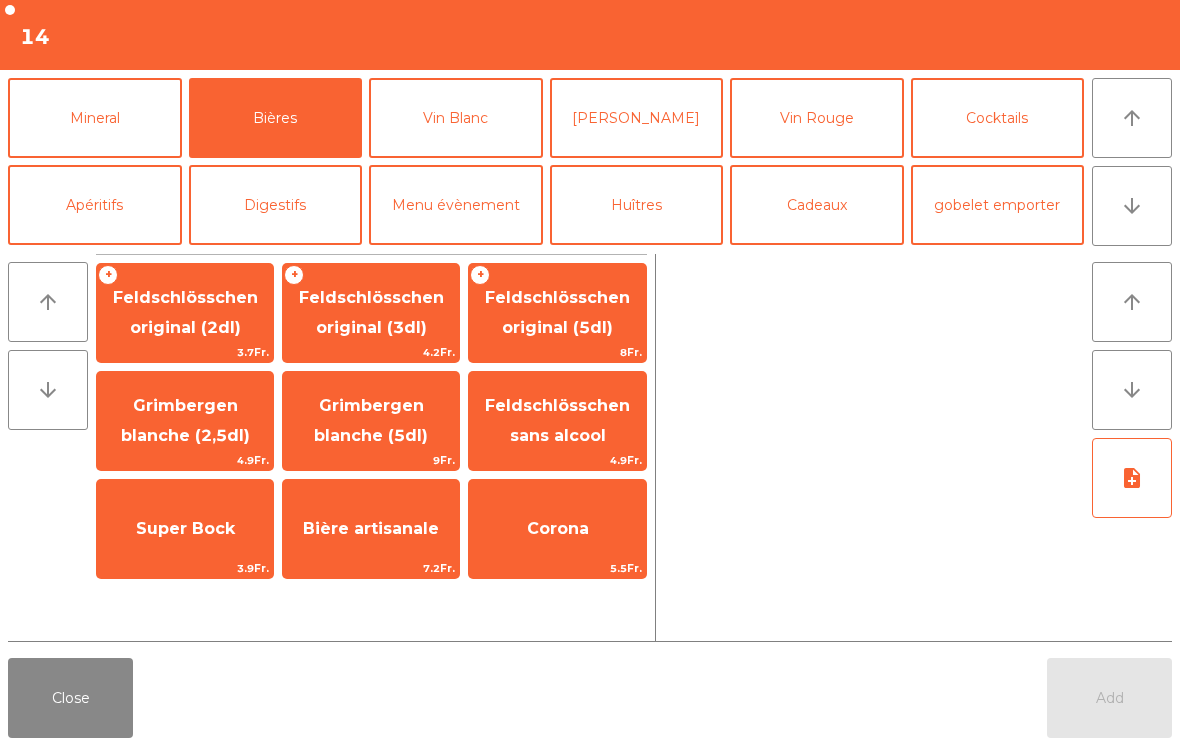 click on "Feldschlösschen original (3dl)" 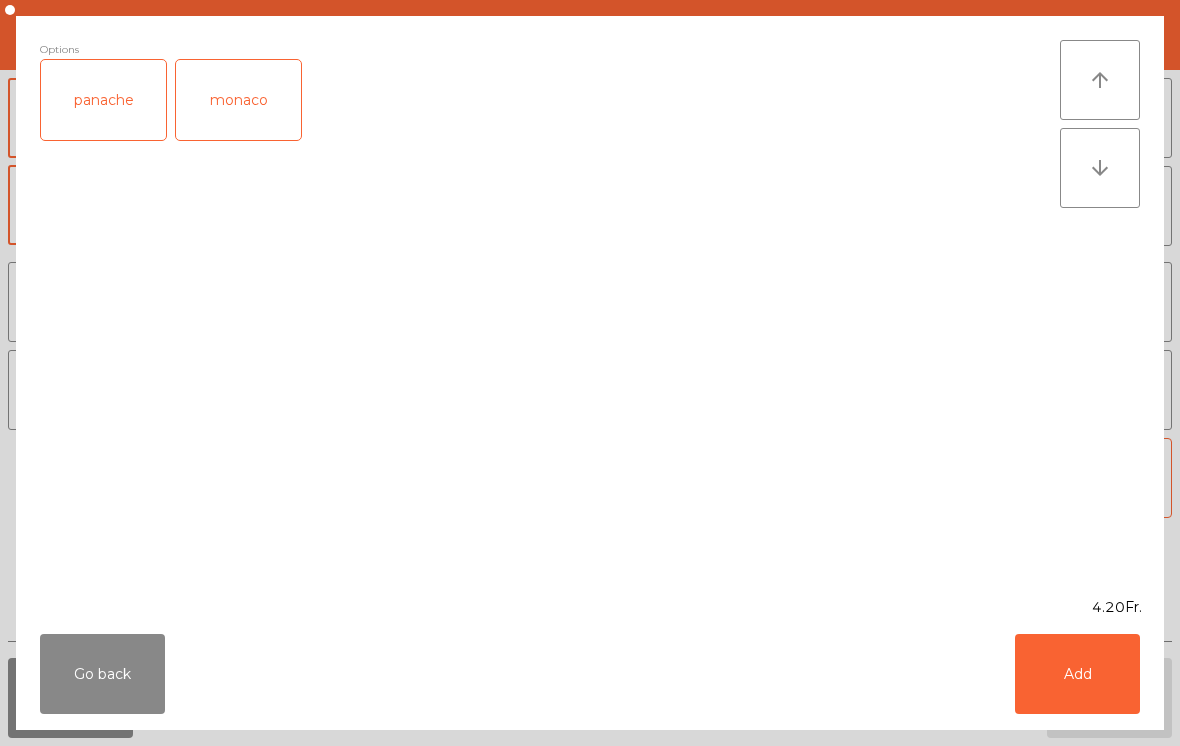 click on "Add" 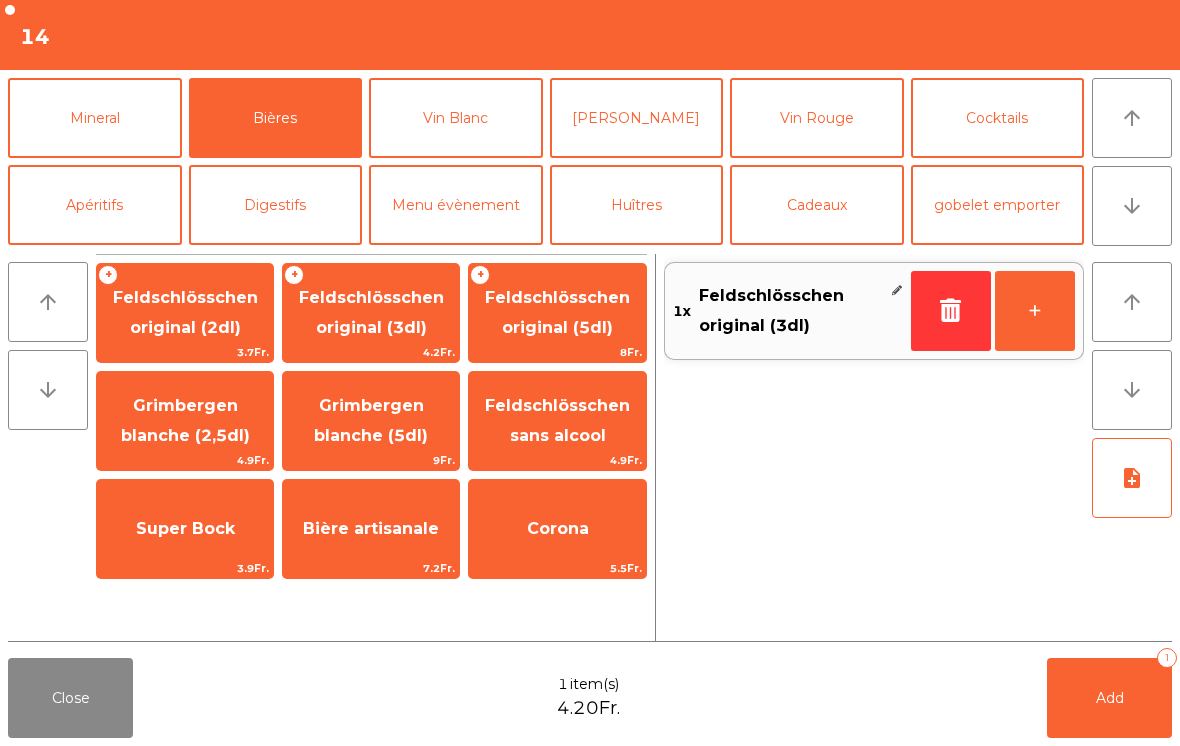click on "Add   1" 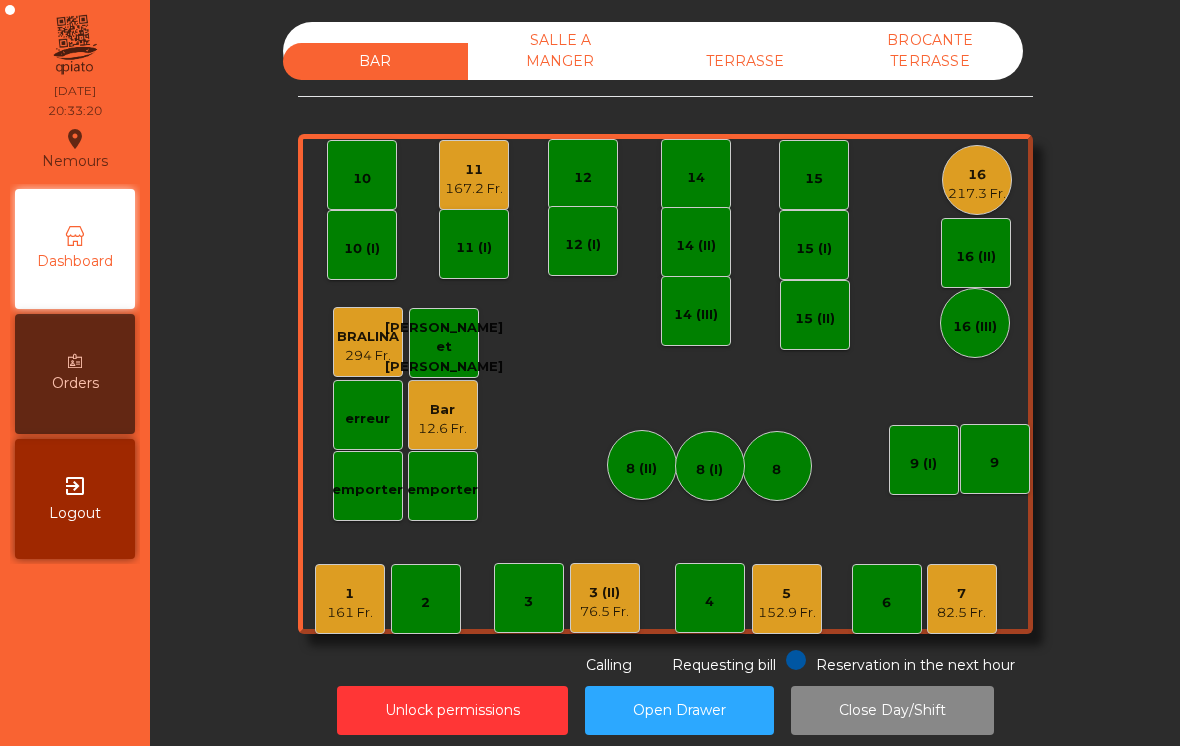 click on "11" 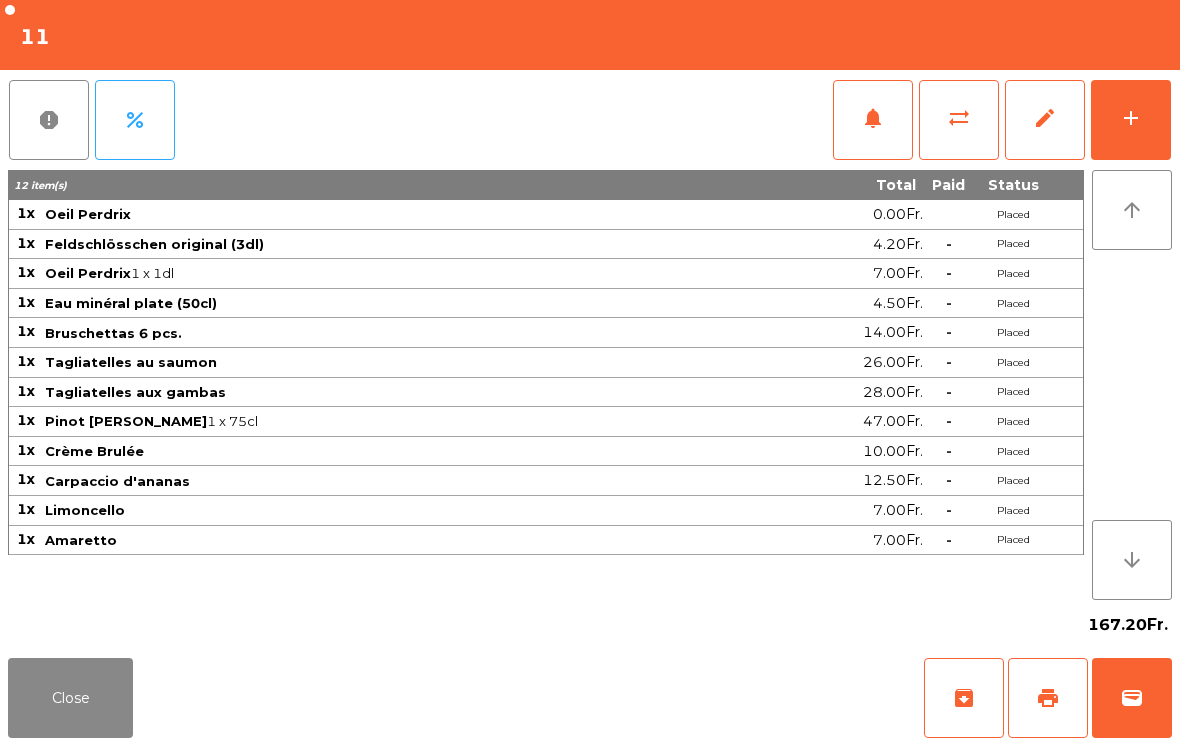click on "add" 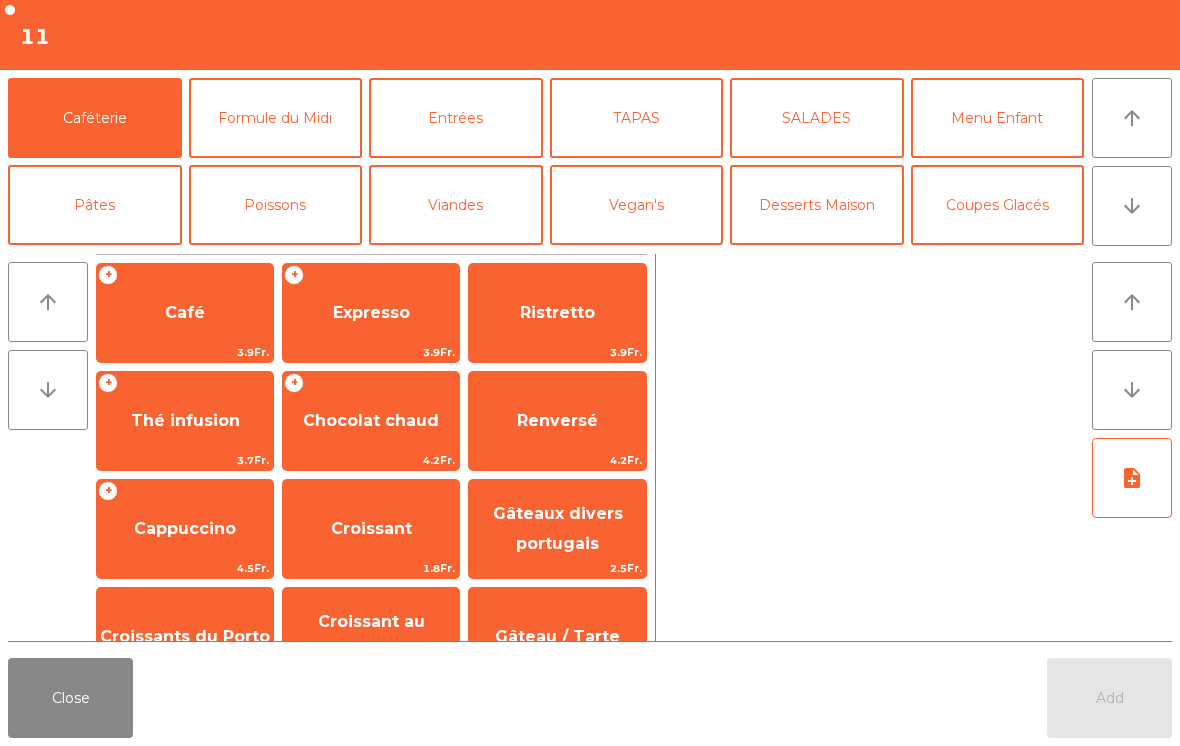click on "Café" 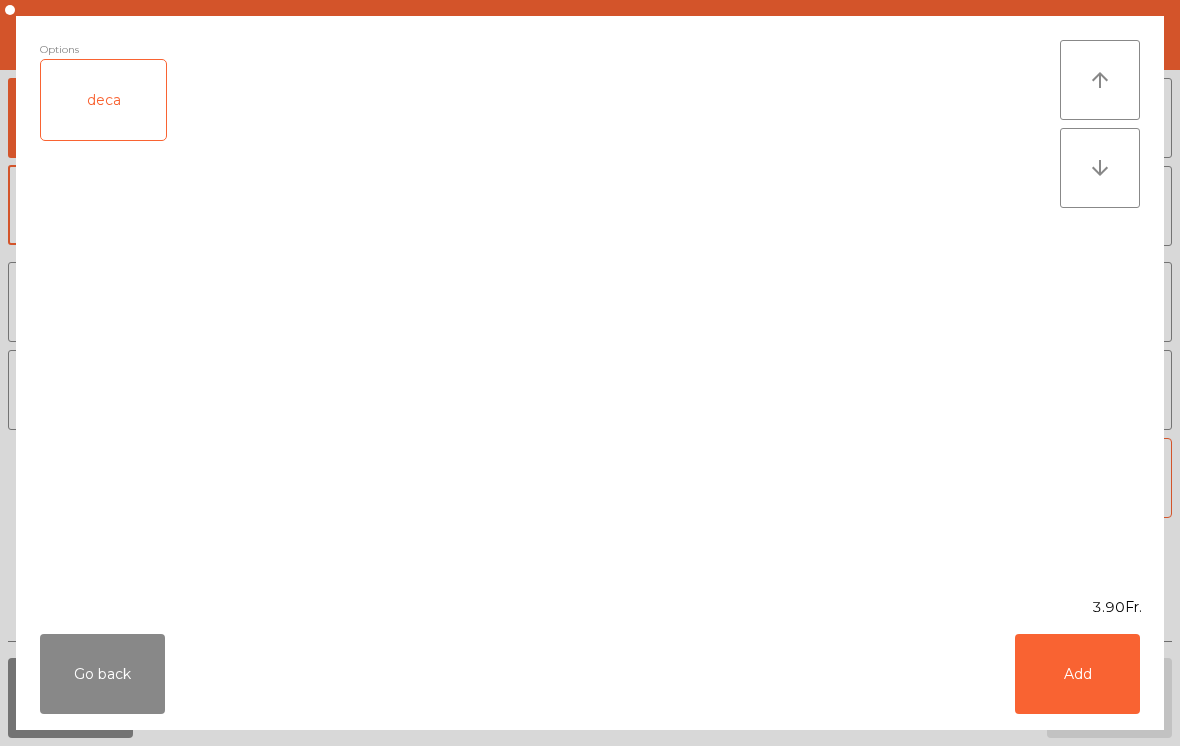 click on "Add" 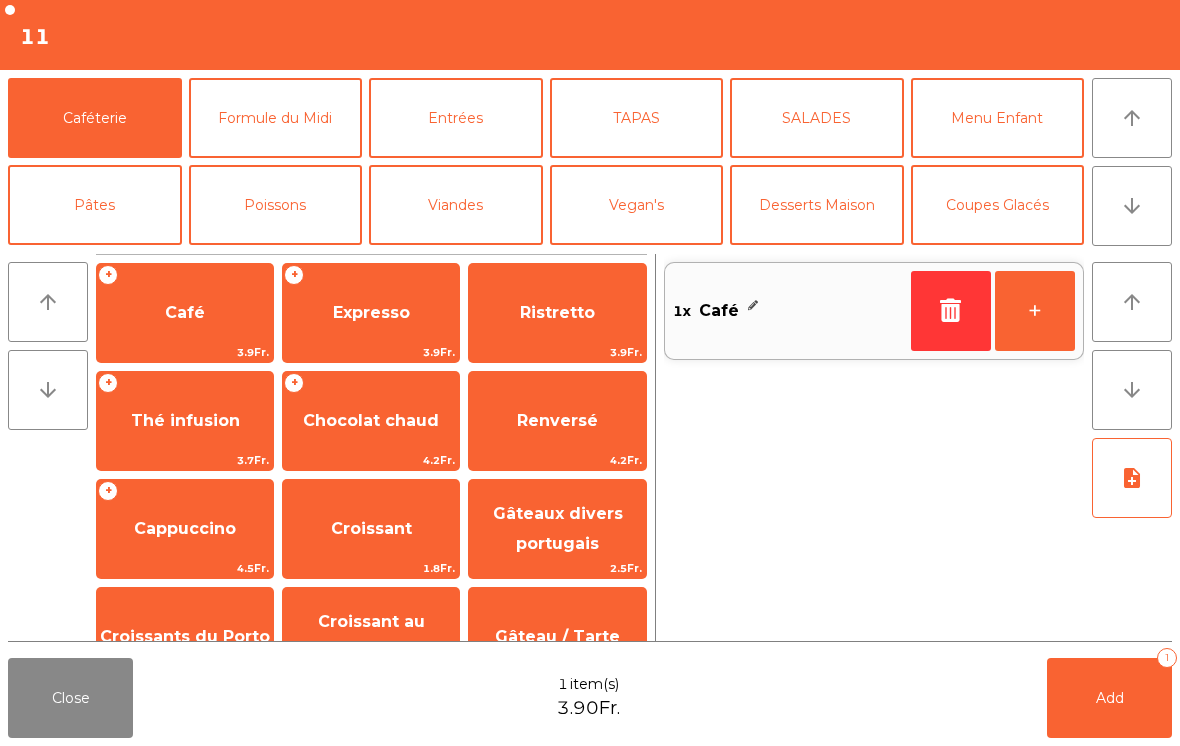 click on "Expresso" 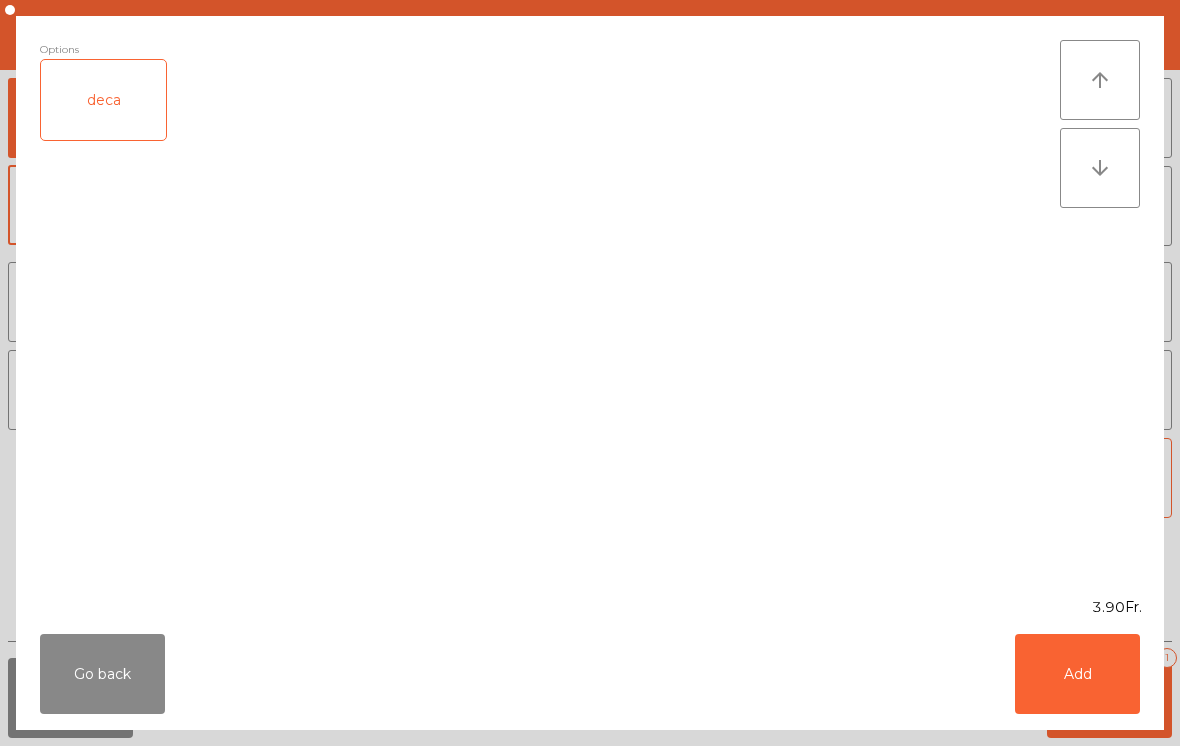 click on "Add" 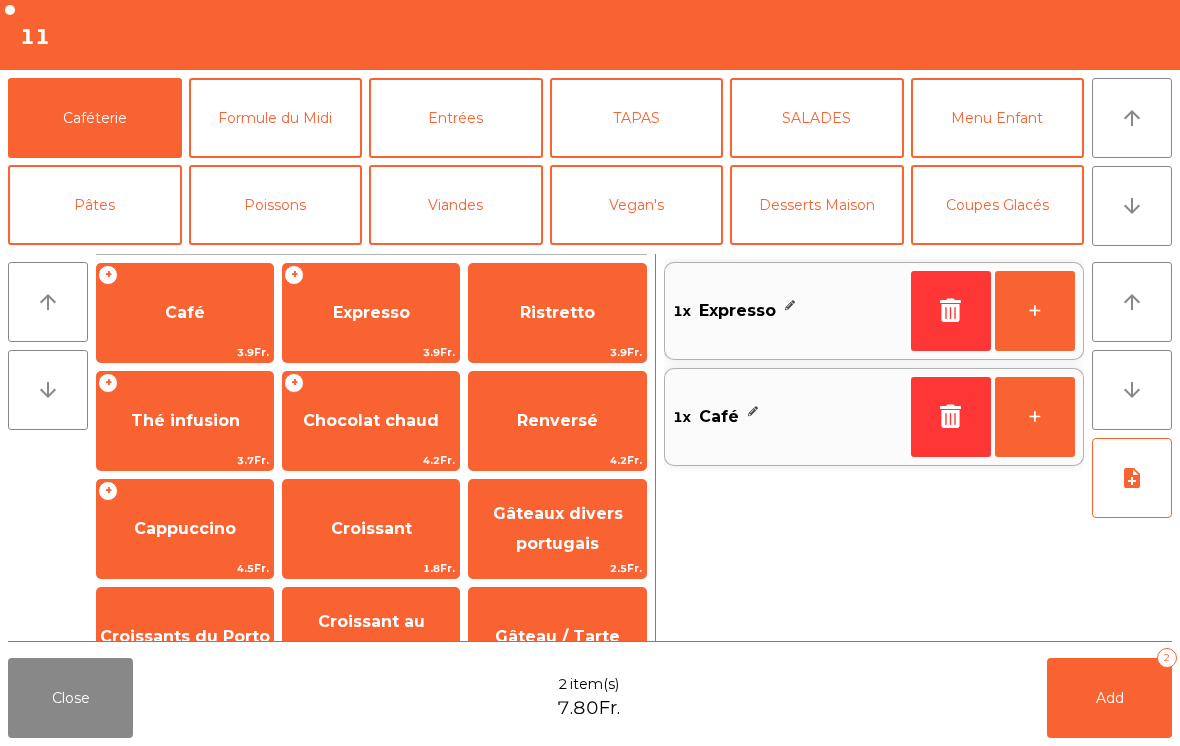 click on "Add   2" 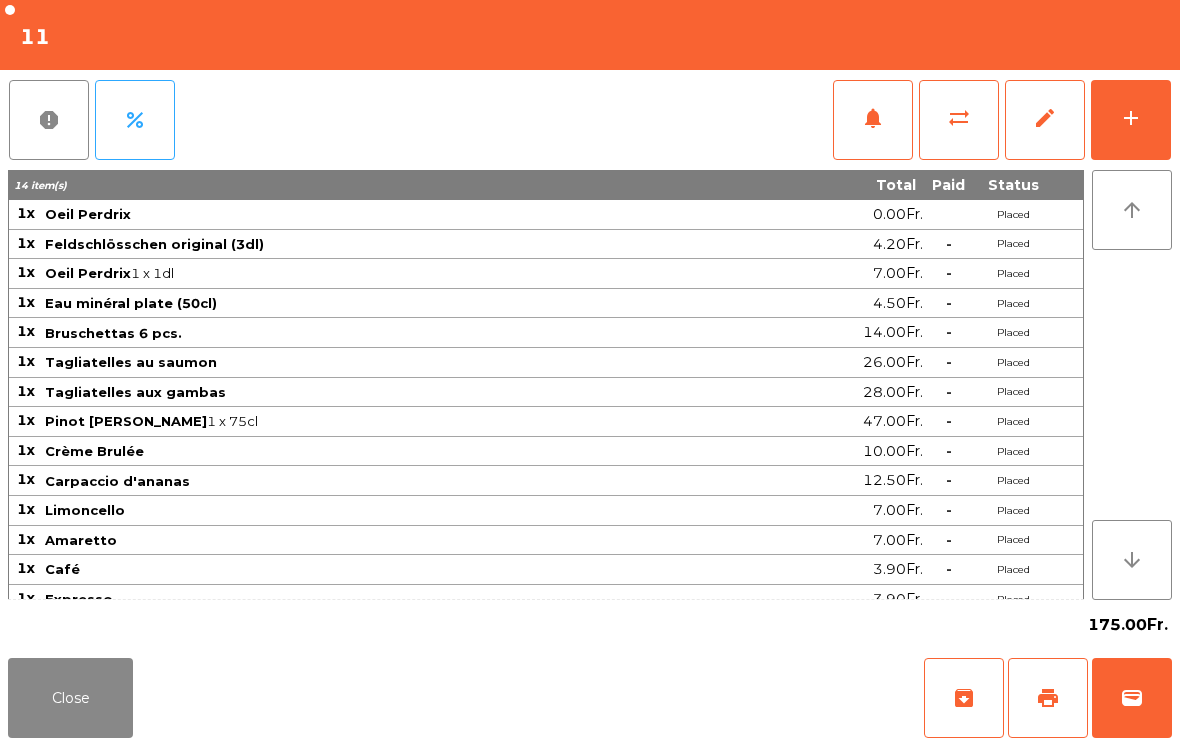 click on "Close   archive   print   wallet" 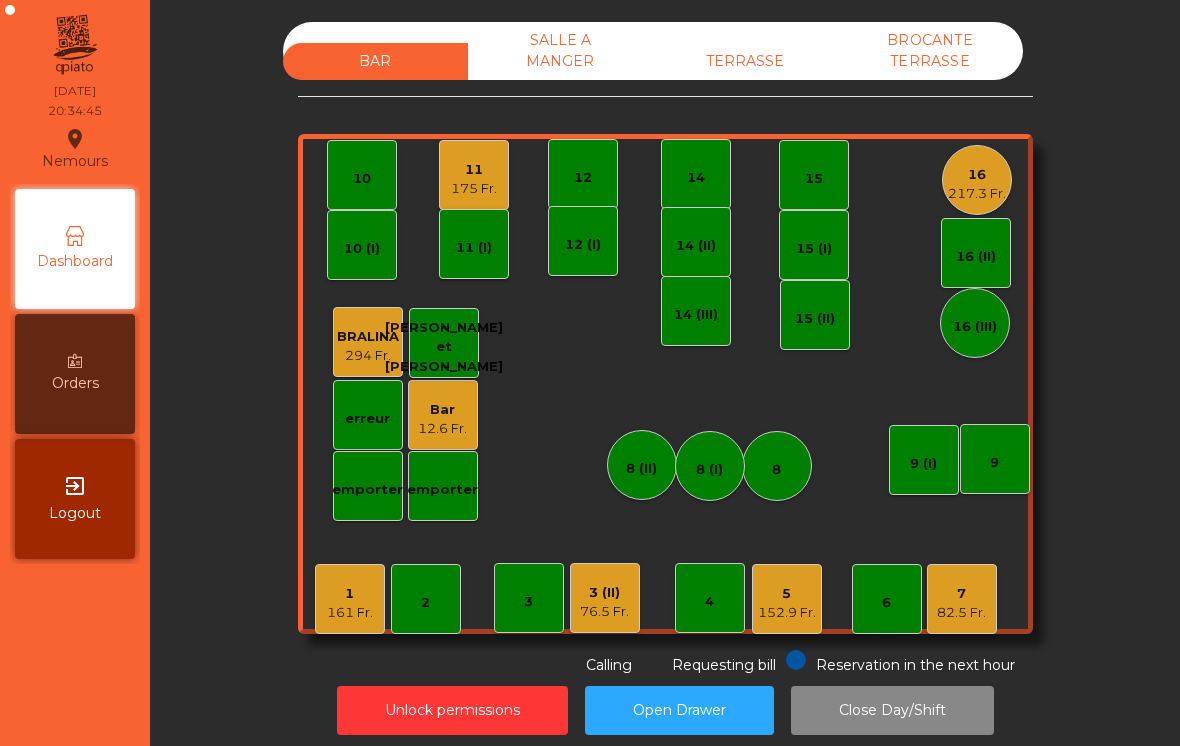 click on "1" 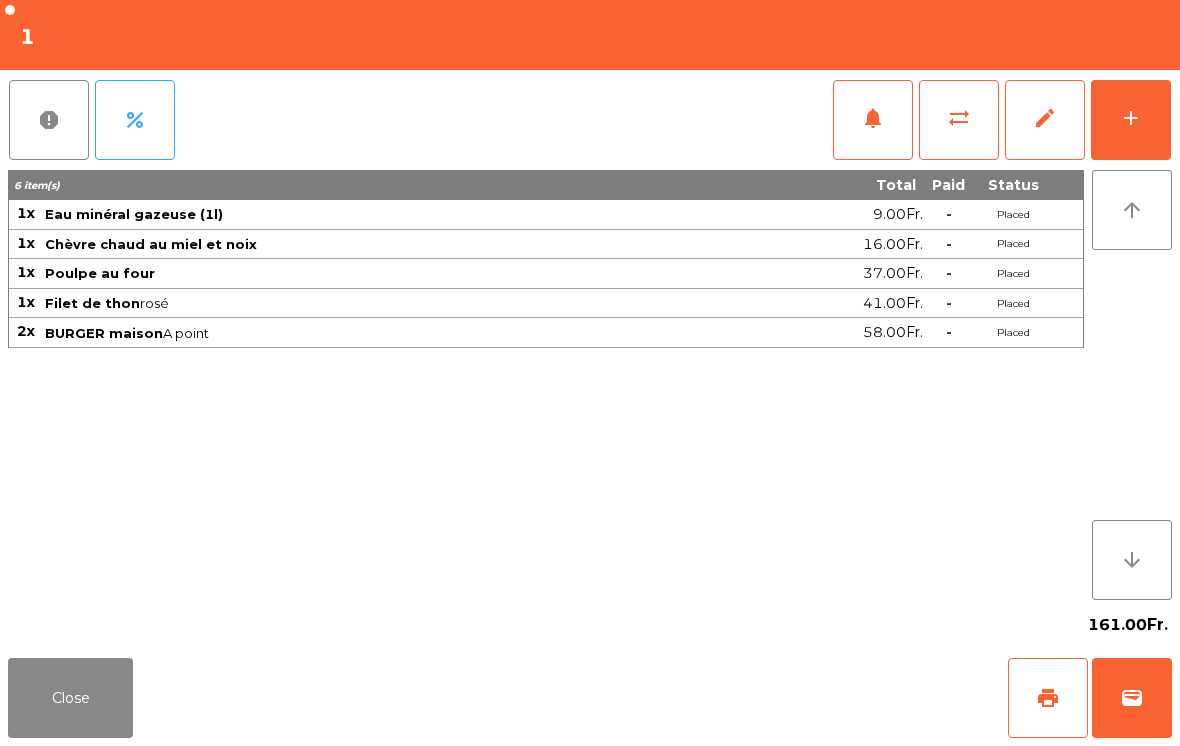 click on "Close" 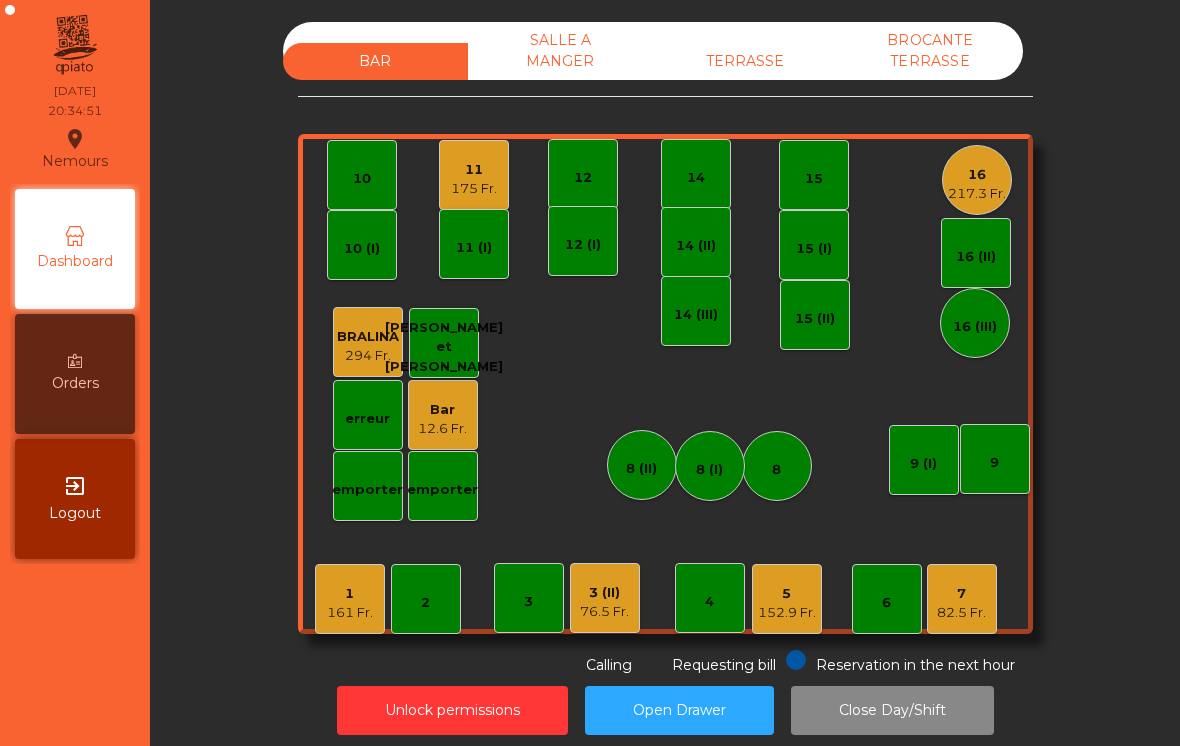 click on "82.5 Fr." 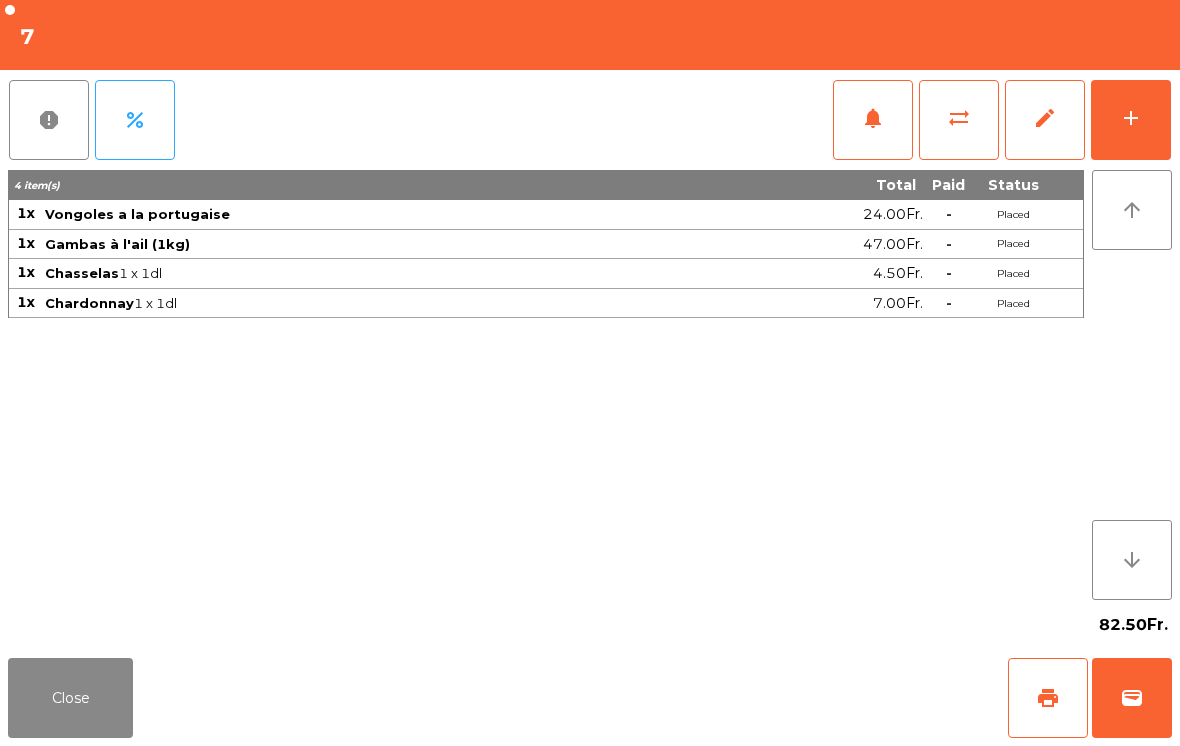 click on "add" 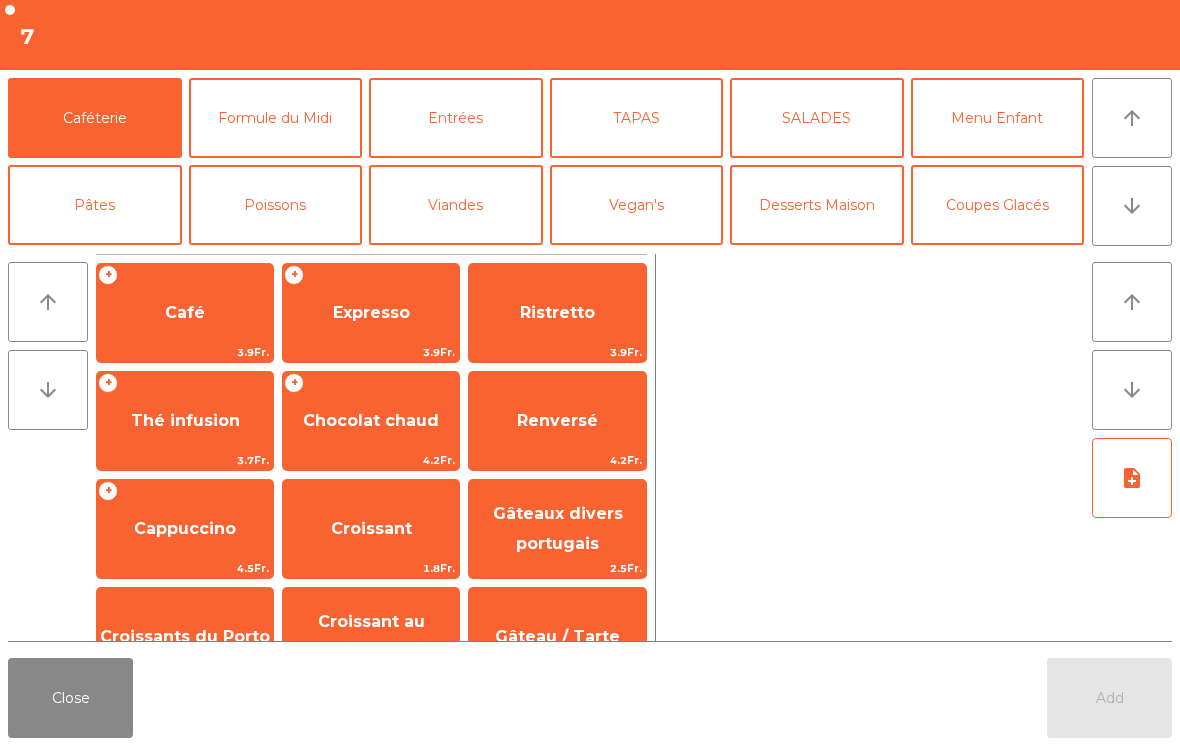 click on "arrow_downward" 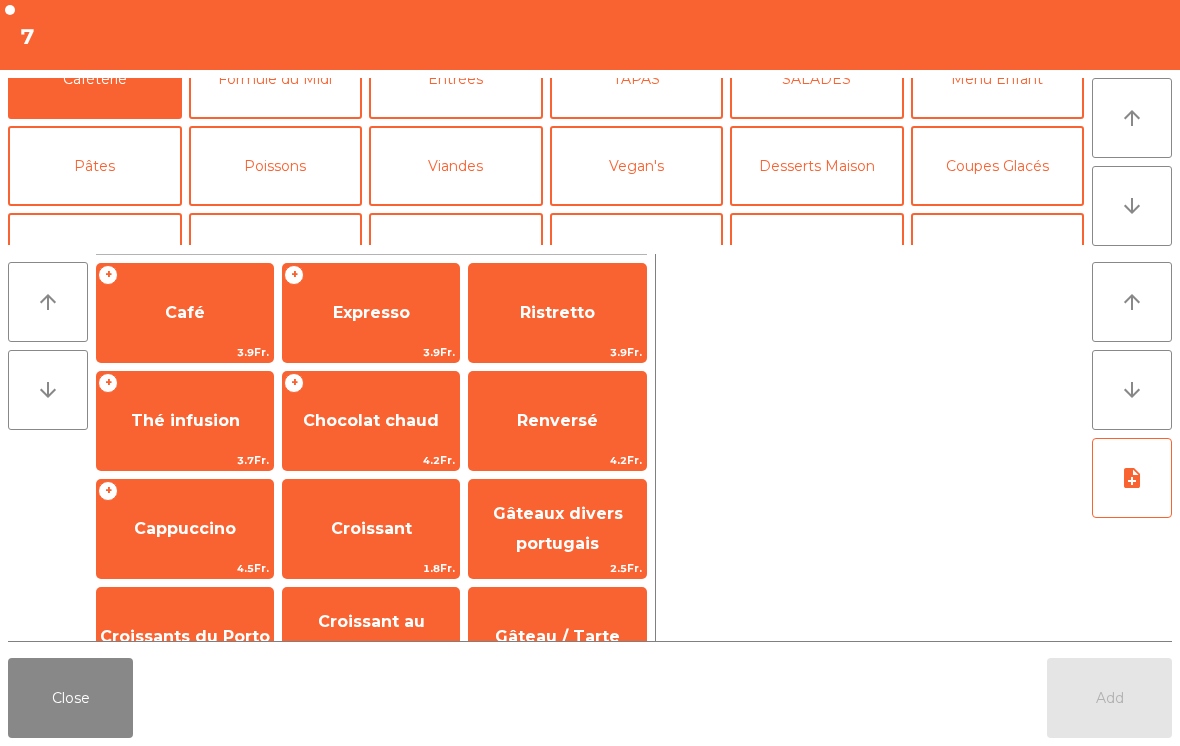 click on "Mineral" 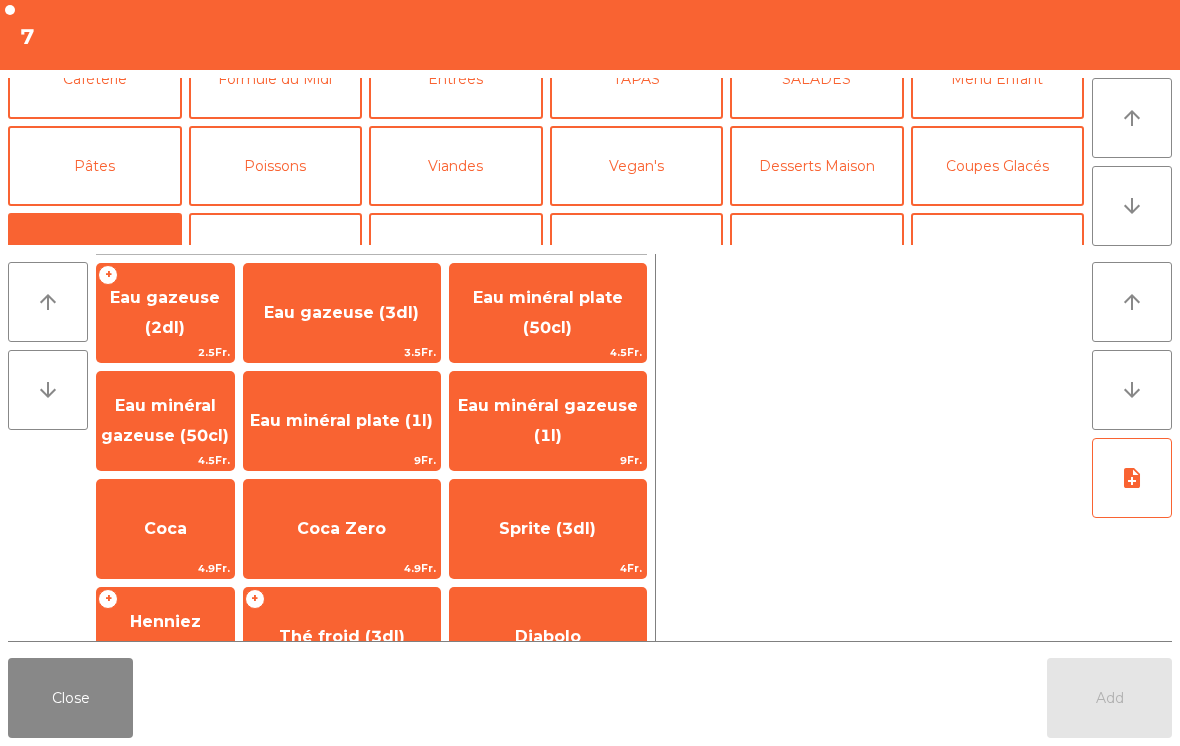 scroll, scrollTop: 174, scrollLeft: 0, axis: vertical 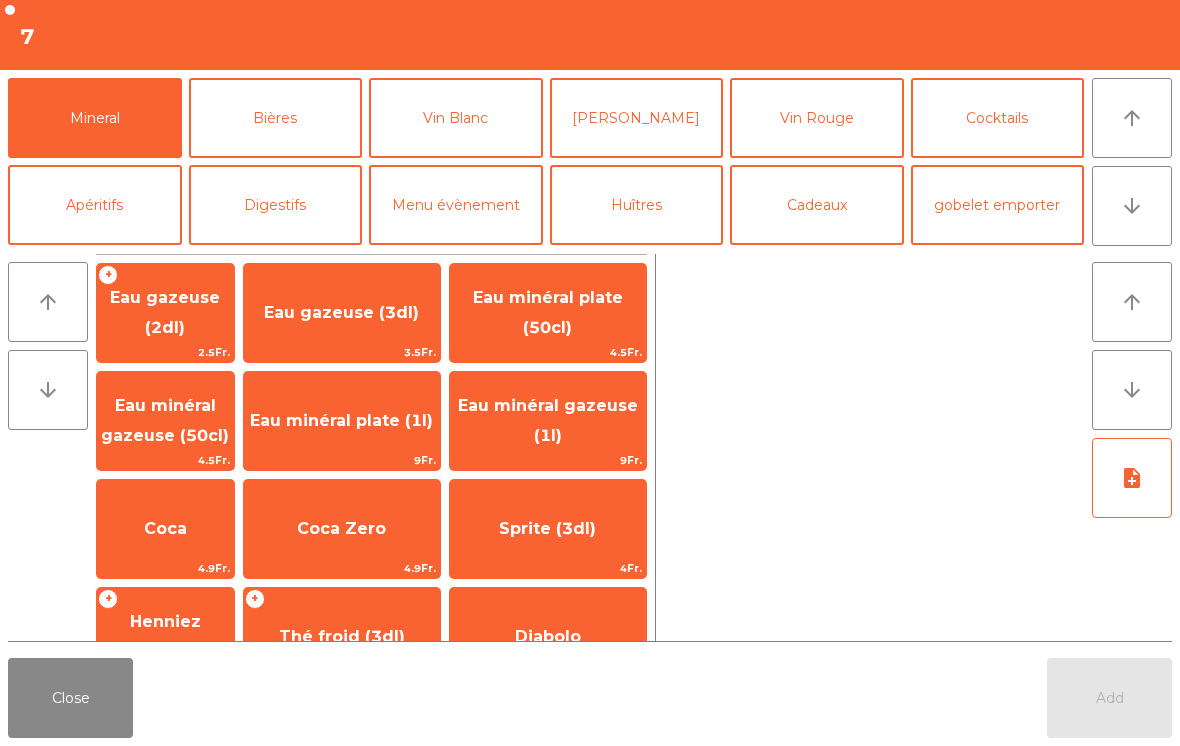 click on "Eau minéral gazeuse (50cl)" 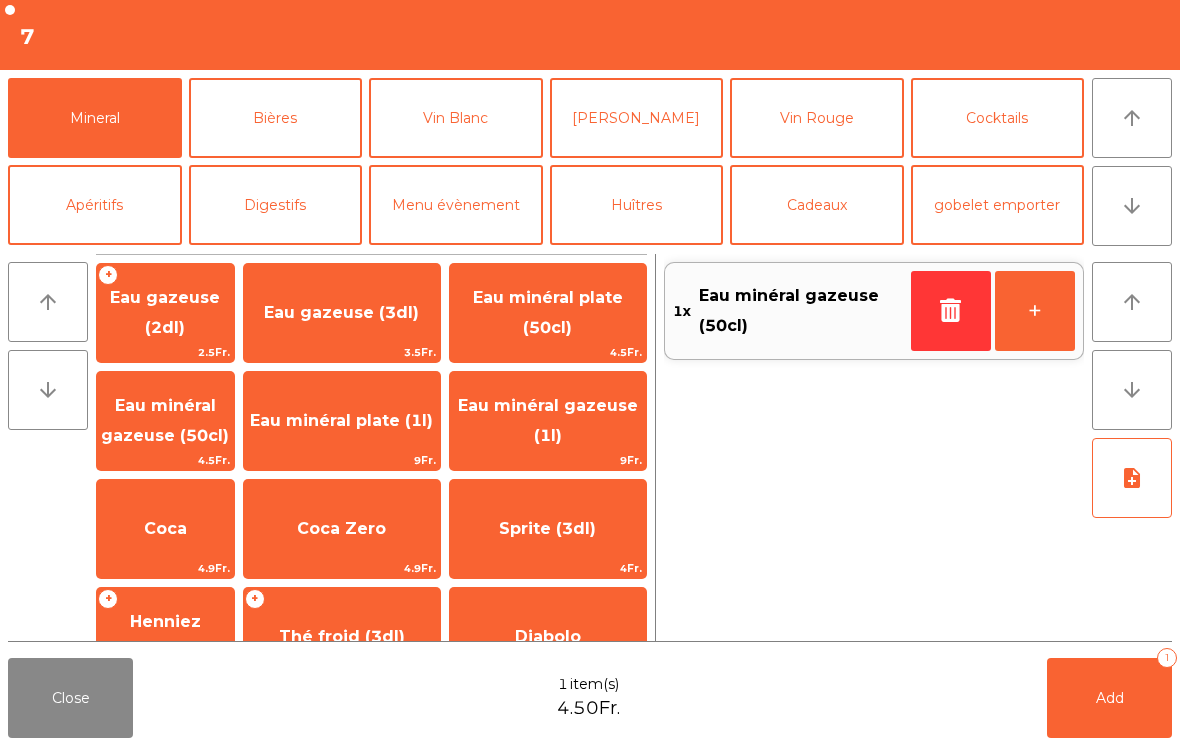 click on "Add   1" 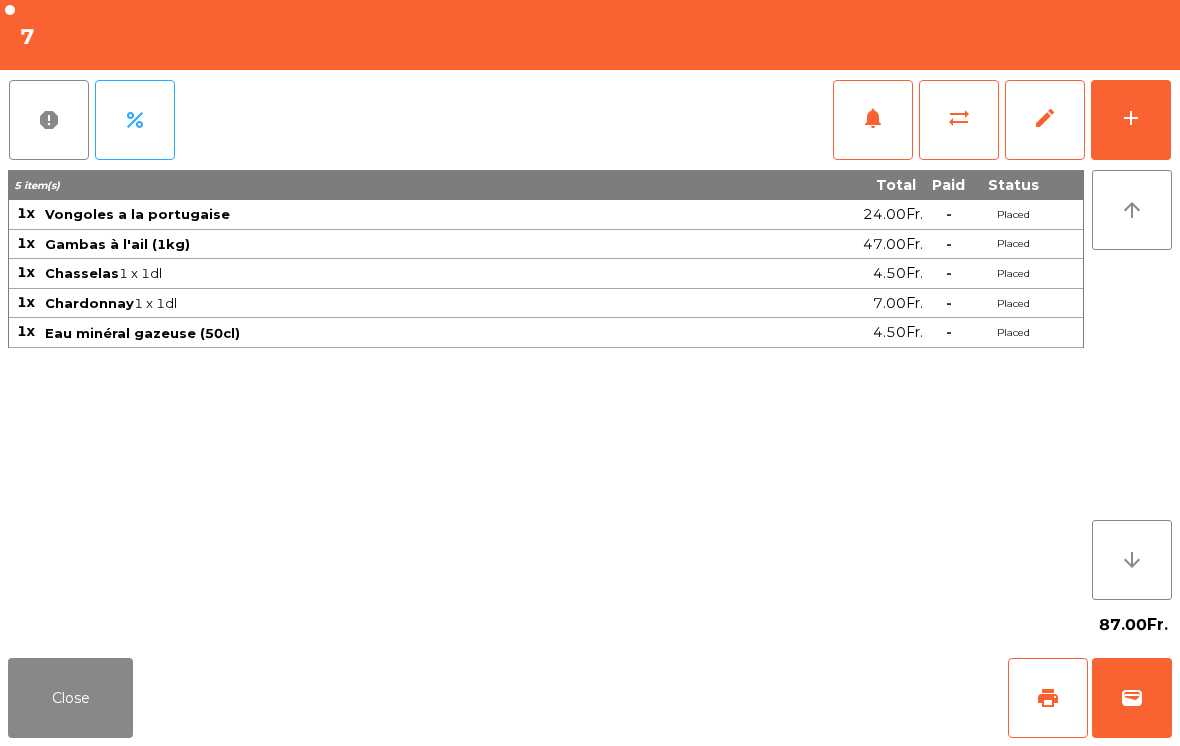 click on "Close" 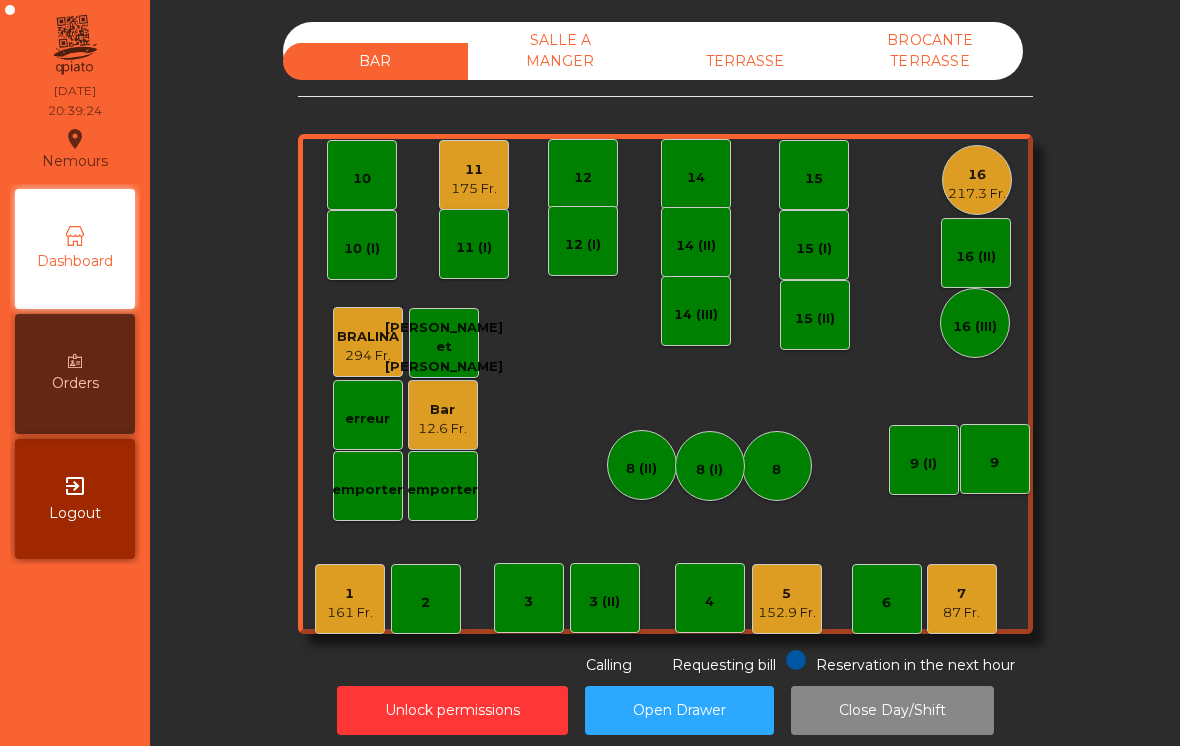 click on "1   161 Fr." 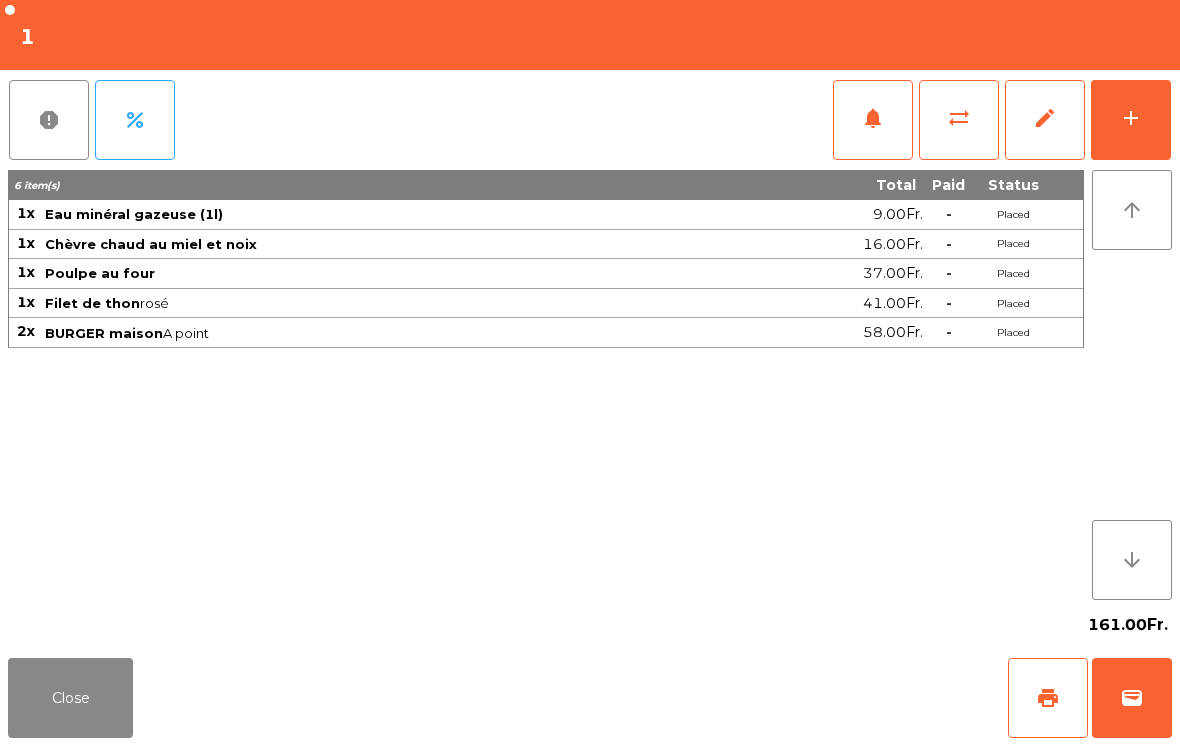 click on "add" 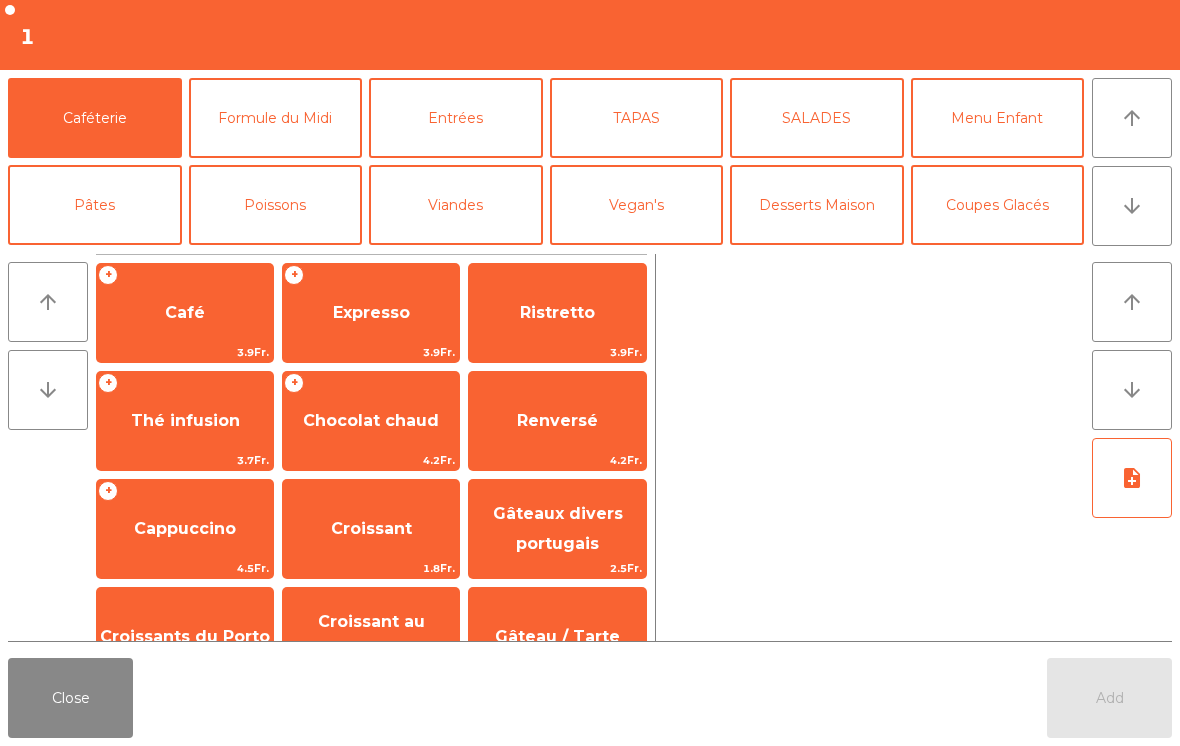 scroll, scrollTop: 0, scrollLeft: 0, axis: both 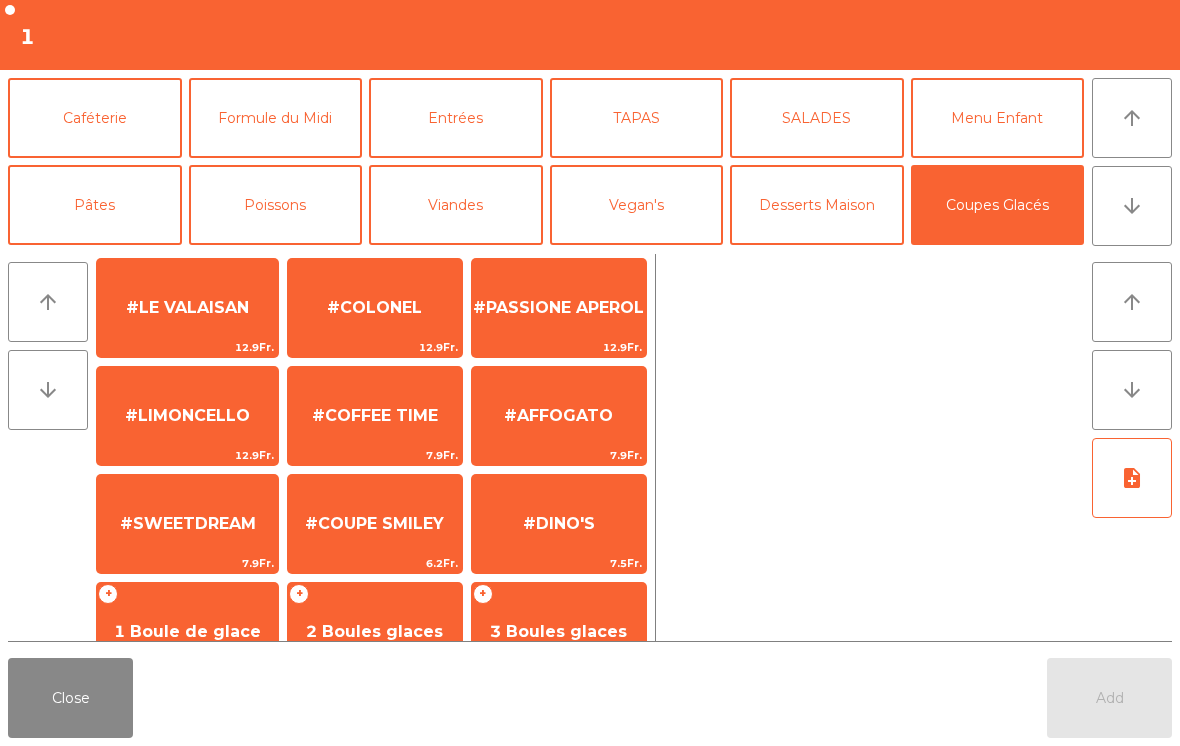 click on "#DINO'S" 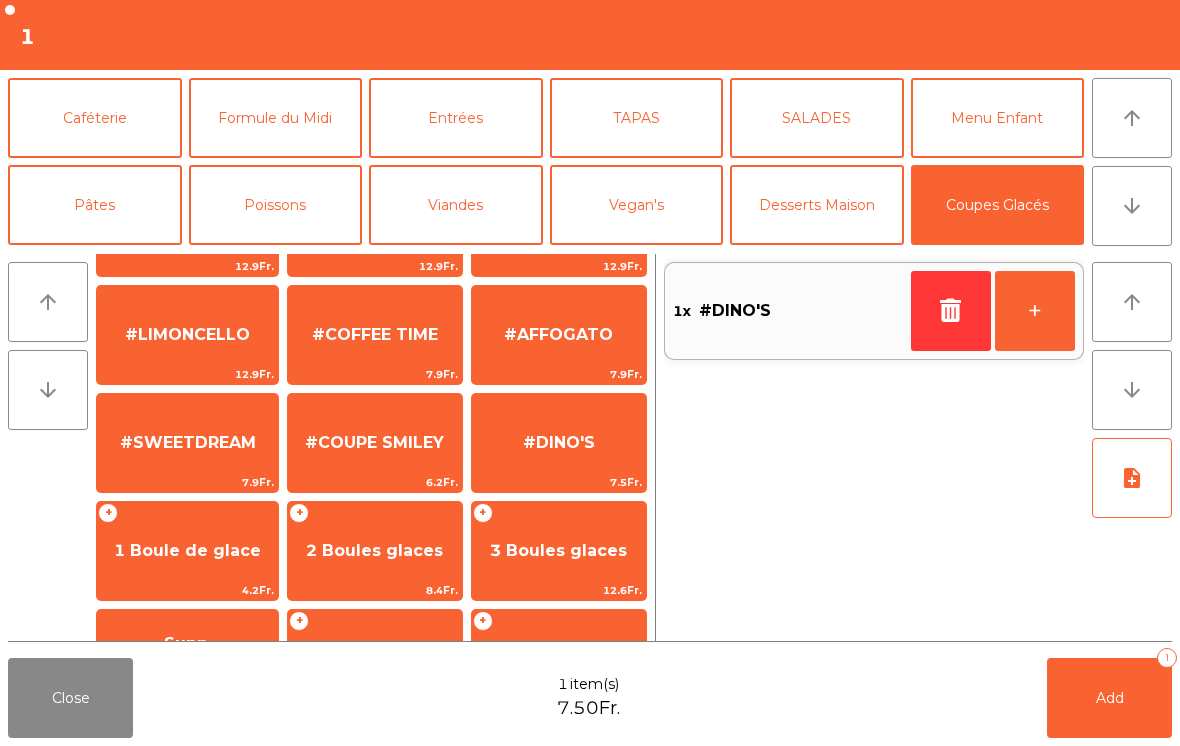 scroll, scrollTop: 321, scrollLeft: 0, axis: vertical 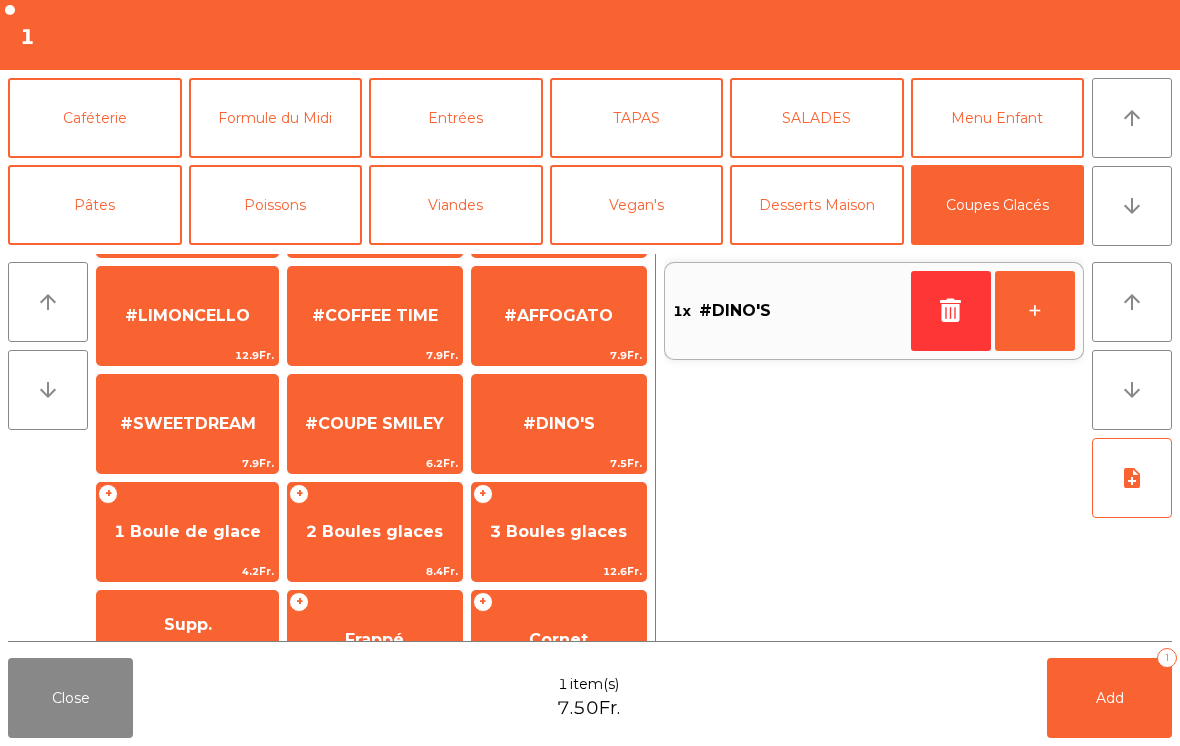 click on "#DINO'S" 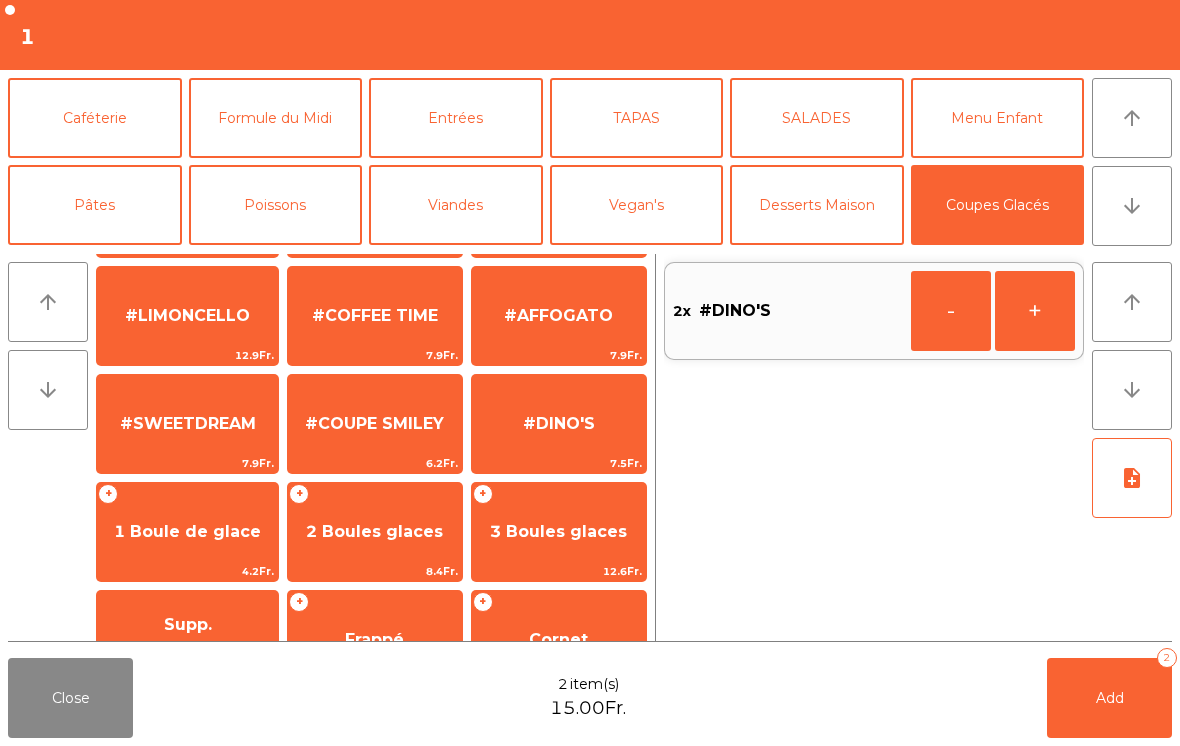 click on "#AFFOGATO" 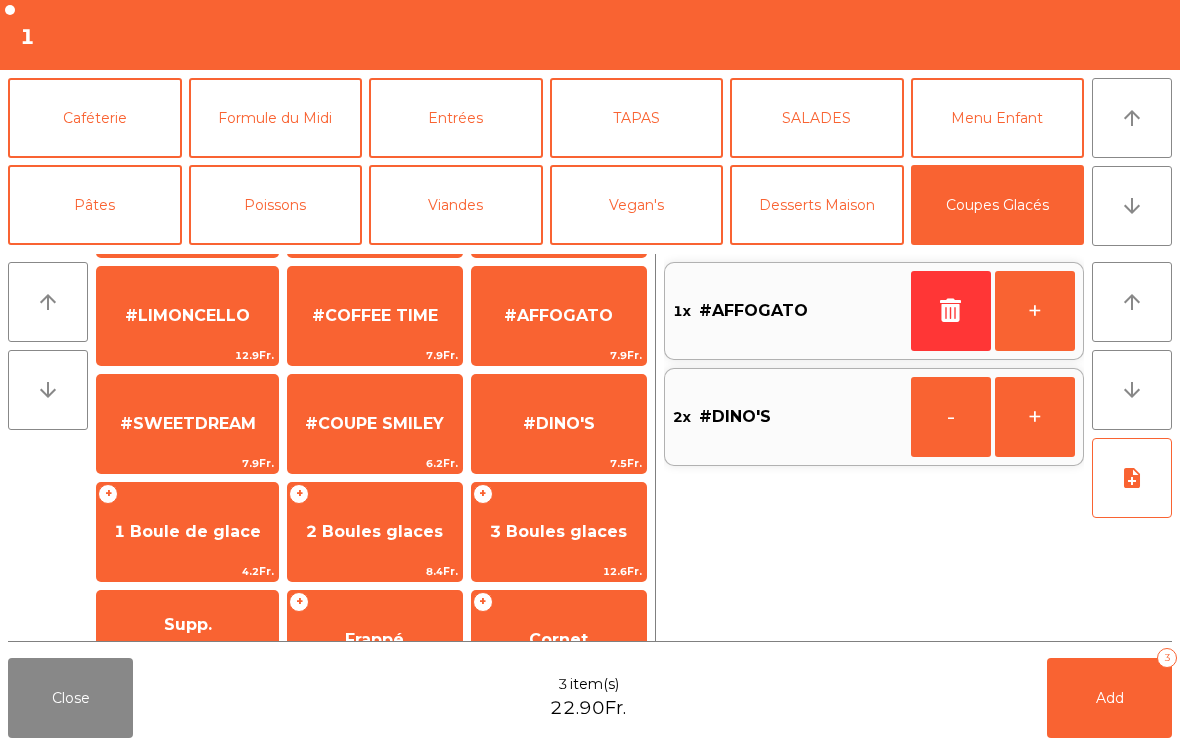 click on "#COFFEE TIME   7.9Fr." 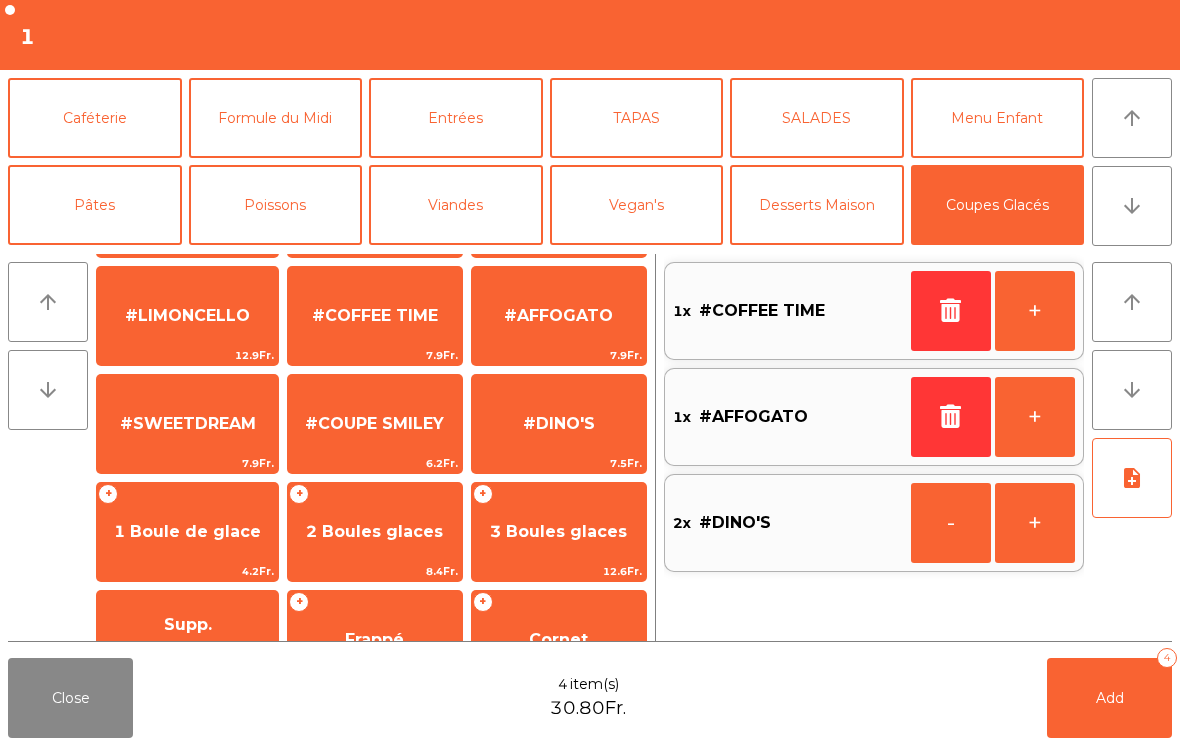 click on "Add   4" 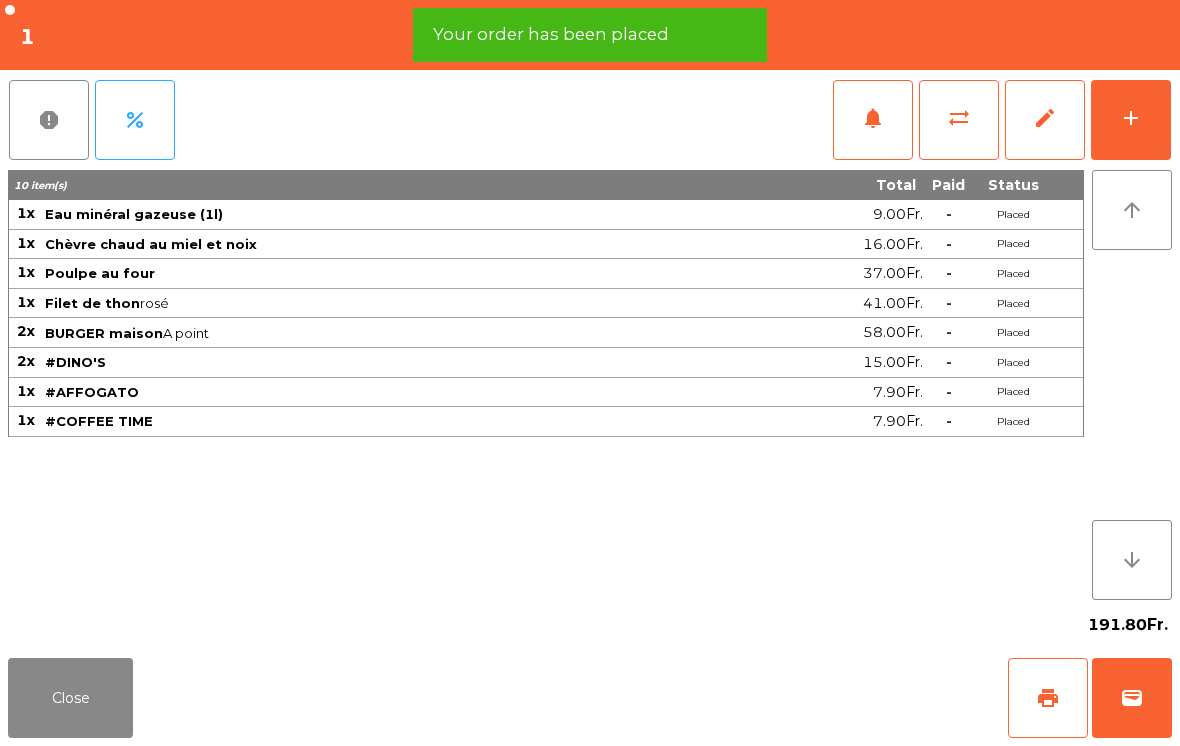 click on "Close" 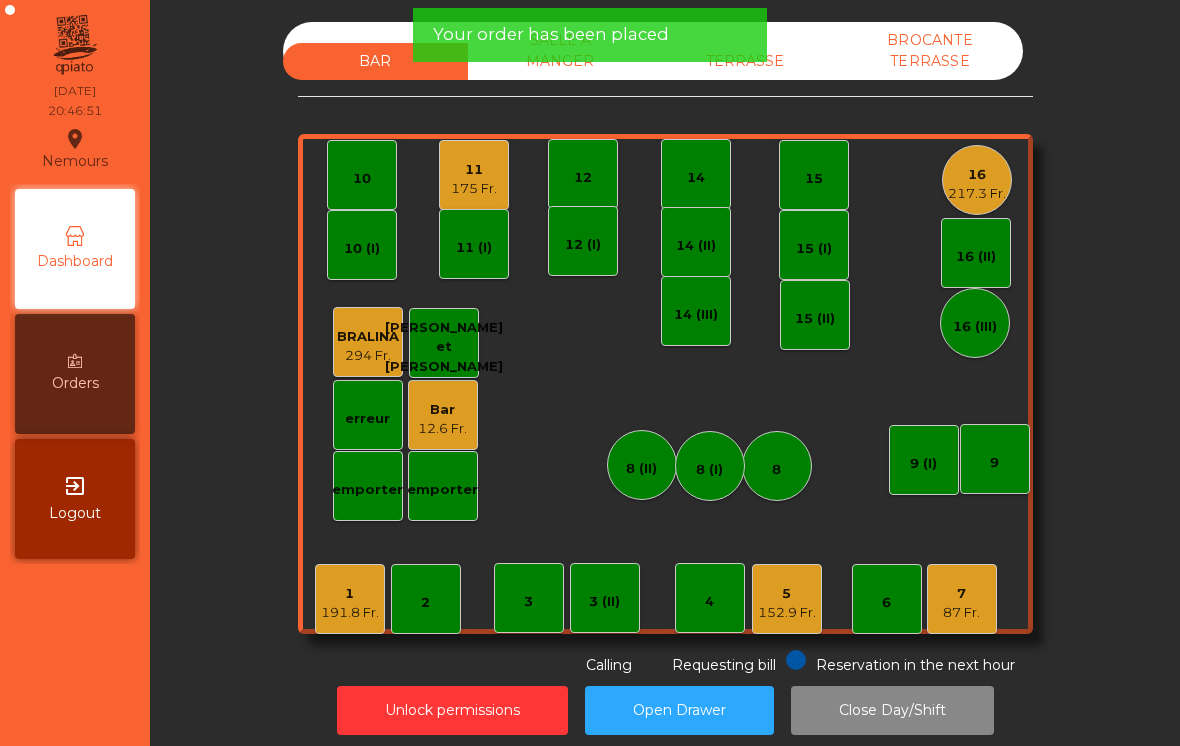 click on "7   87 Fr." 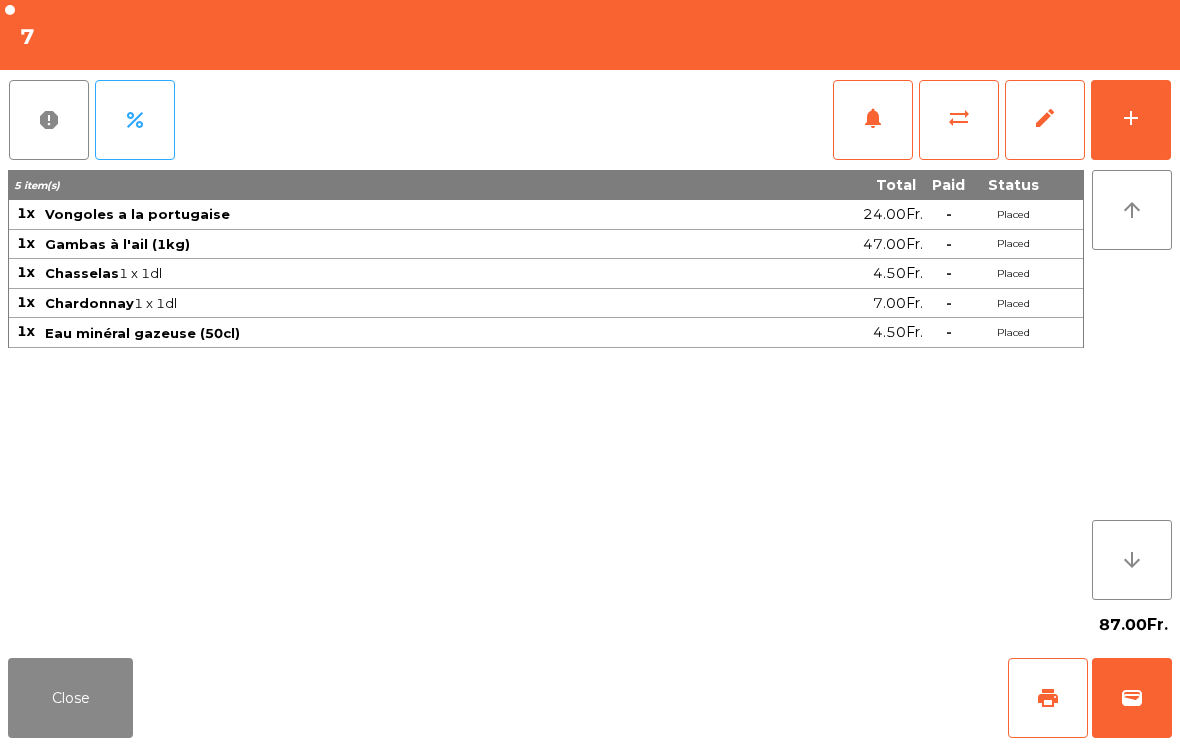 click on "notifications" 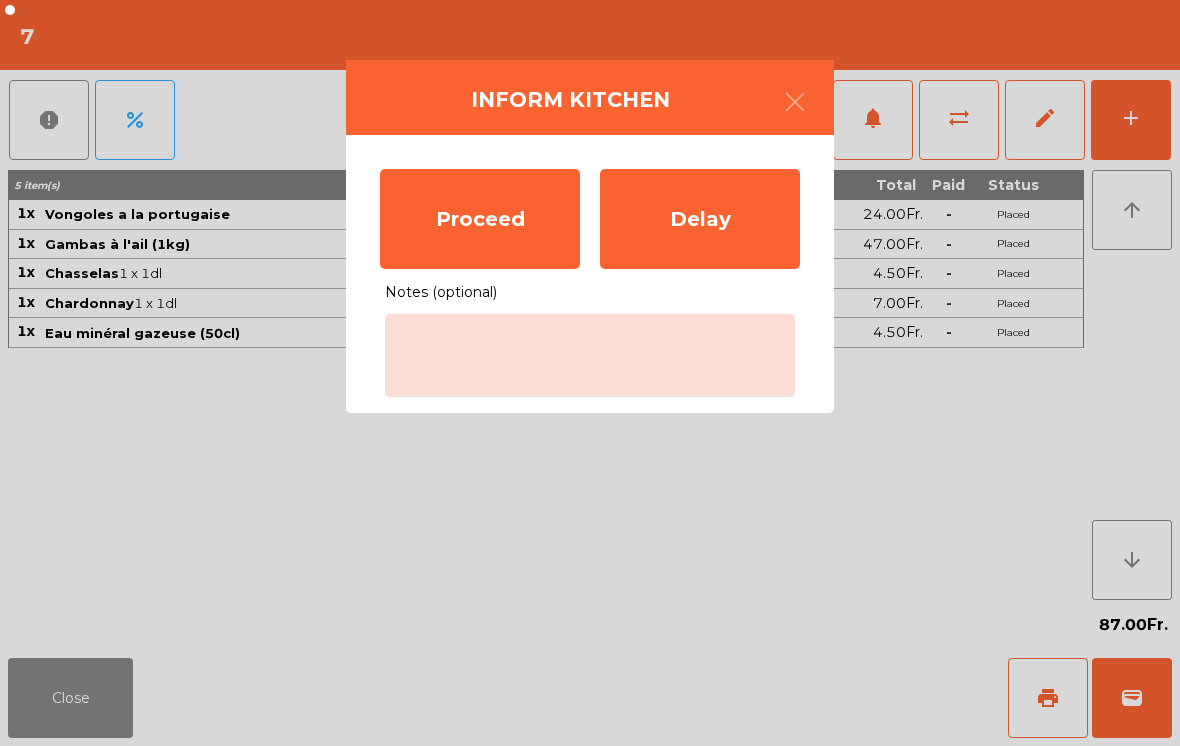 click on "Proceed" 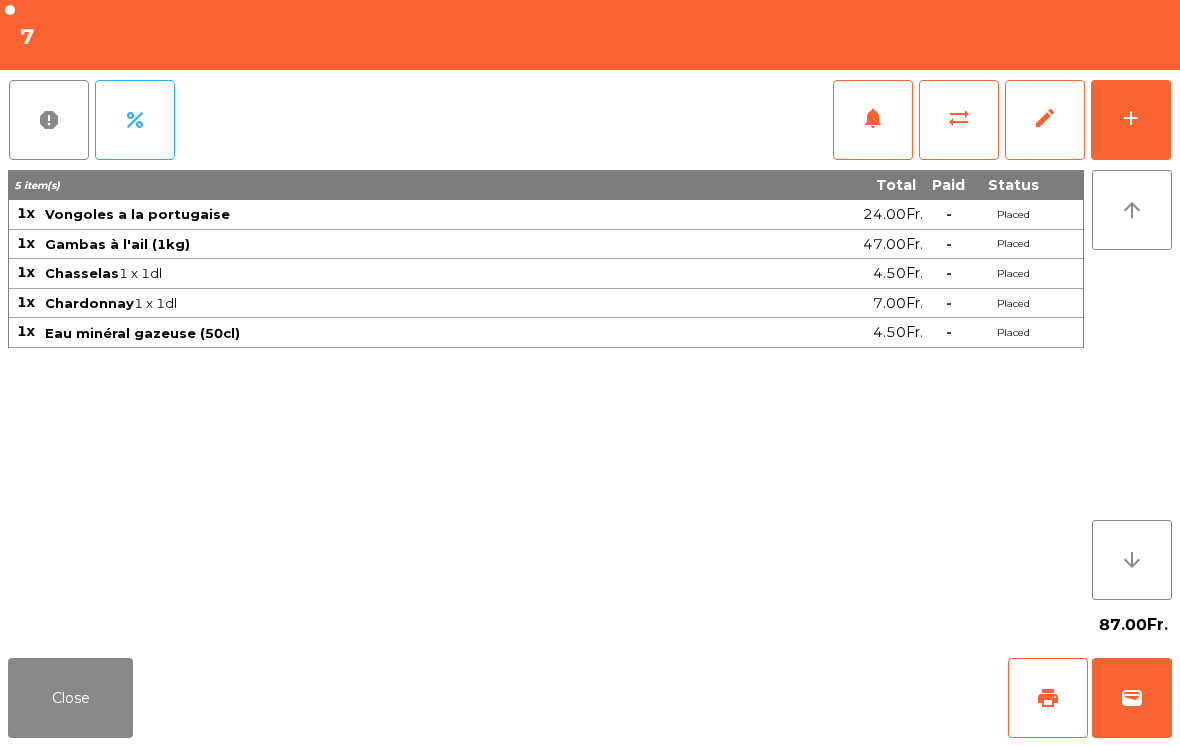 click on "Close" 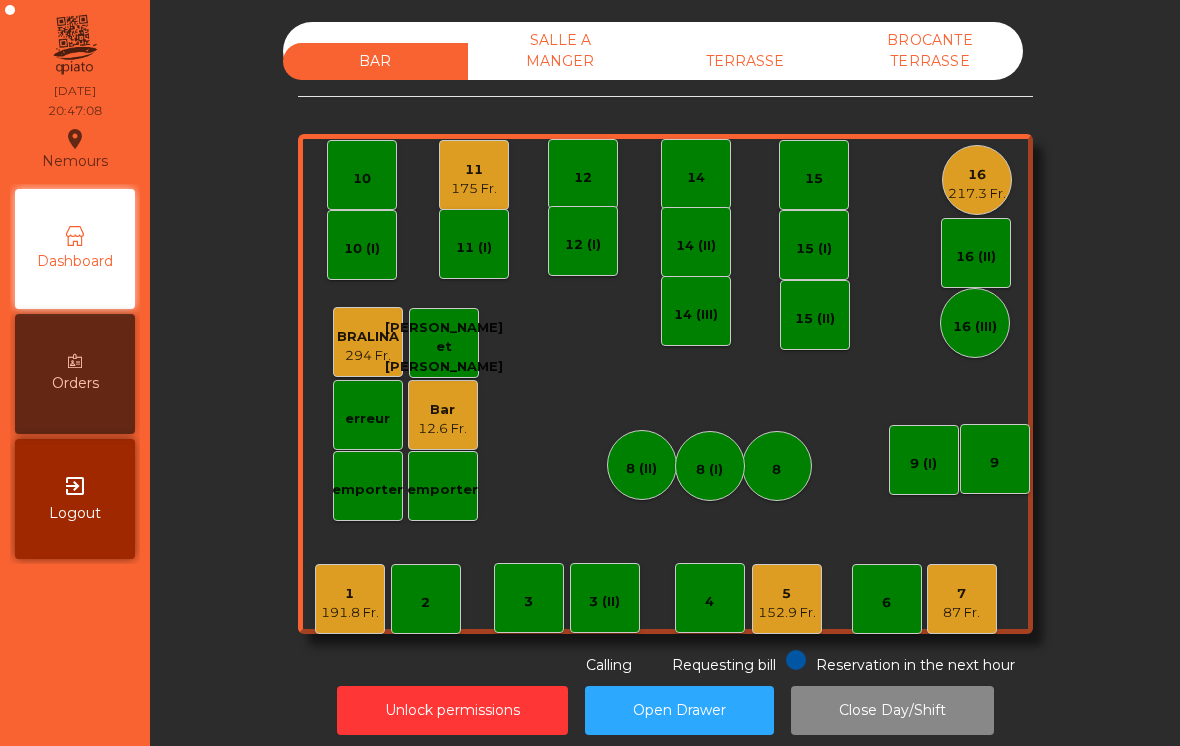 click on "TERRASSE" 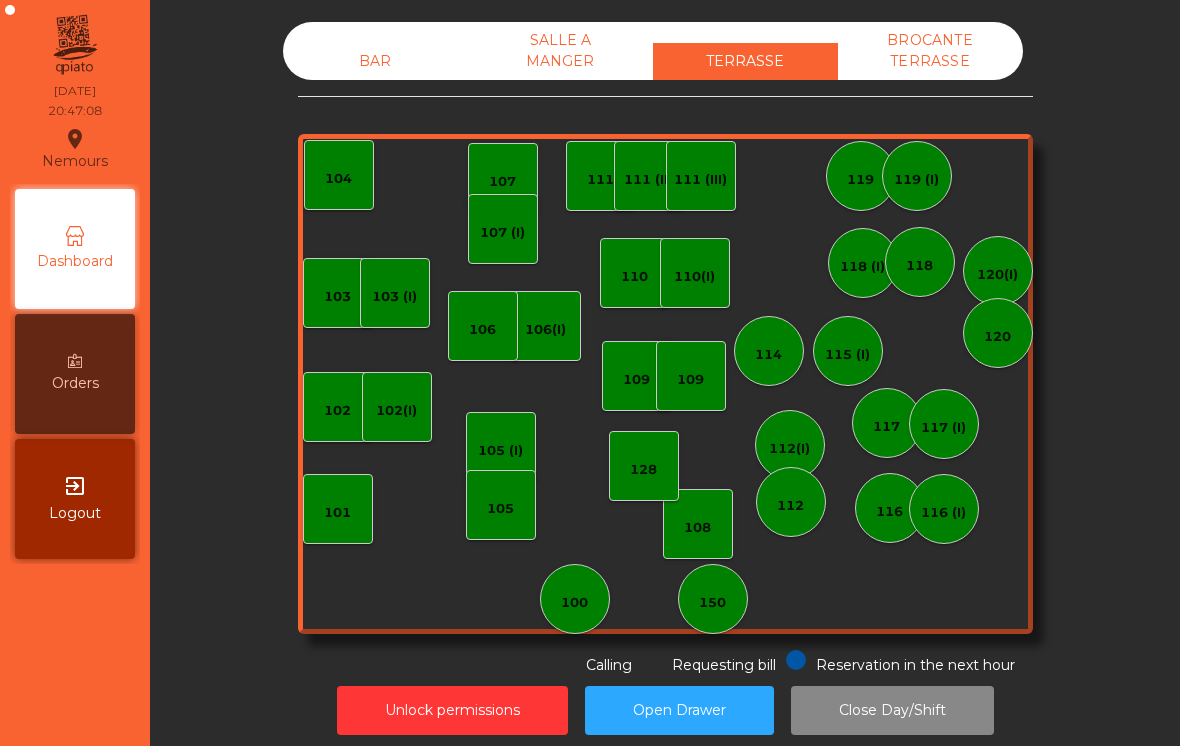 click on "SALLE A MANGER" 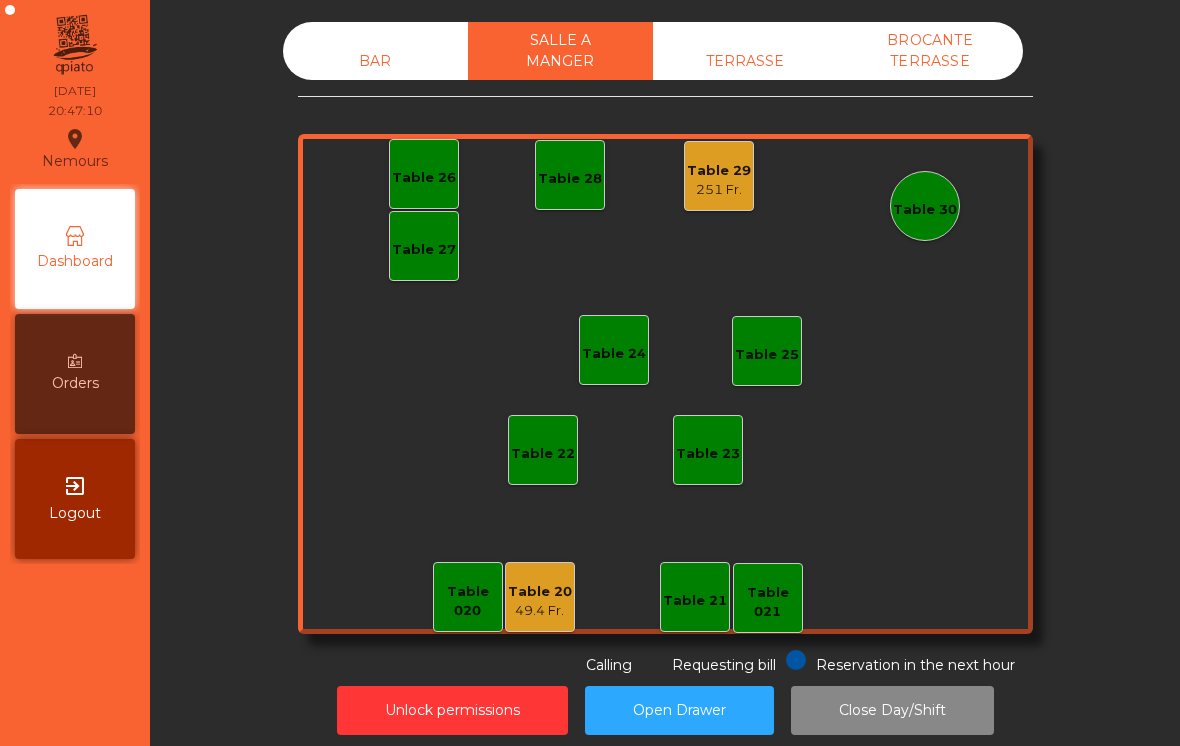 click on "Table 20   49.4 Fr." 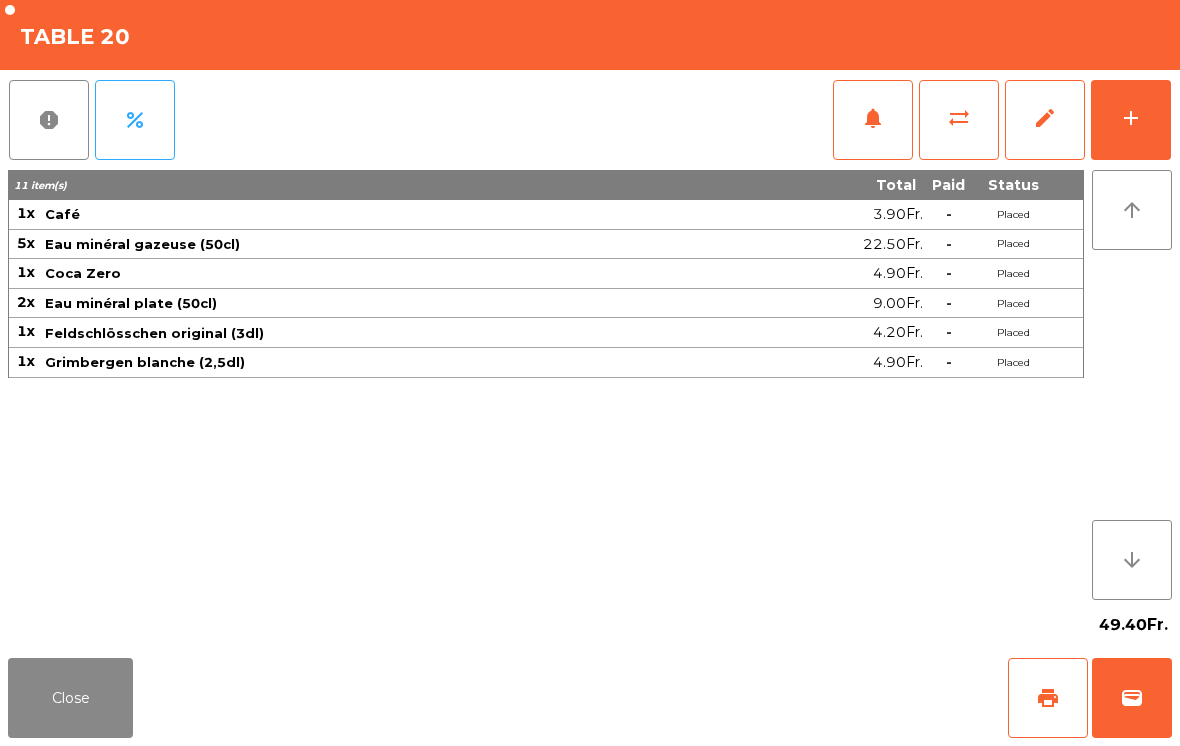 click on "Close" 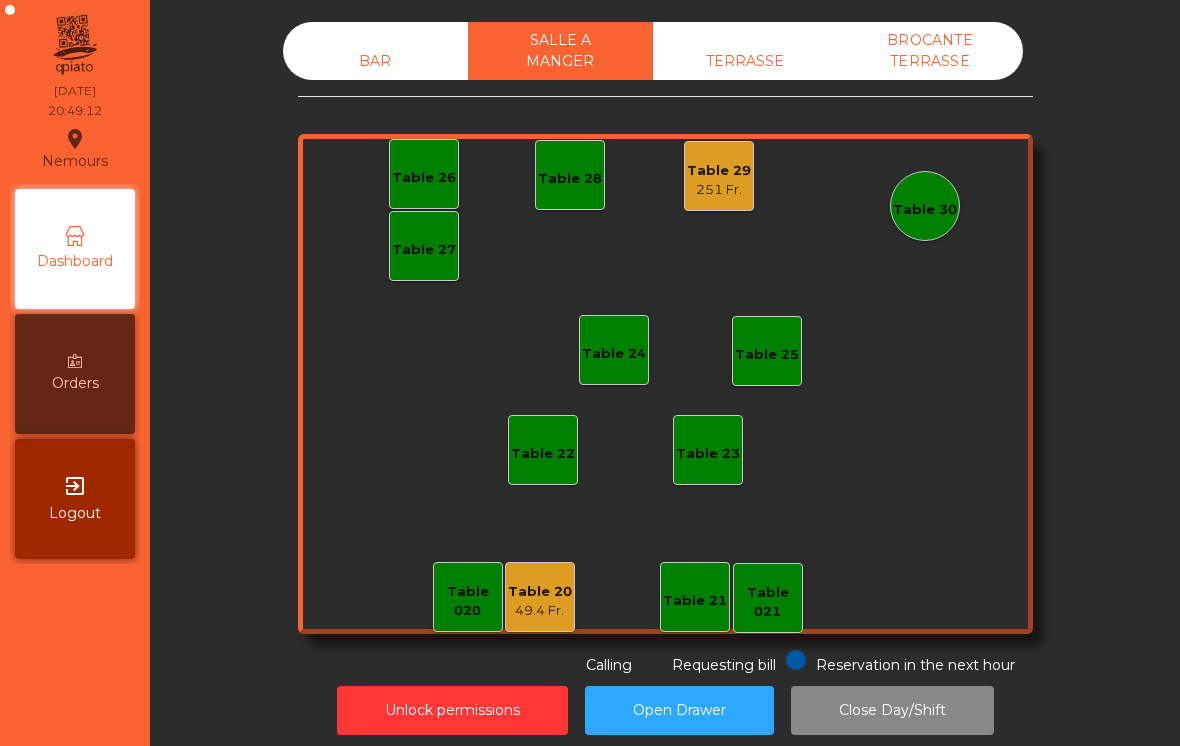 click on "BAR" 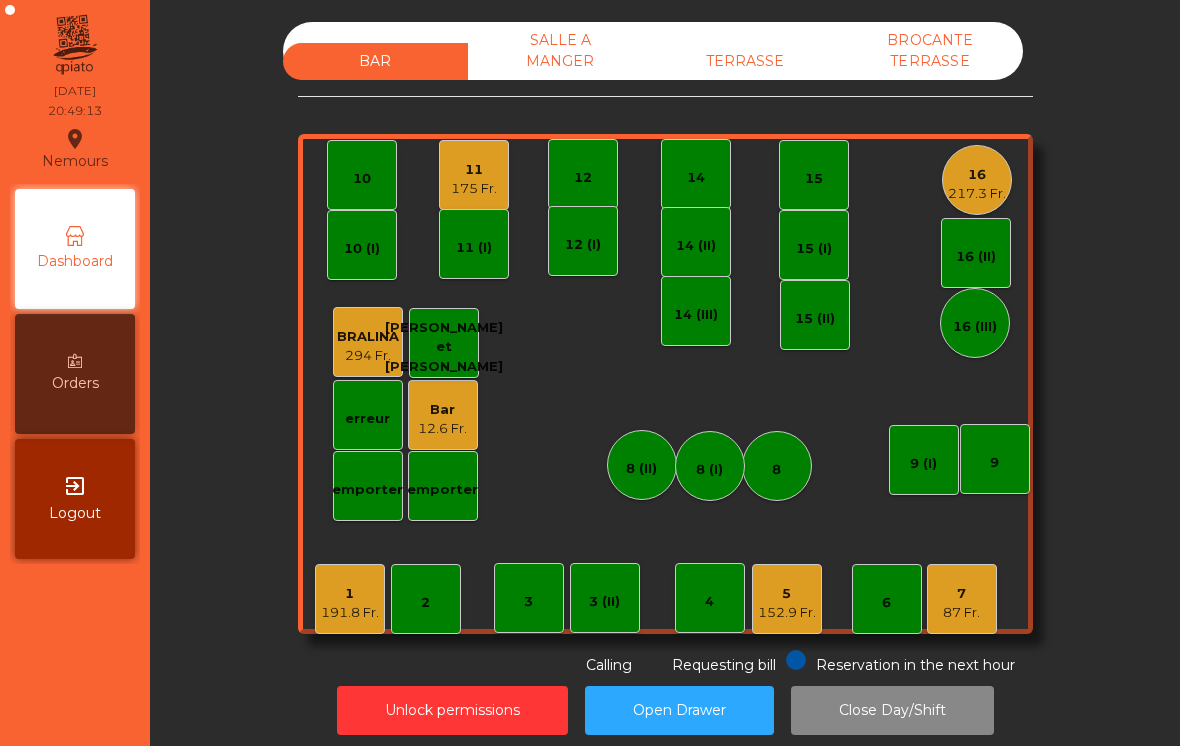 click on "7   87 Fr." 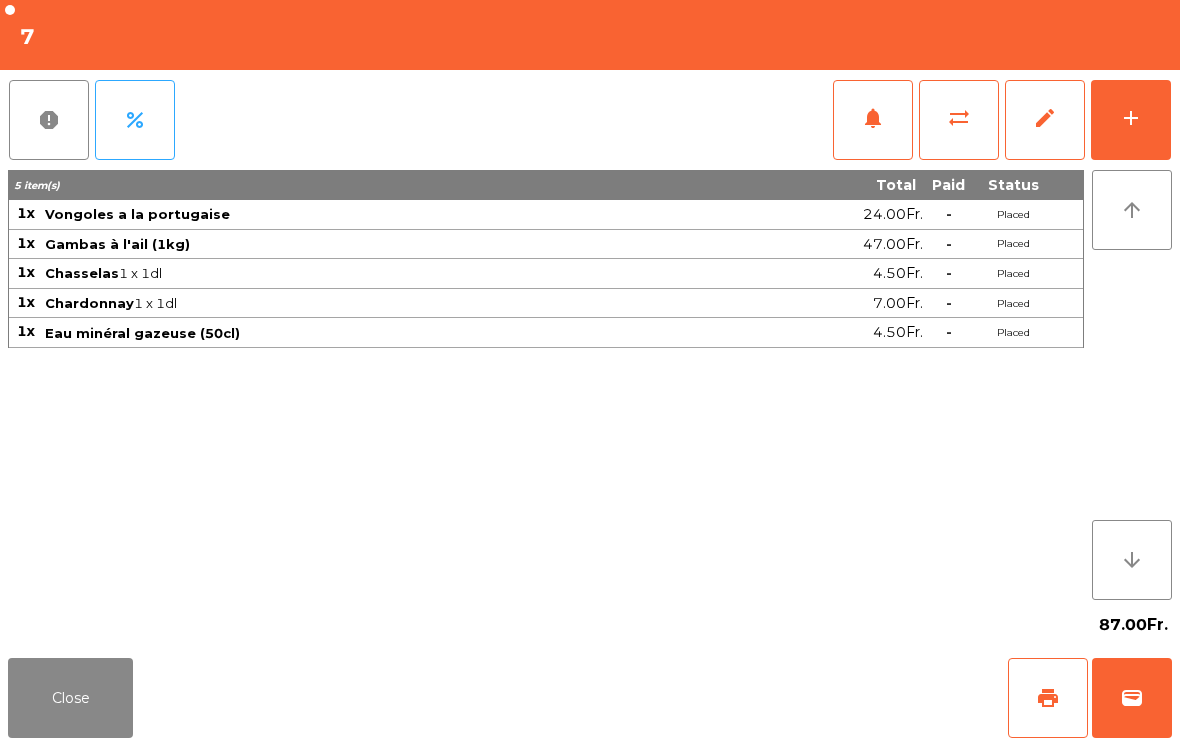 click on "add" 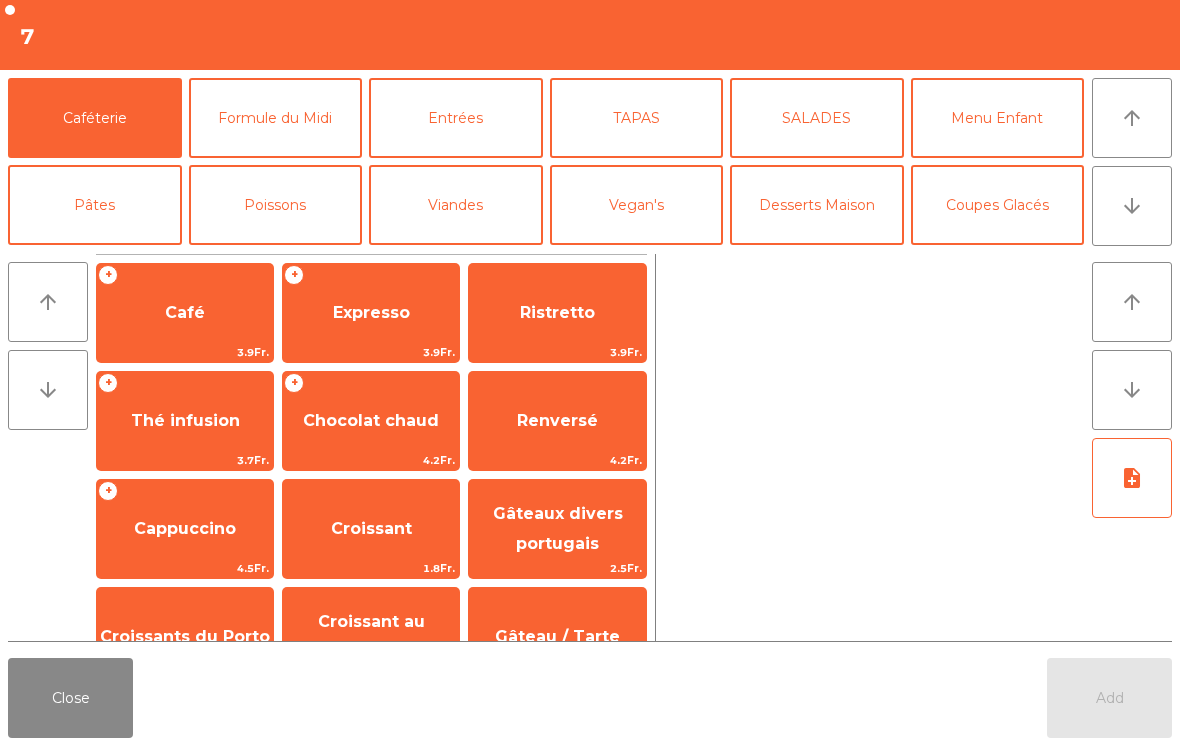 click on "arrow_downward" 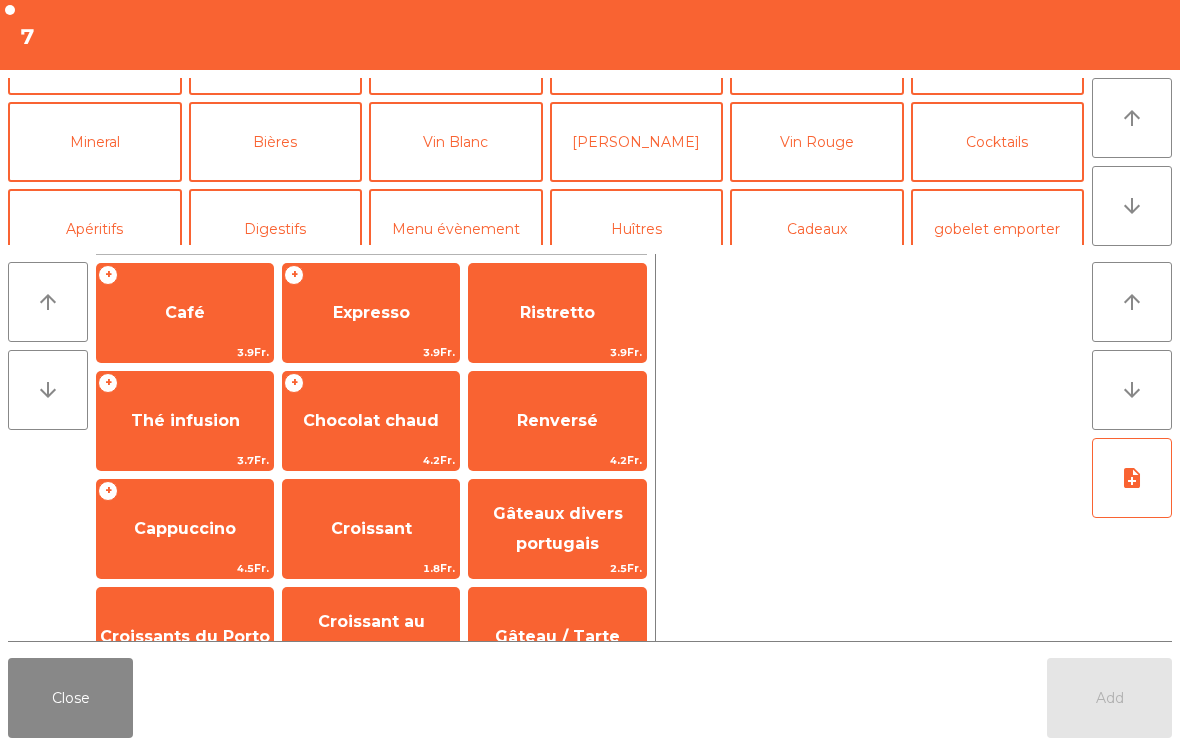 click on "Vin Blanc" 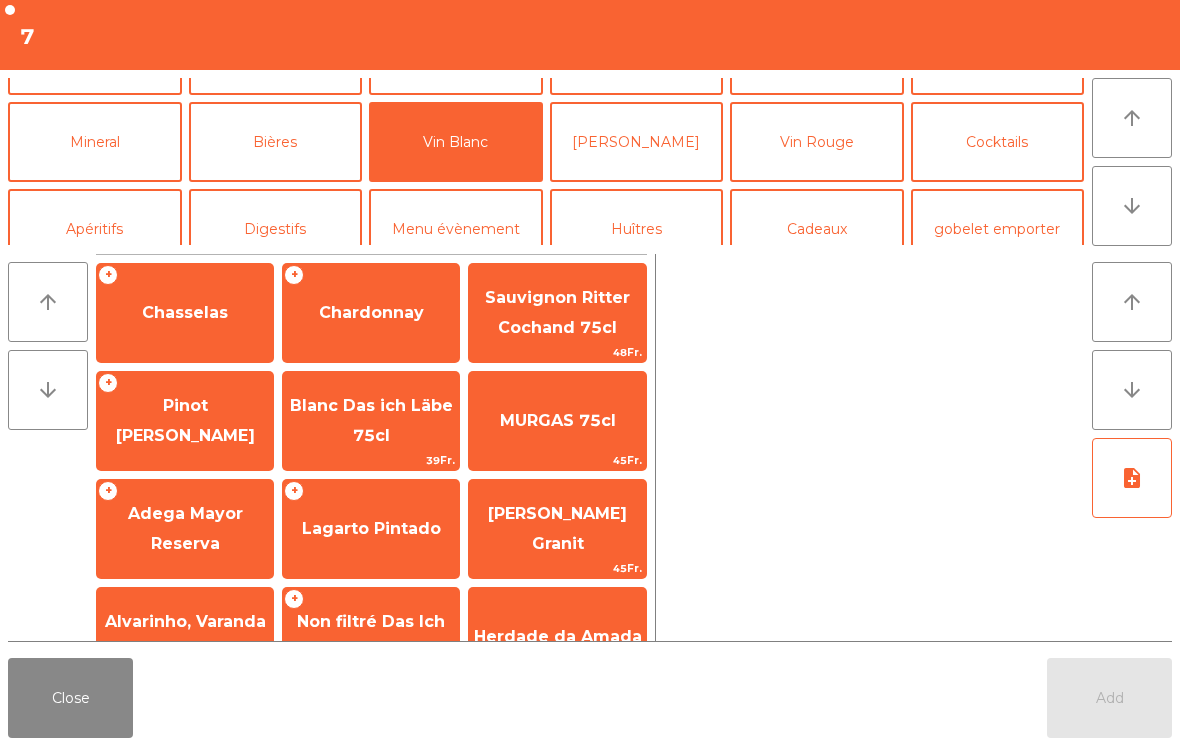 click on "Chasselas" 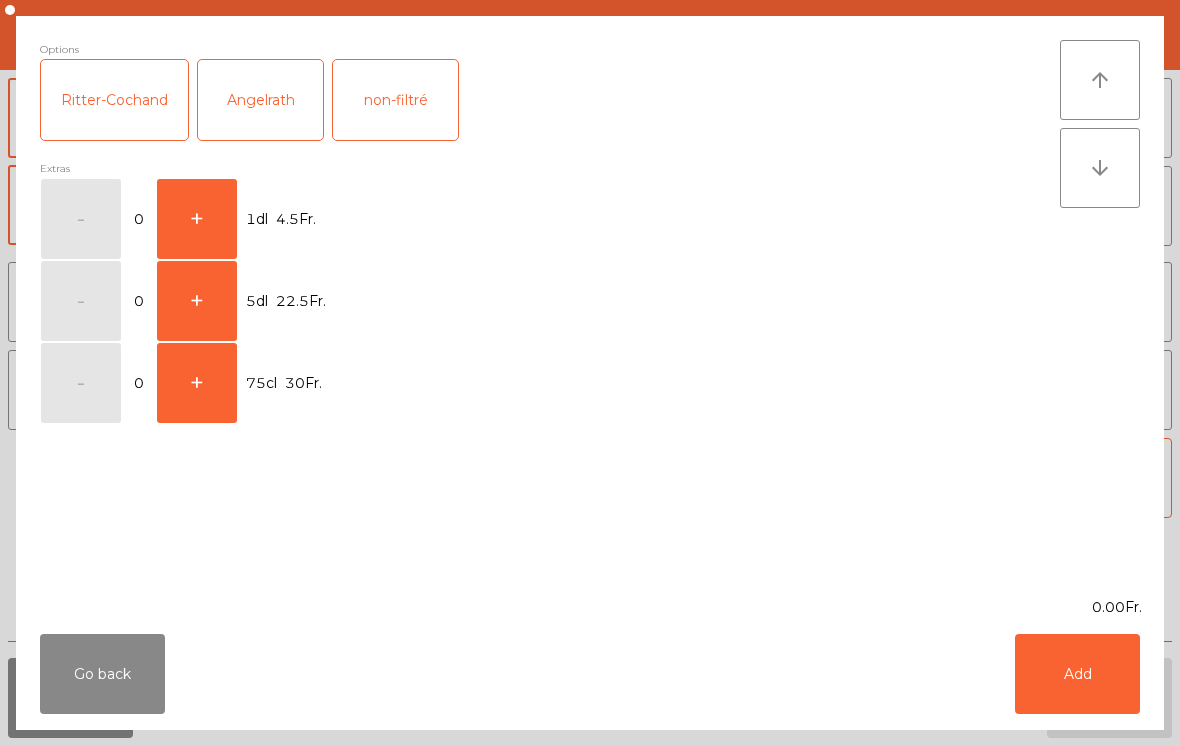 click on "+" 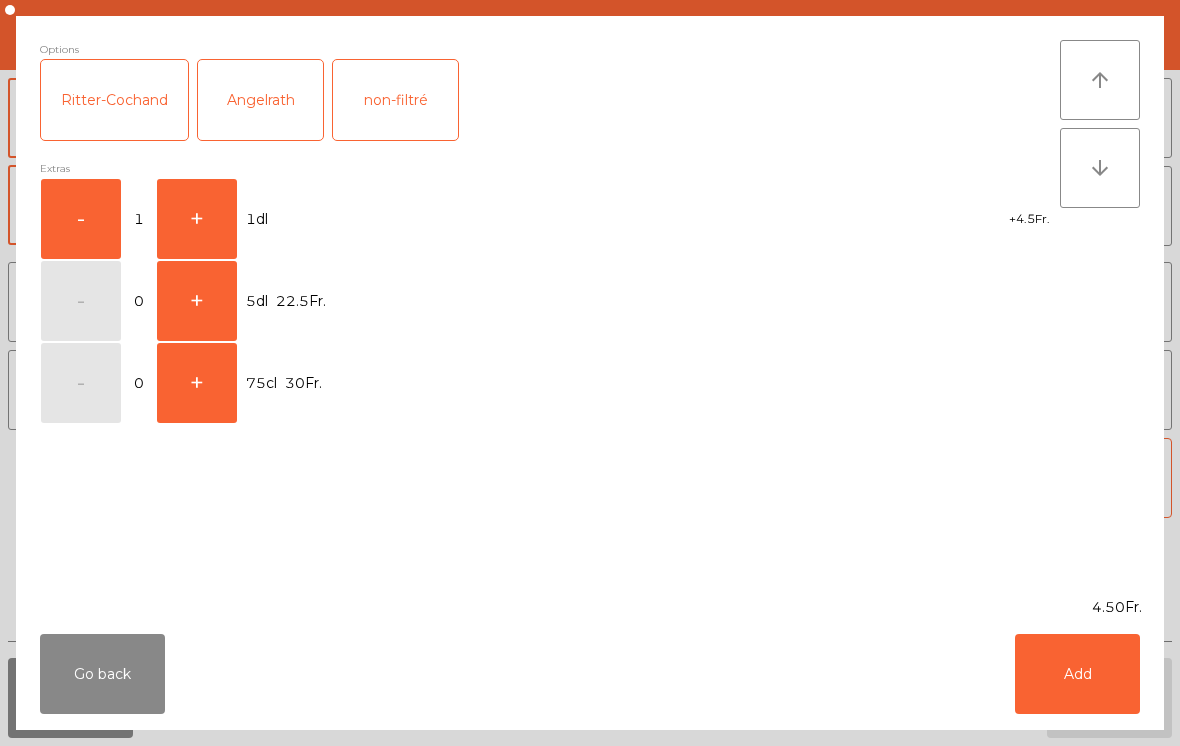 click on "Add" 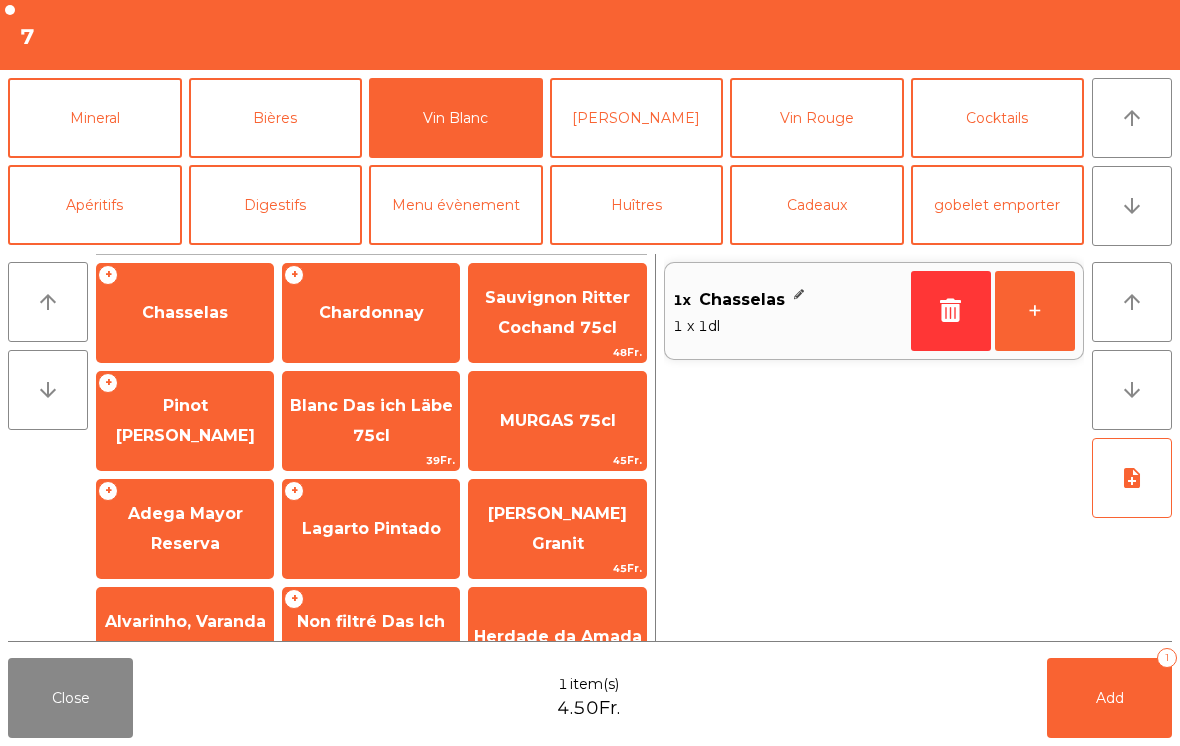 click on "Chardonnay" 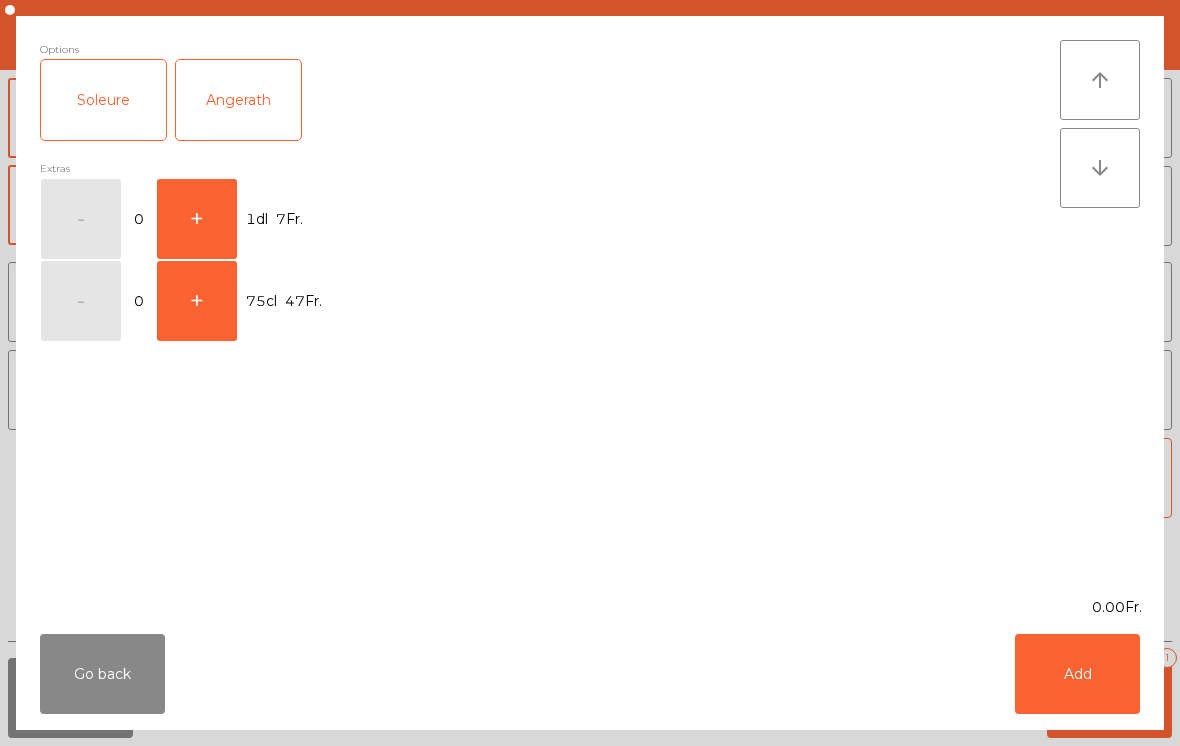 click on "+" 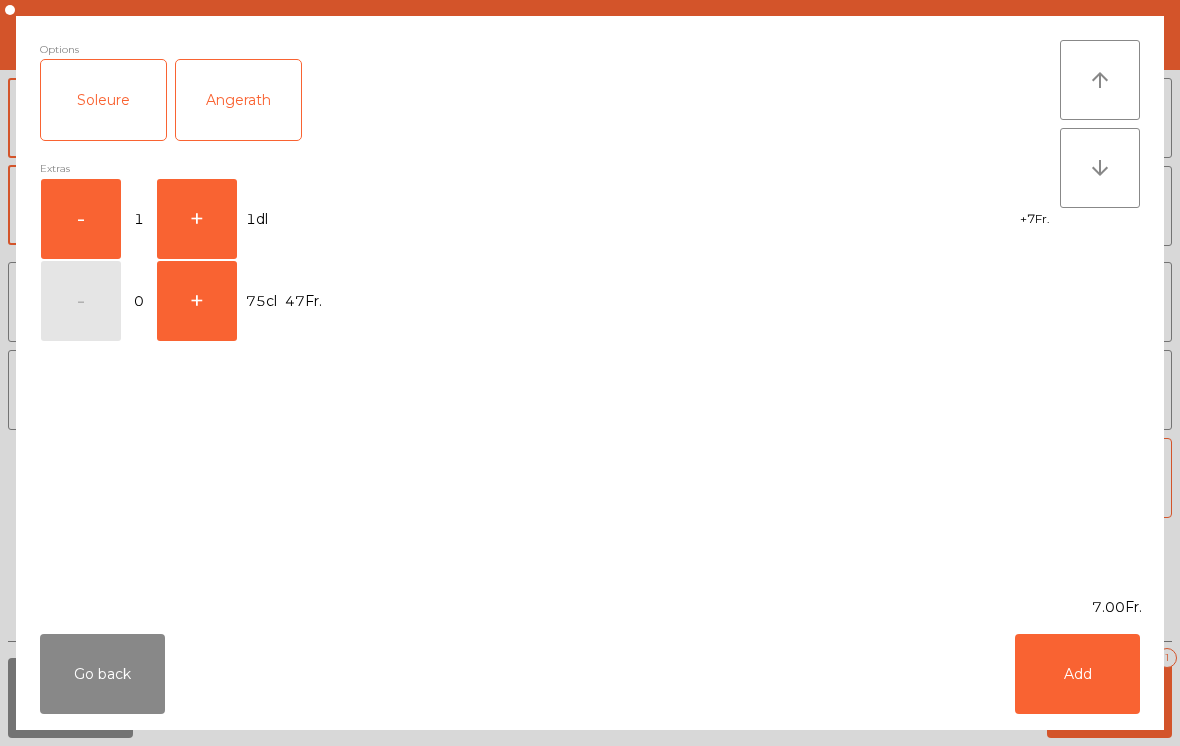 click on "Add" 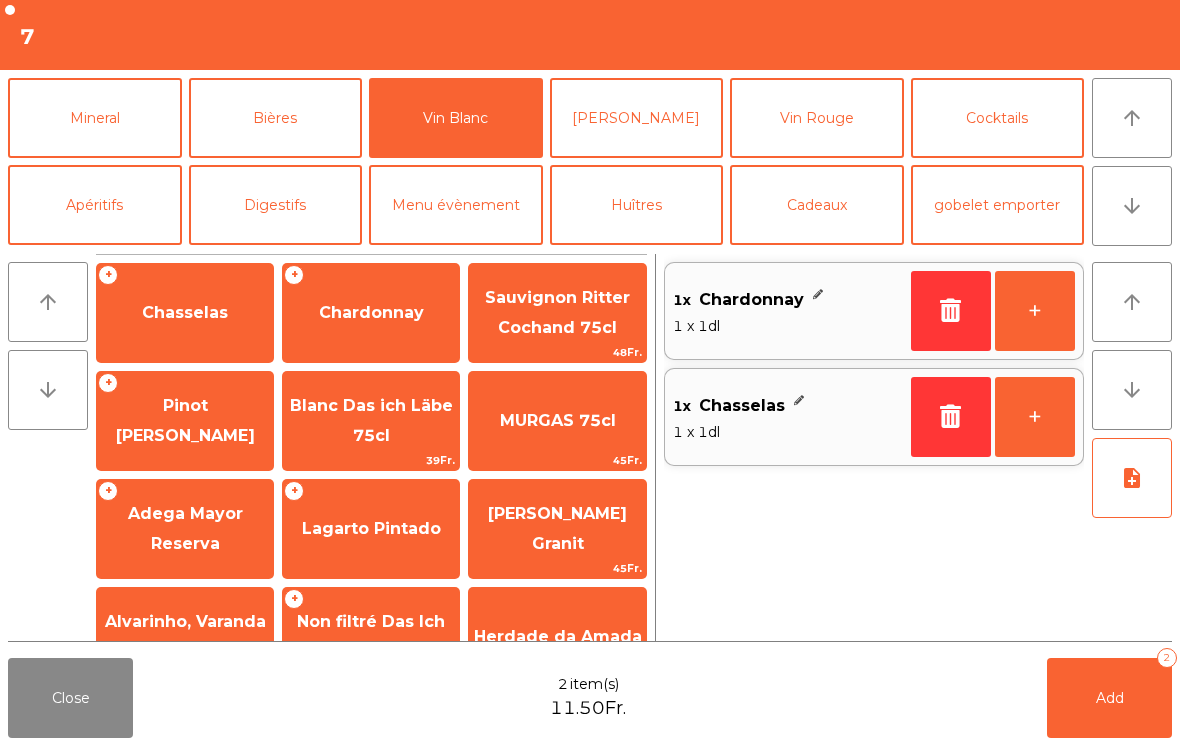 click on "Add   2" 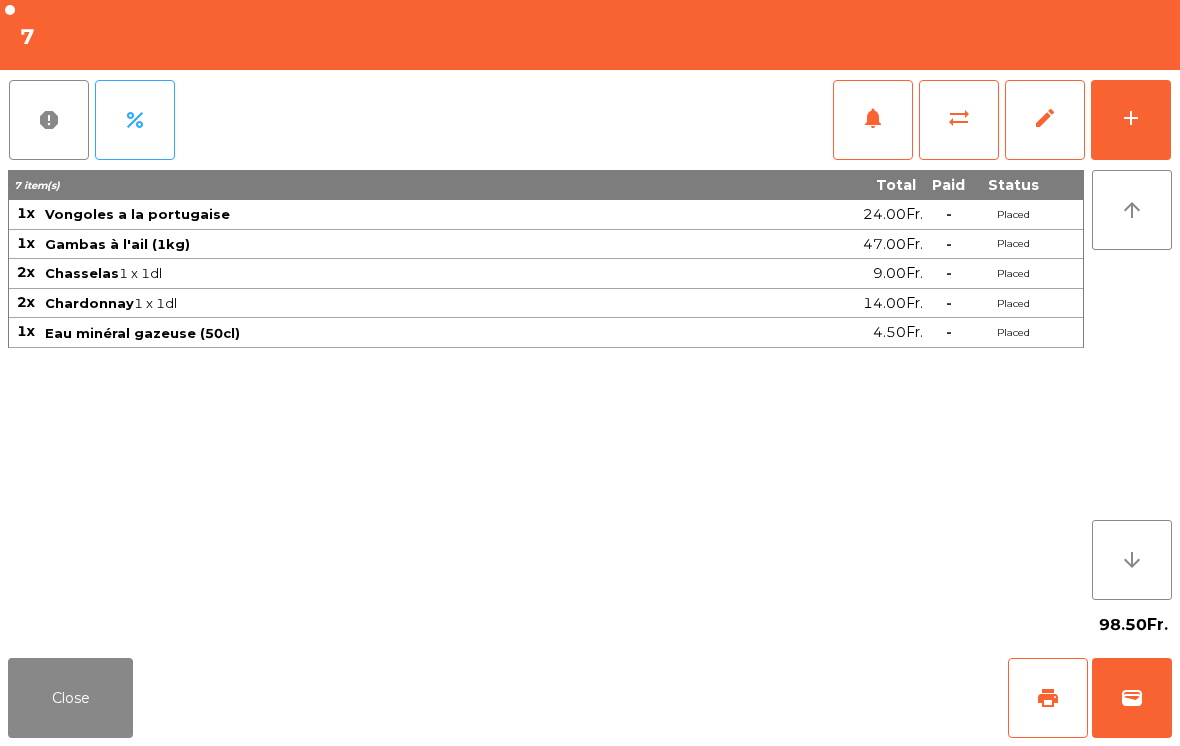 click on "Close" 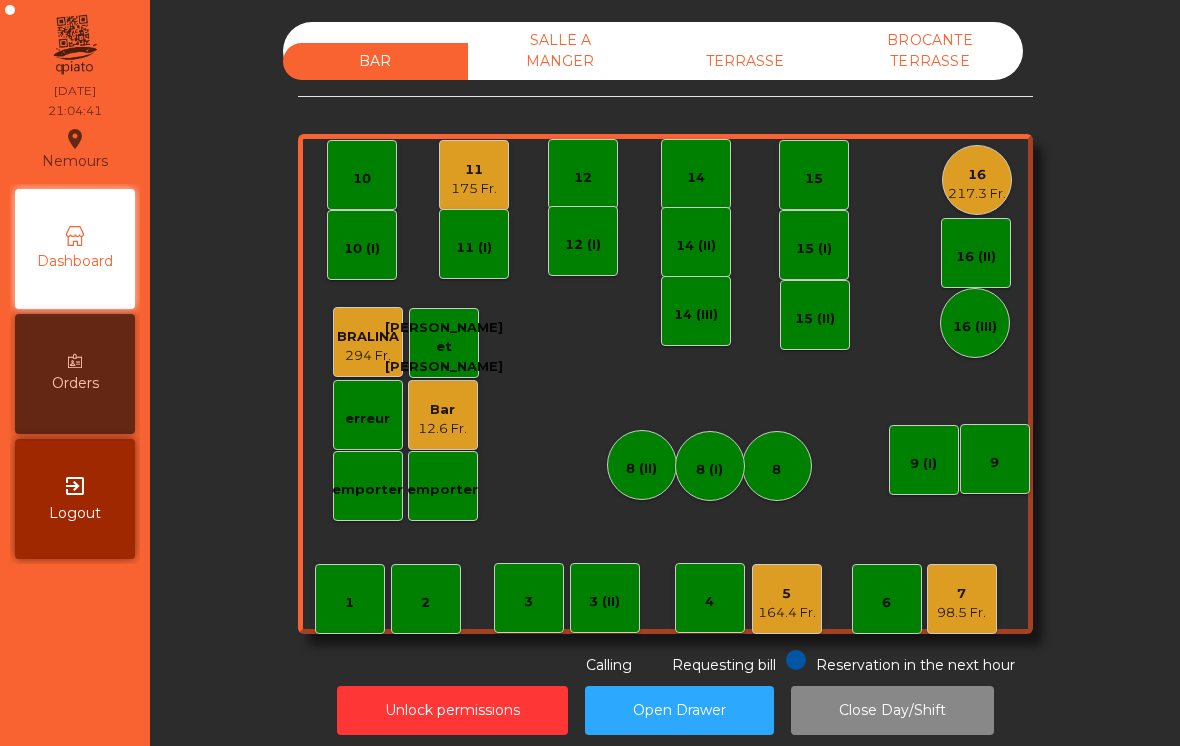 click on "175 Fr." 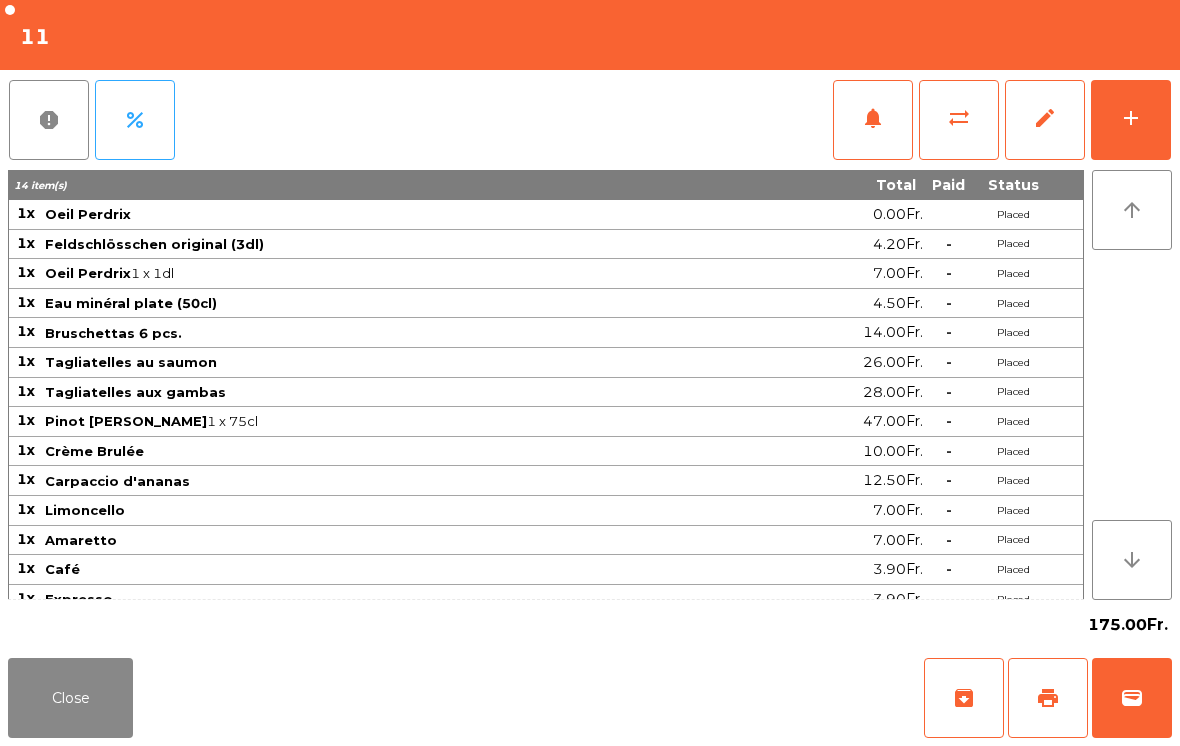 click on "print" 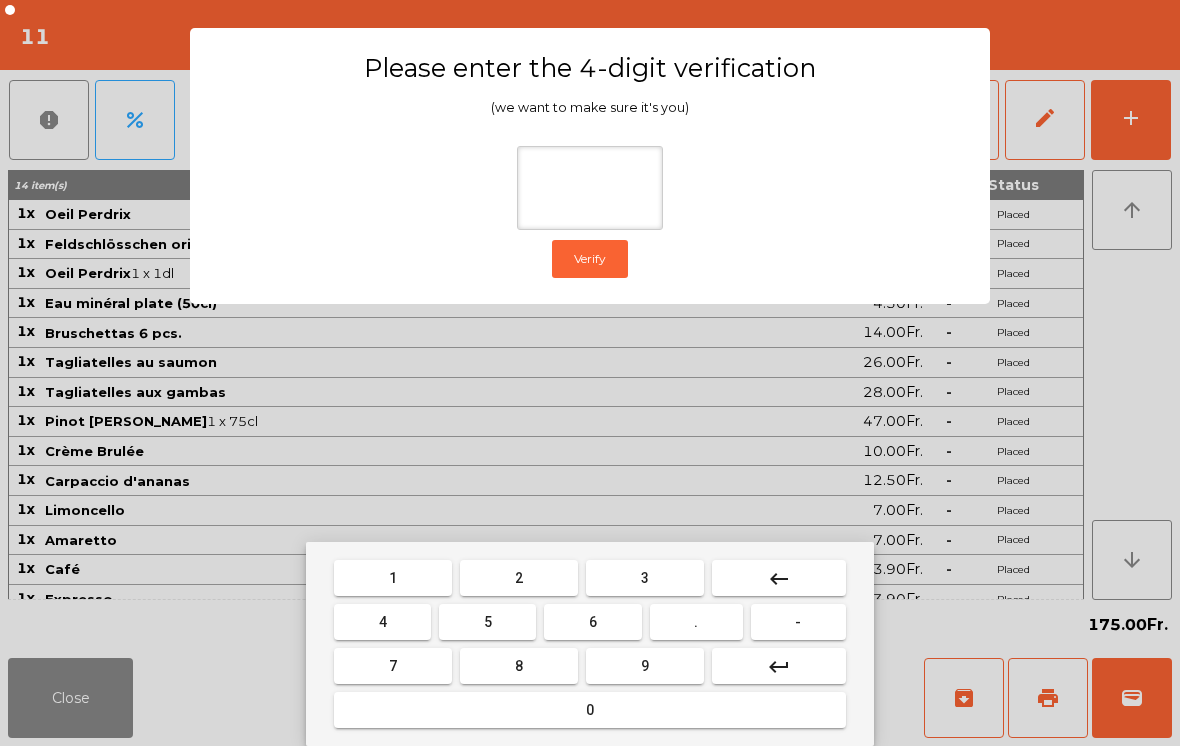 type on "*" 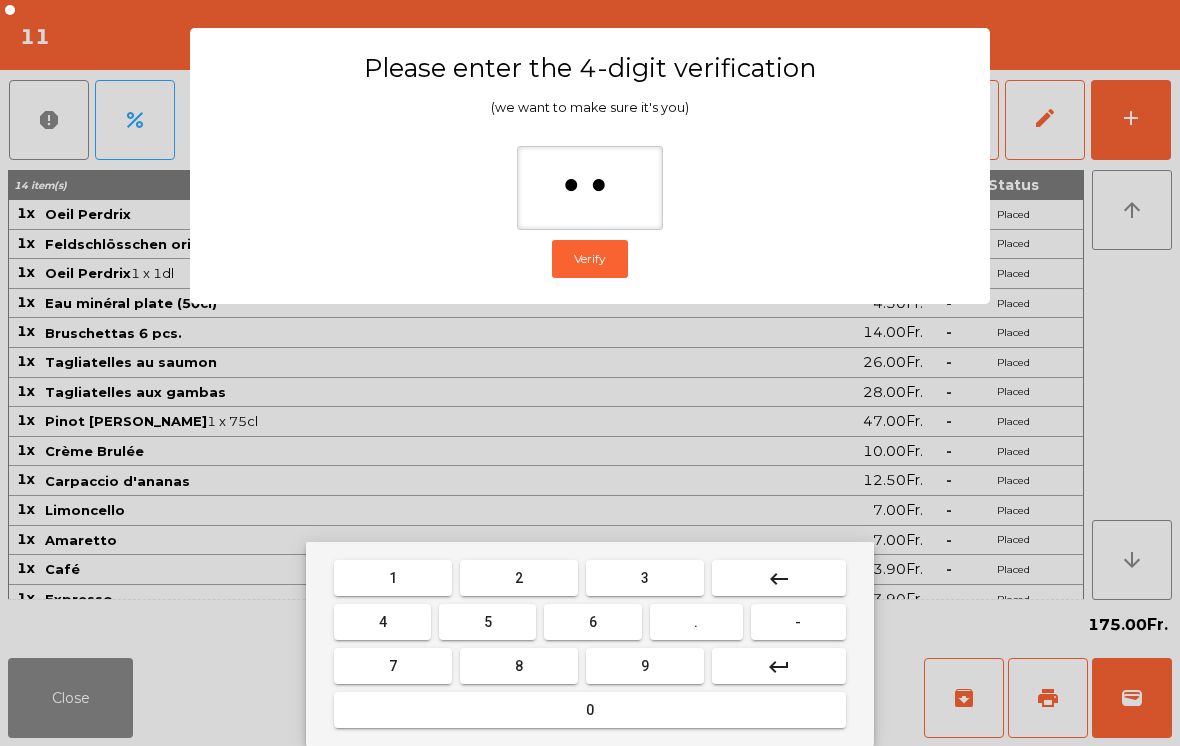 type on "***" 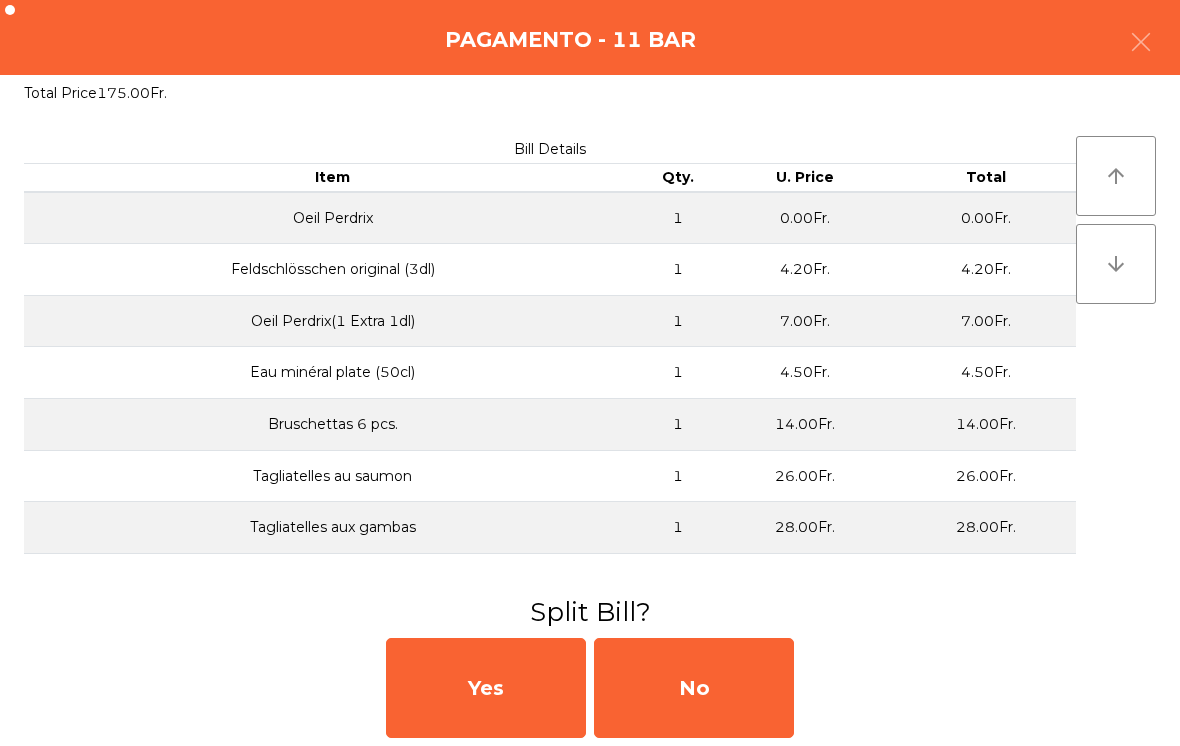 click on "No" 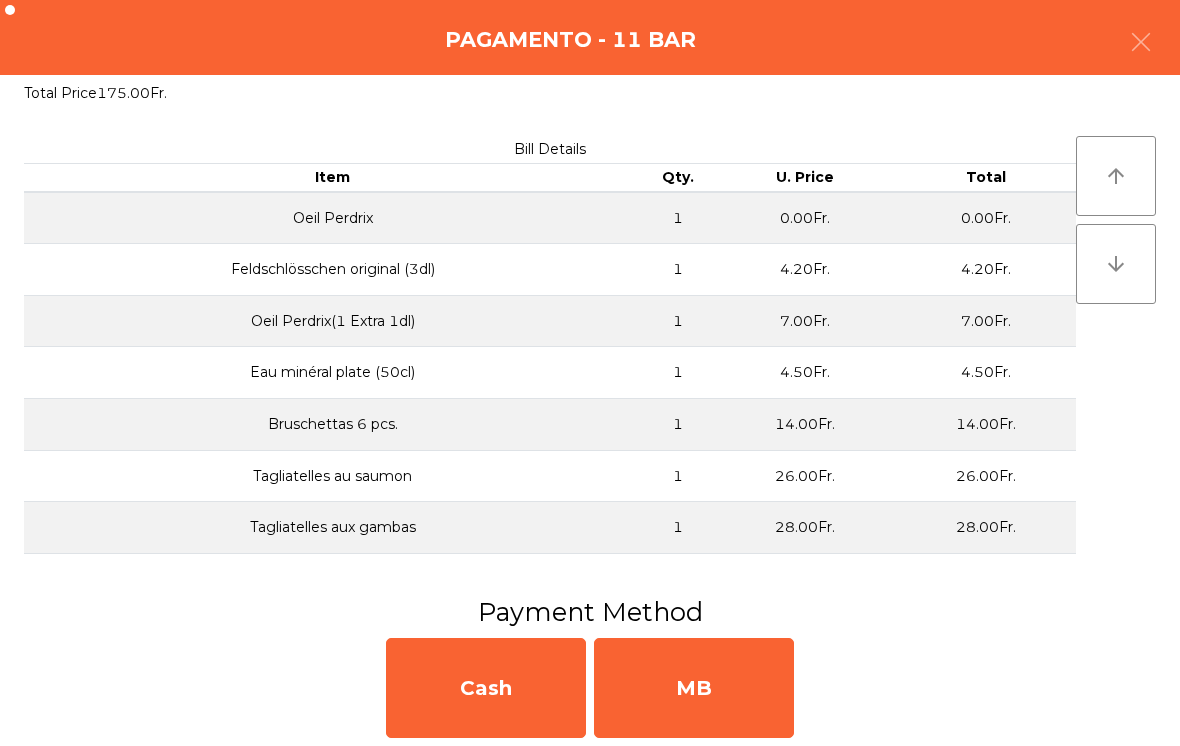 click on "MB" 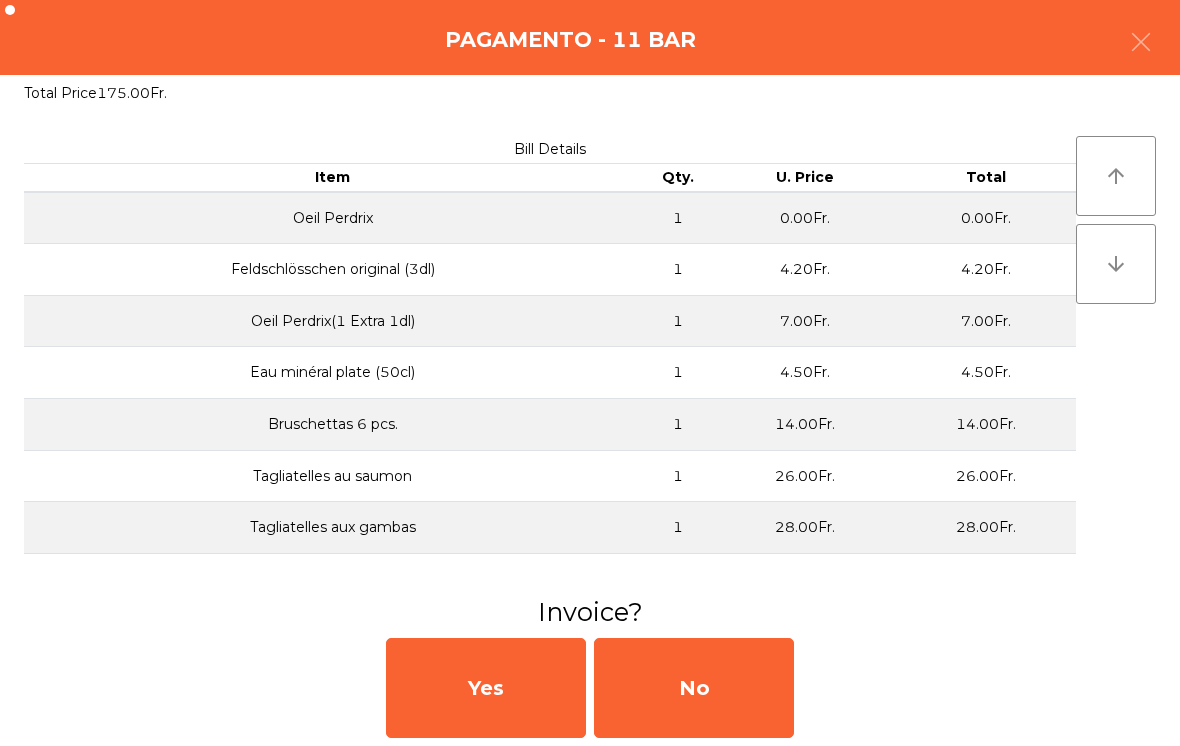 click on "No" 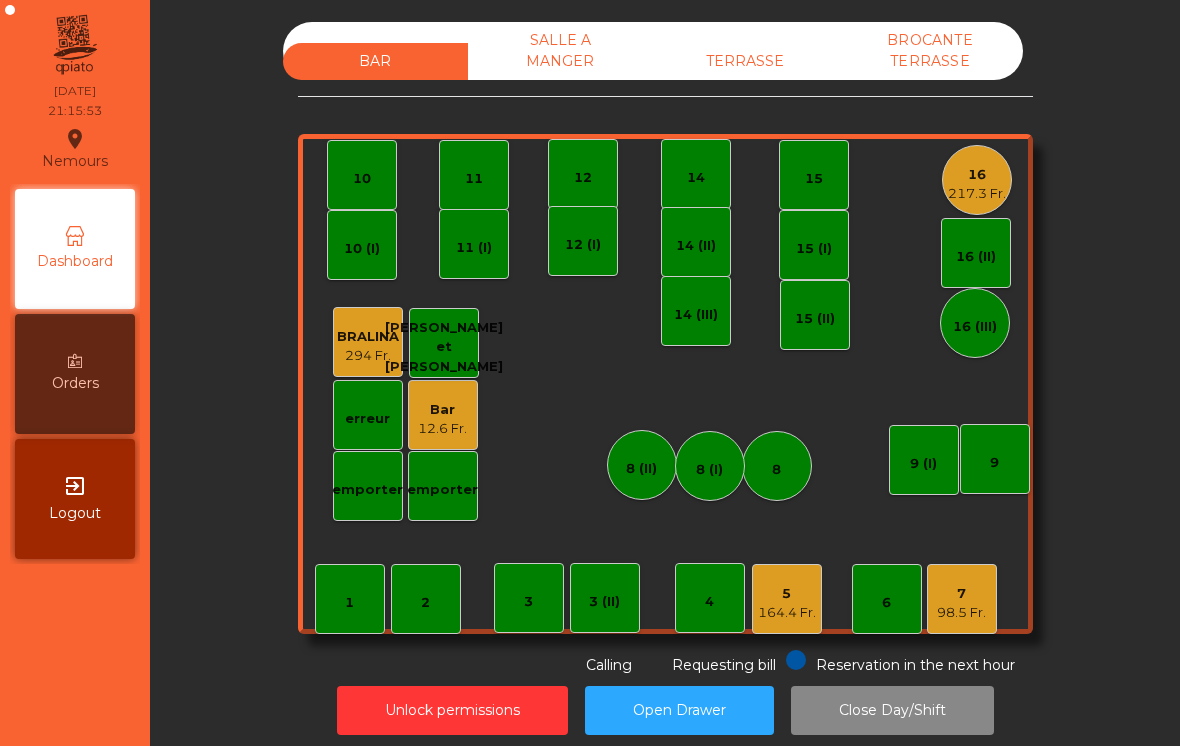 click on "SALLE A MANGER" 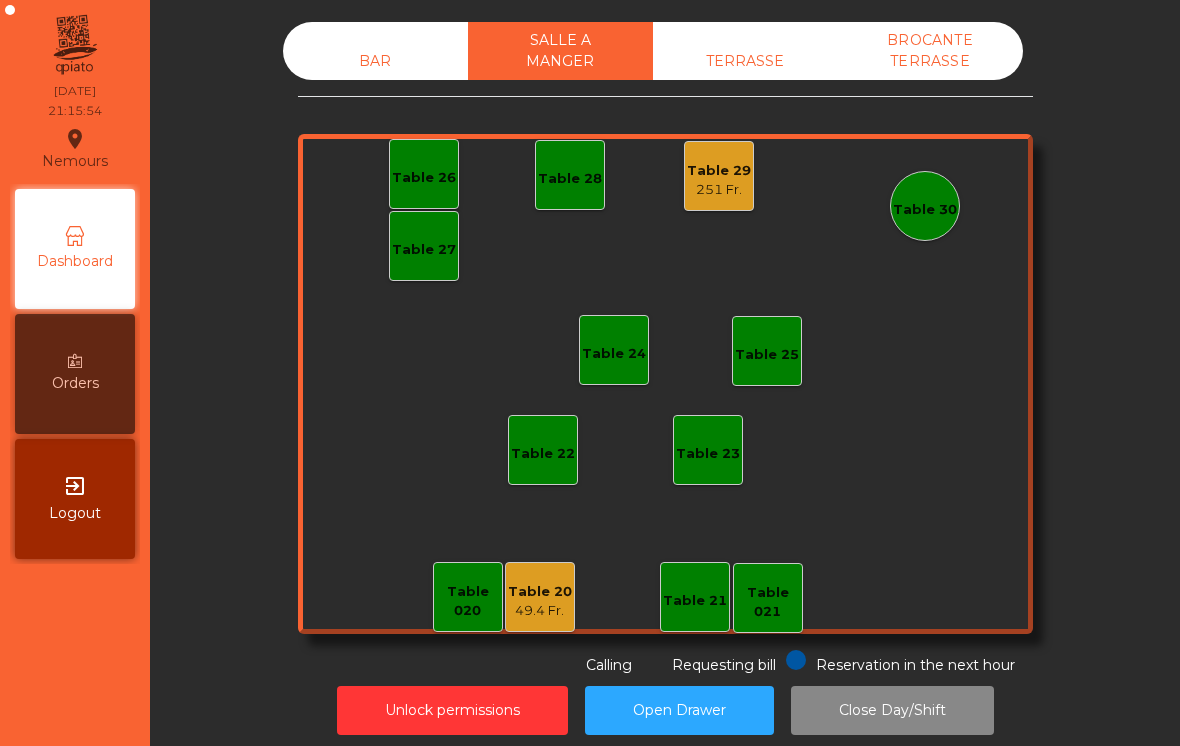 click on "Table 20" 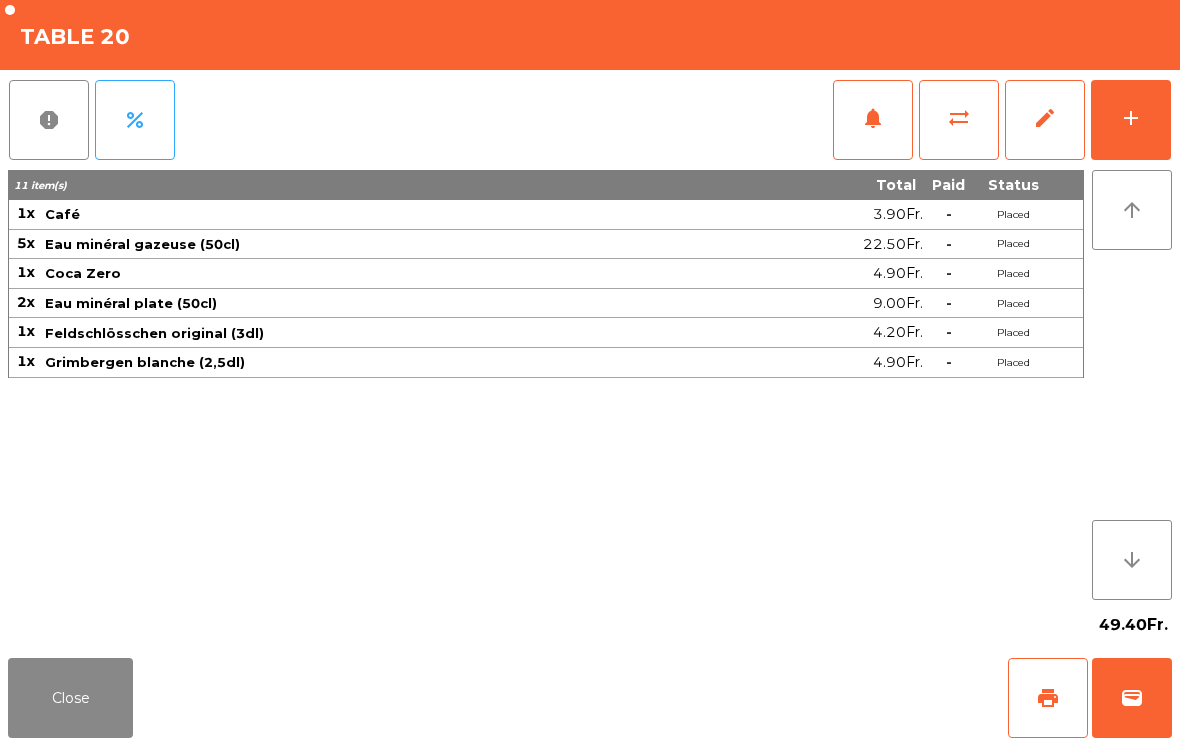 click on "print" 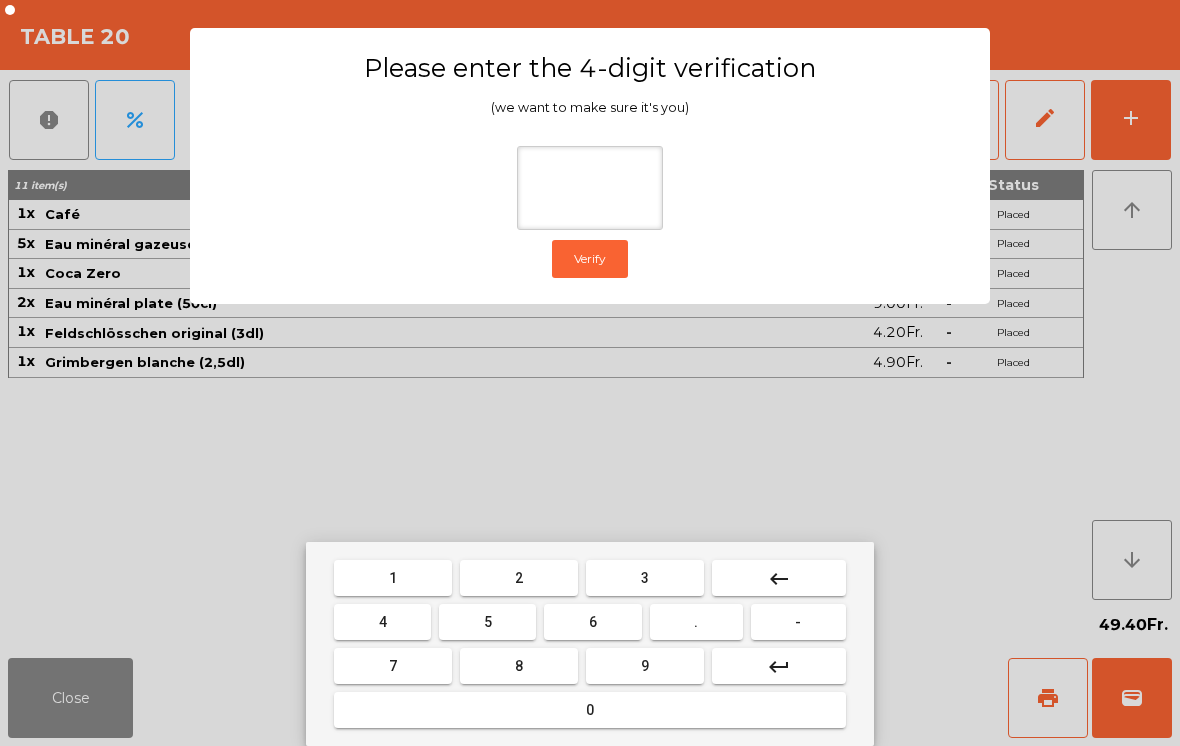 type on "*" 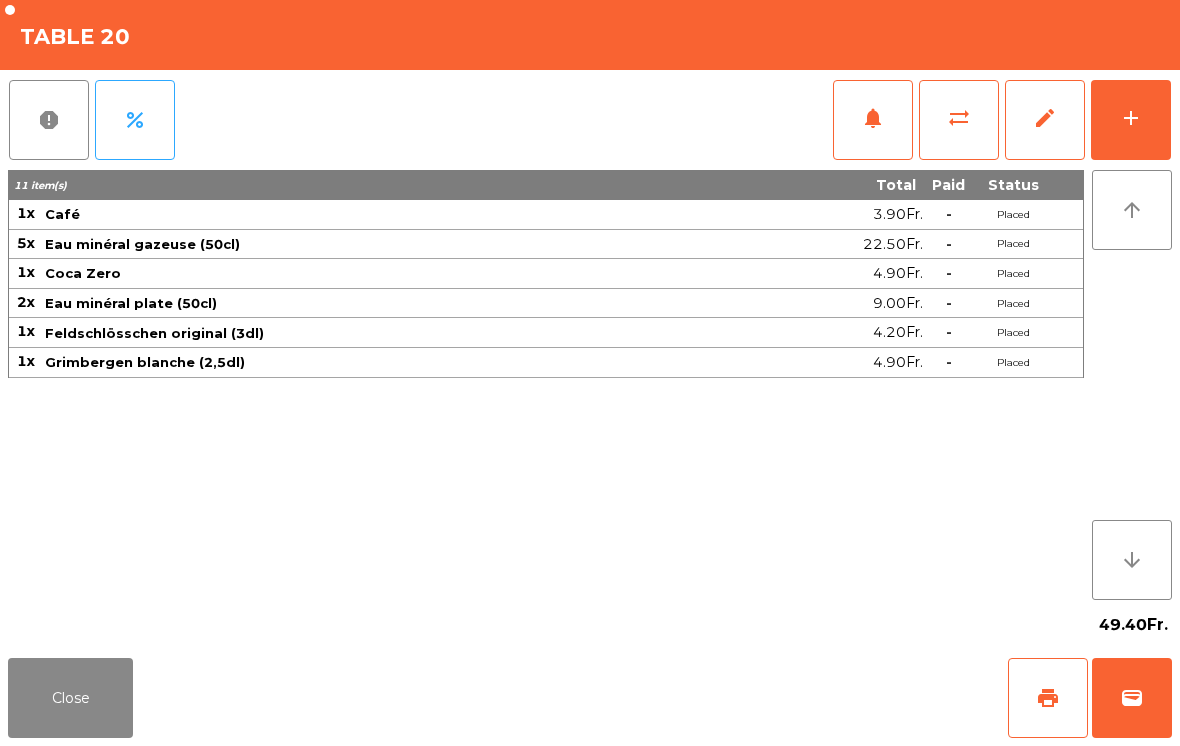 click on "Close   print   wallet" 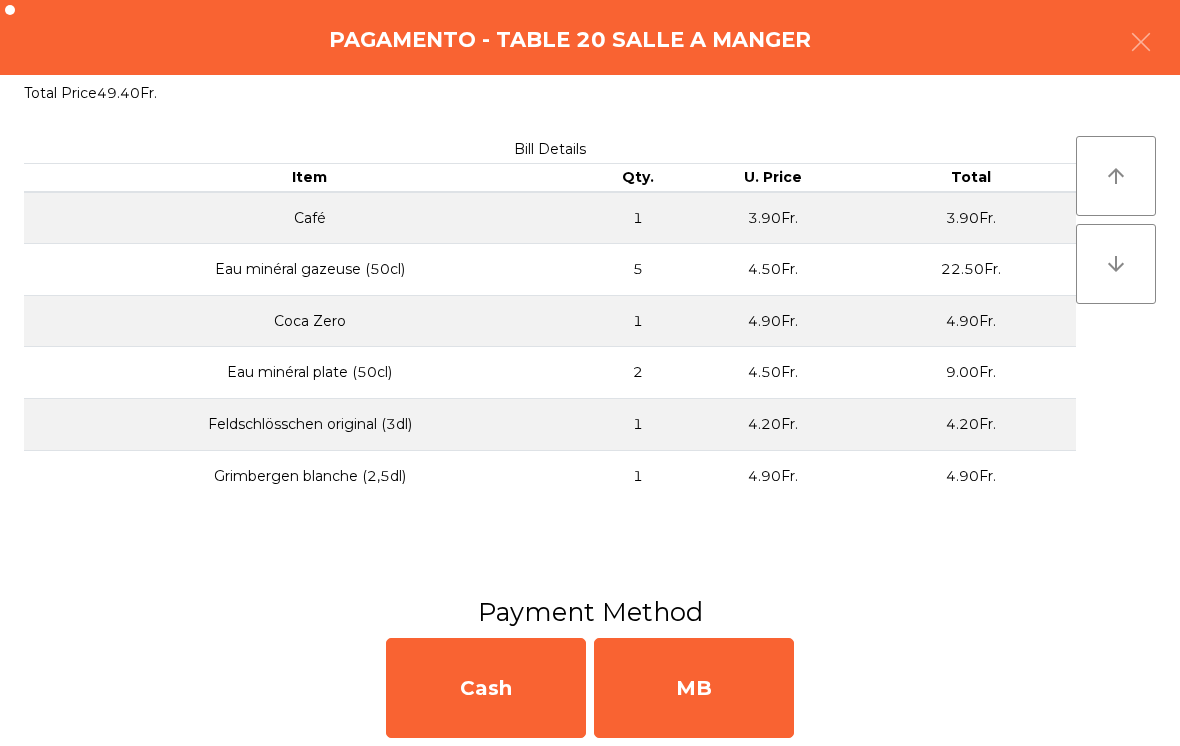 click on "MB" 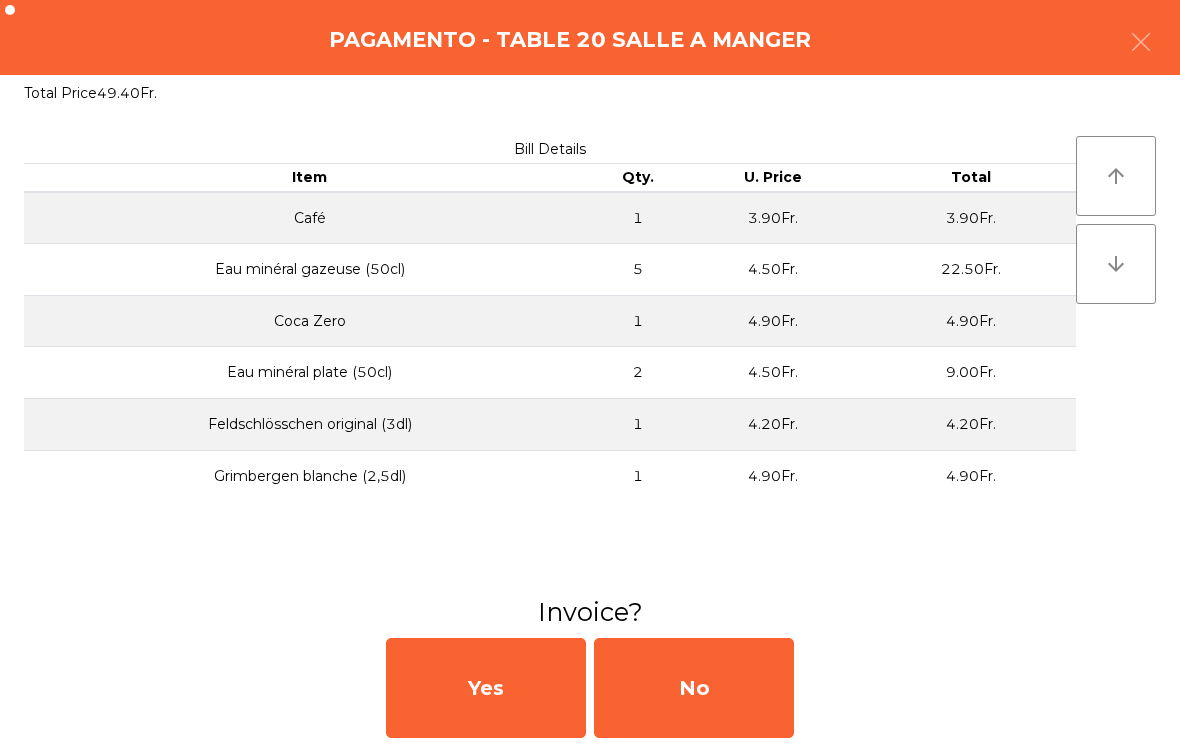 click on "No" 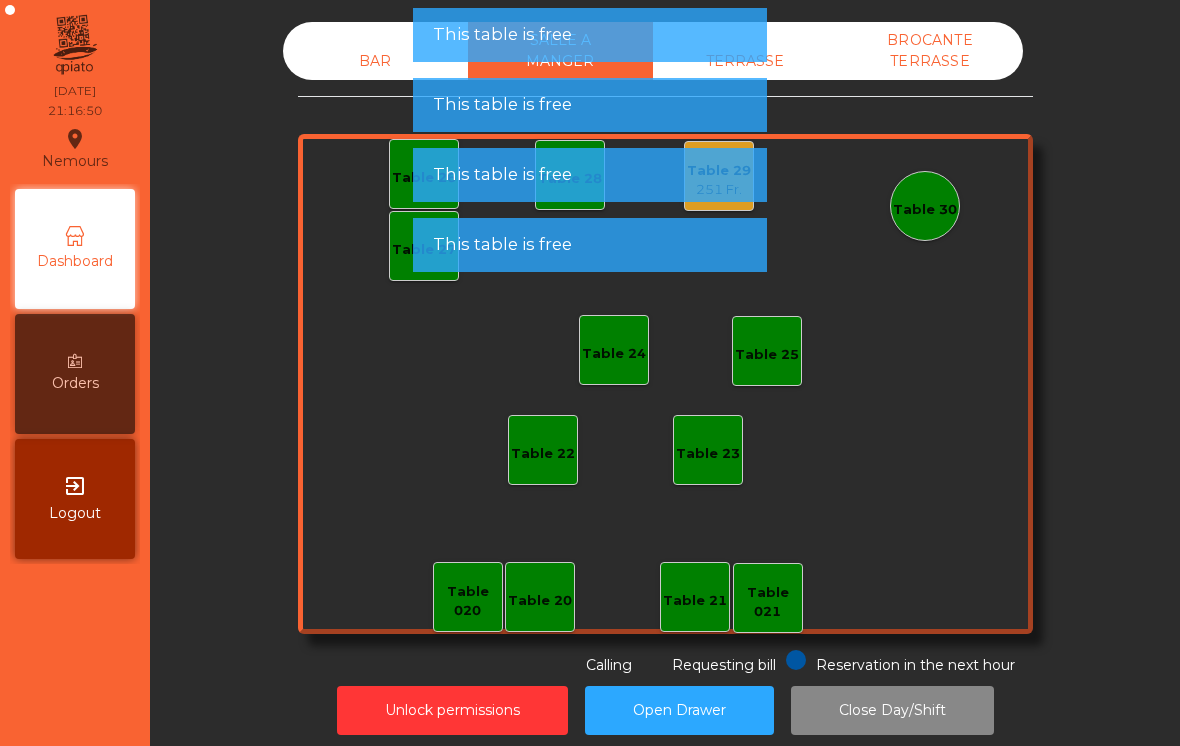 click on "BAR" 